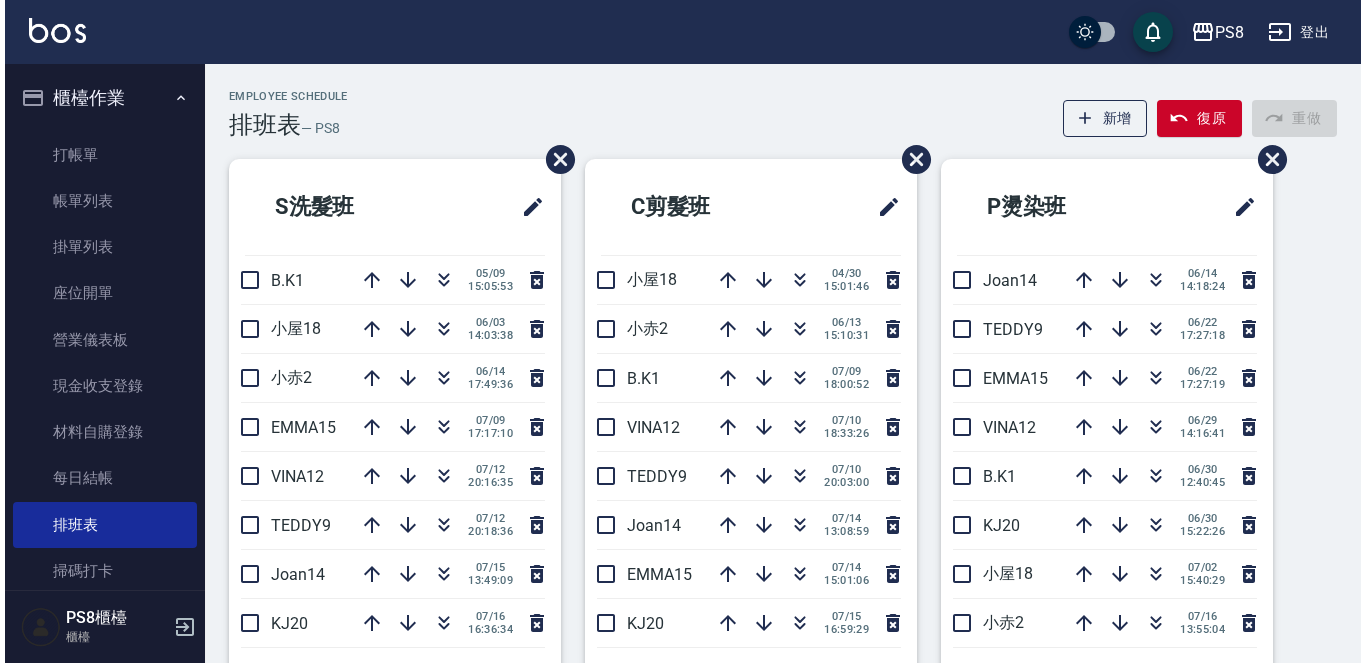 scroll, scrollTop: 0, scrollLeft: 0, axis: both 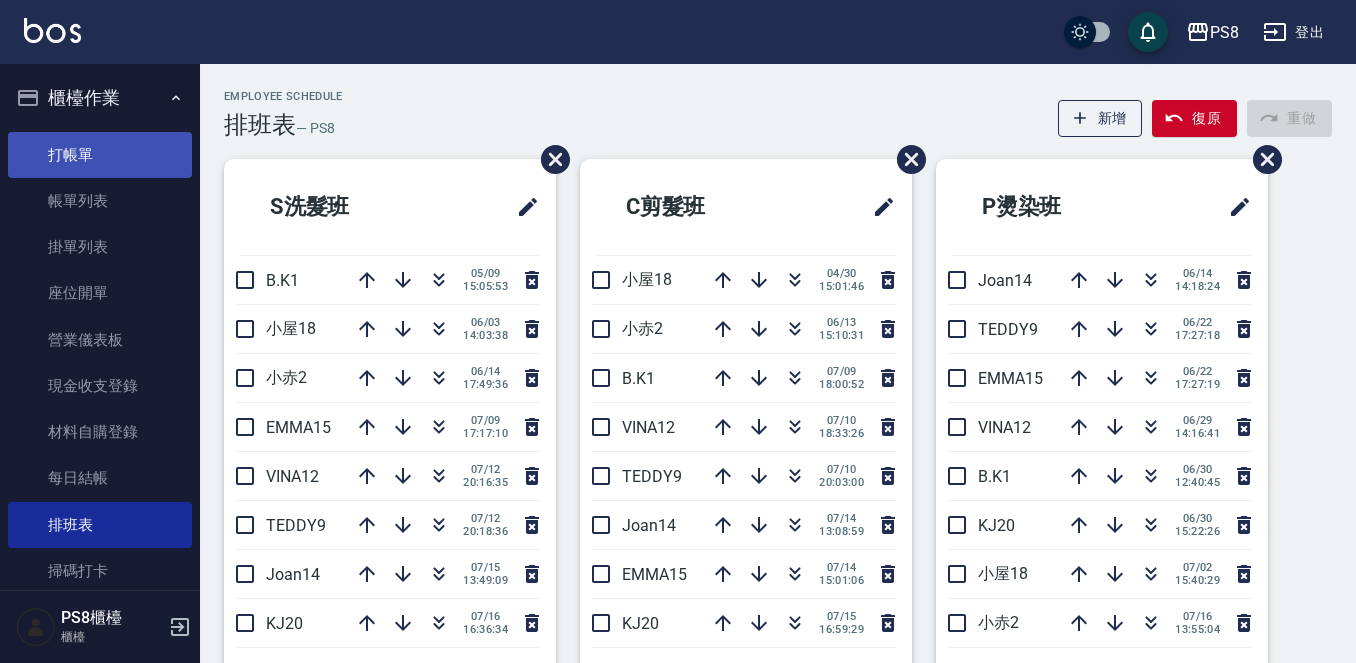 click on "打帳單" at bounding box center (100, 155) 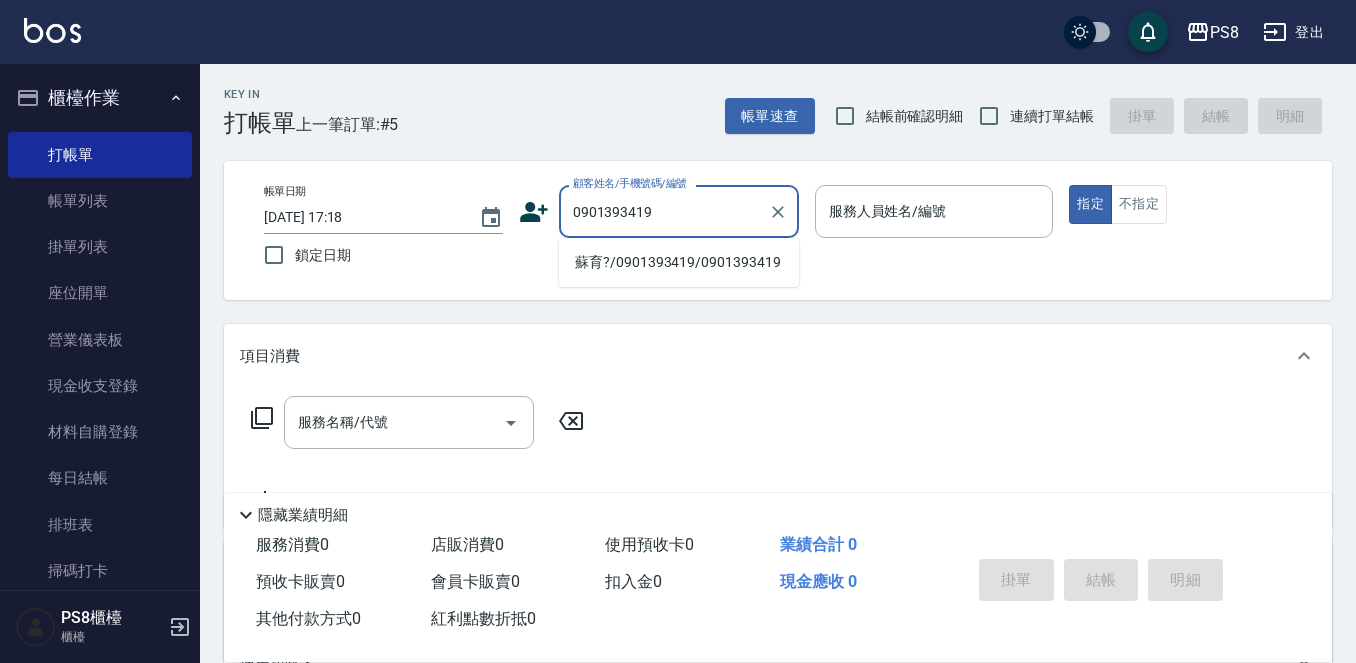 click on "蘇育?/0901393419/0901393419" at bounding box center (679, 262) 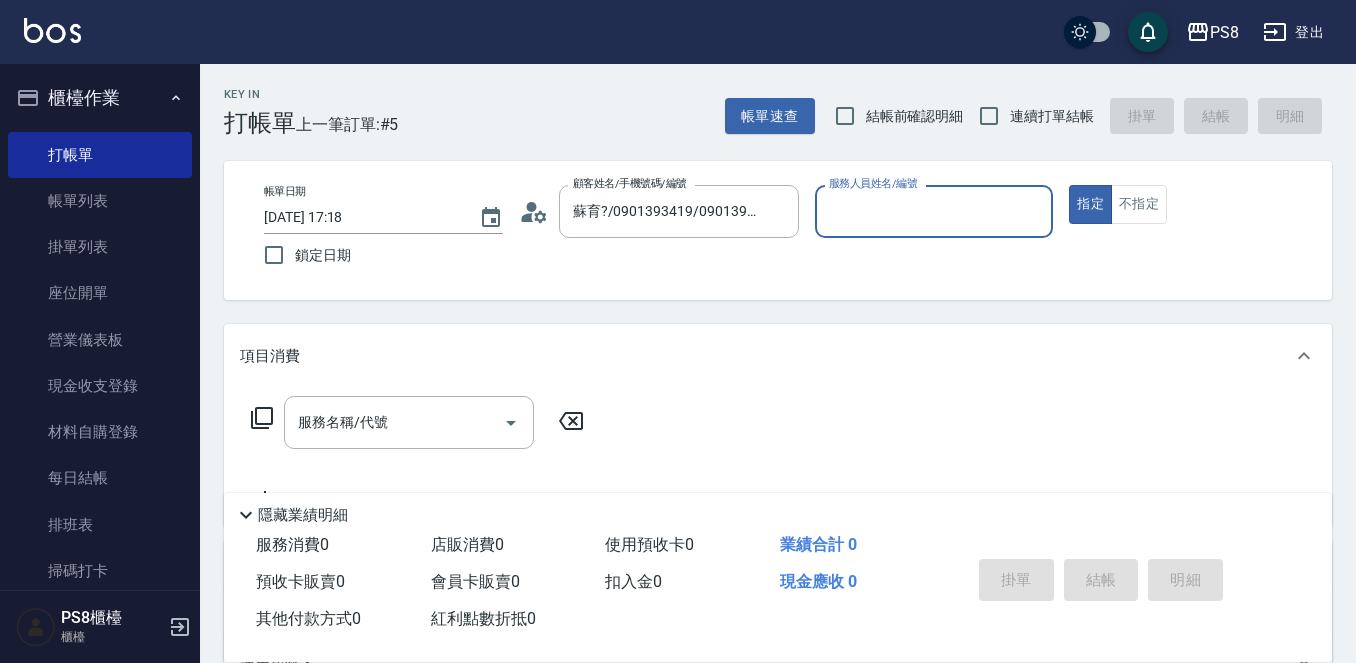 click 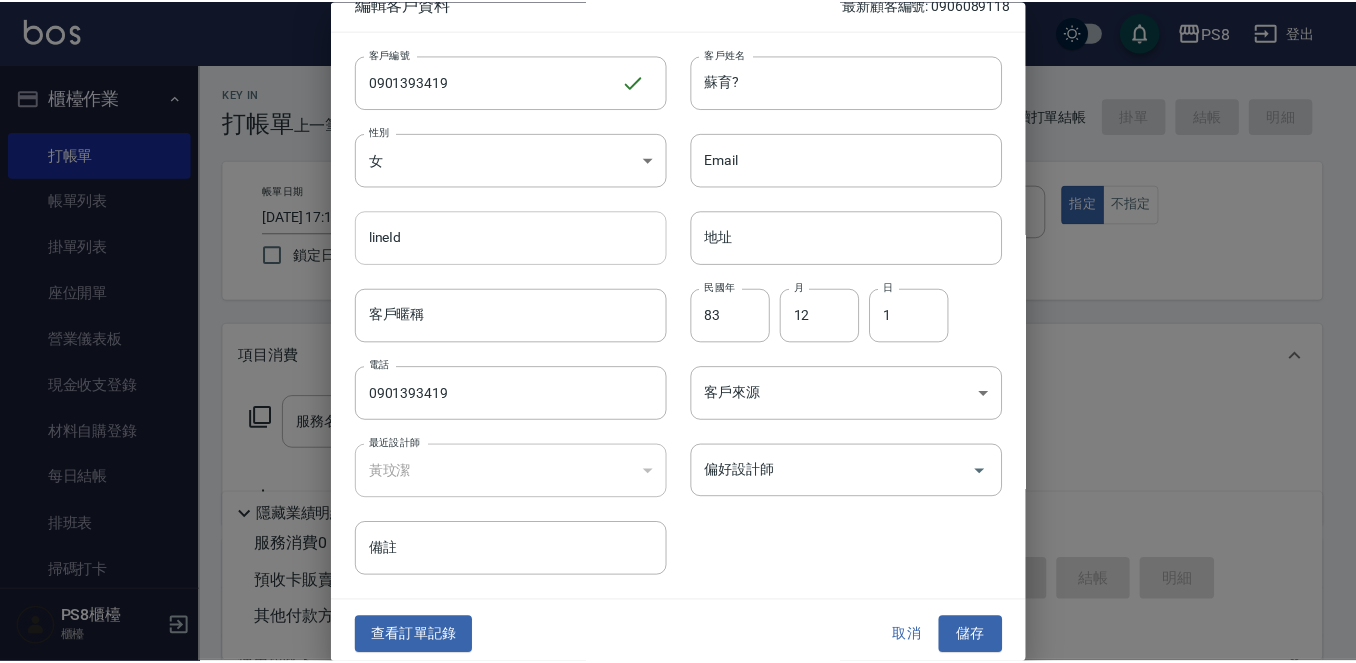 scroll, scrollTop: 30, scrollLeft: 0, axis: vertical 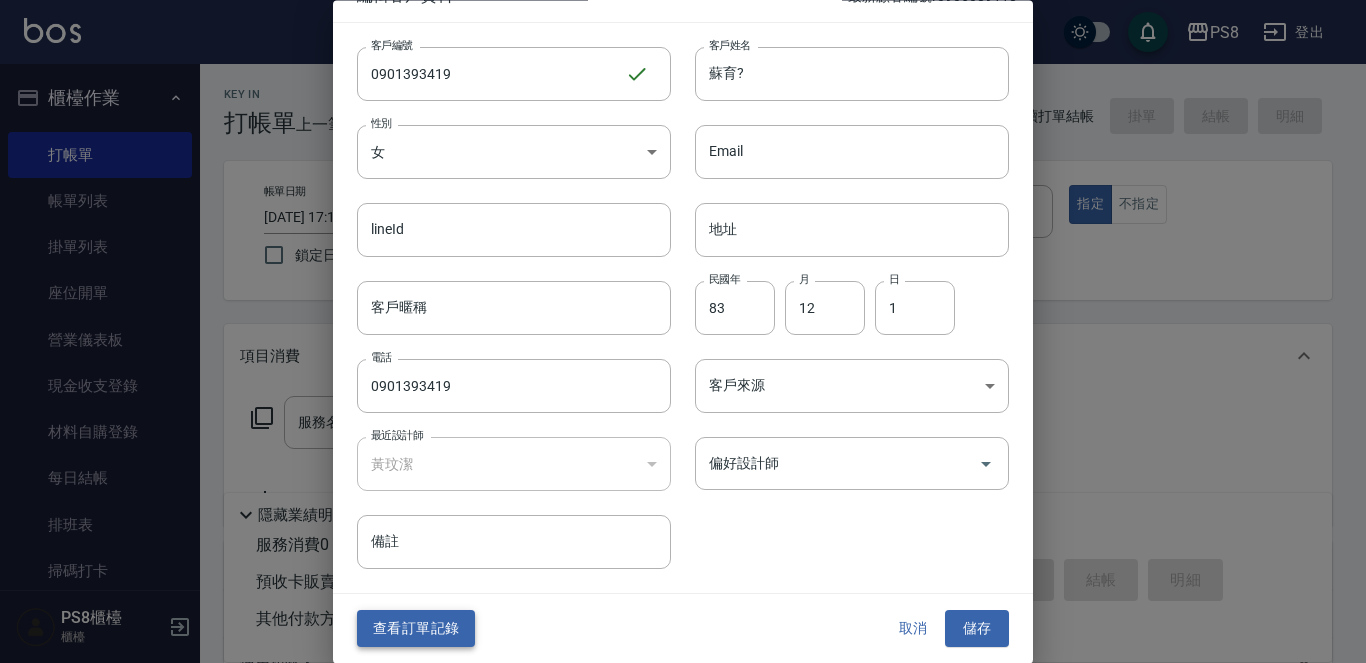 click on "查看訂單記錄" at bounding box center [416, 629] 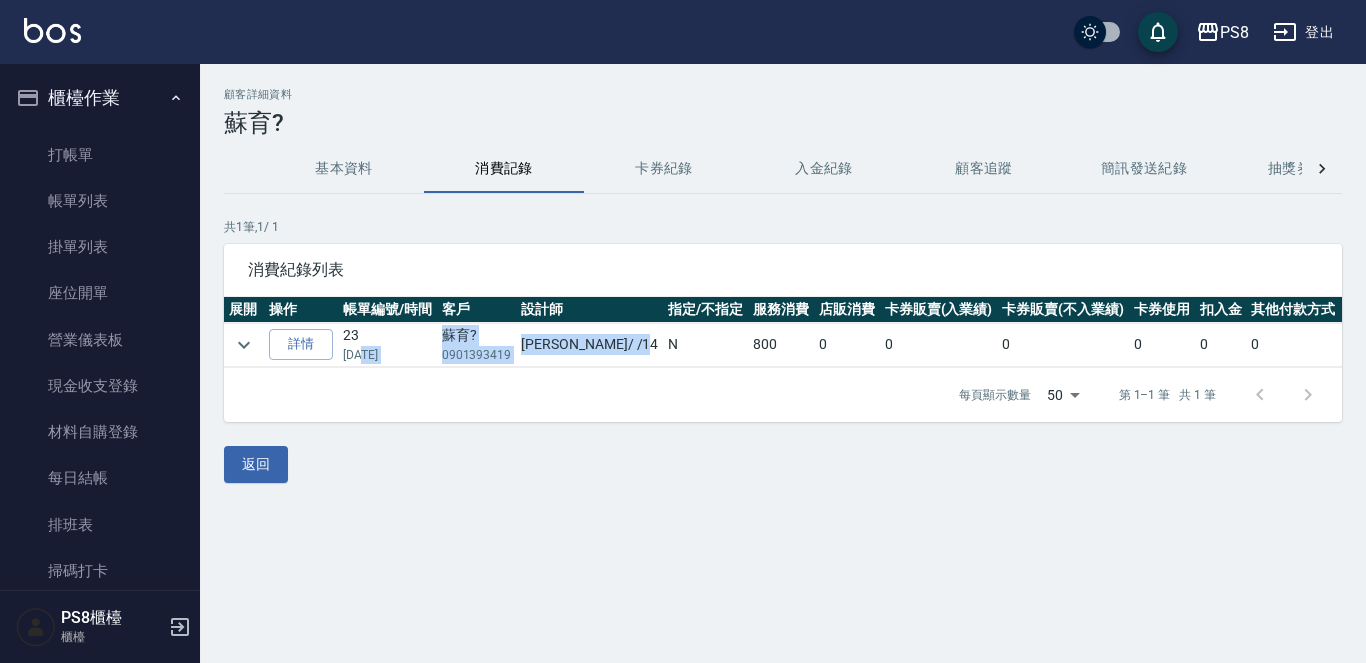 drag, startPoint x: 387, startPoint y: 353, endPoint x: 617, endPoint y: 347, distance: 230.07825 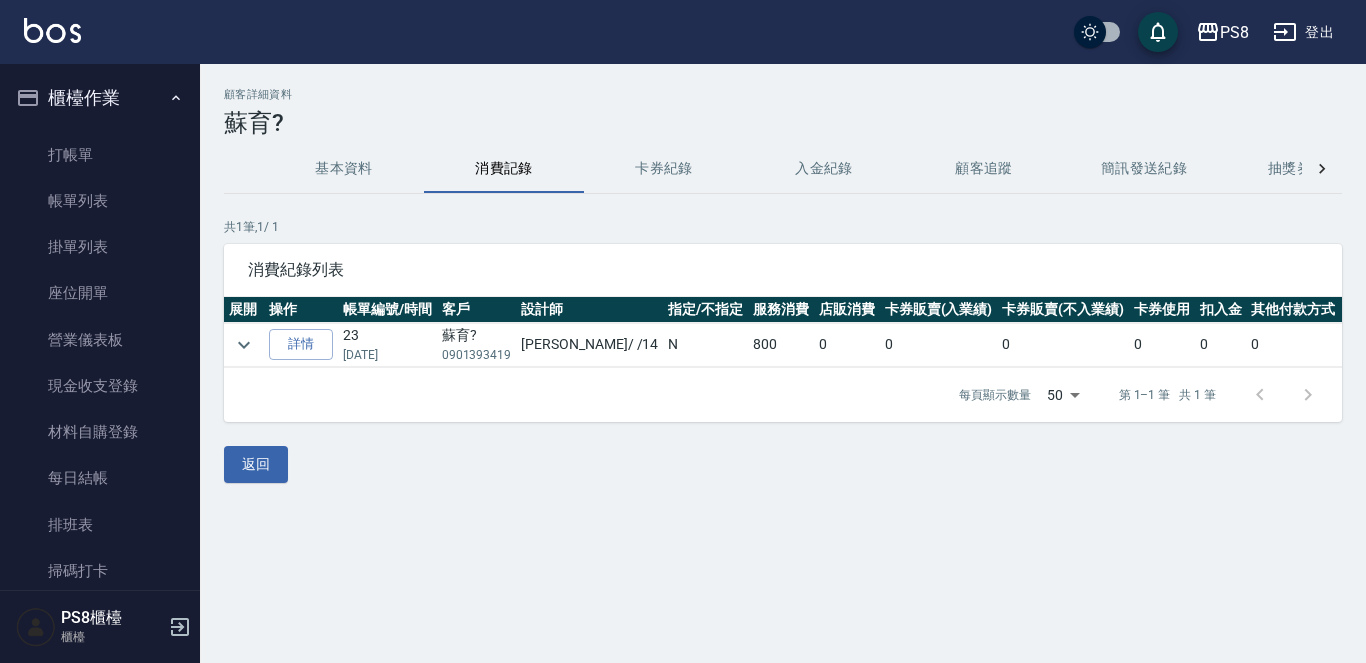 click on "N" at bounding box center (705, 345) 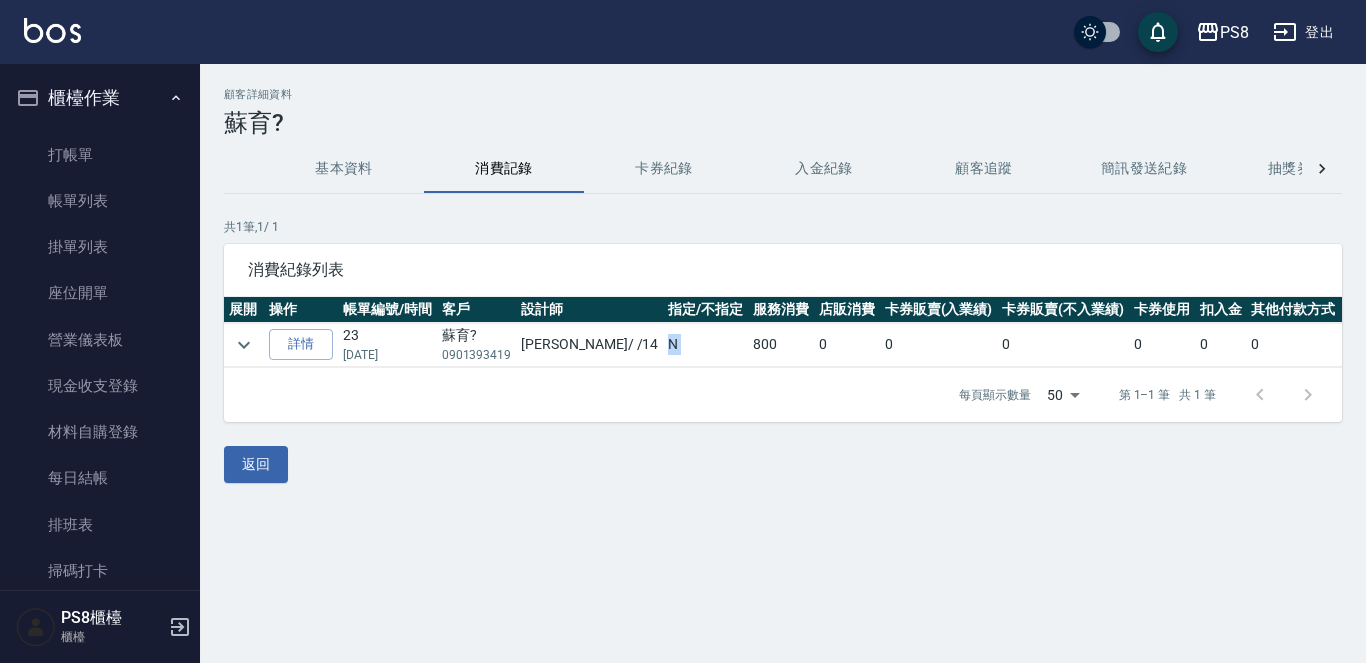 click on "N" at bounding box center [705, 345] 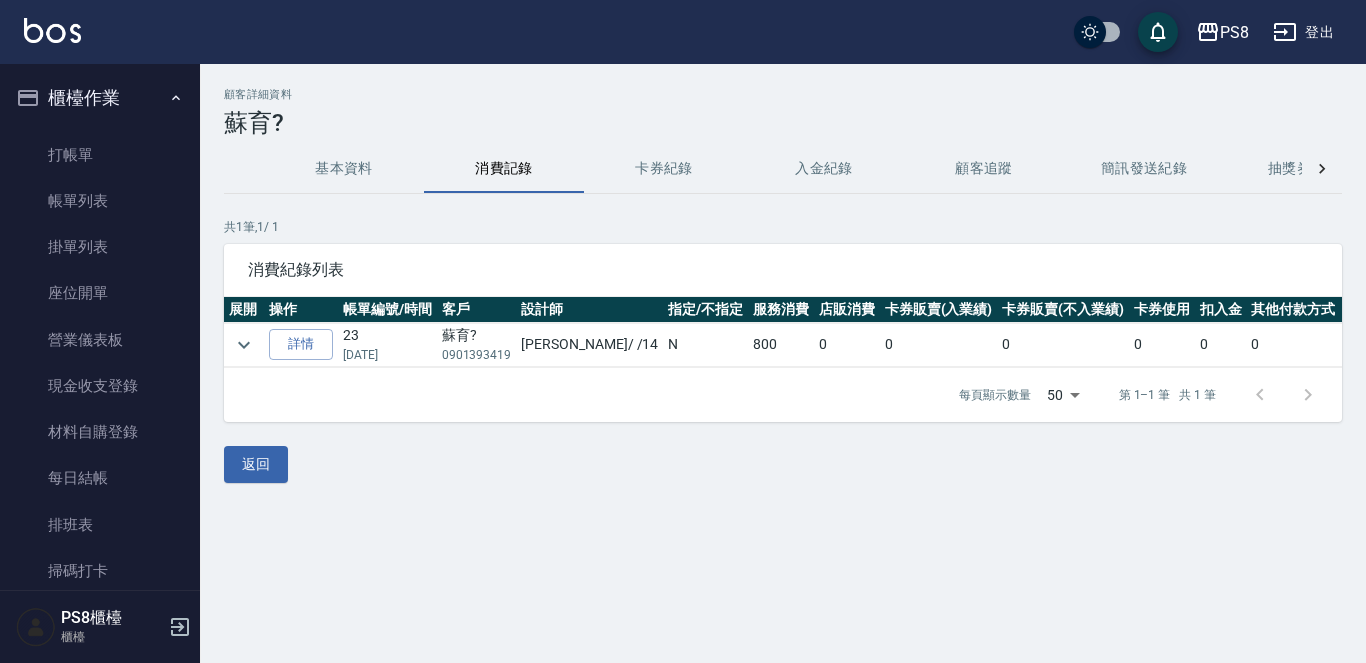 click on "N" at bounding box center [705, 345] 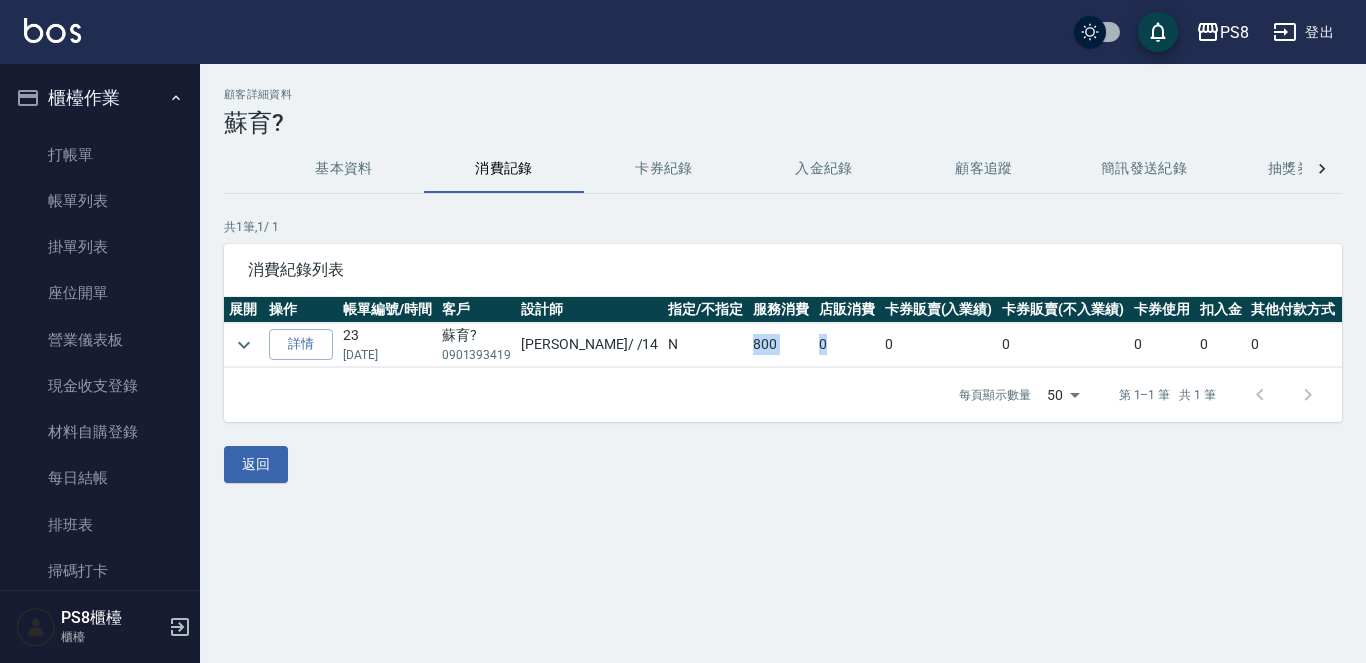 drag, startPoint x: 647, startPoint y: 351, endPoint x: 753, endPoint y: 351, distance: 106 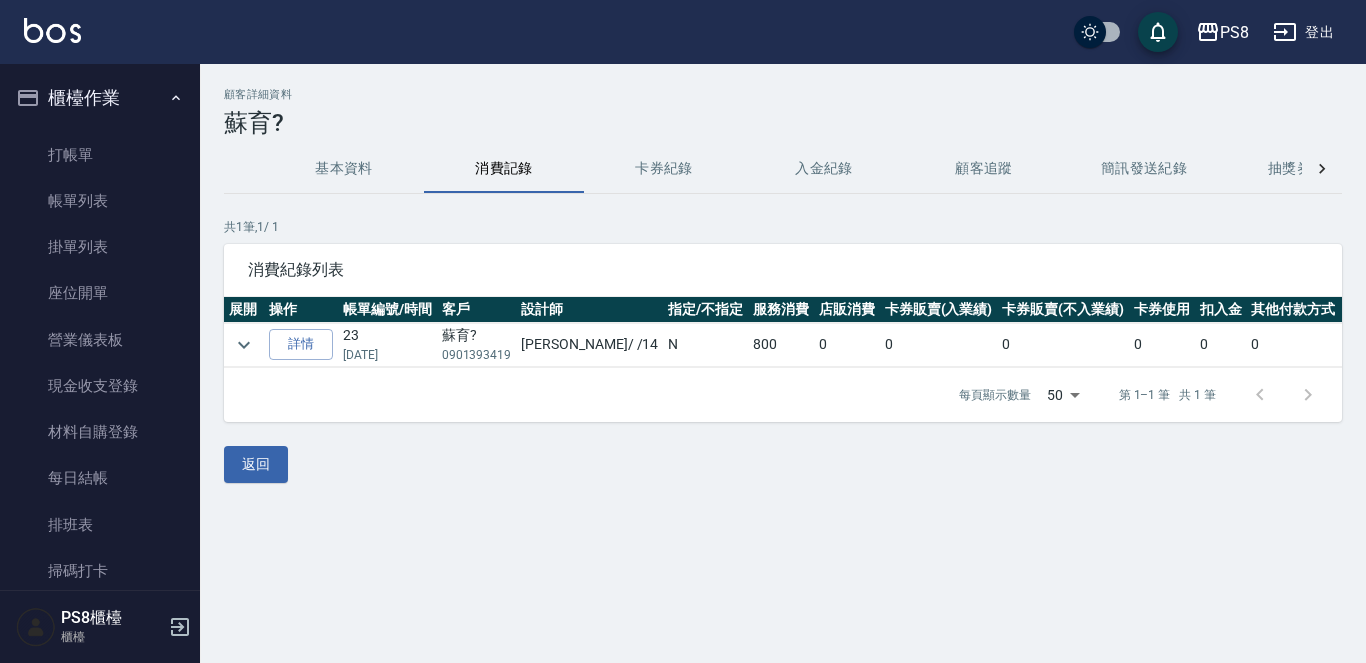 click on "0" at bounding box center [847, 345] 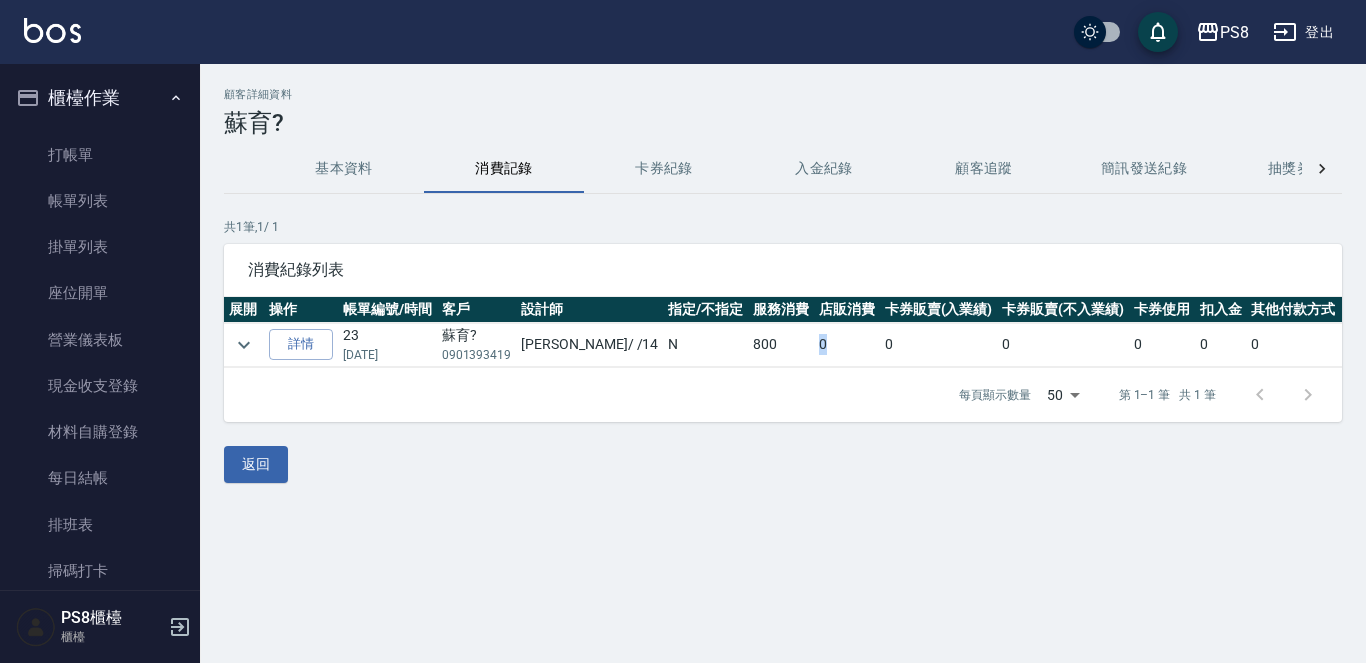 drag, startPoint x: 726, startPoint y: 343, endPoint x: 784, endPoint y: 343, distance: 58 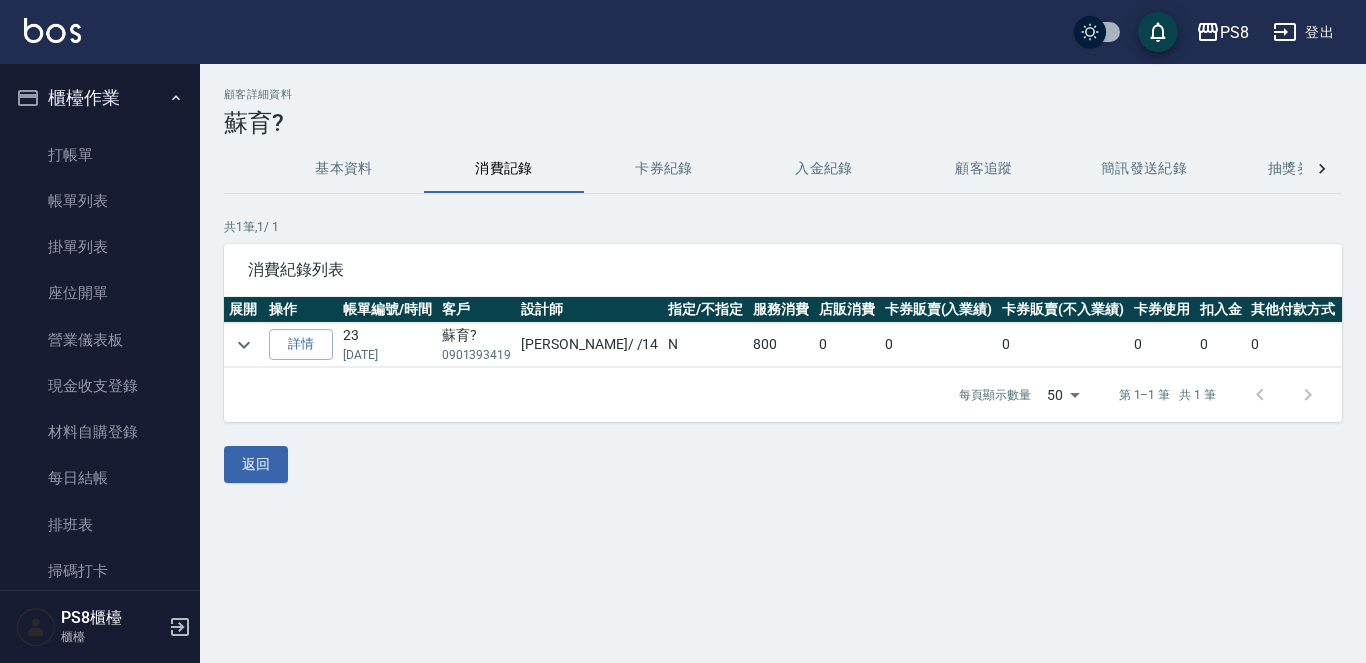 click on "0" at bounding box center [847, 345] 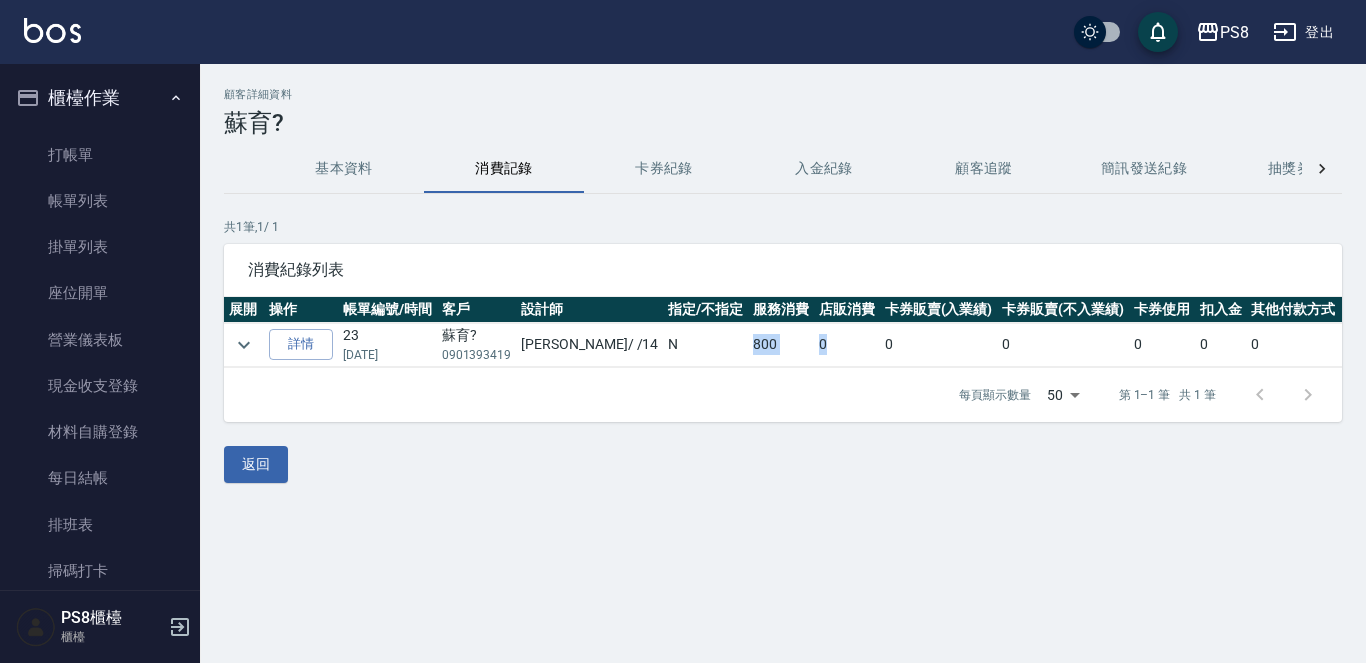 drag, startPoint x: 668, startPoint y: 340, endPoint x: 792, endPoint y: 351, distance: 124.486946 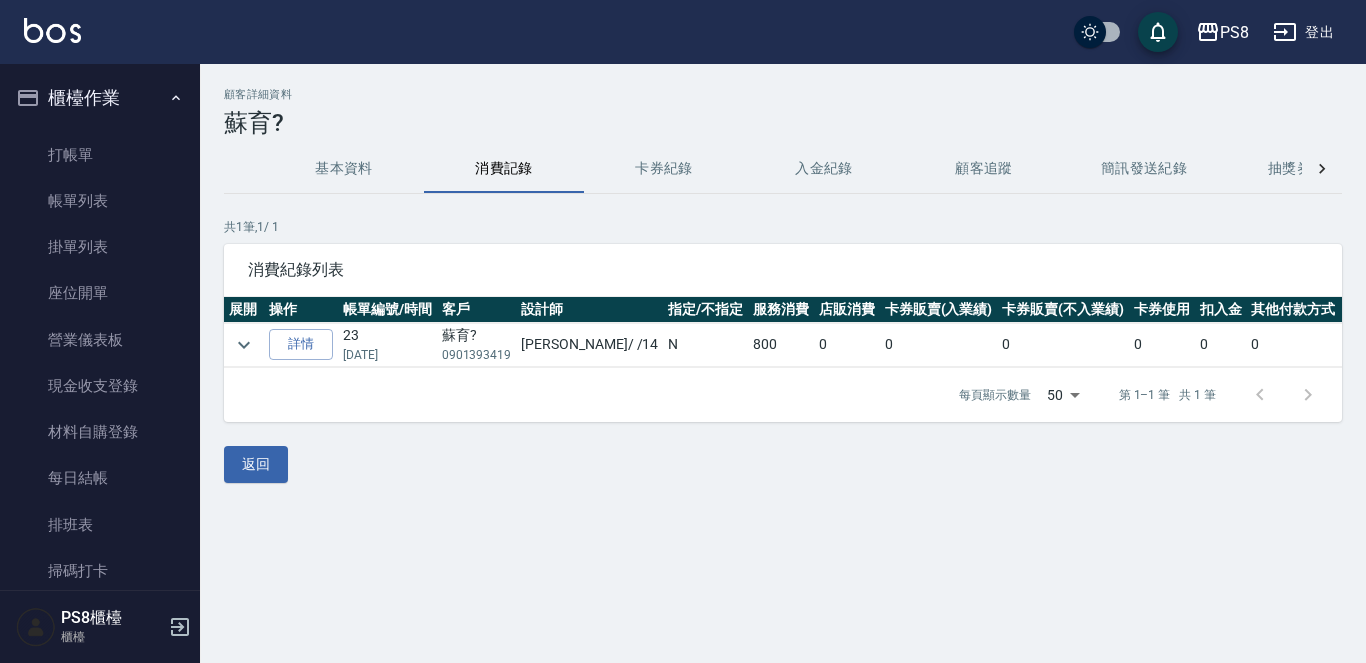 click on "0" at bounding box center [939, 345] 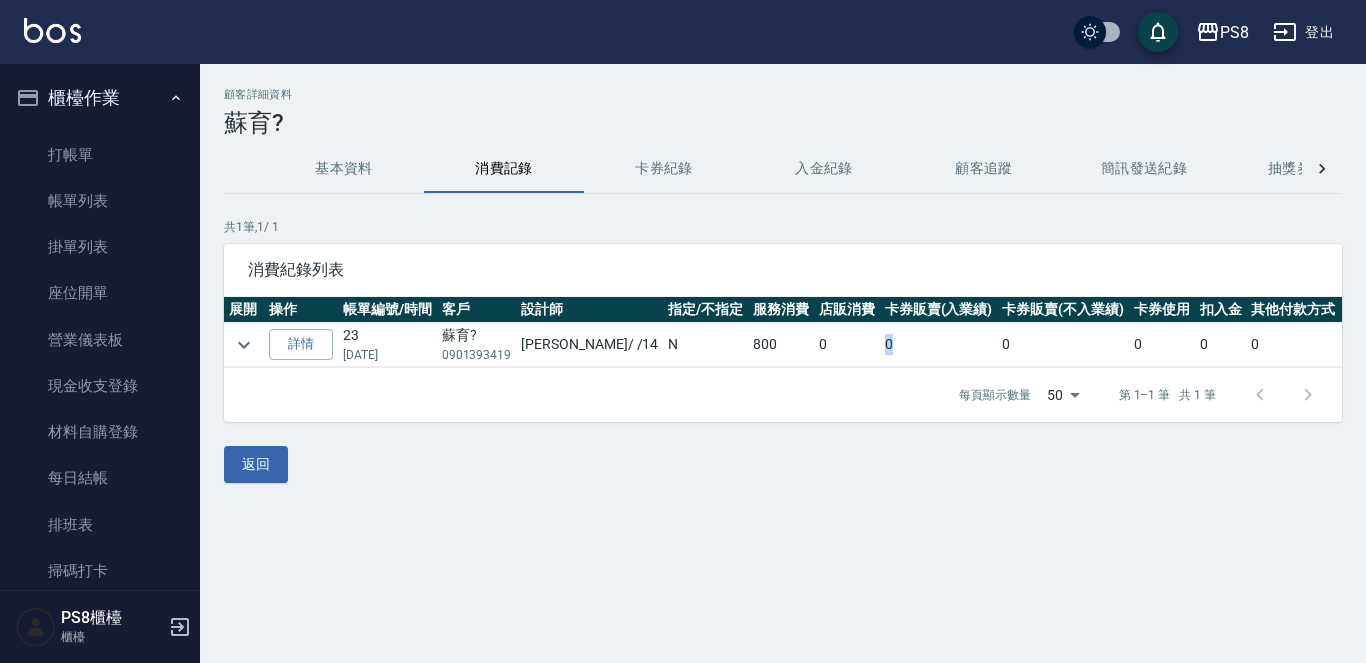 drag, startPoint x: 858, startPoint y: 342, endPoint x: 755, endPoint y: 346, distance: 103.077644 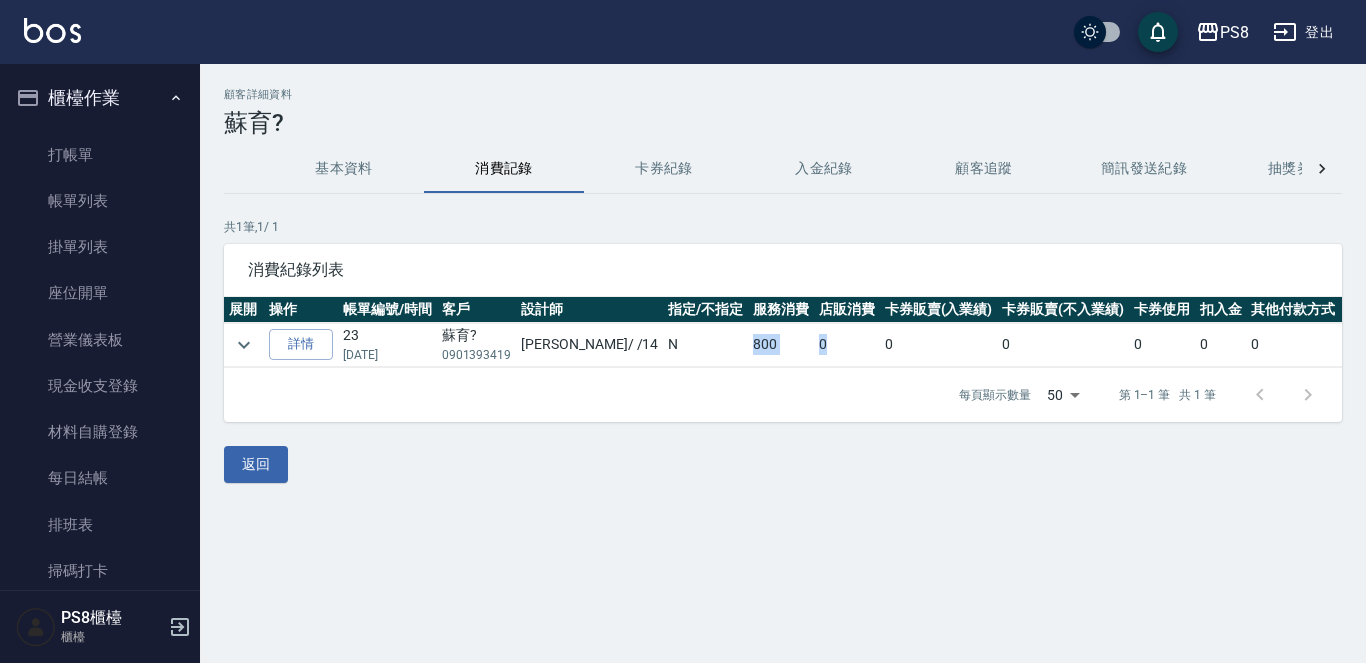 drag, startPoint x: 674, startPoint y: 335, endPoint x: 788, endPoint y: 346, distance: 114.52947 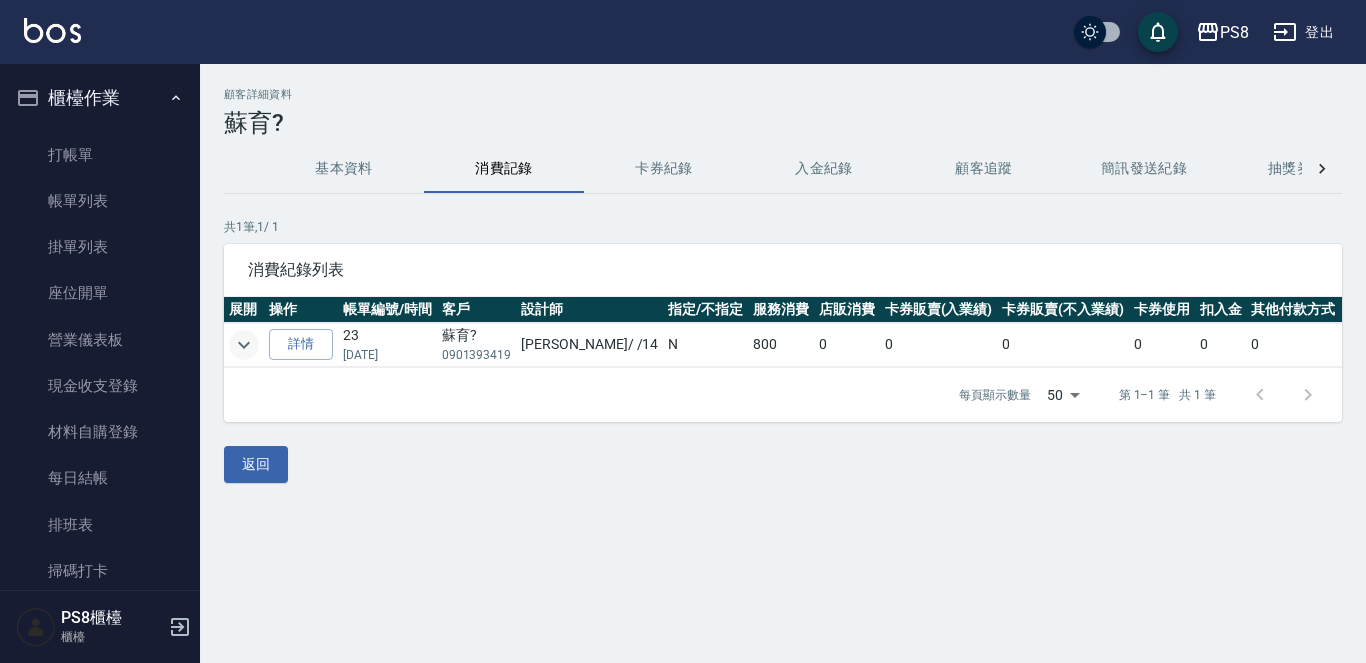 click 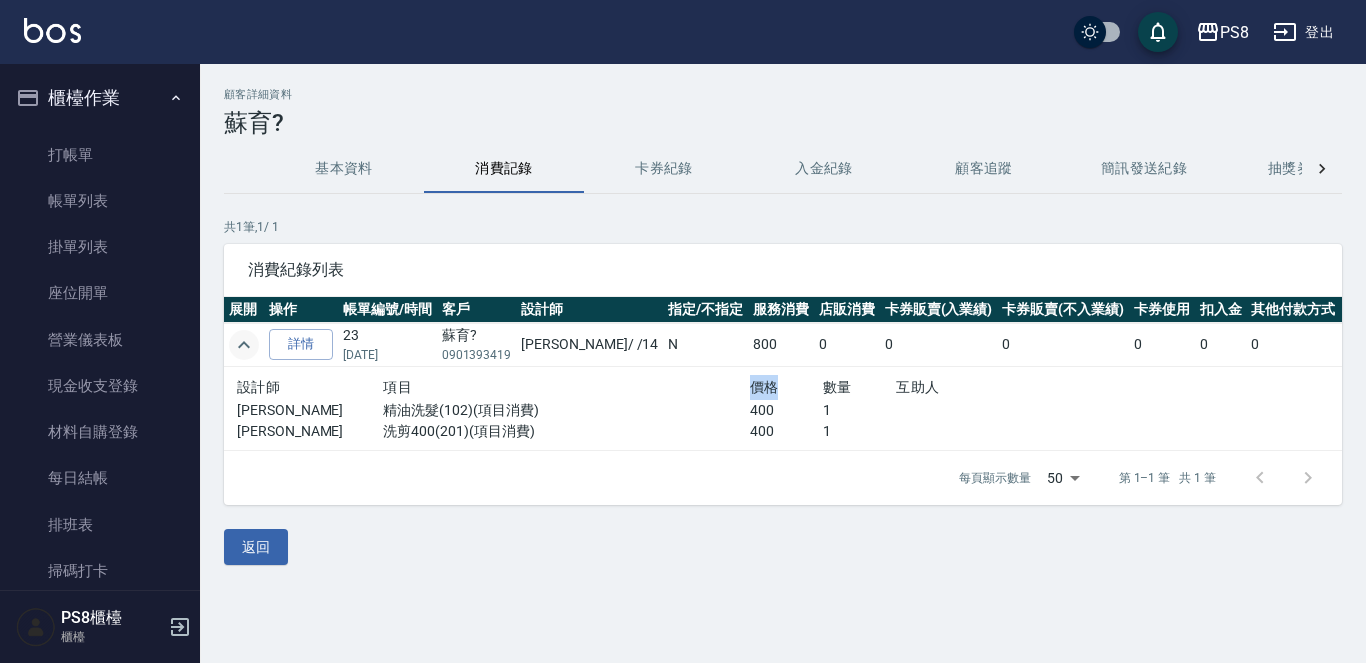 drag, startPoint x: 554, startPoint y: 367, endPoint x: 748, endPoint y: 391, distance: 195.4789 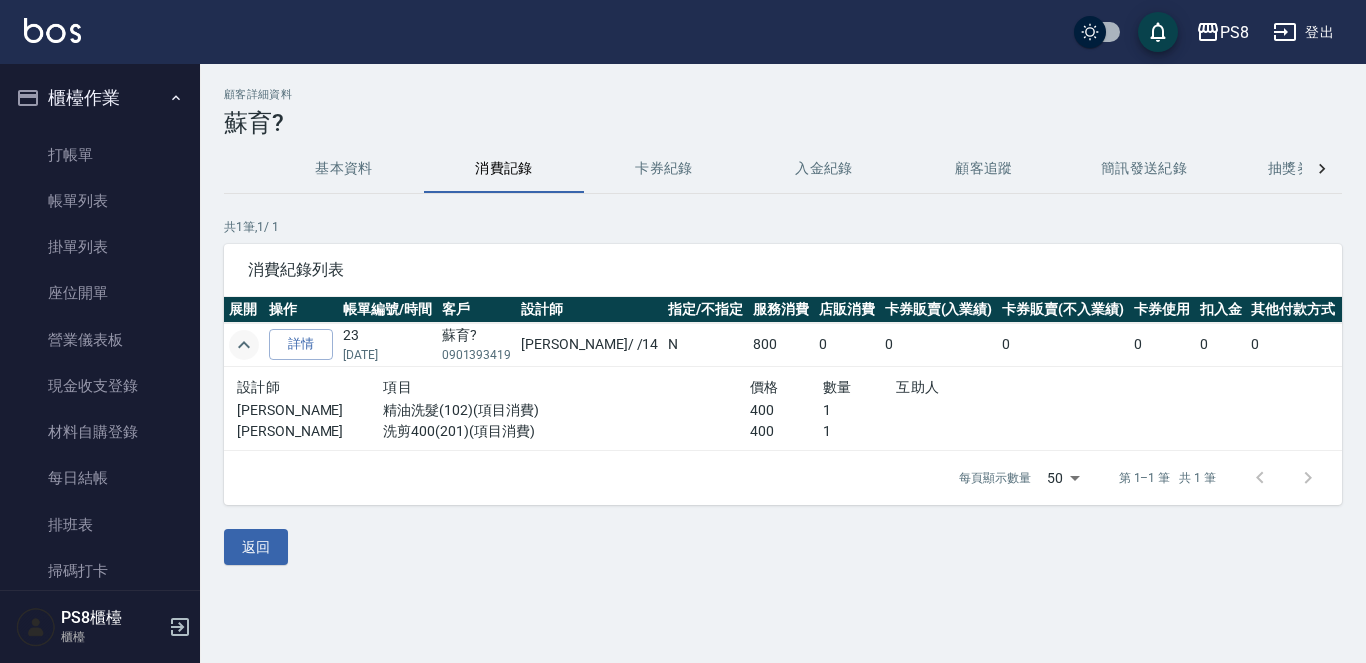 click on "數量" at bounding box center (837, 387) 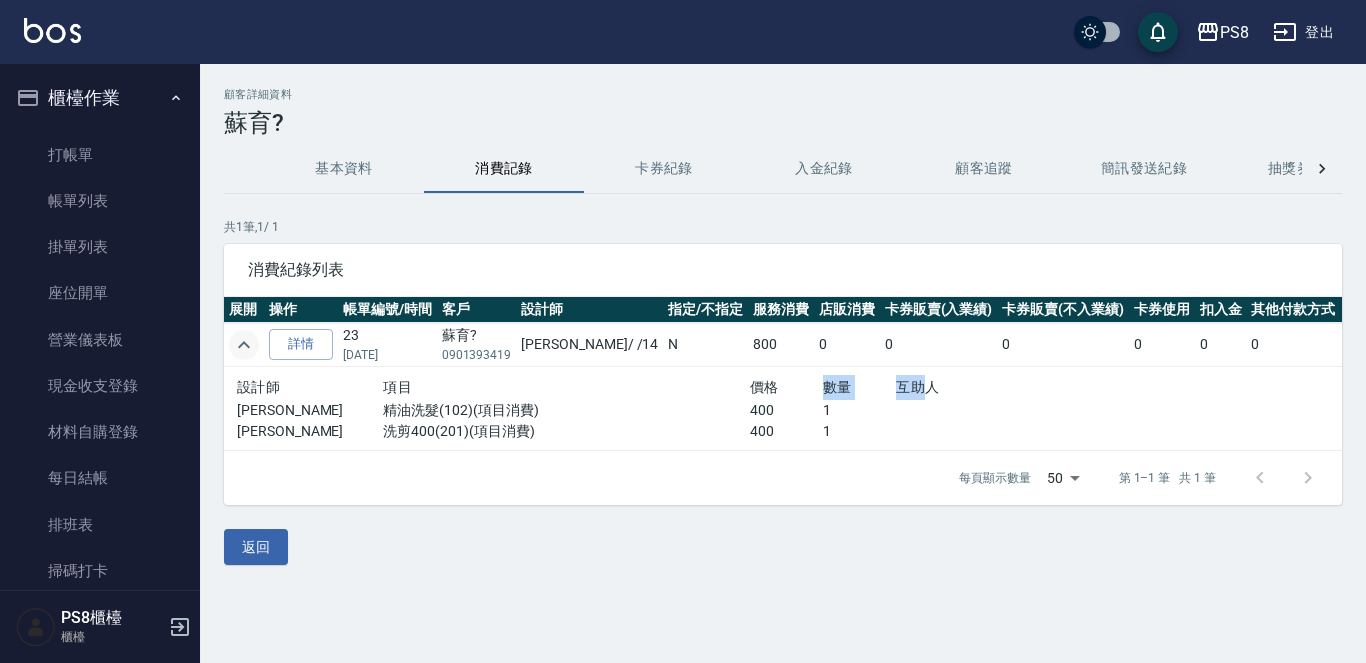 drag, startPoint x: 781, startPoint y: 381, endPoint x: 872, endPoint y: 391, distance: 91.5478 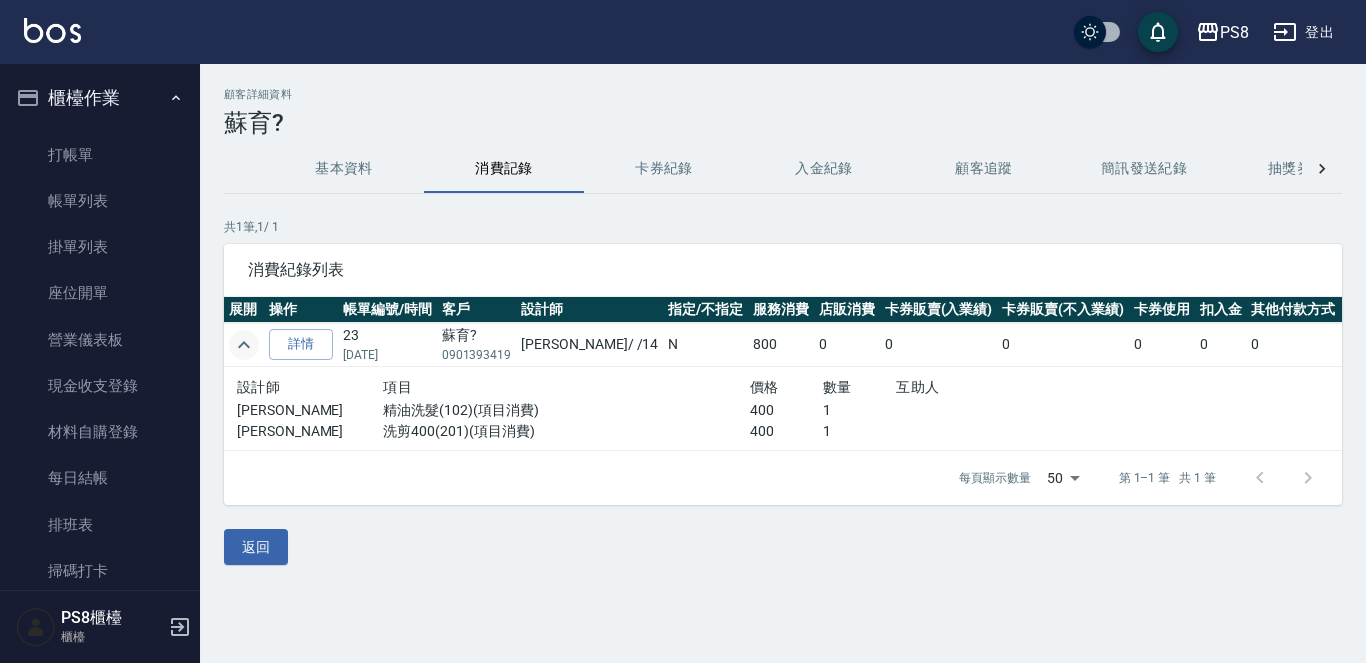click on "互助人" at bounding box center [1006, 387] 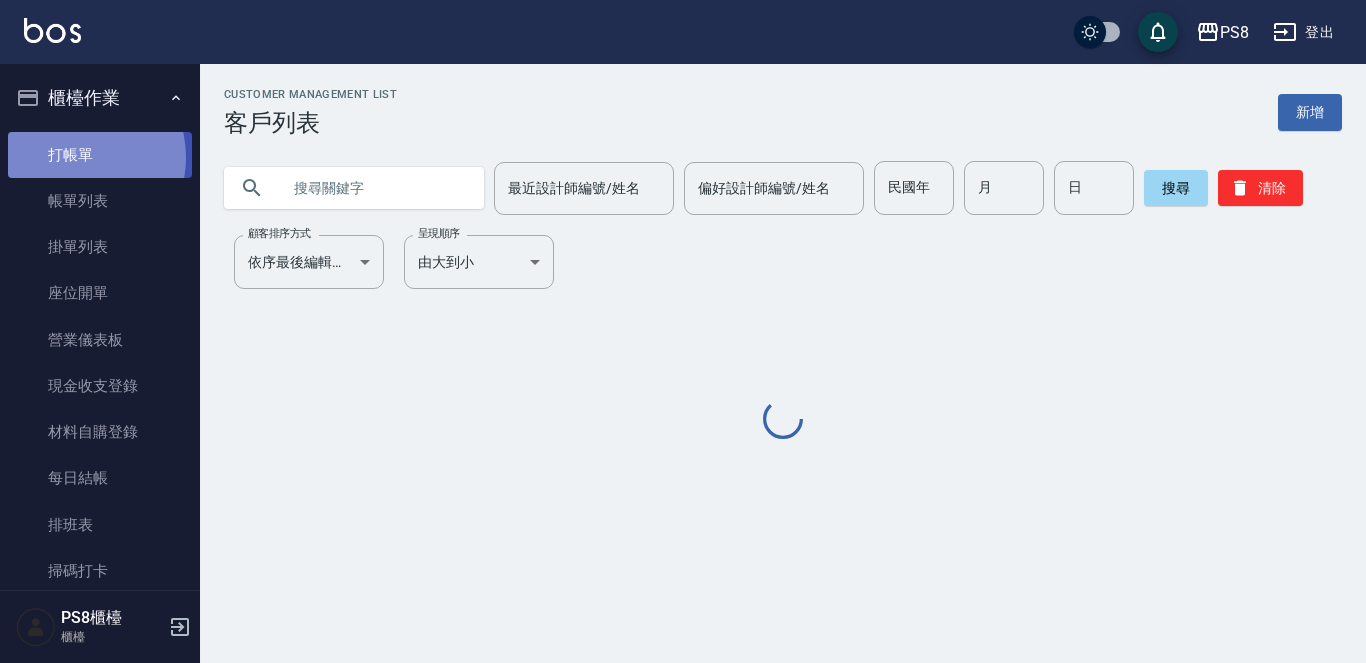 click on "打帳單" at bounding box center (100, 155) 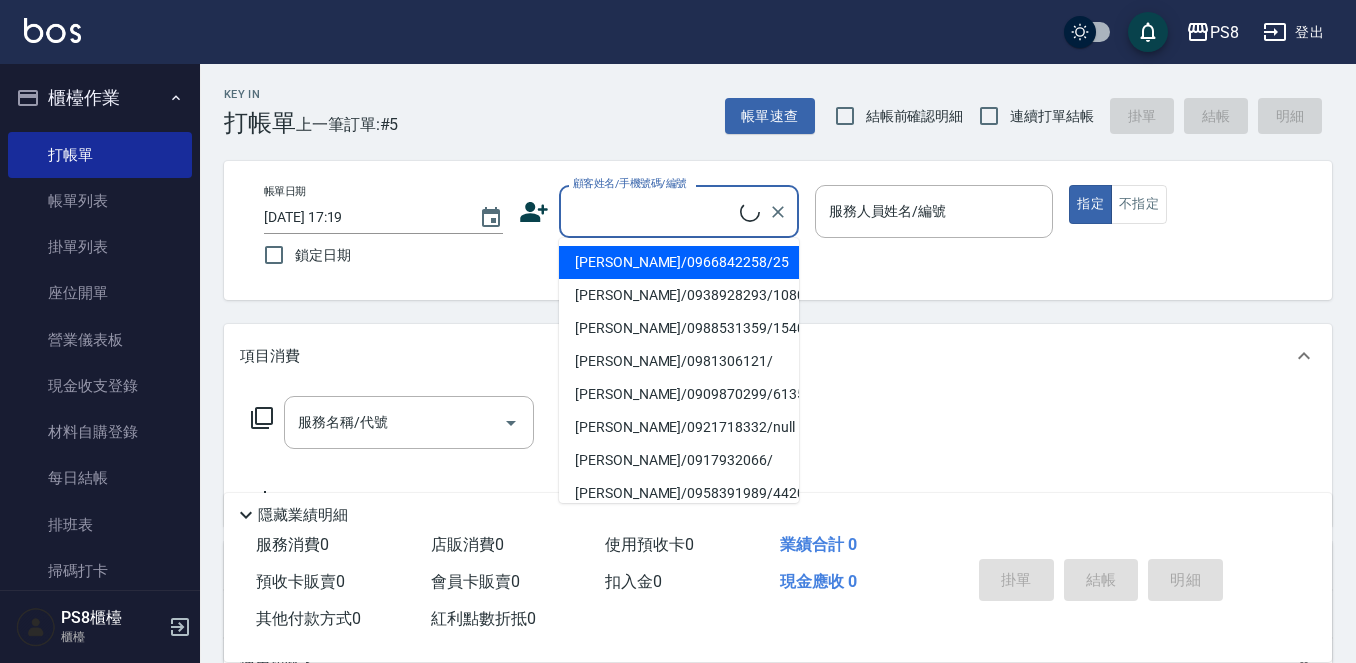 click on "顧客姓名/手機號碼/編號" at bounding box center [654, 211] 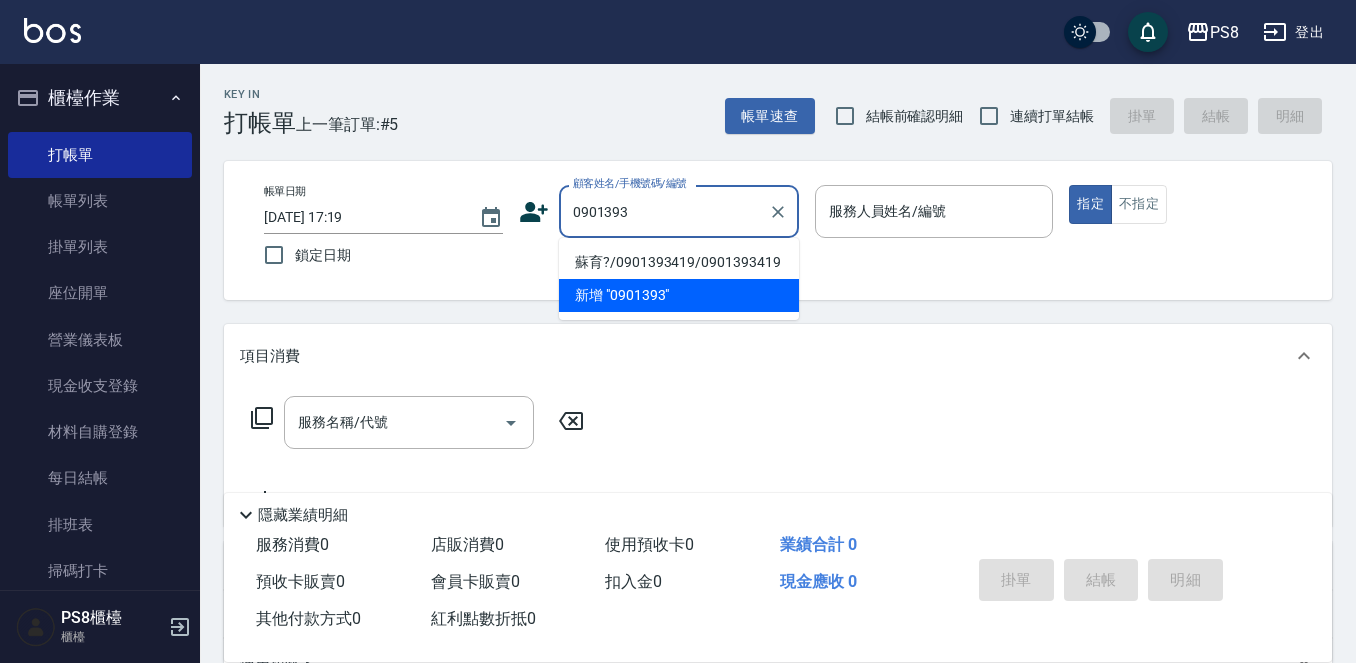 drag, startPoint x: 657, startPoint y: 262, endPoint x: 720, endPoint y: 255, distance: 63.387695 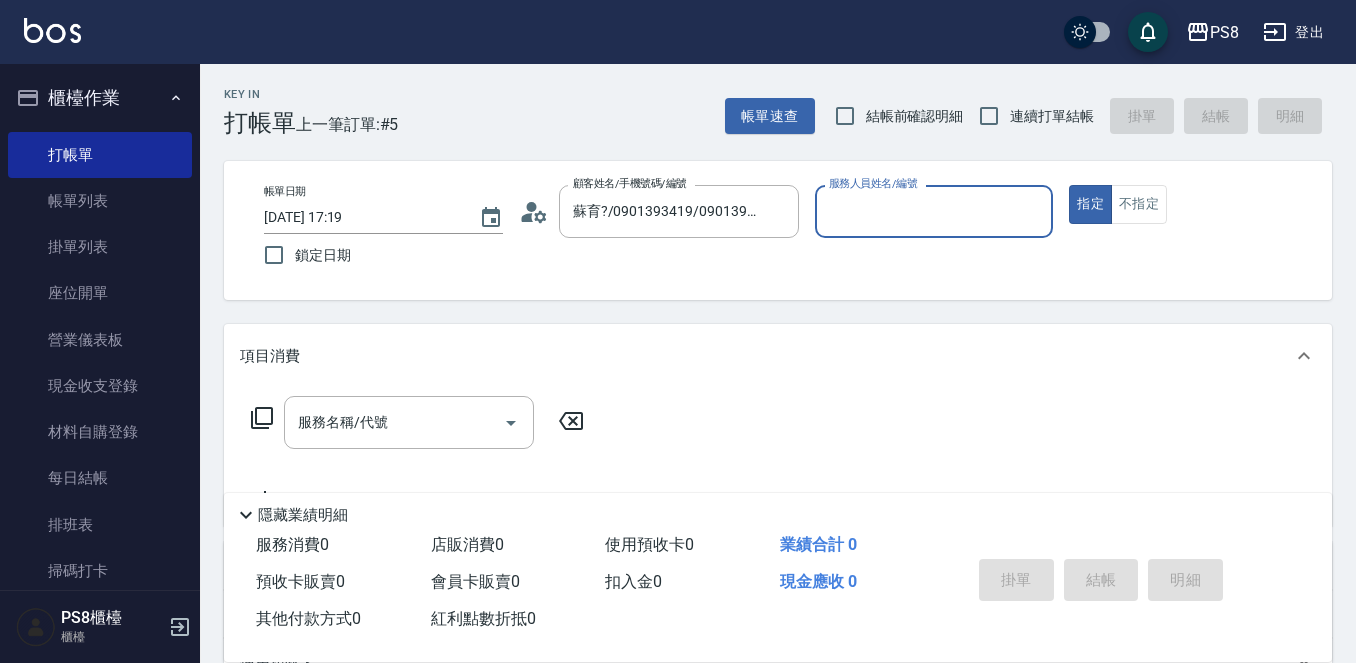 click on "服務人員姓名/編號" at bounding box center [934, 211] 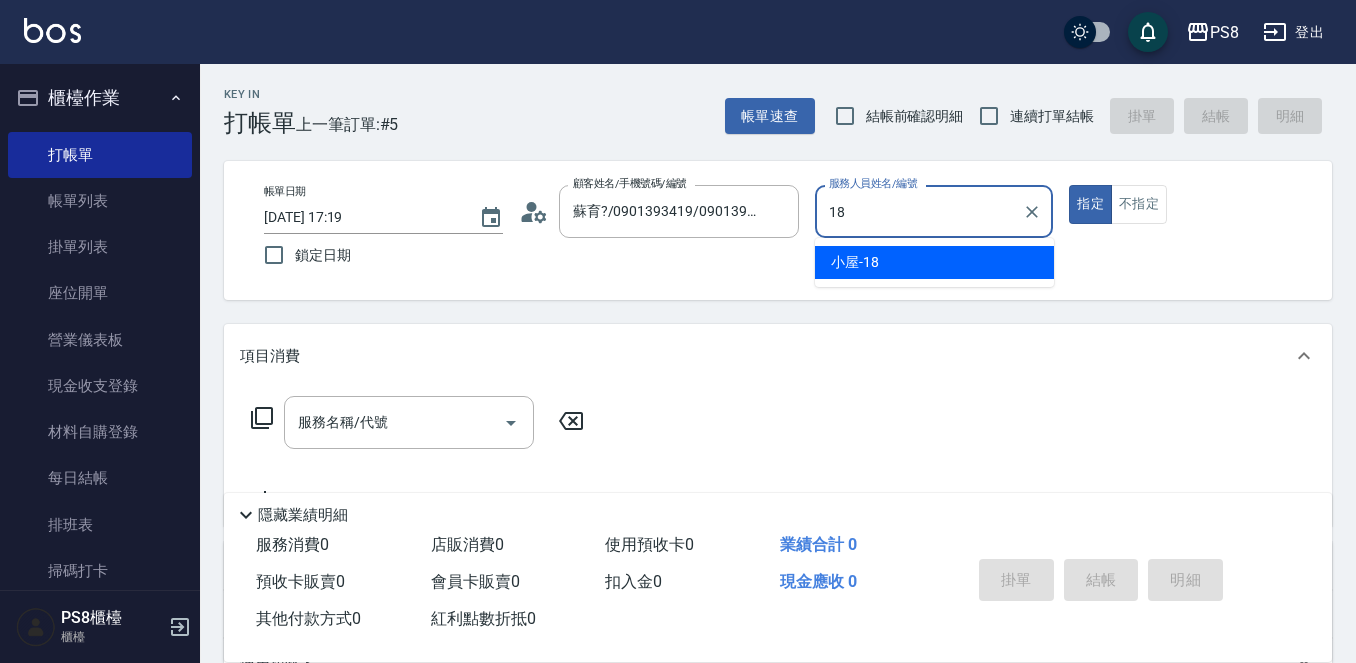 type on "小屋-18" 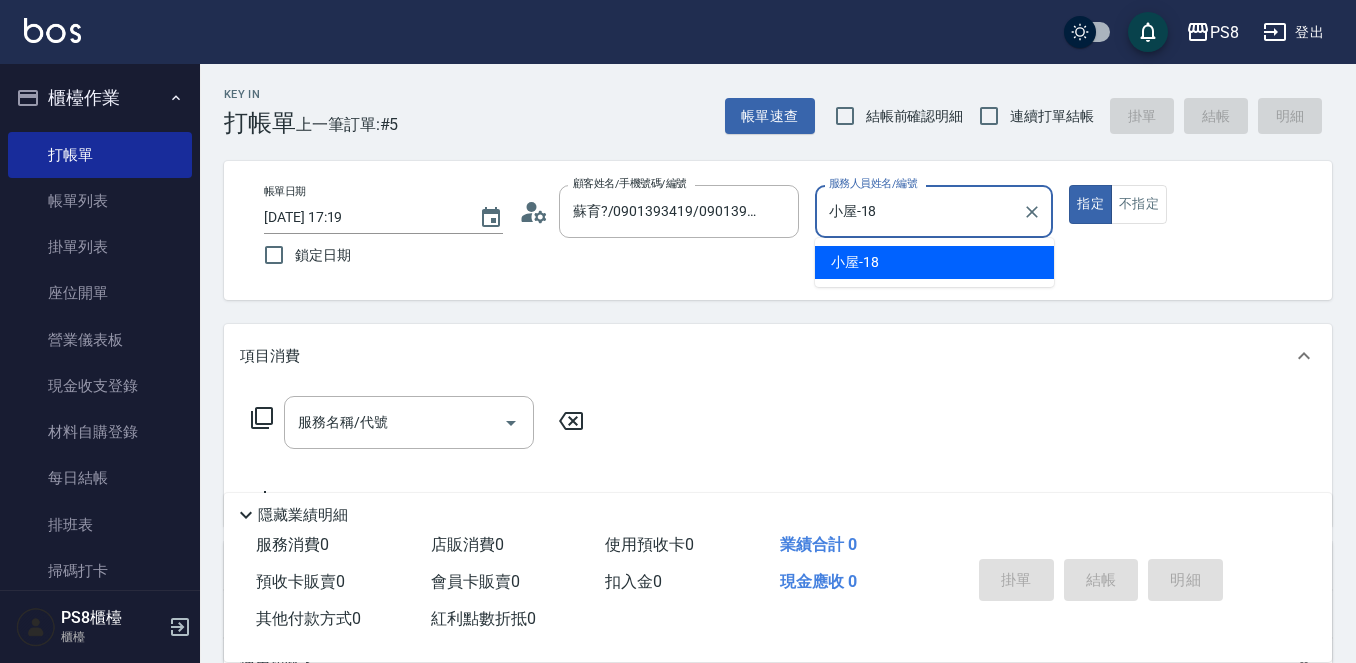 type on "true" 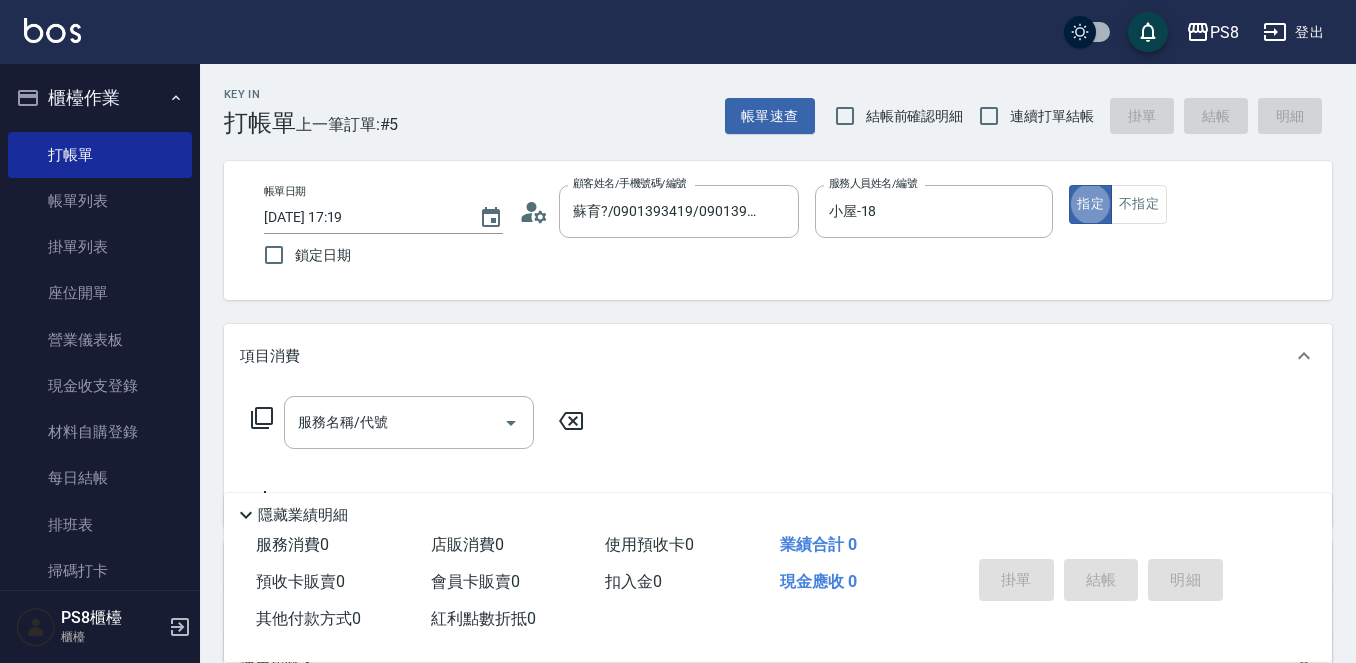 click on "服務名稱/代號 服務名稱/代號" at bounding box center (409, 422) 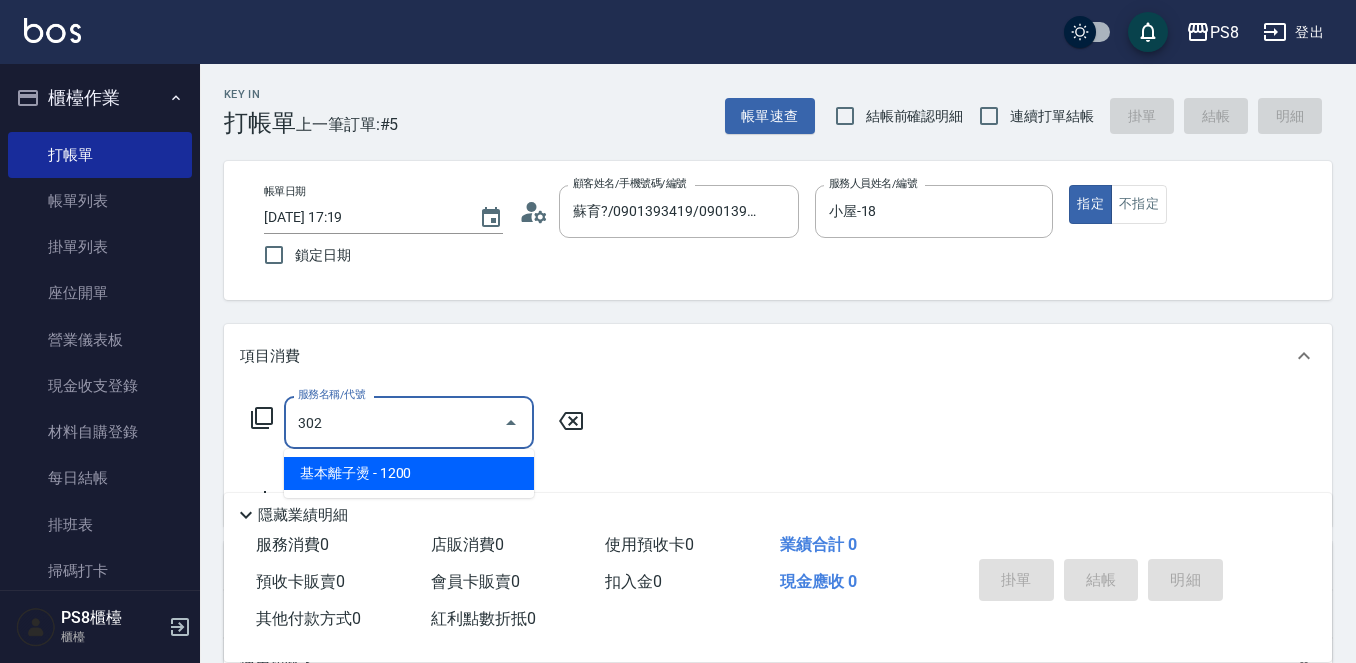 click on "基本離子燙 - 1200" at bounding box center (409, 473) 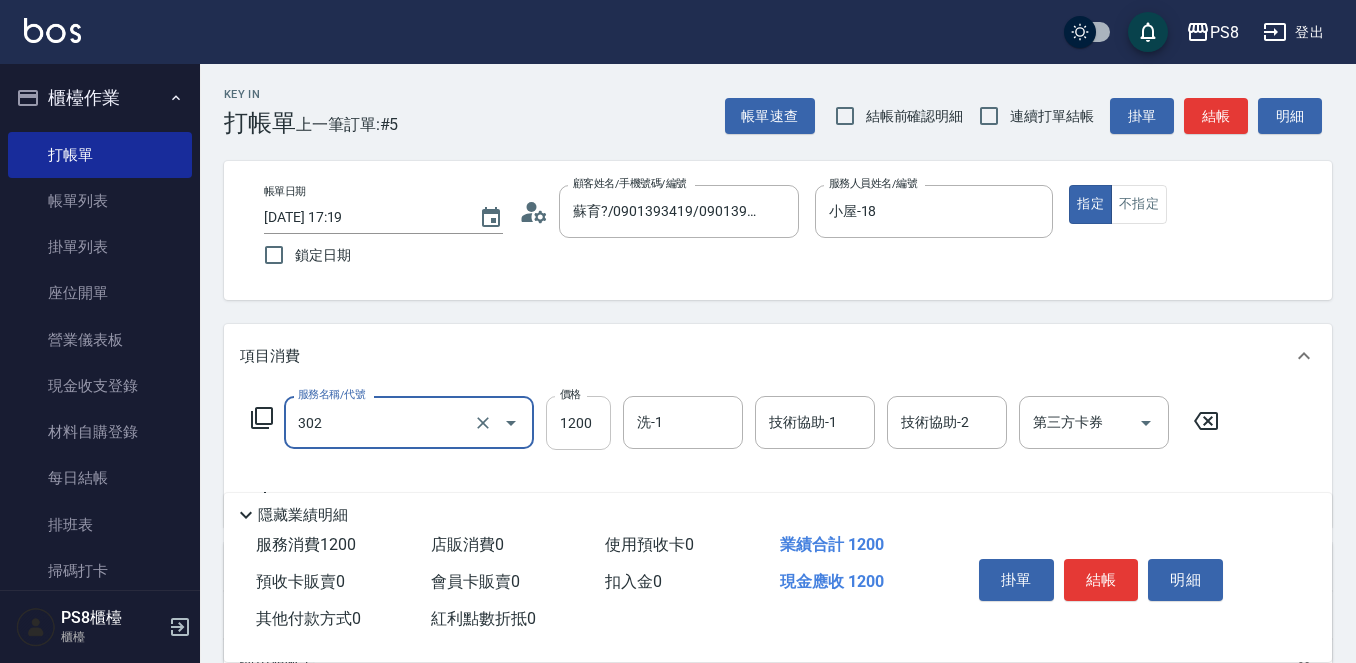 type on "基本離子燙(302)" 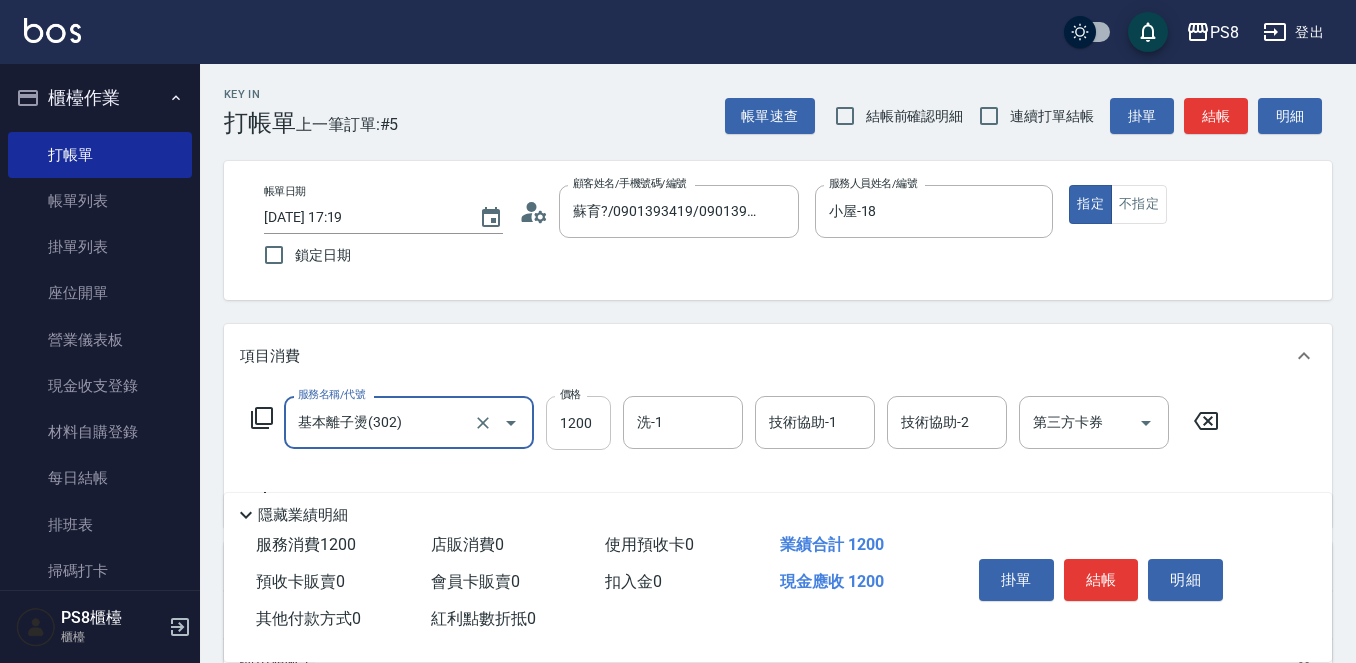 click on "1200" at bounding box center (578, 423) 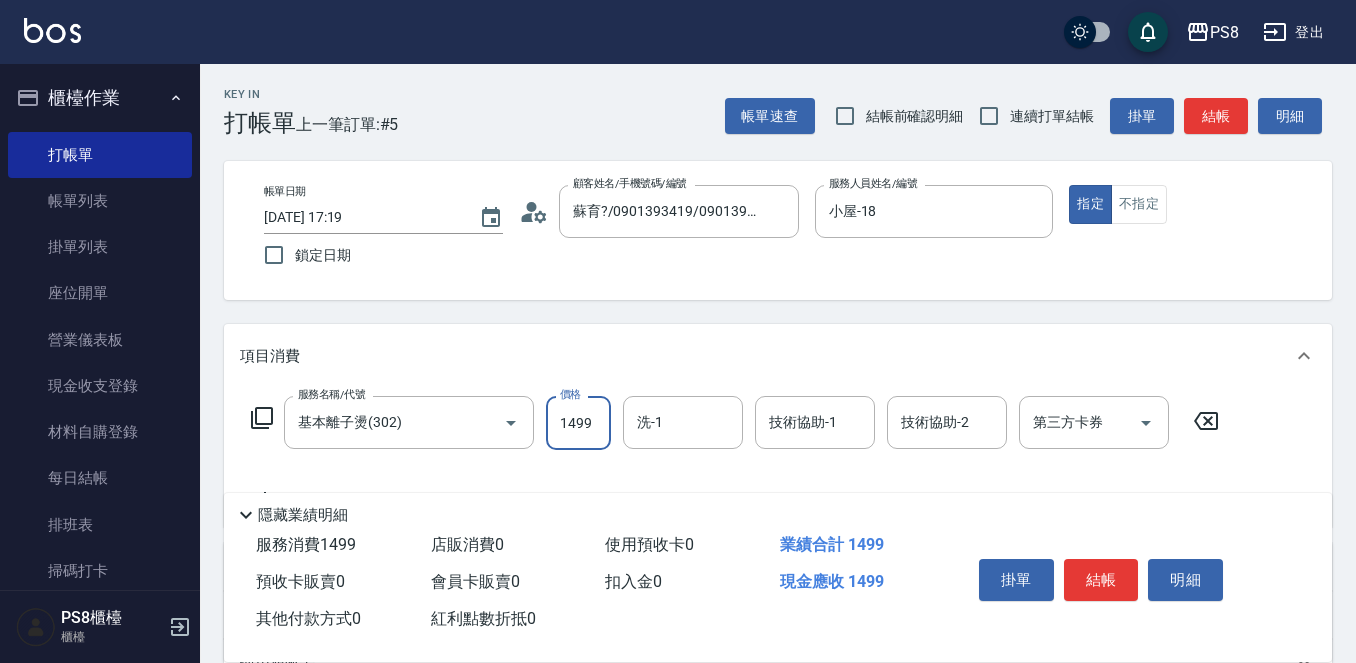 type on "1499" 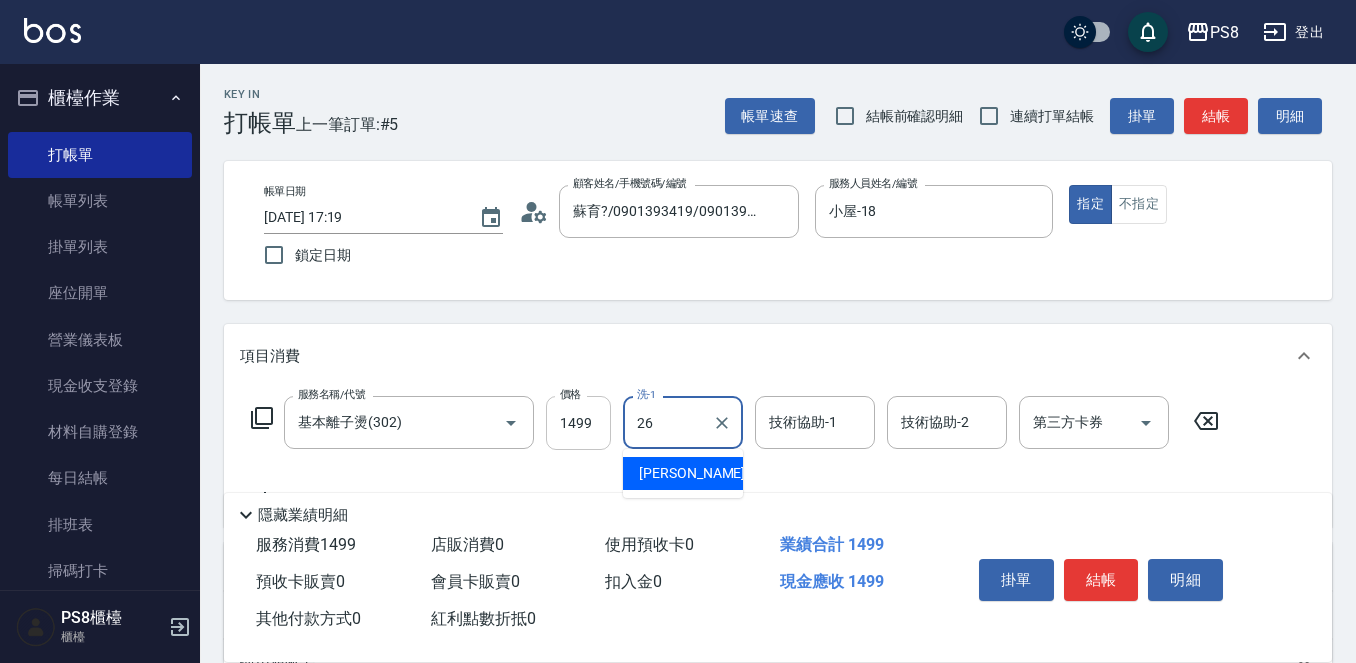 type on "苡真-26" 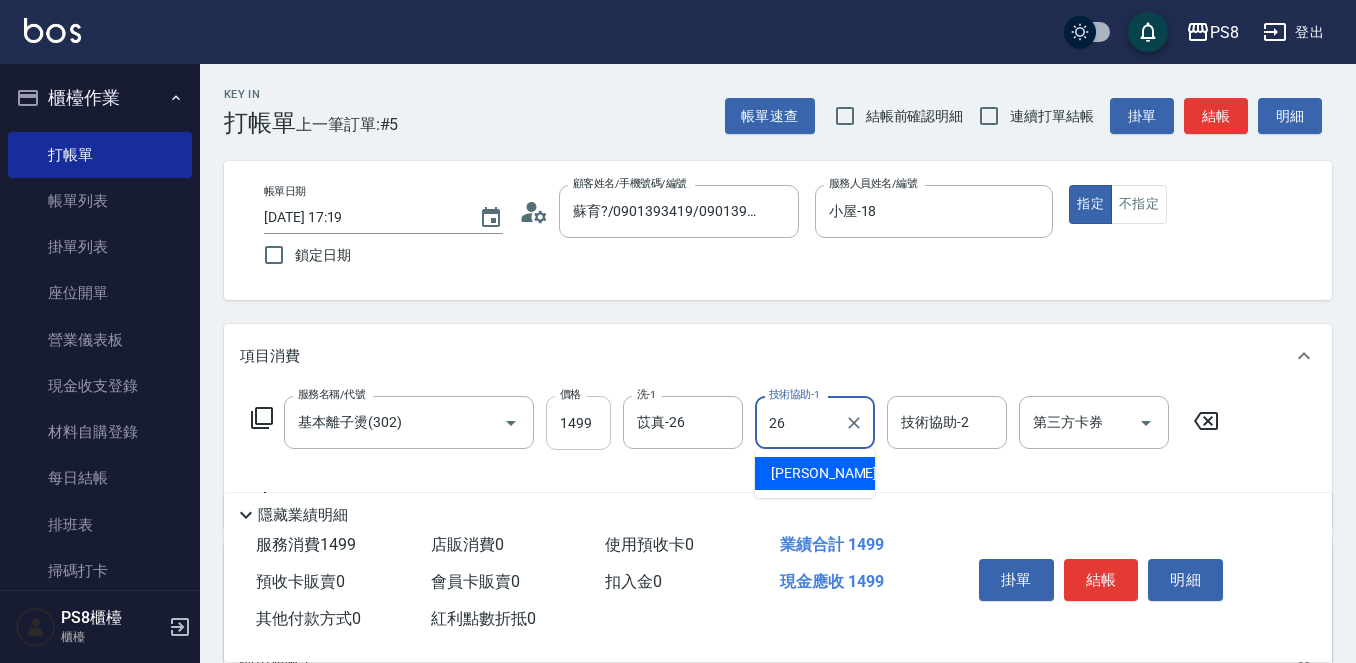 type on "苡真-26" 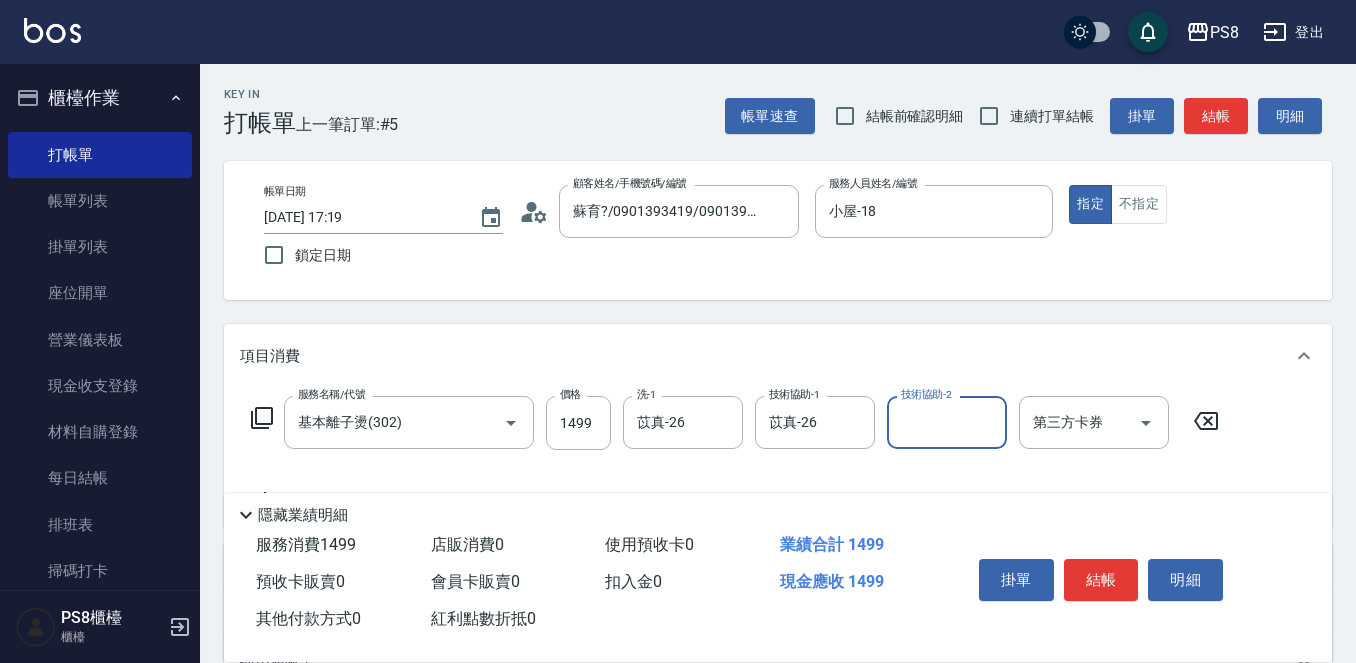 click on "結帳" at bounding box center (1101, 580) 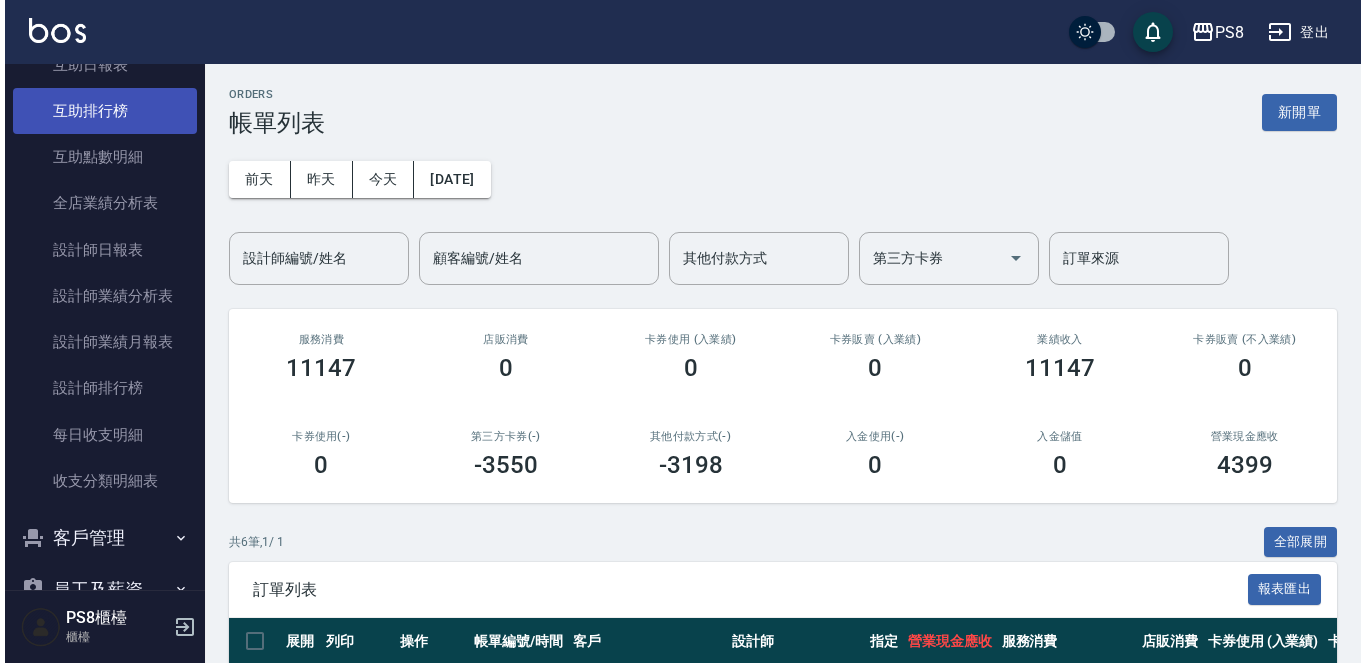 scroll, scrollTop: 800, scrollLeft: 0, axis: vertical 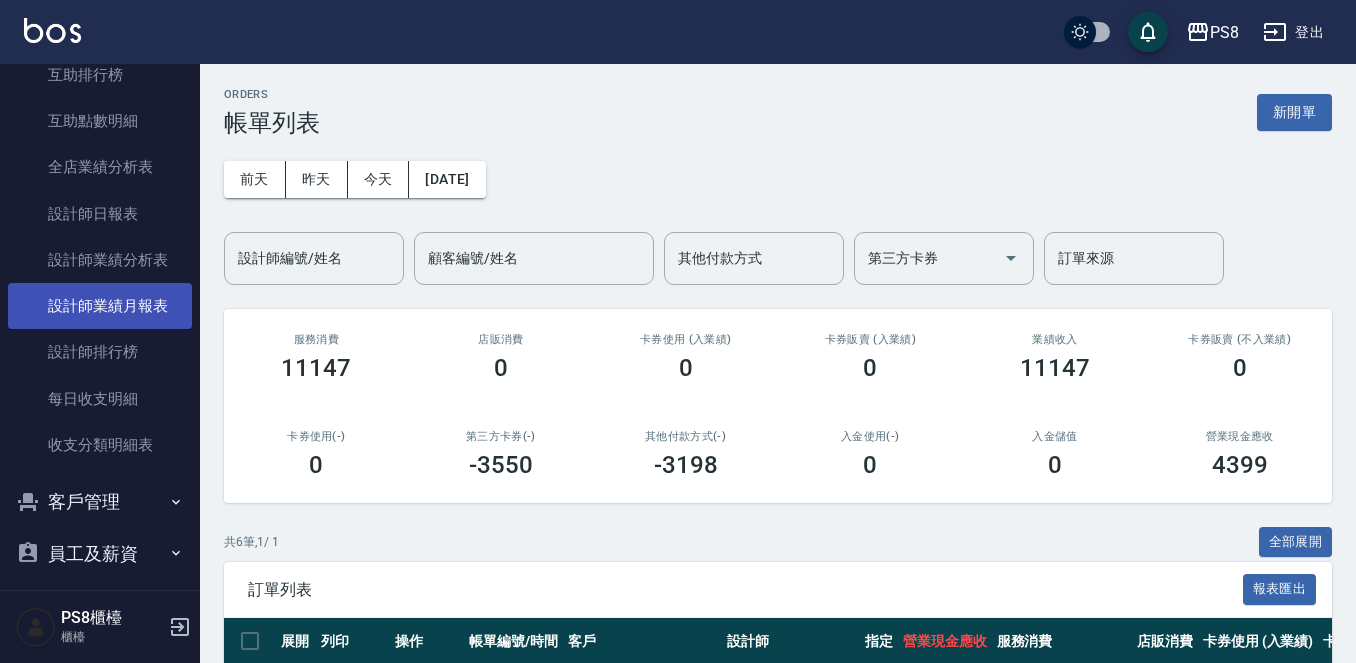 click on "設計師業績月報表" at bounding box center (100, 306) 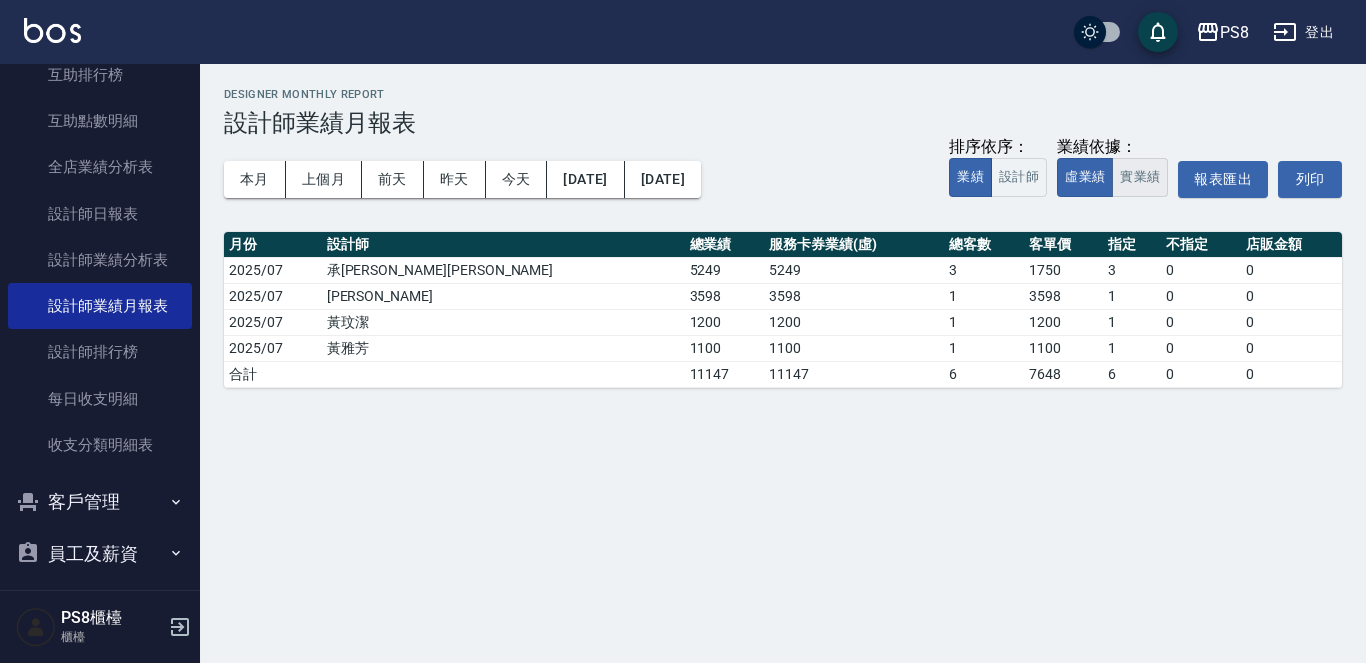click on "實業績" at bounding box center (1140, 177) 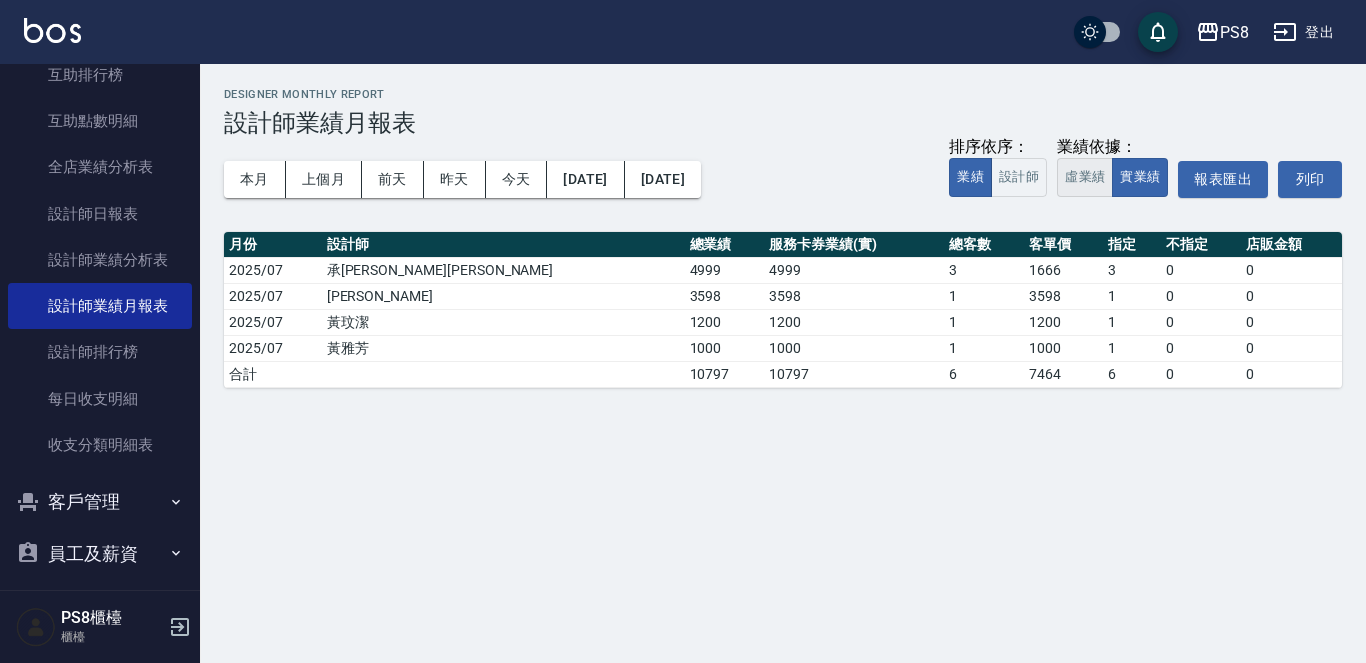 click on "虛業績" at bounding box center (1085, 177) 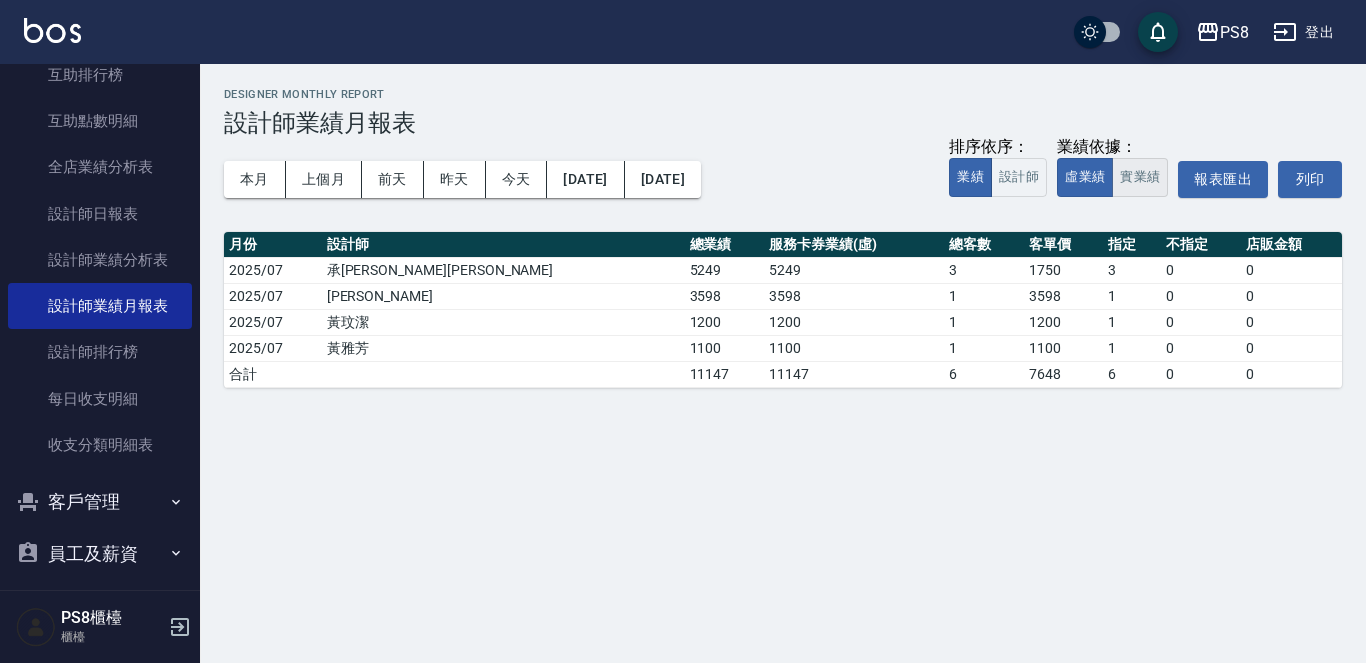 click on "實業績" at bounding box center (1140, 177) 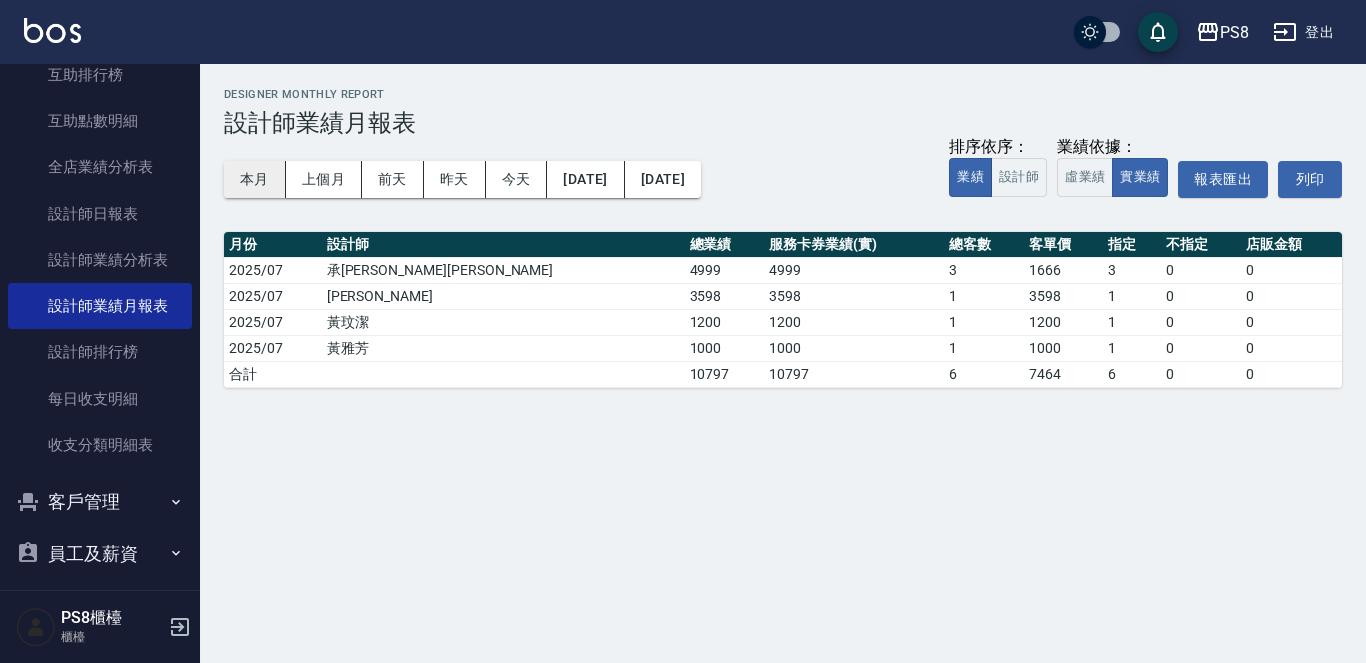 click on "本月" at bounding box center [255, 179] 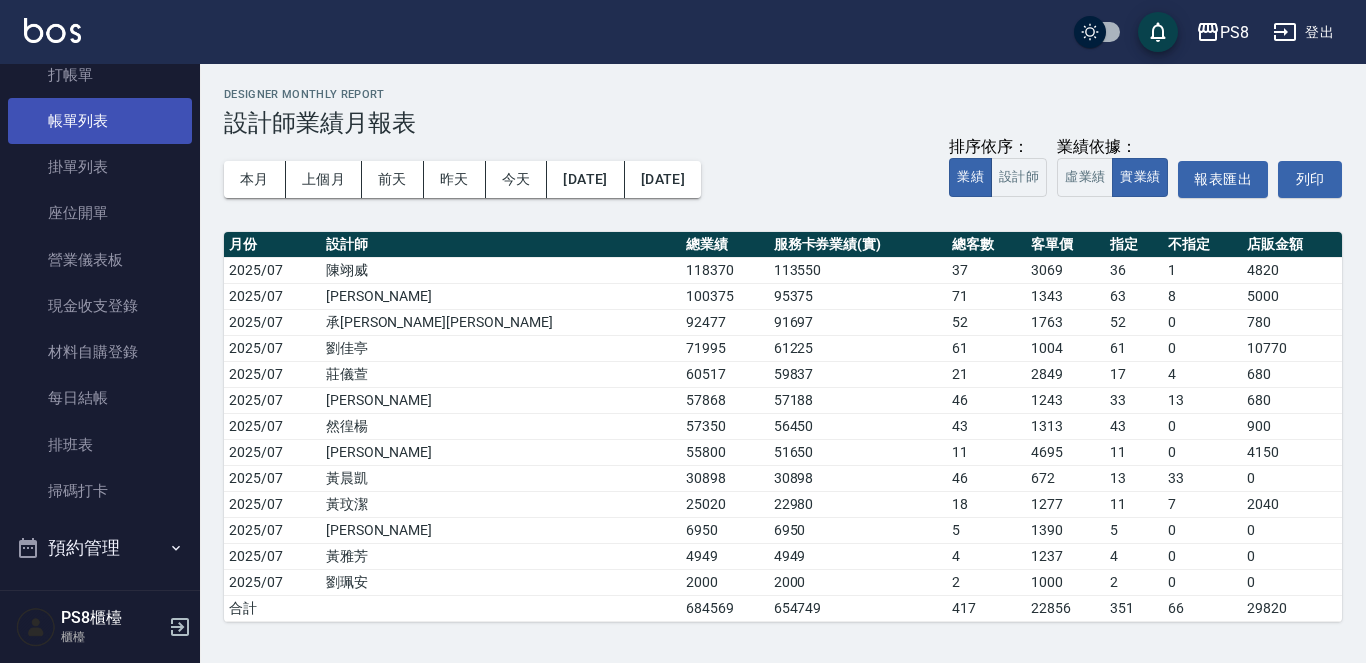 scroll, scrollTop: 0, scrollLeft: 0, axis: both 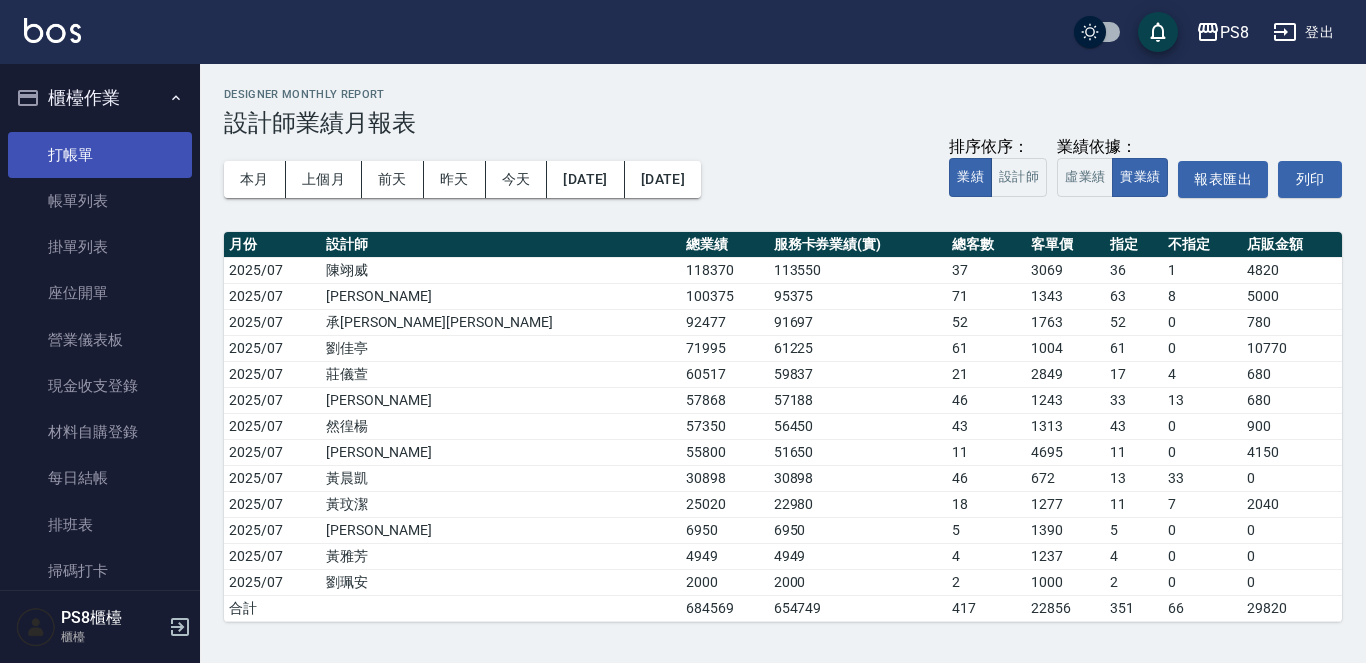 click on "打帳單" at bounding box center (100, 155) 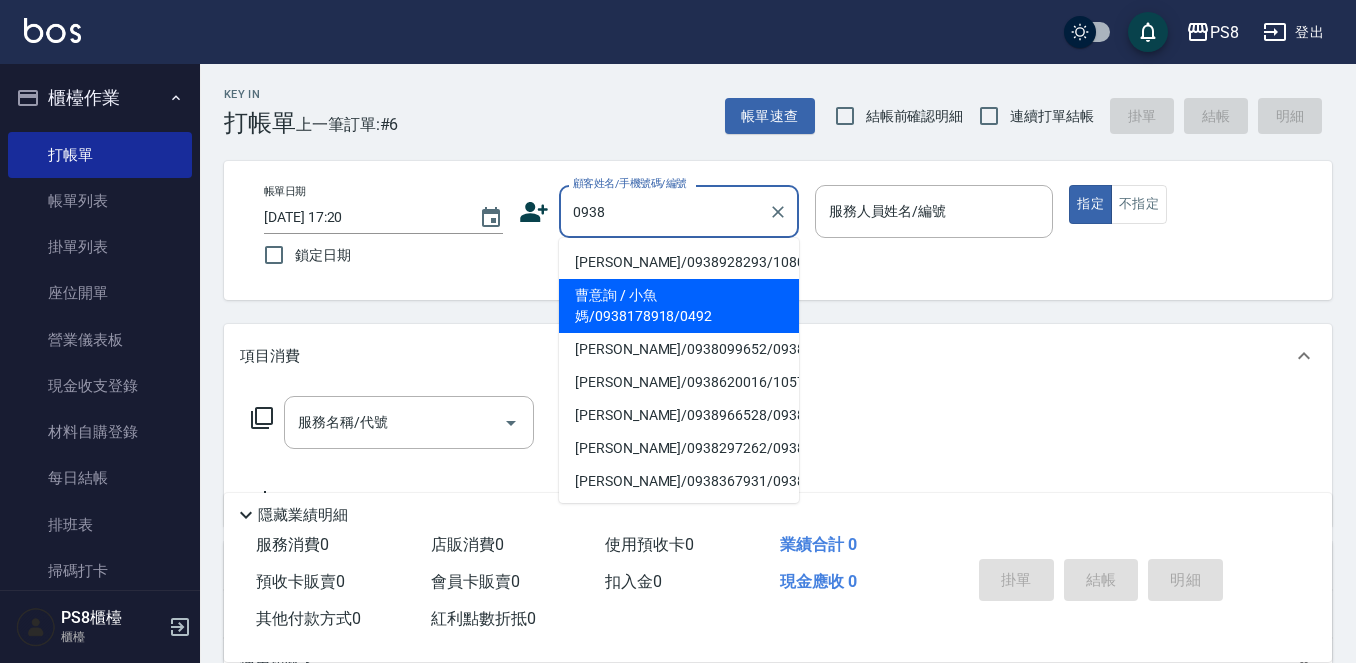 drag, startPoint x: 608, startPoint y: 299, endPoint x: 943, endPoint y: 288, distance: 335.18054 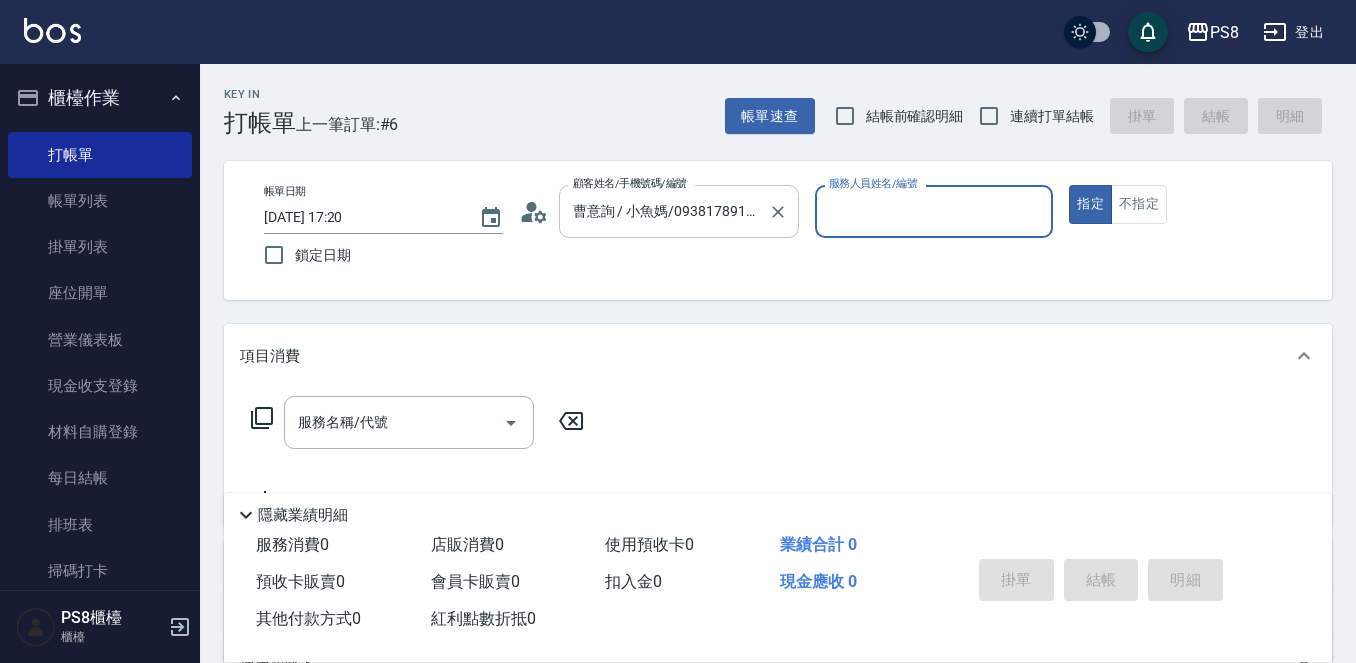 type on "EMMA-15" 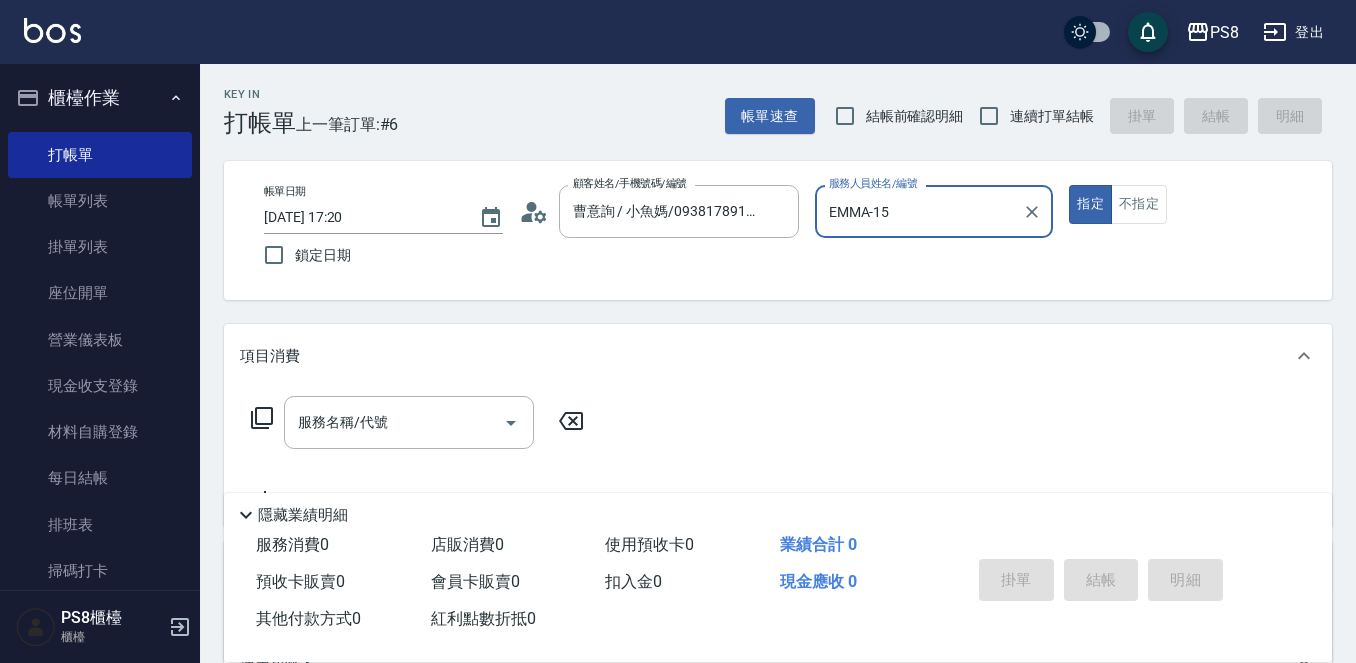 click 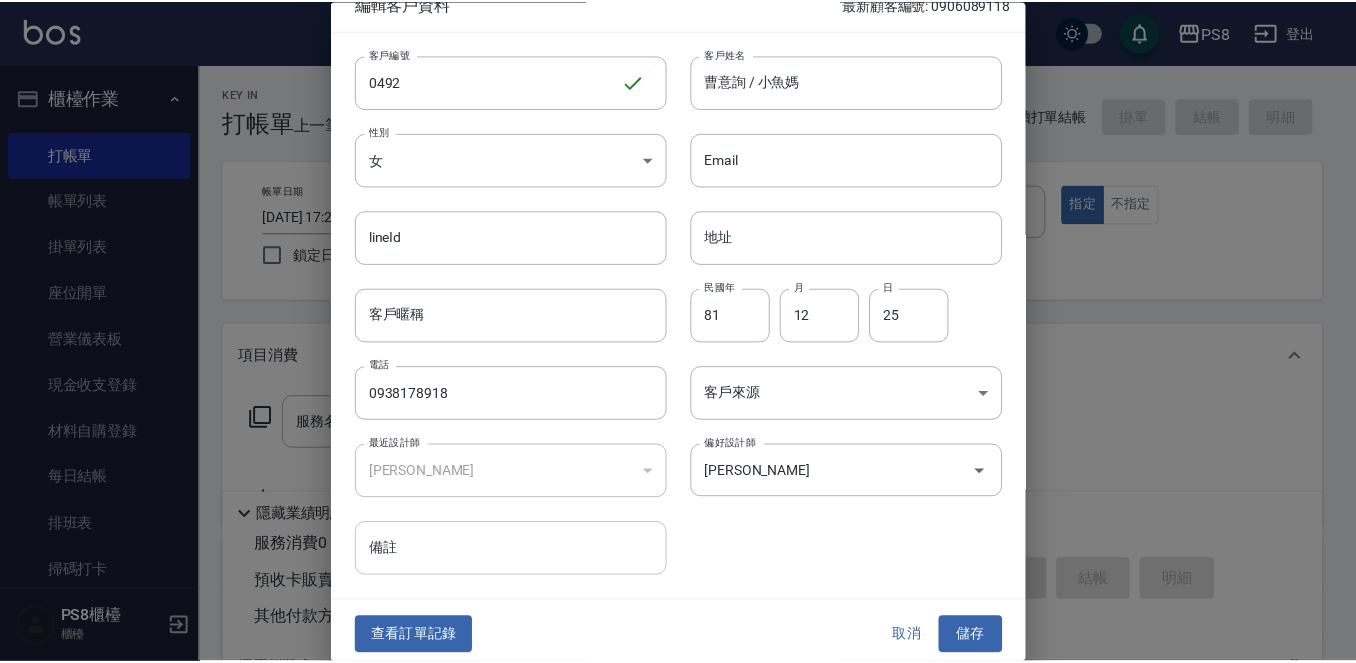 scroll, scrollTop: 30, scrollLeft: 0, axis: vertical 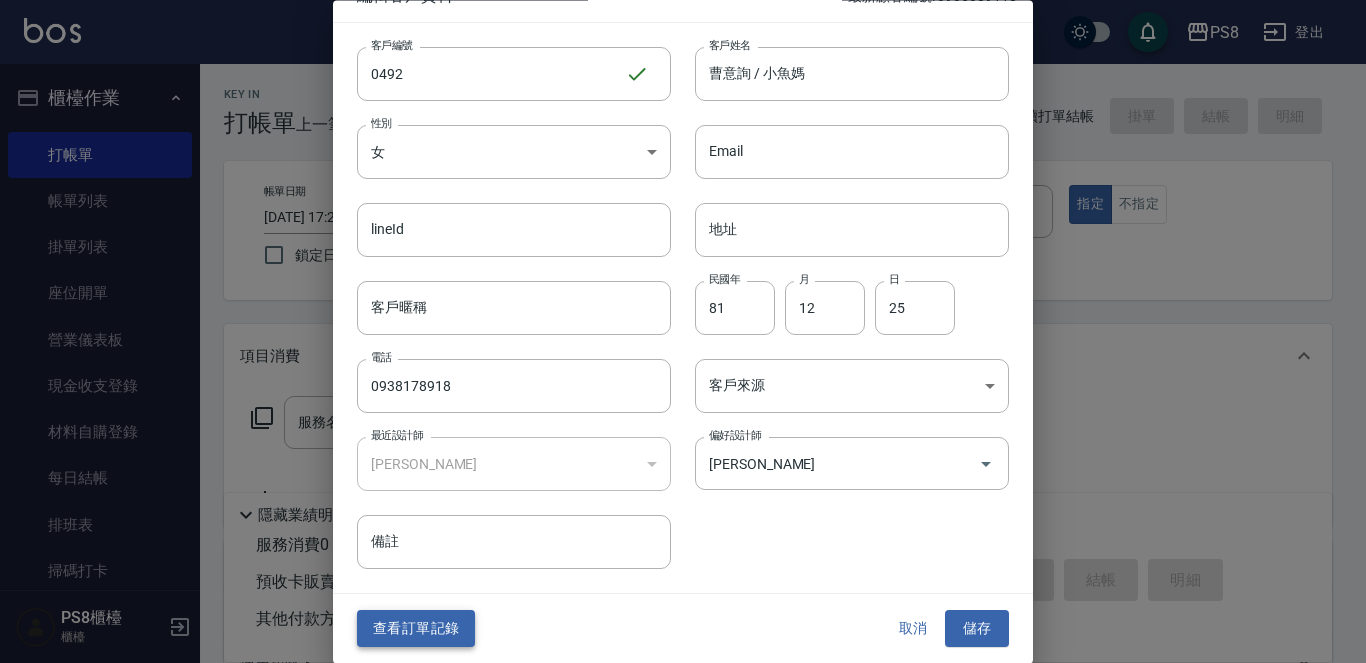 click on "查看訂單記錄" at bounding box center [416, 629] 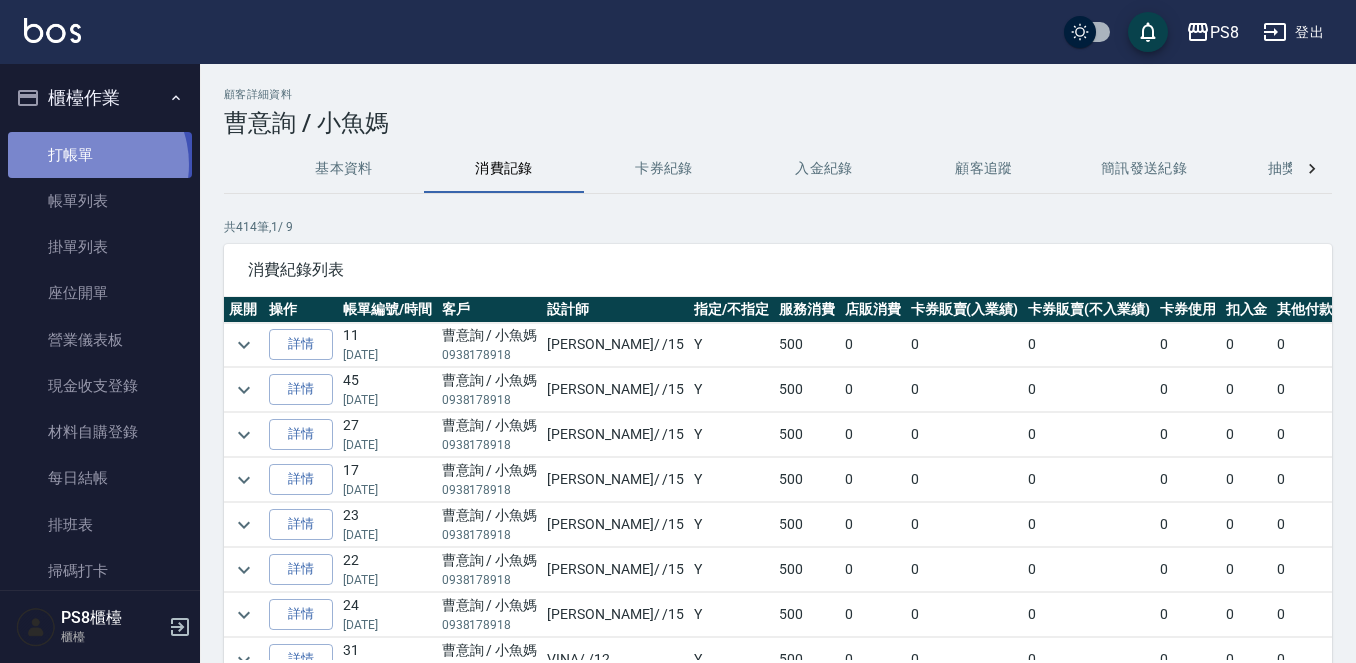 click on "打帳單" at bounding box center (100, 155) 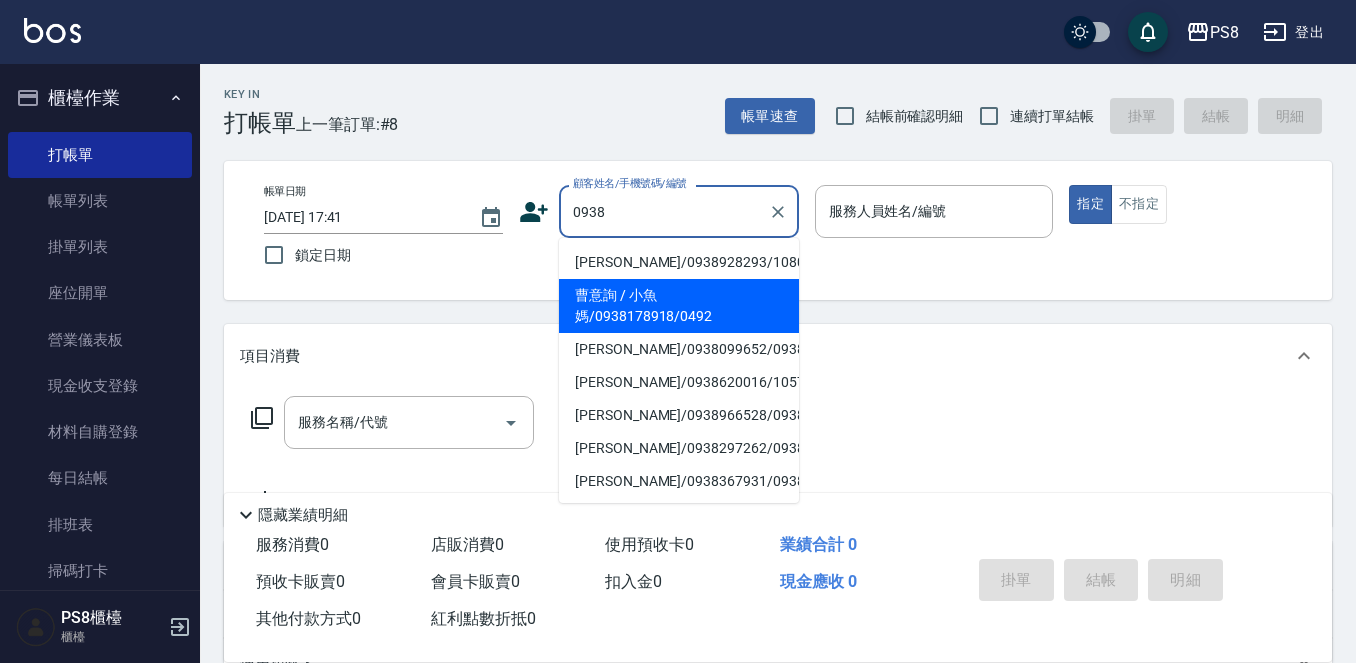 click on "曹意詢 / 小魚媽/0938178918/0492" at bounding box center [679, 306] 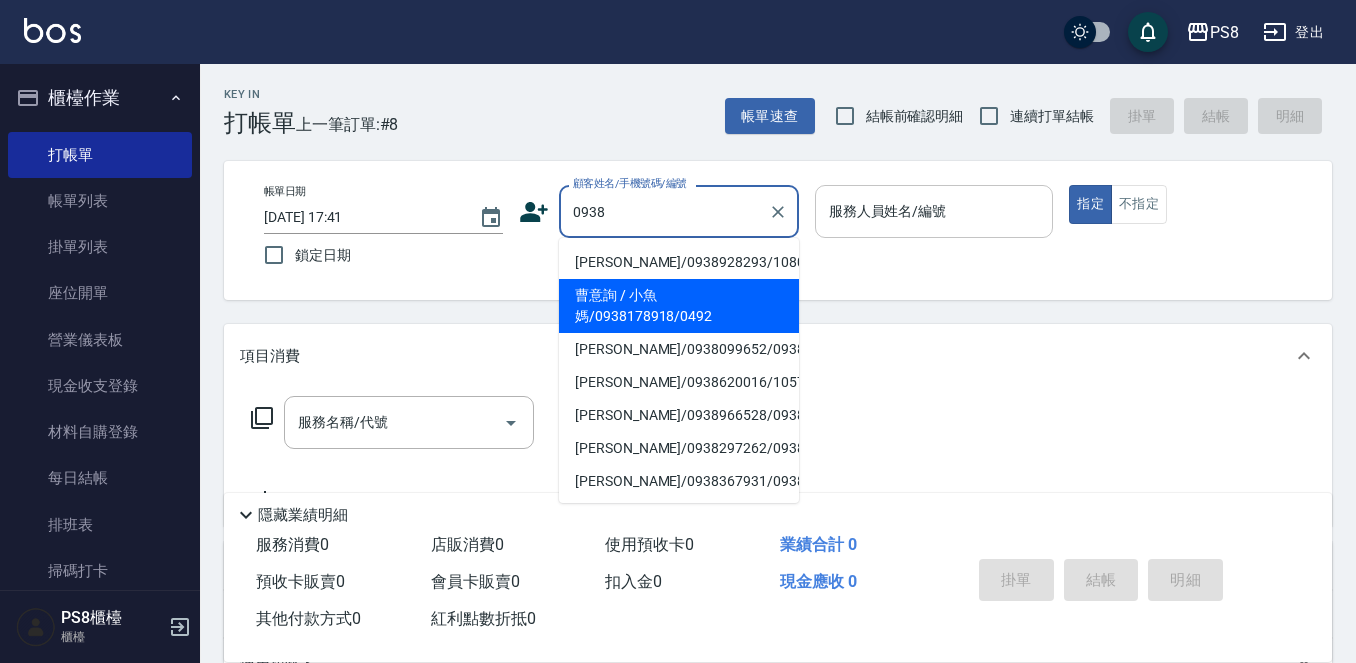 type on "曹意詢 / 小魚媽/0938178918/0492" 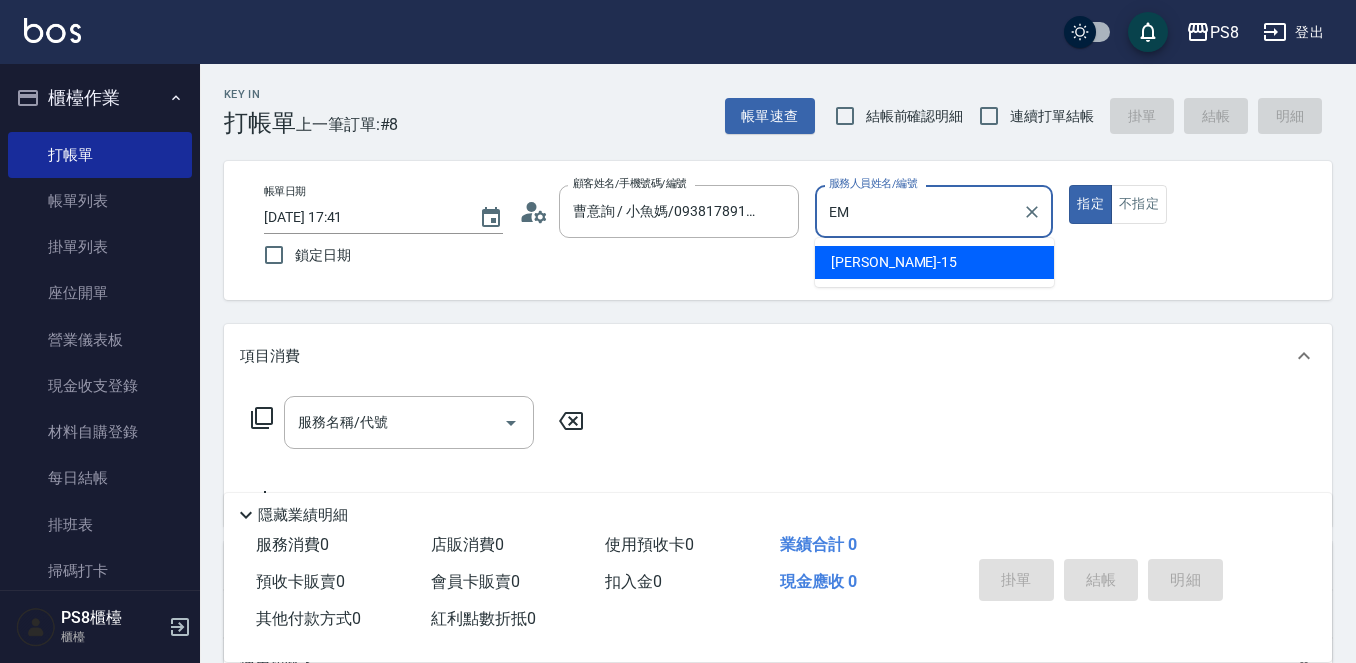 type on "E" 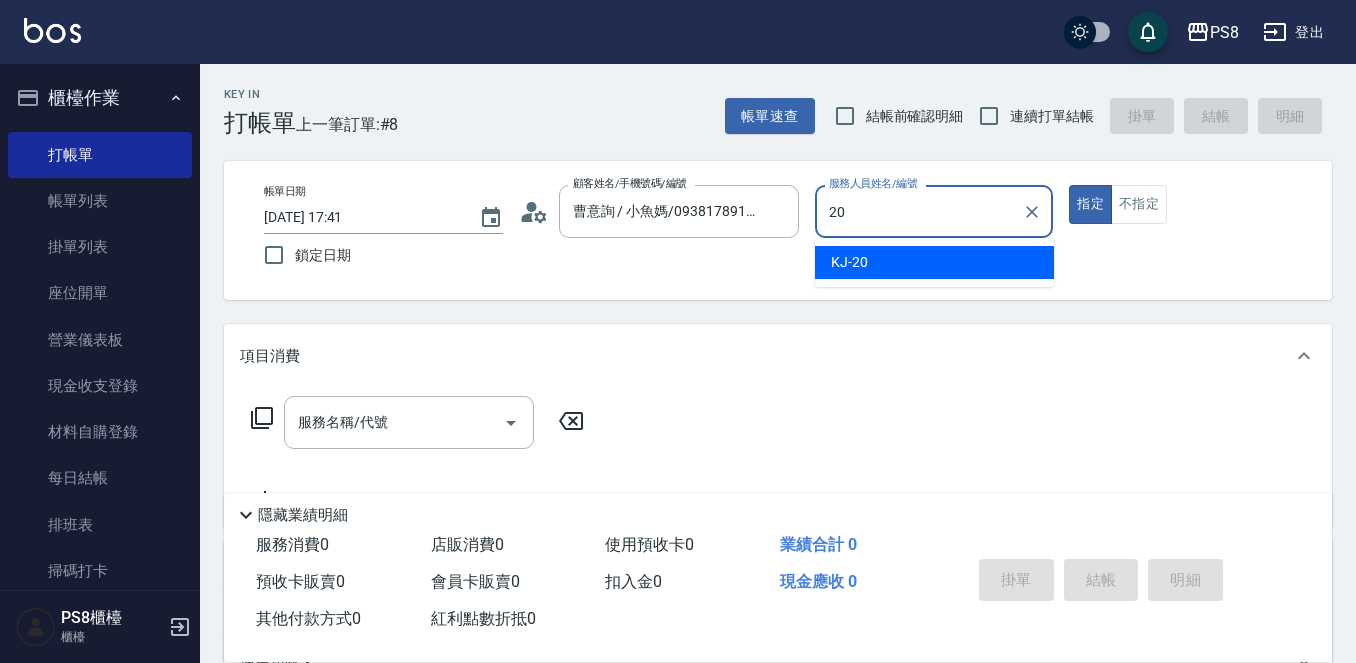 type on "KJ-20" 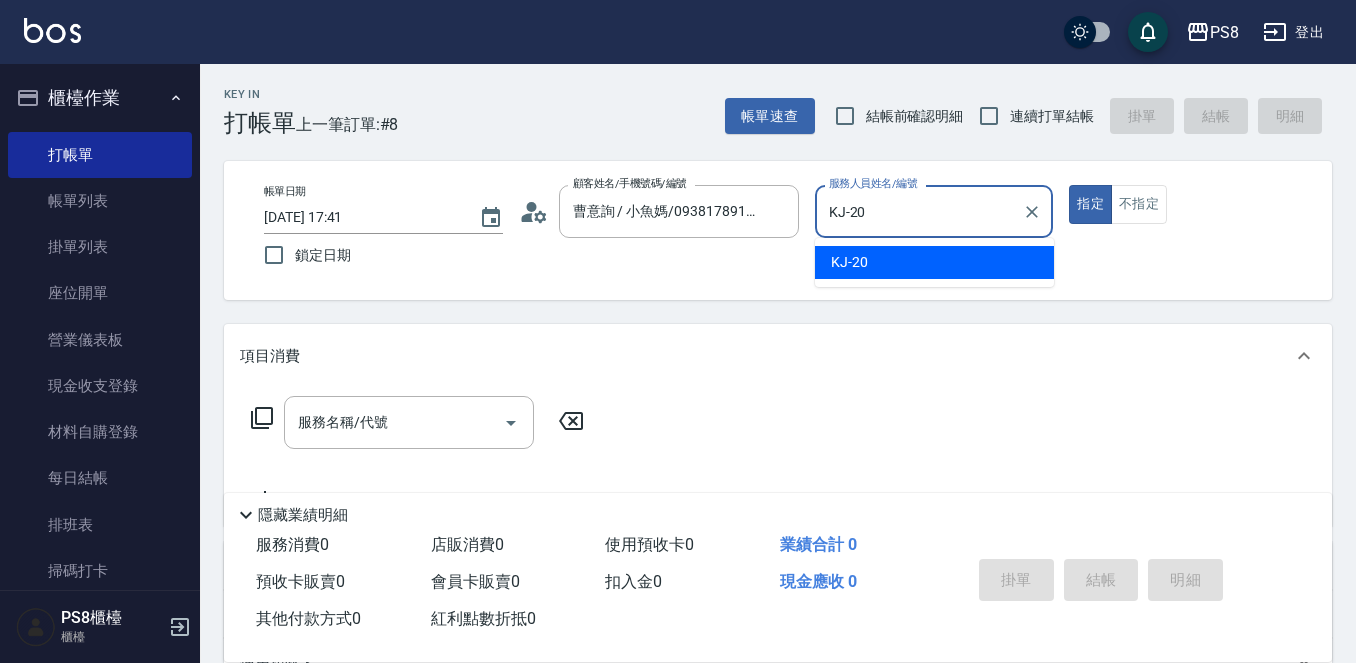 type on "true" 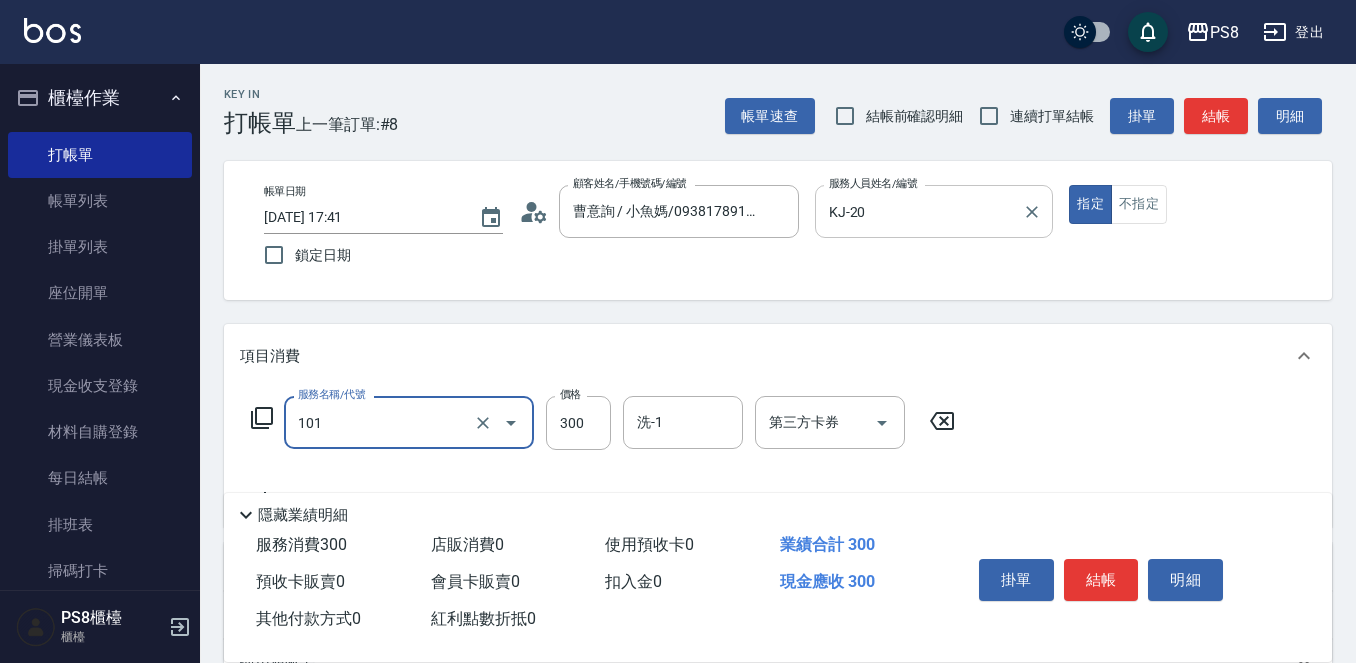 type on "洗髮(101)" 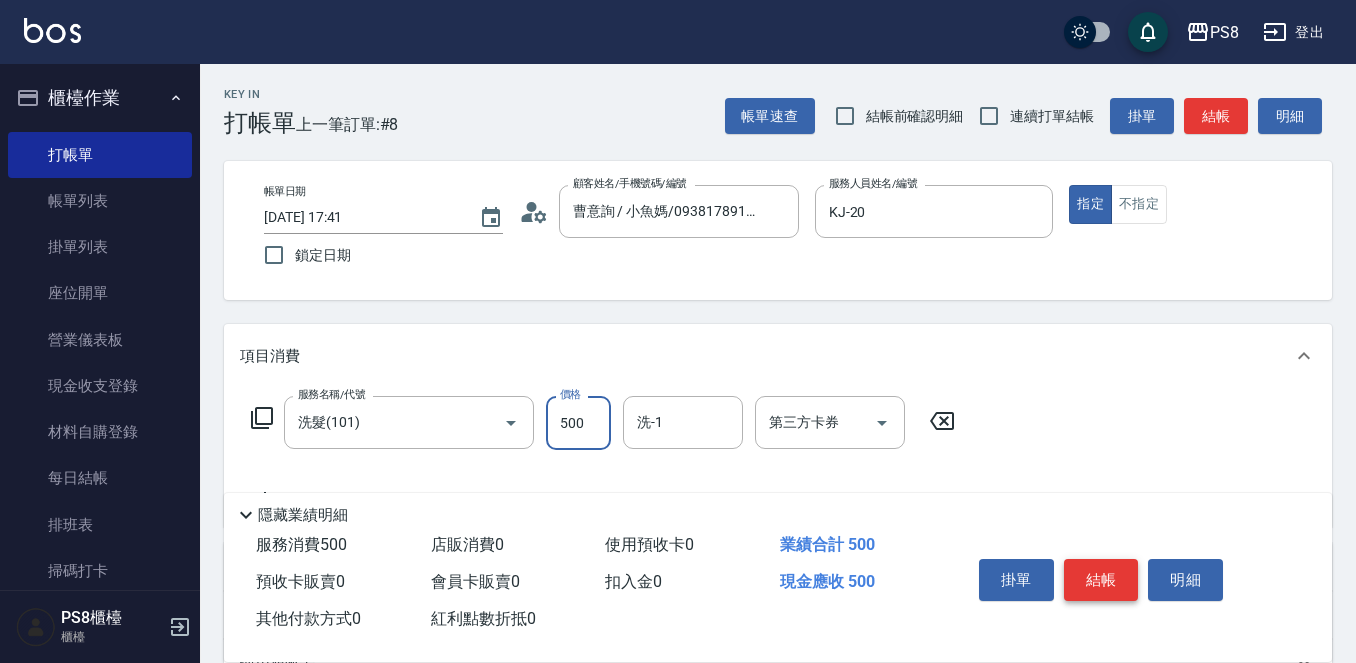 type on "500" 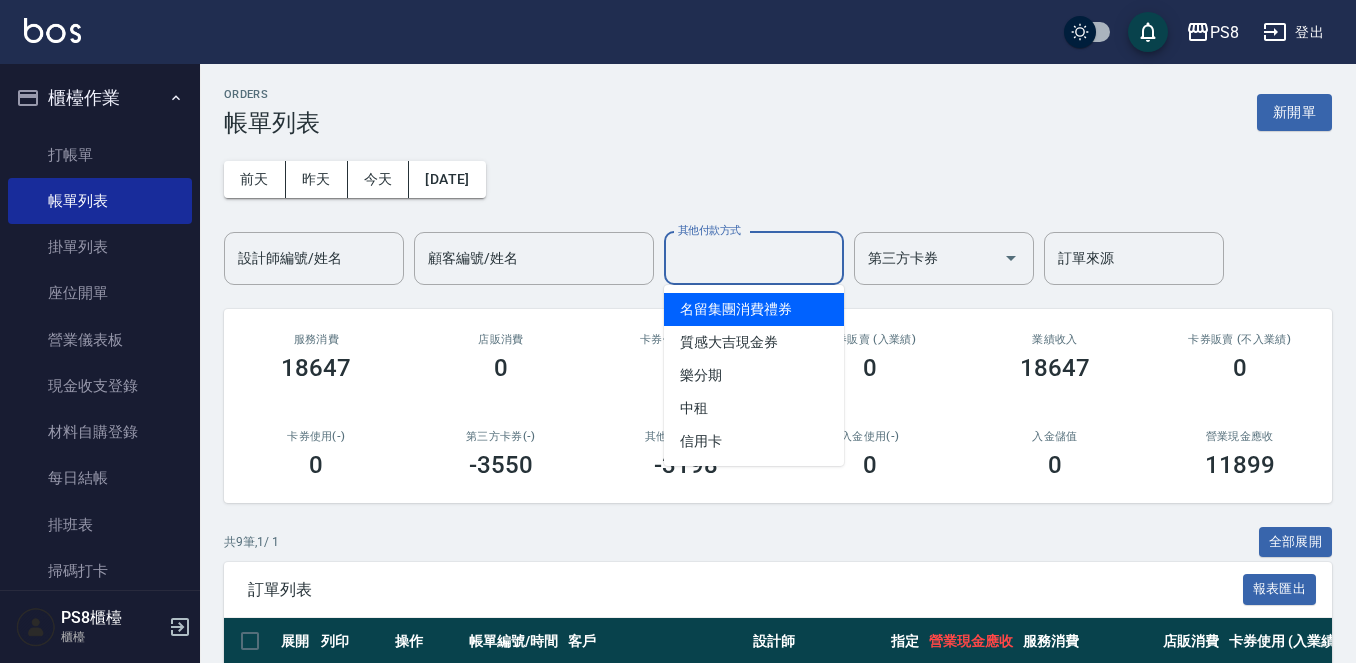 click on "其他付款方式 其他付款方式" at bounding box center [754, 258] 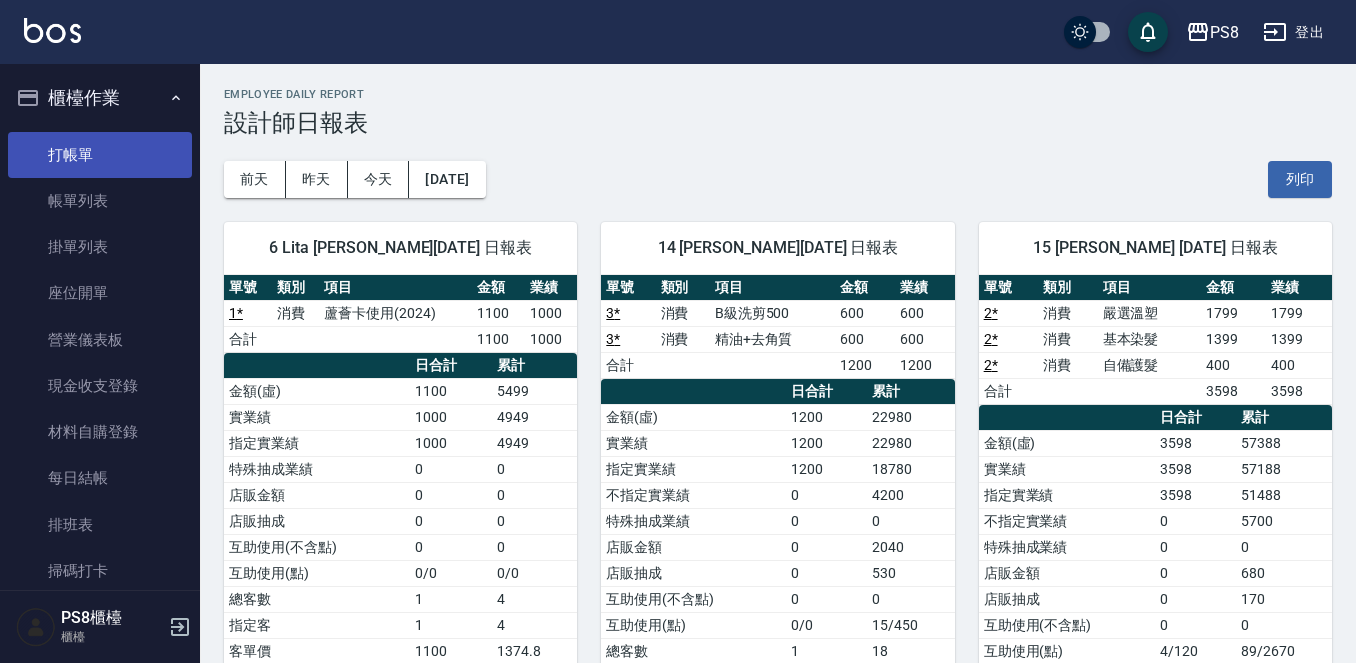 scroll, scrollTop: 0, scrollLeft: 0, axis: both 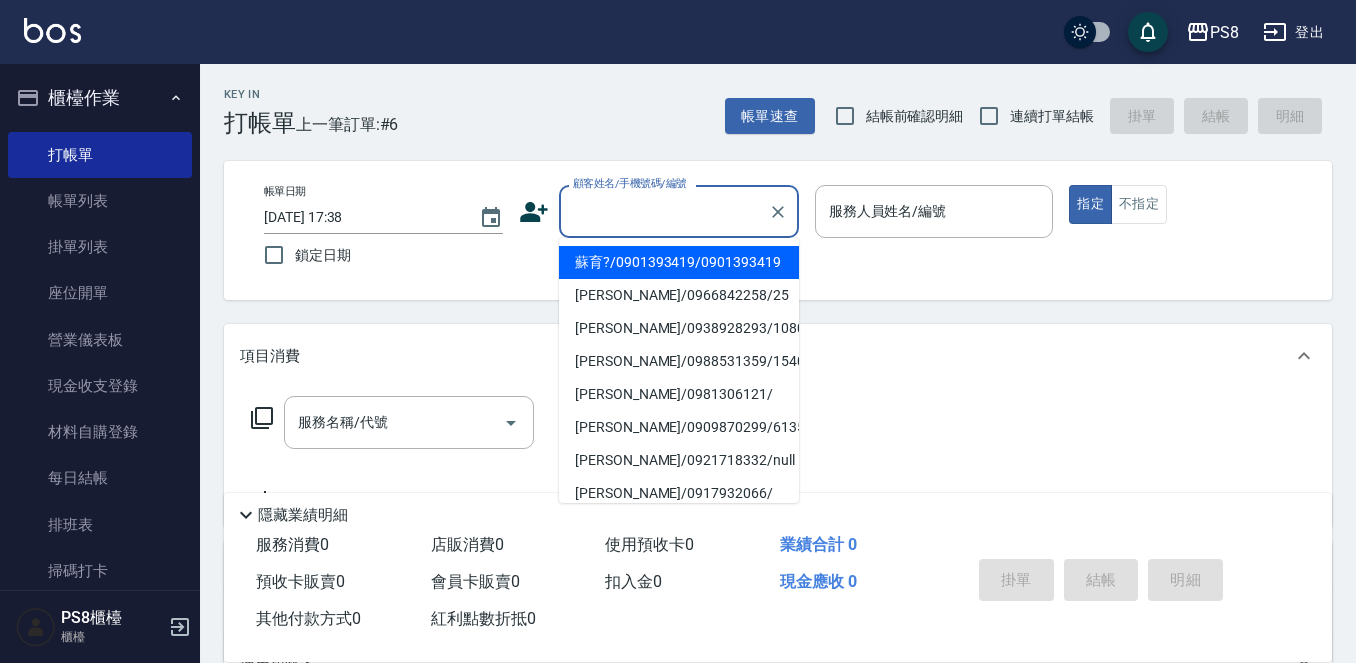click on "顧客姓名/手機號碼/編號" at bounding box center (664, 211) 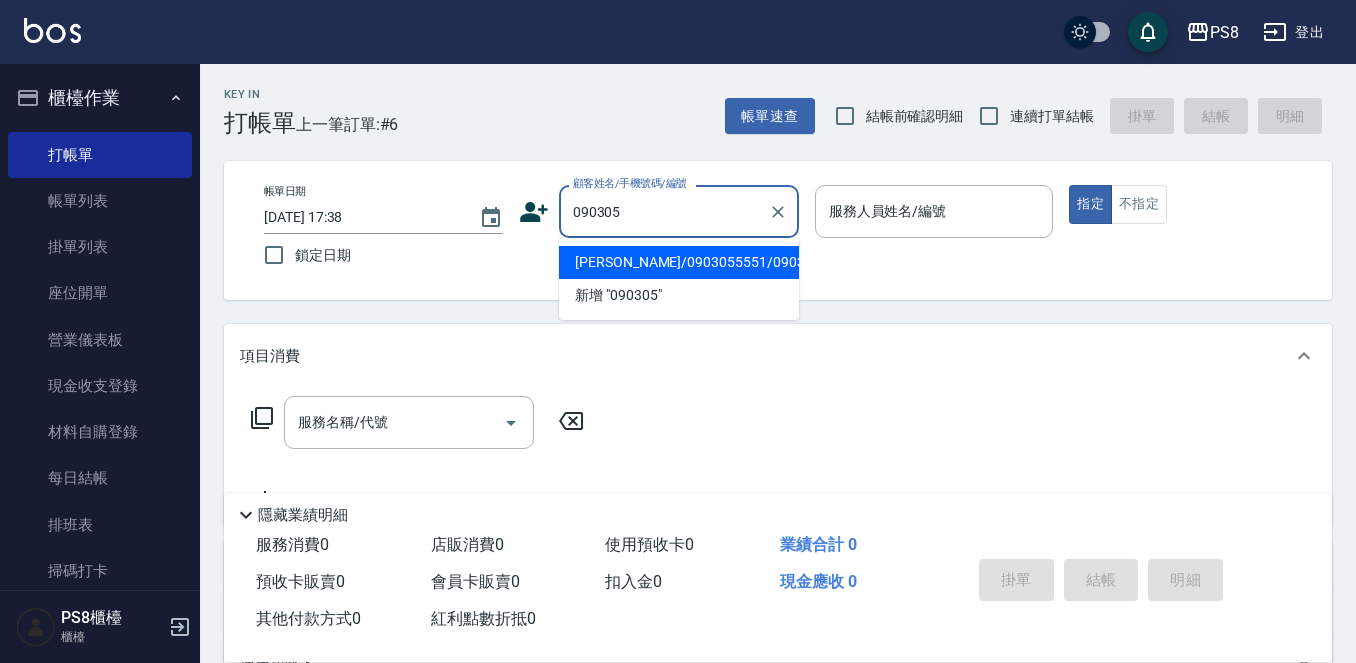 type on "0903059" 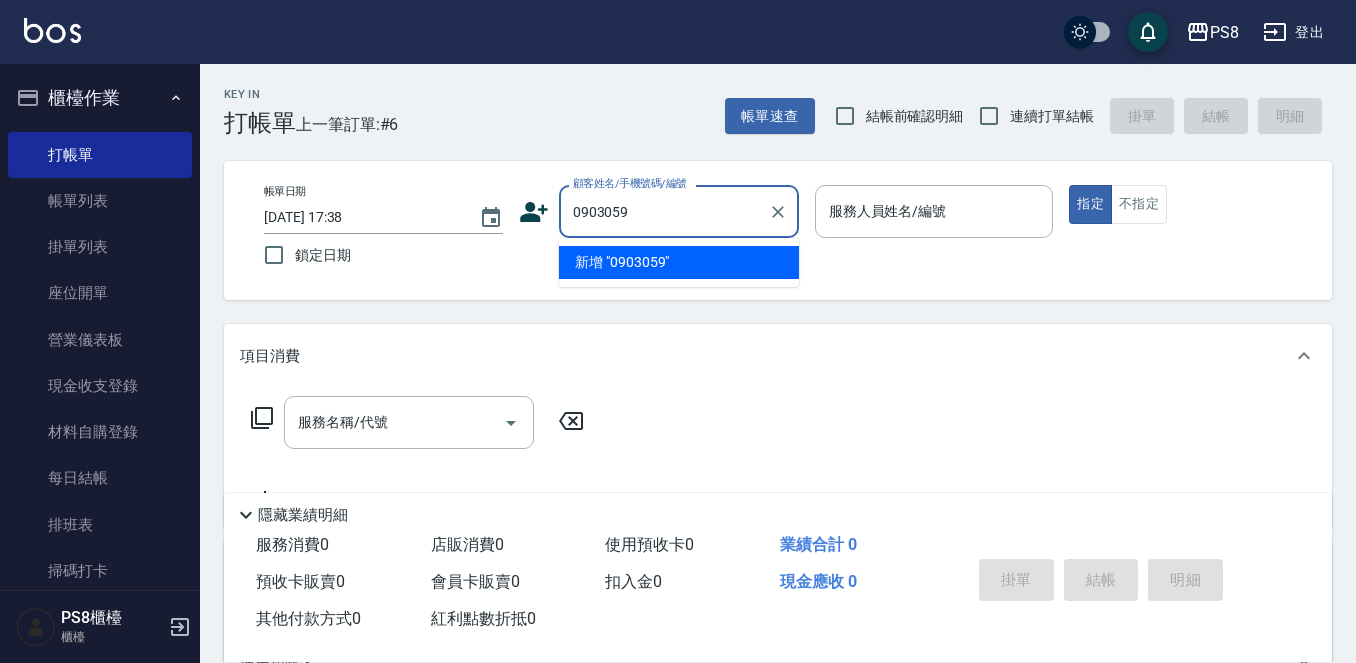 drag, startPoint x: 669, startPoint y: 222, endPoint x: 0, endPoint y: 168, distance: 671.17584 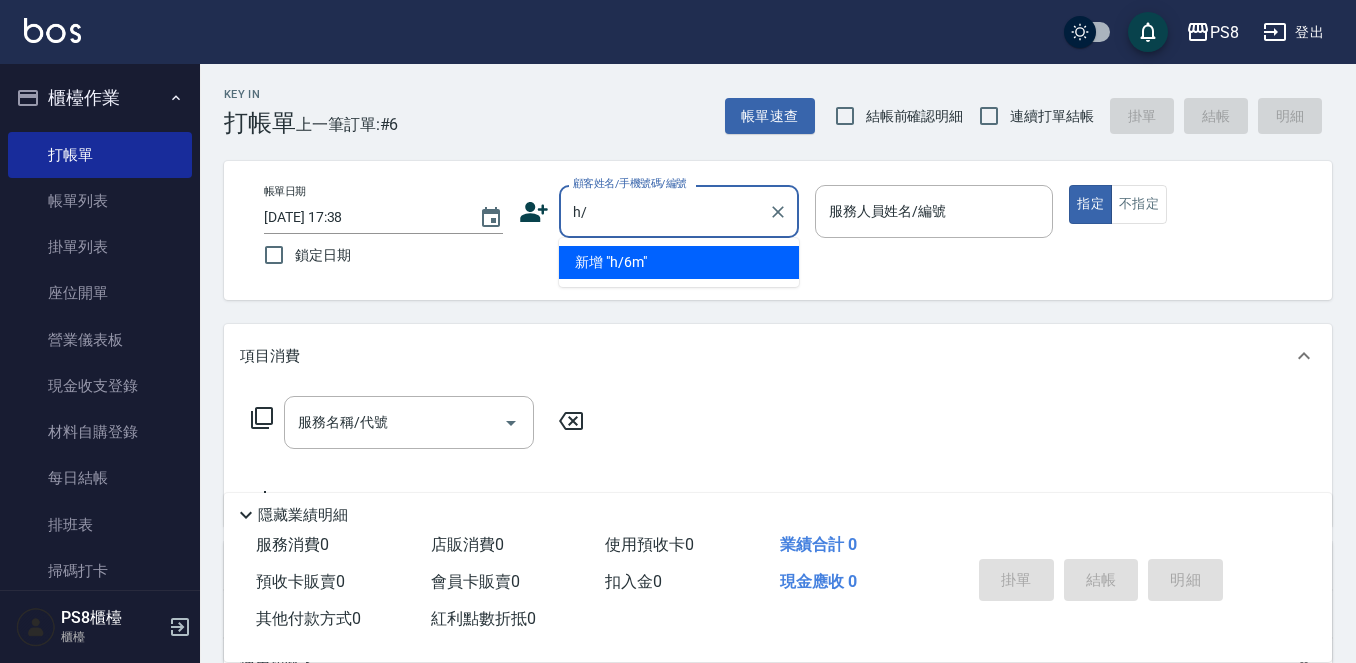 type on "h" 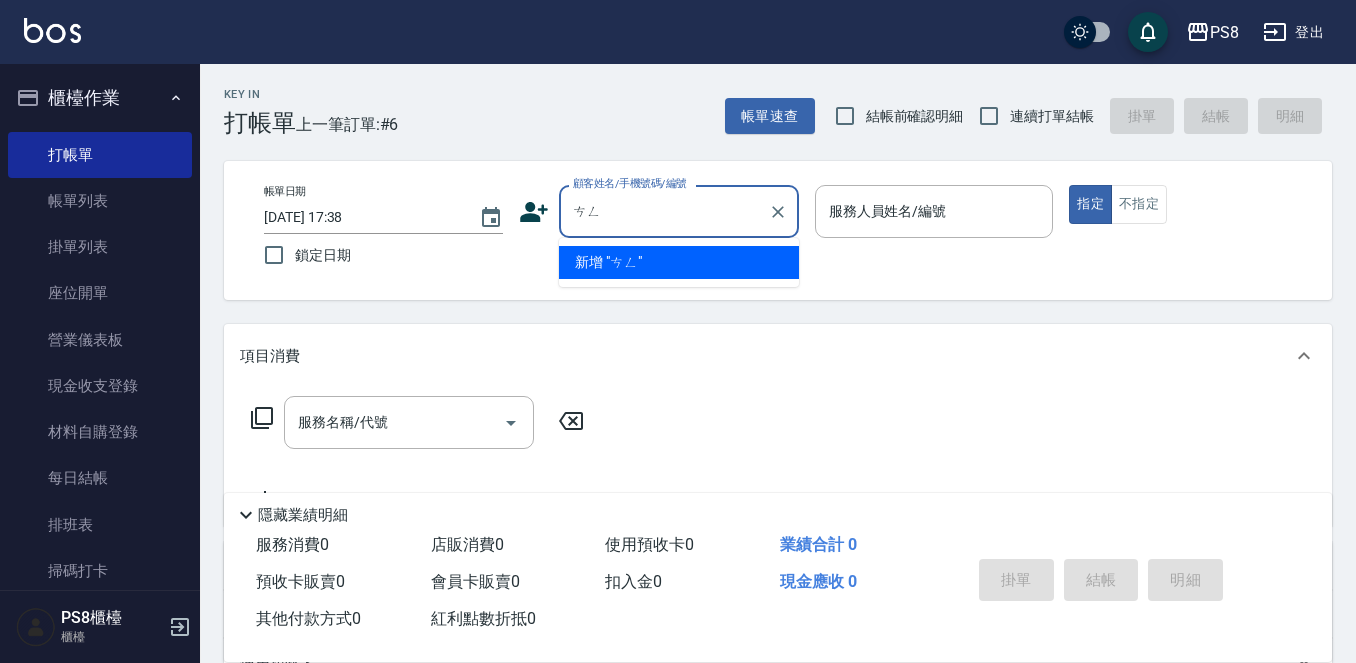 type on "噌" 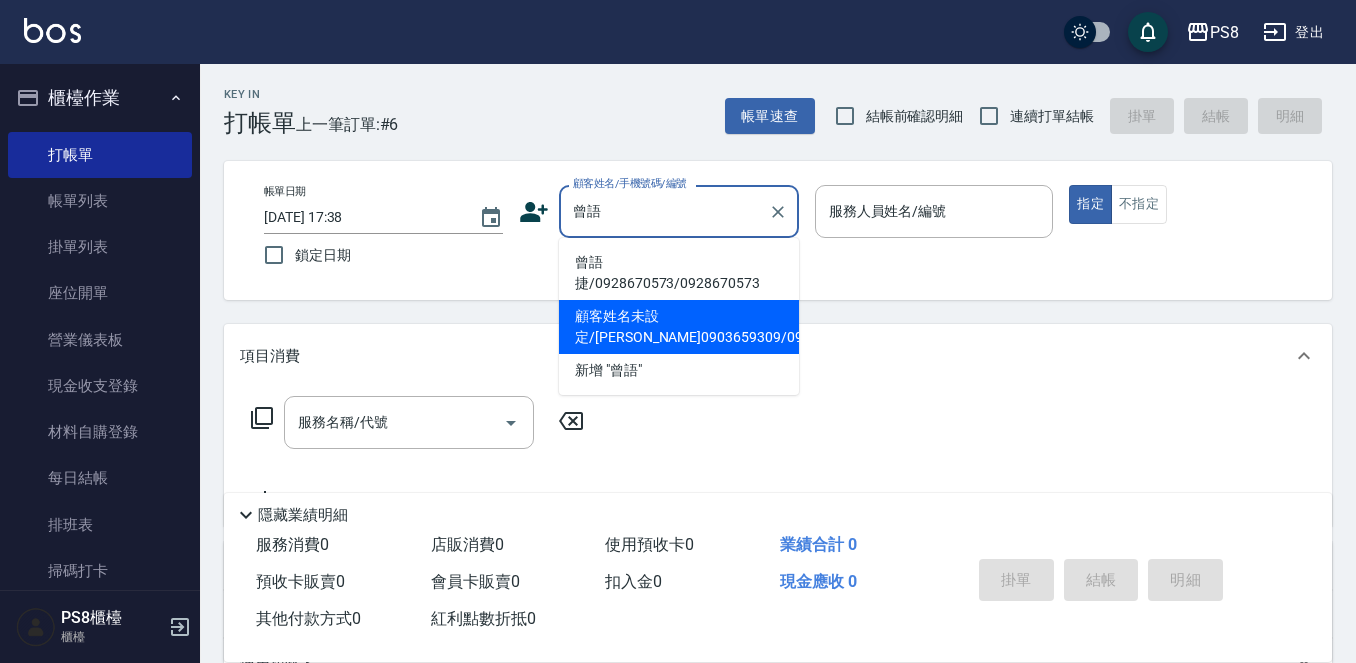 click on "顧客姓名未設定/曾語涵0903659309/0903659309" at bounding box center [679, 327] 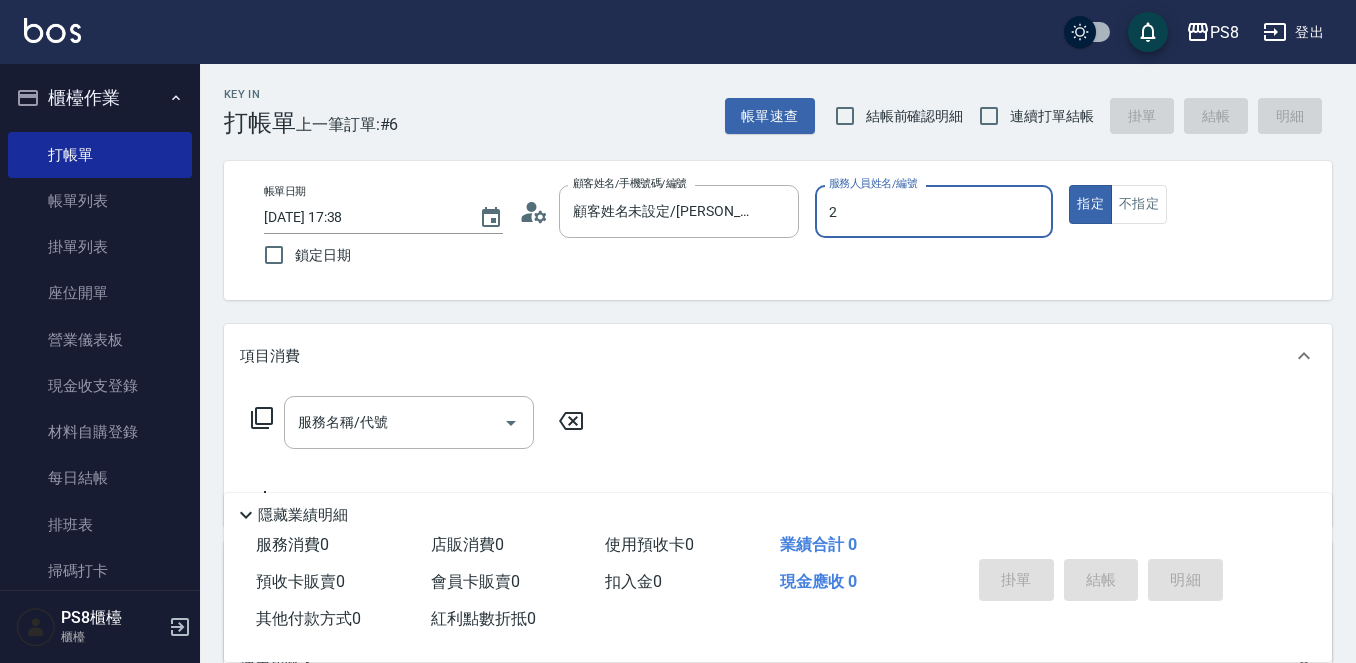 type on "小赤-2" 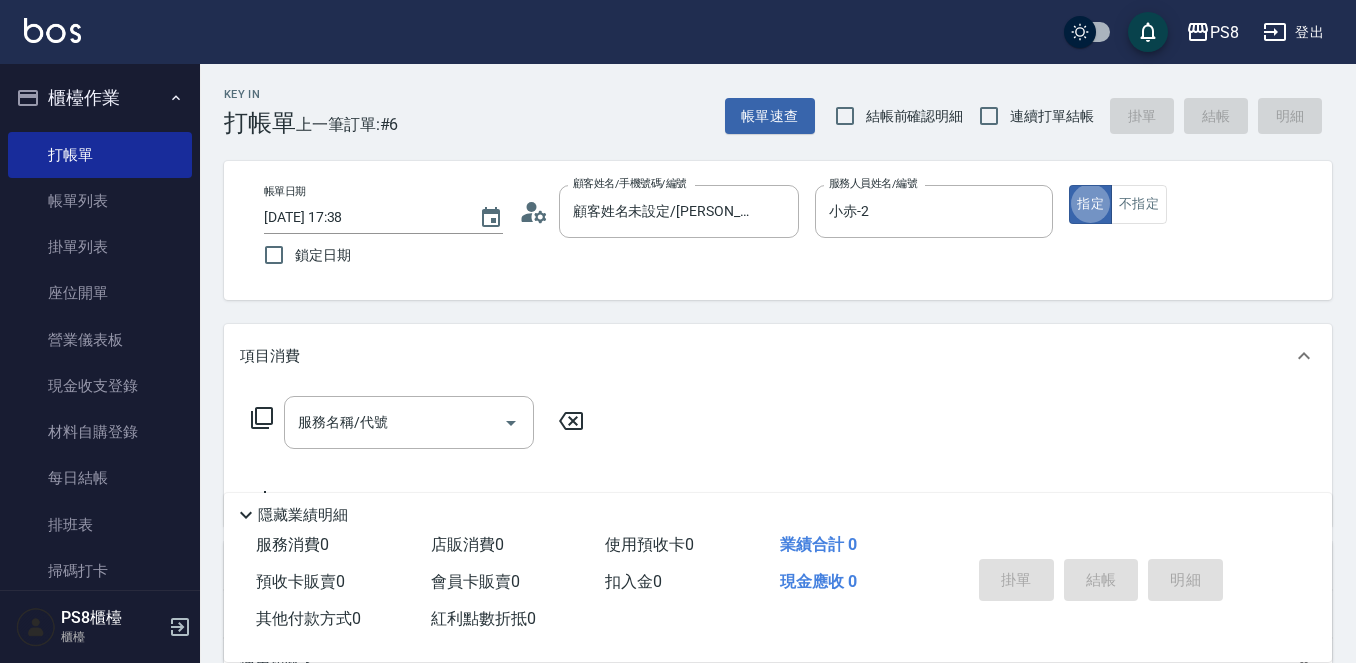 type on "true" 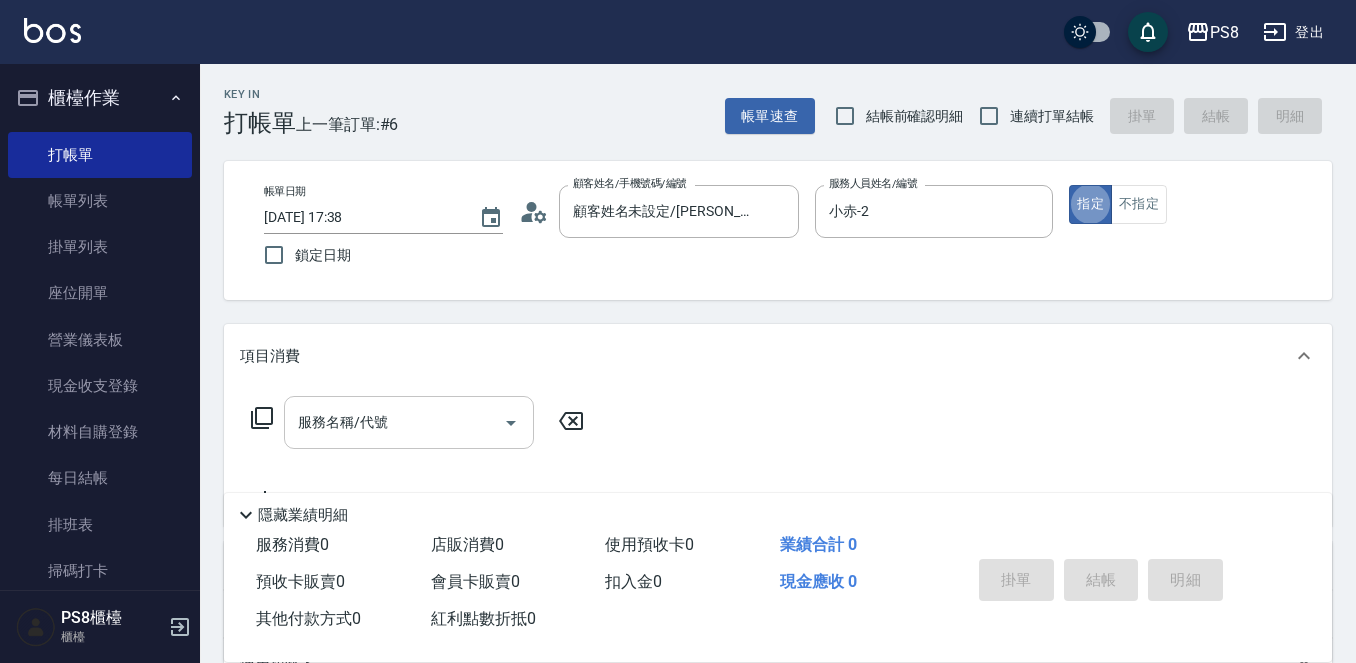 click on "服務名稱/代號" at bounding box center [394, 422] 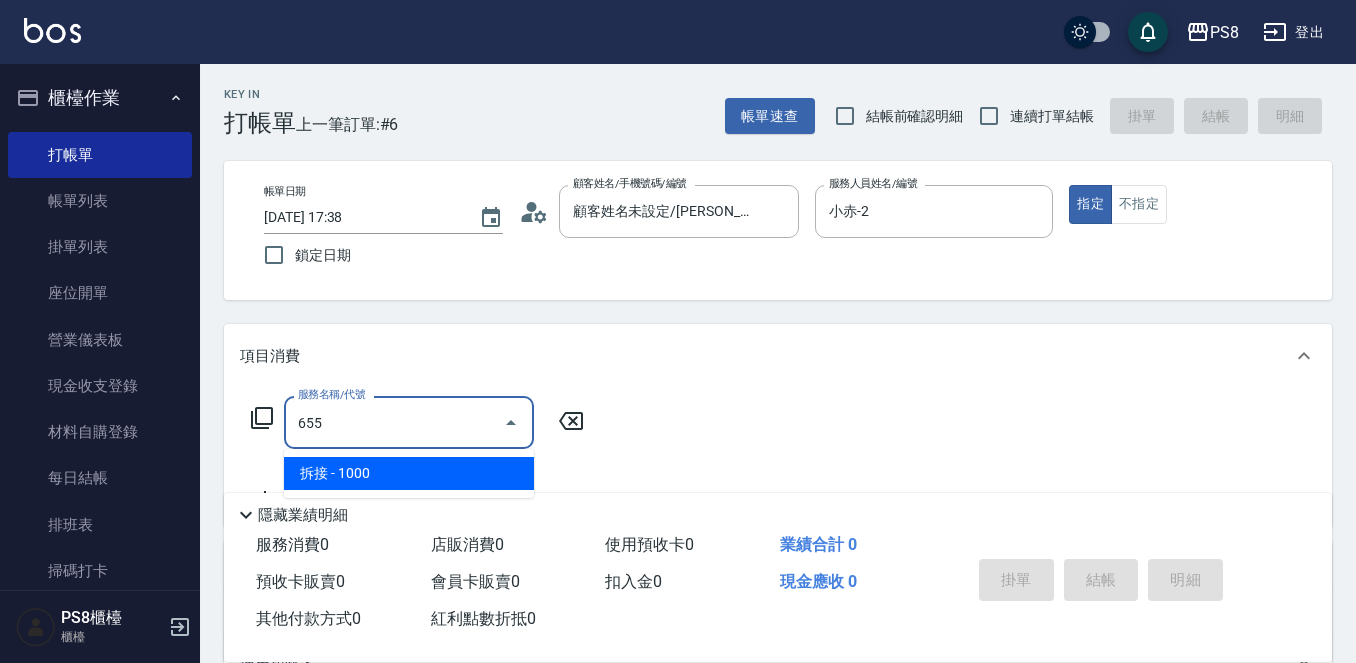 type on "拆接(655)" 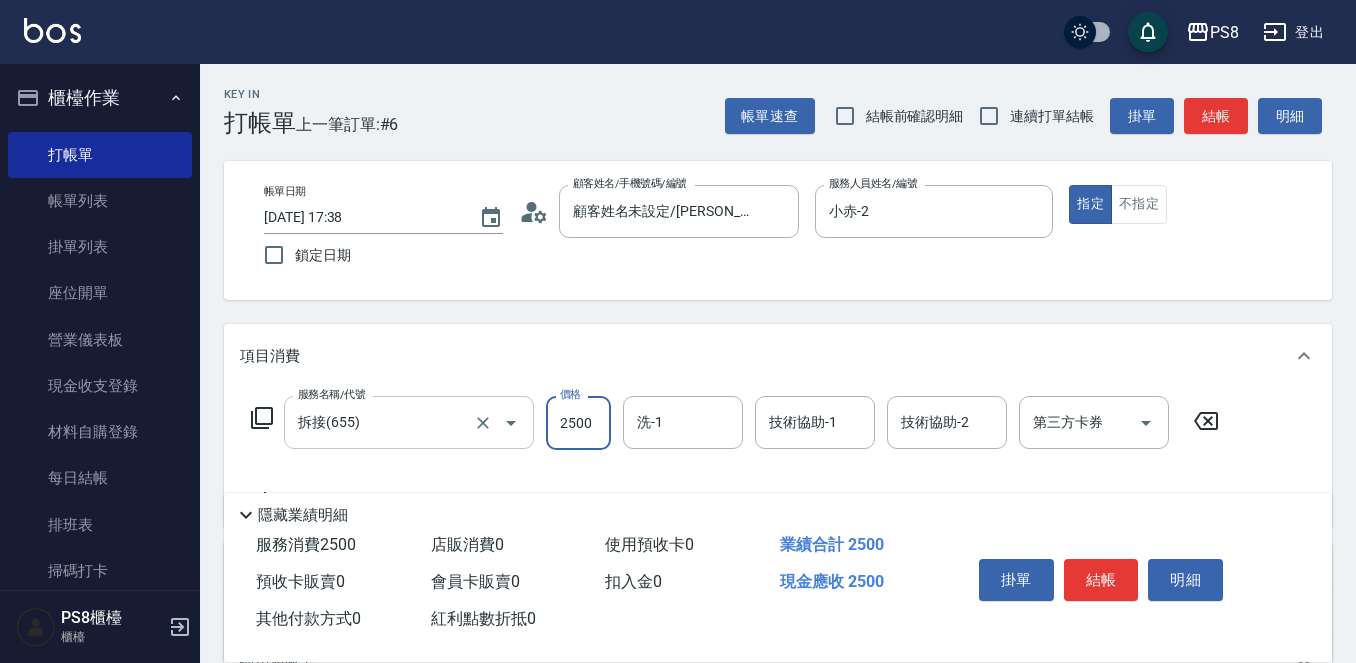 type on "2500" 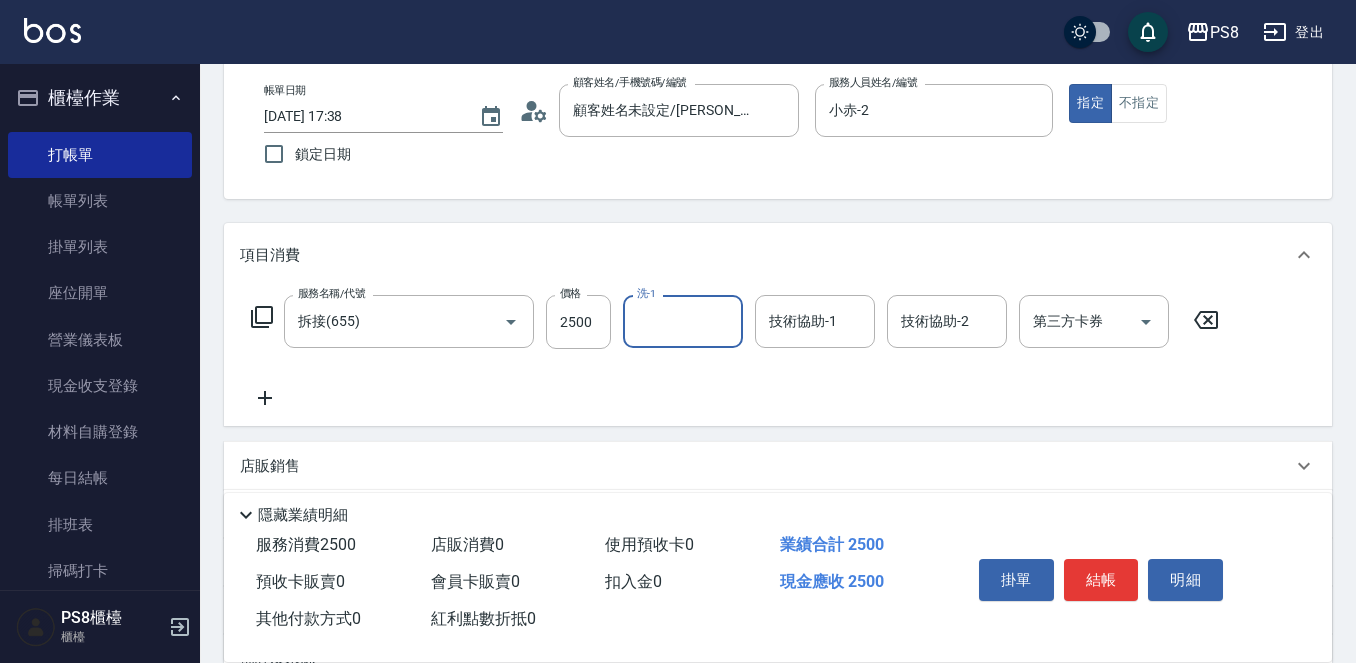 scroll, scrollTop: 200, scrollLeft: 0, axis: vertical 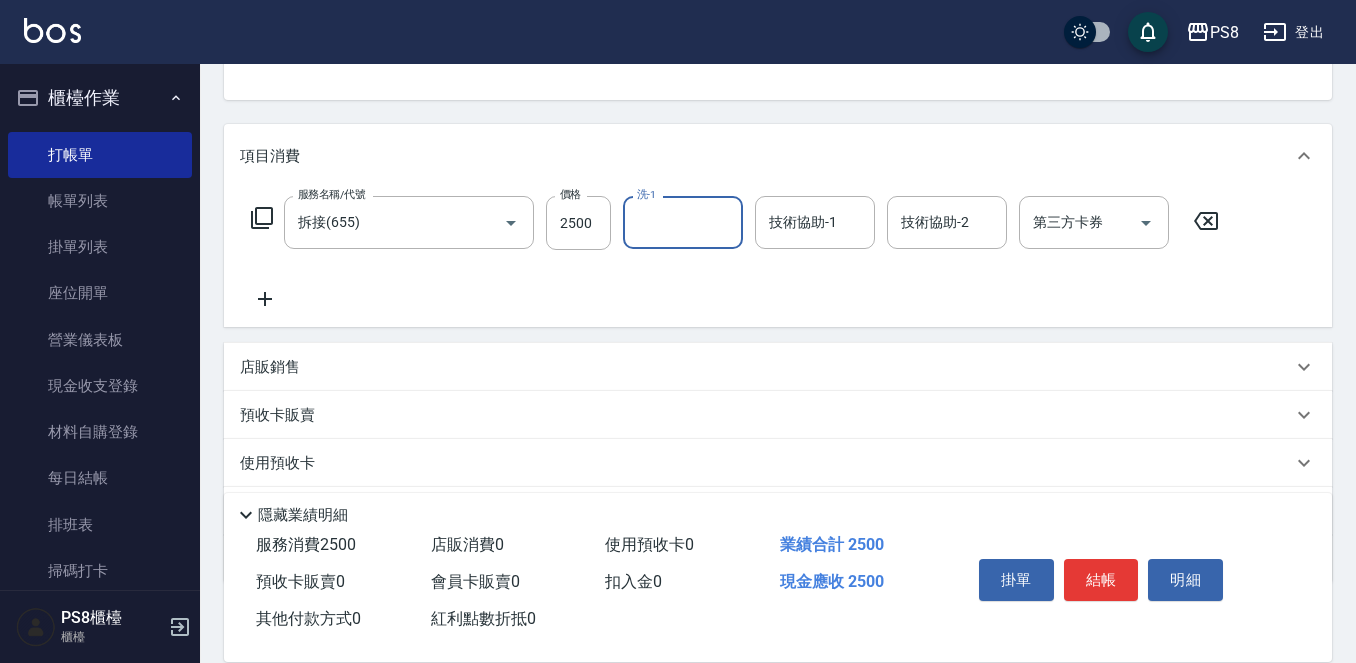 click 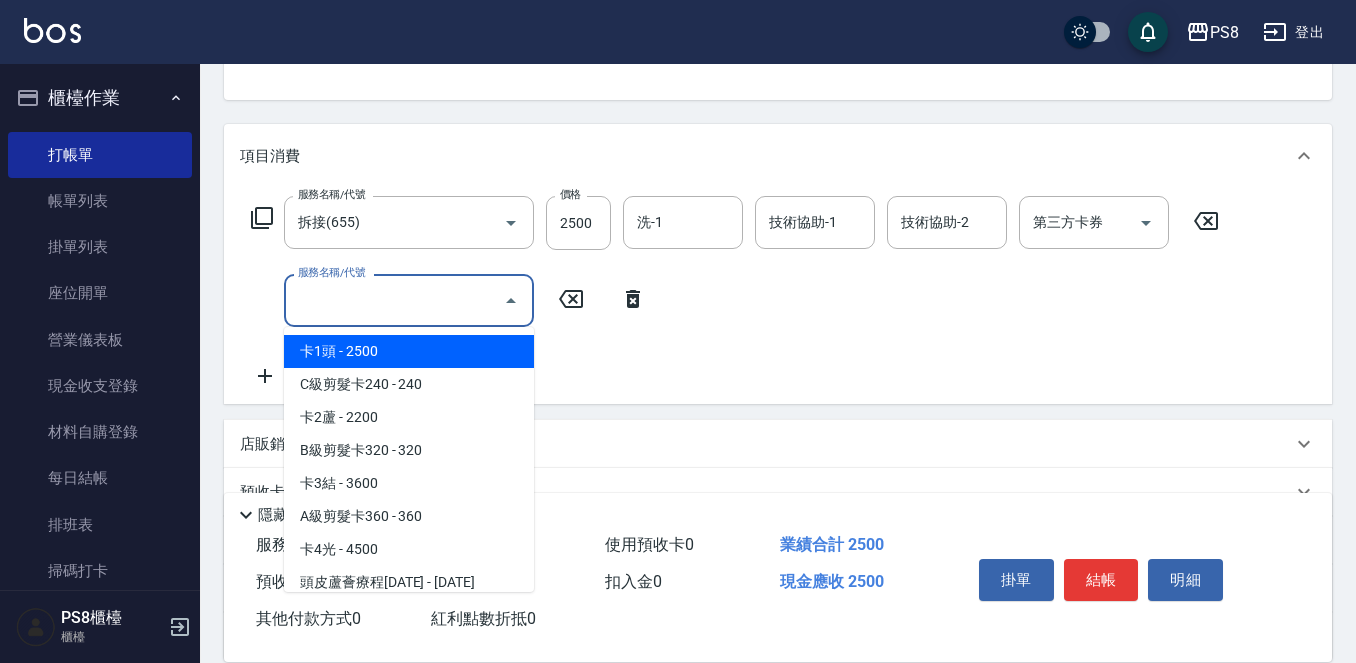click on "服務名稱/代號" at bounding box center [394, 300] 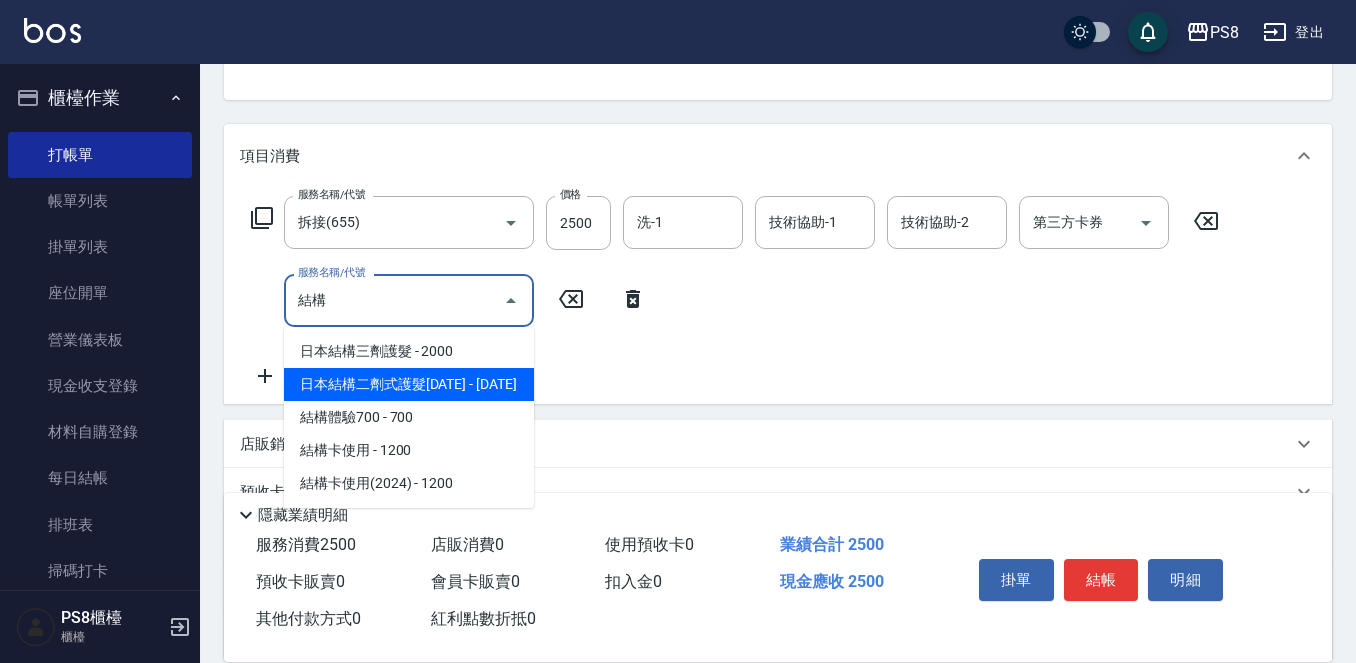 click on "日本結構二劑式護髮1600 - 1600" at bounding box center (409, 384) 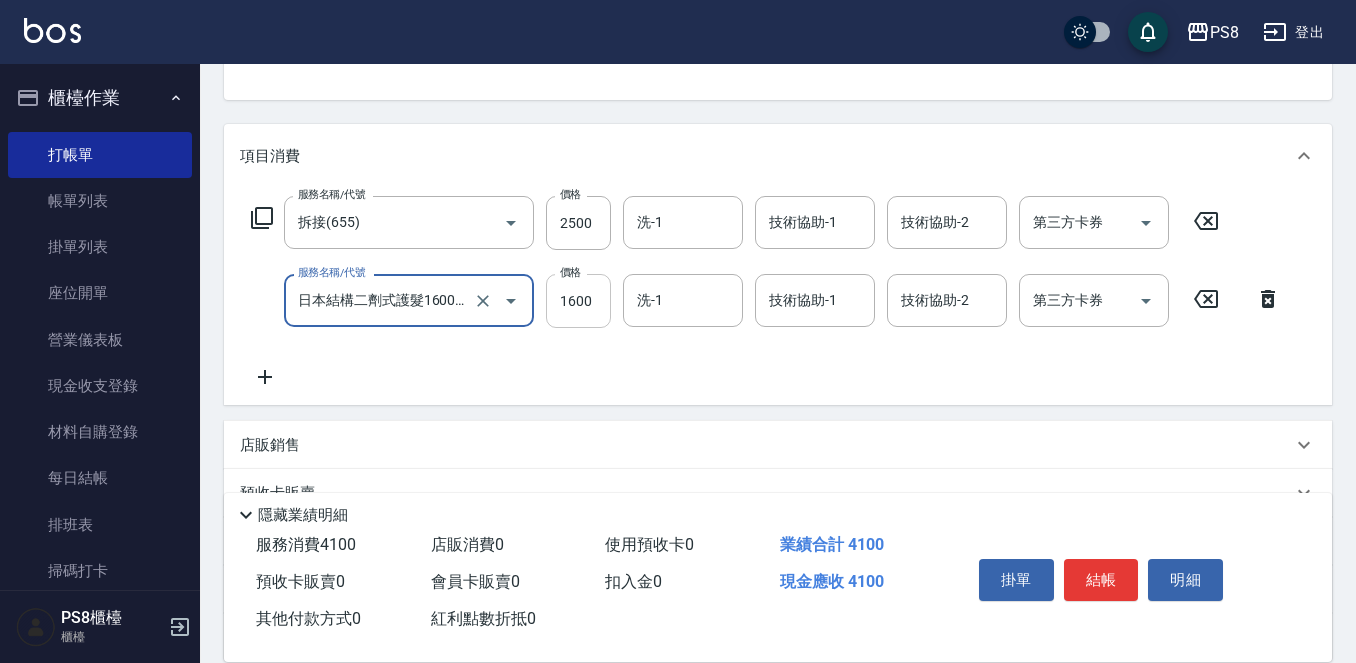 type on "日本結構二劑式護髮1600(904)" 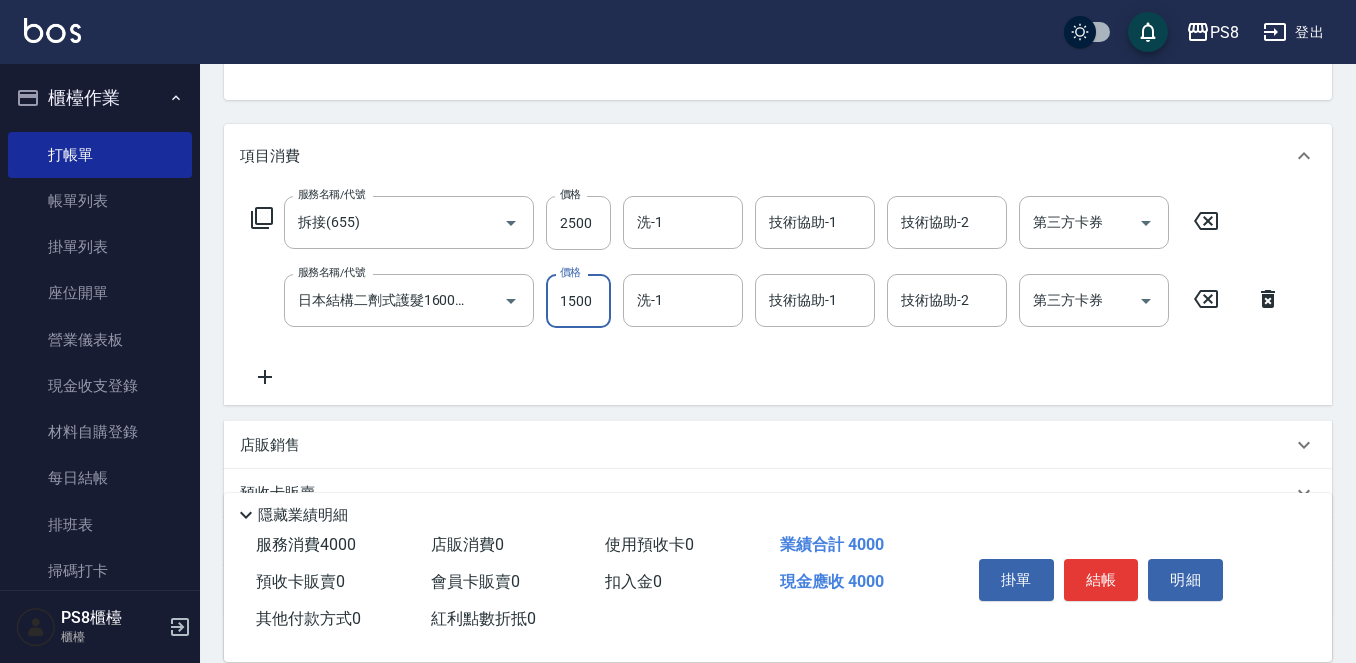 scroll, scrollTop: 300, scrollLeft: 0, axis: vertical 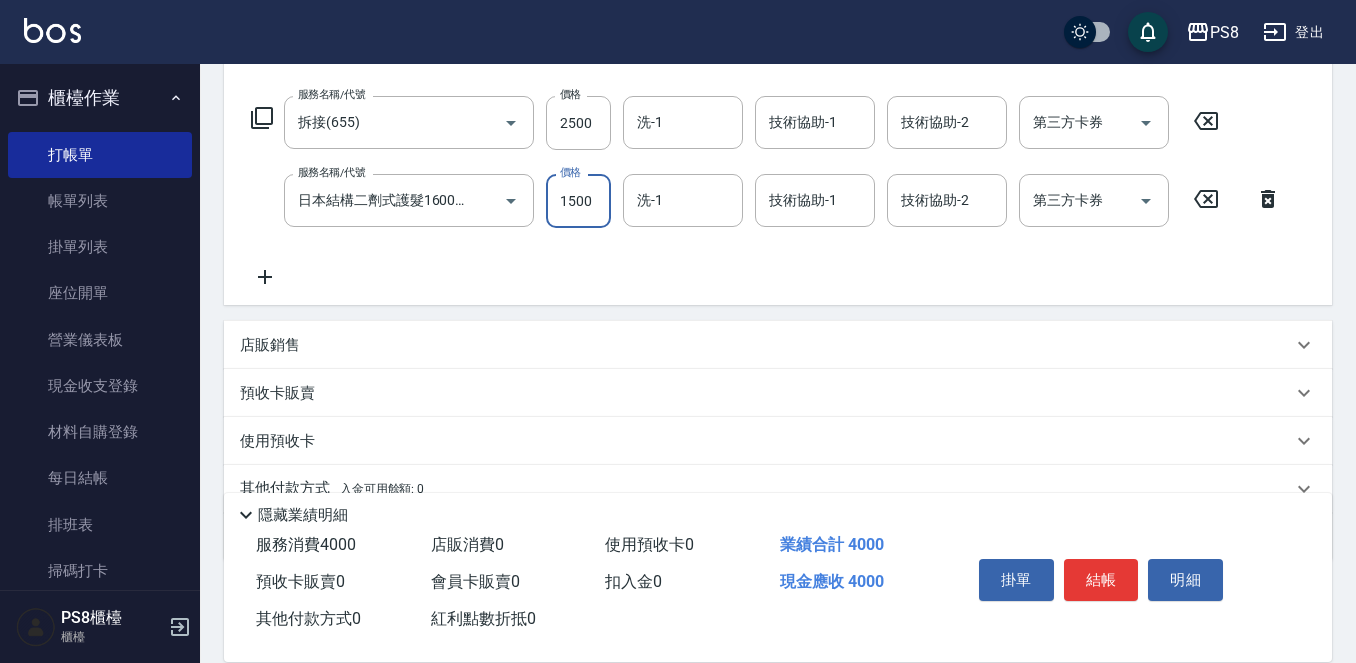 type on "1500" 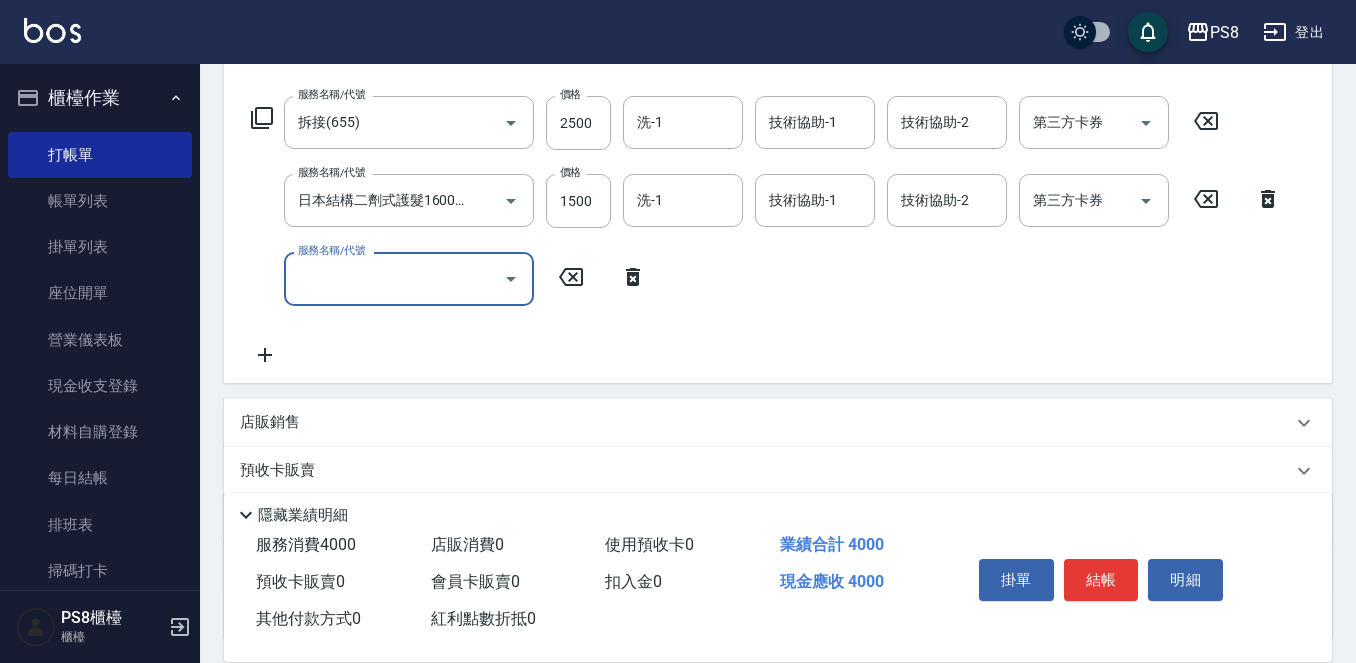 scroll, scrollTop: 0, scrollLeft: 0, axis: both 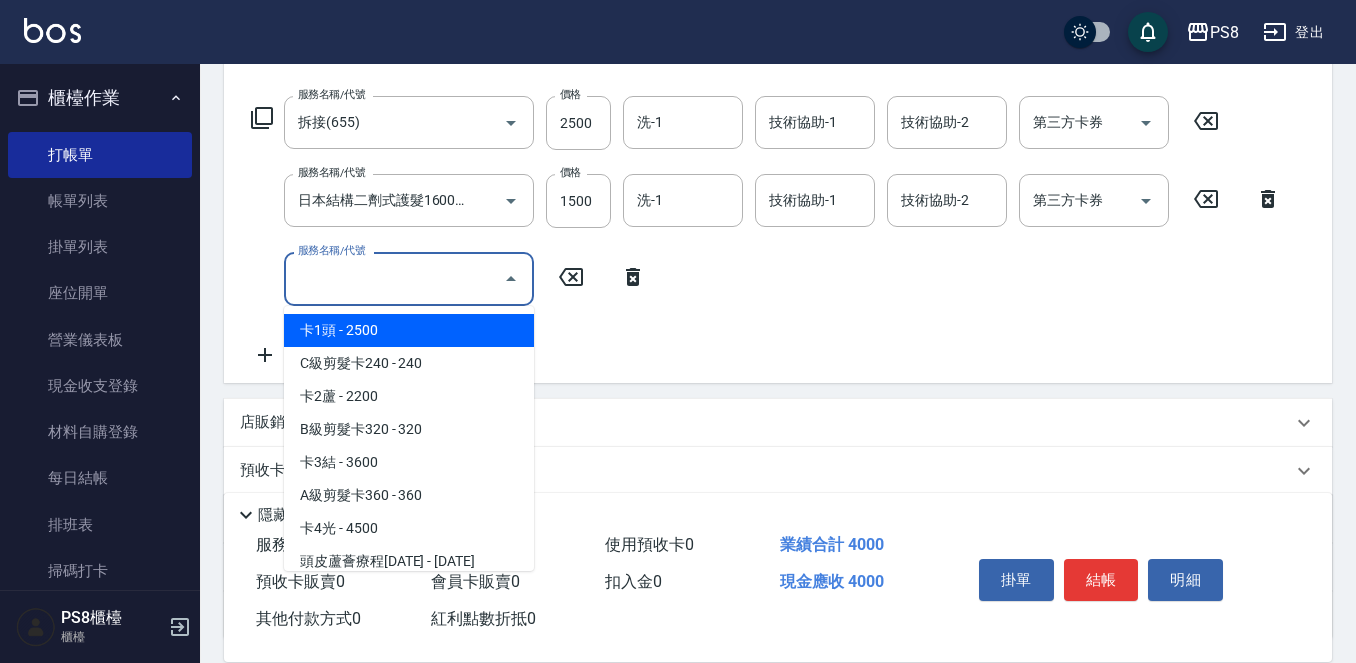 click on "服務名稱/代號" at bounding box center (394, 278) 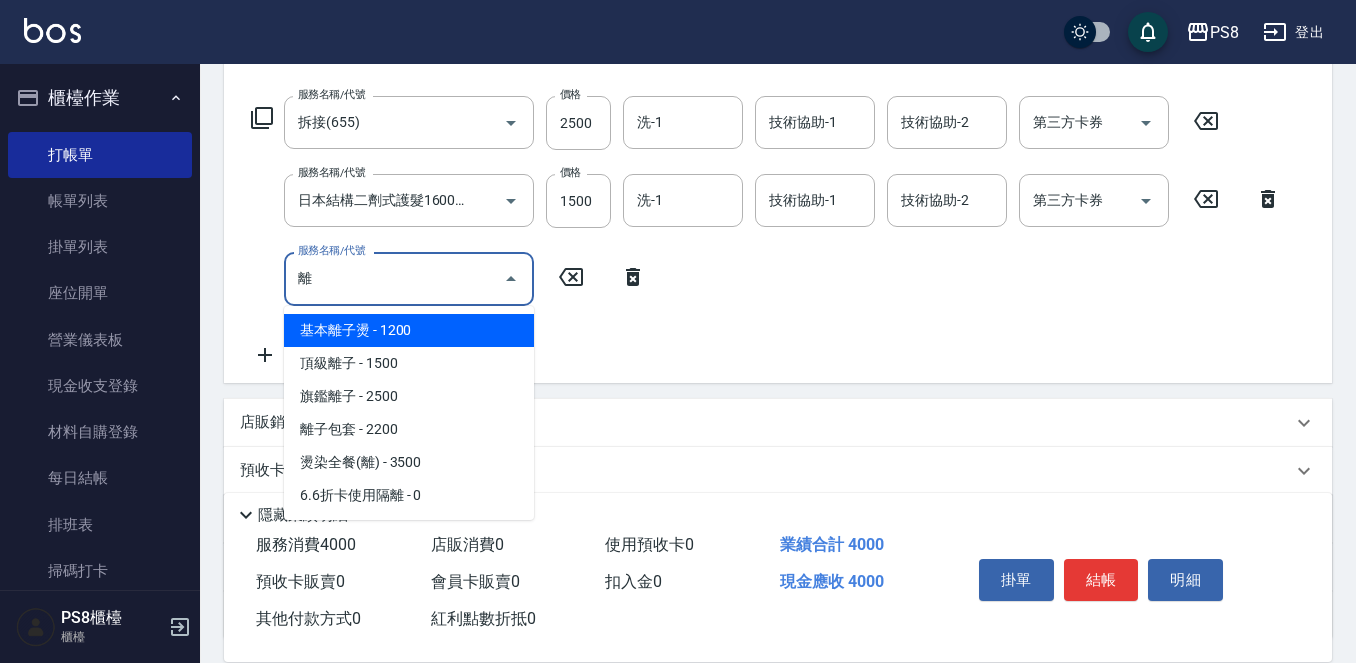 click on "基本離子燙 - 1200" at bounding box center [409, 330] 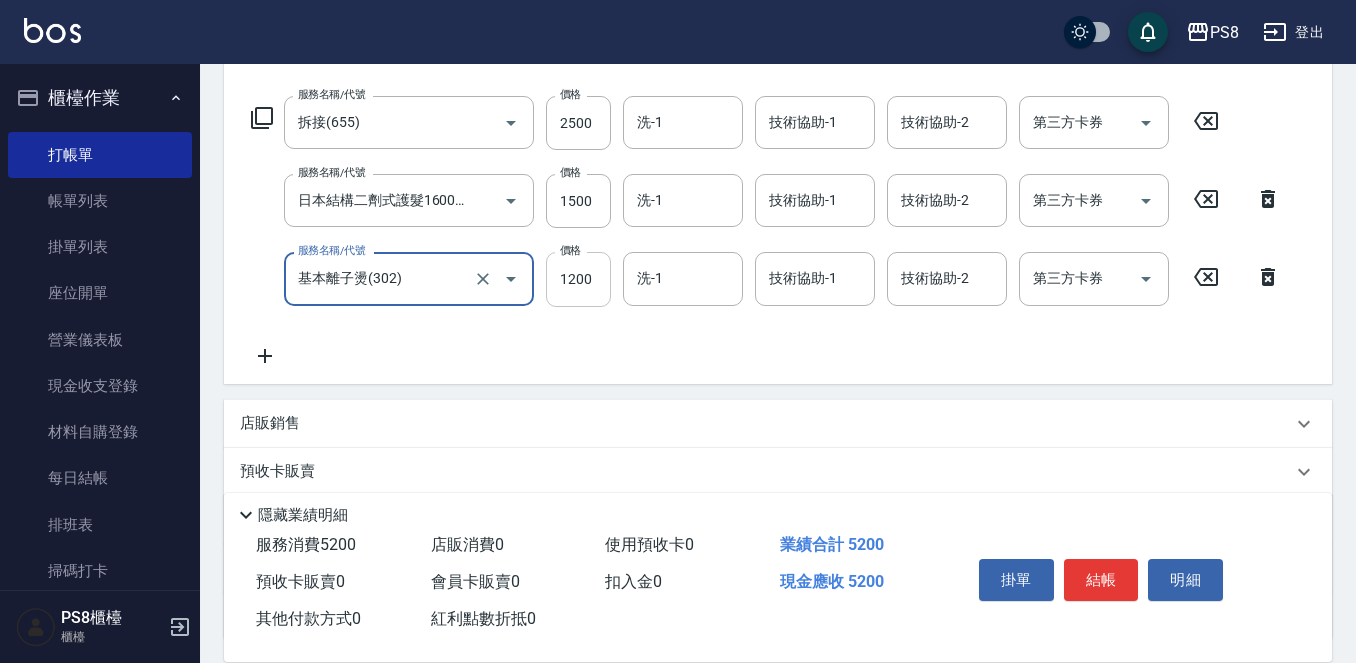 type on "基本離子燙(302)" 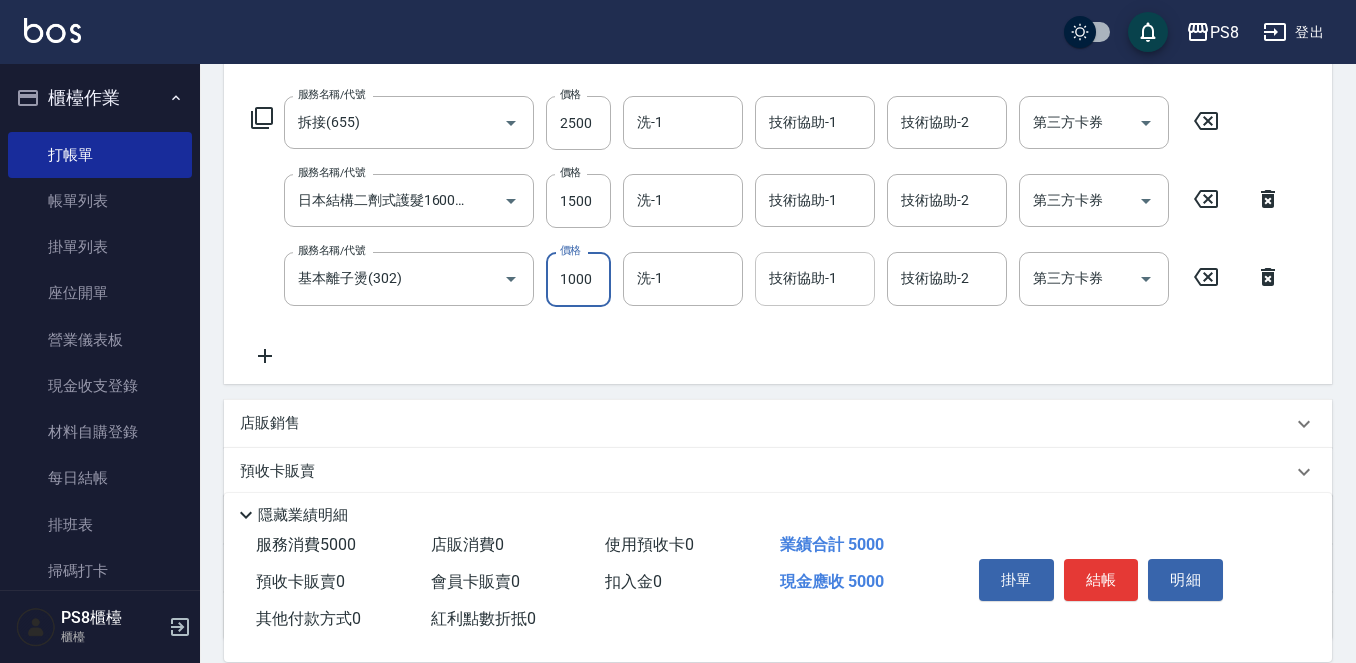 type on "1000" 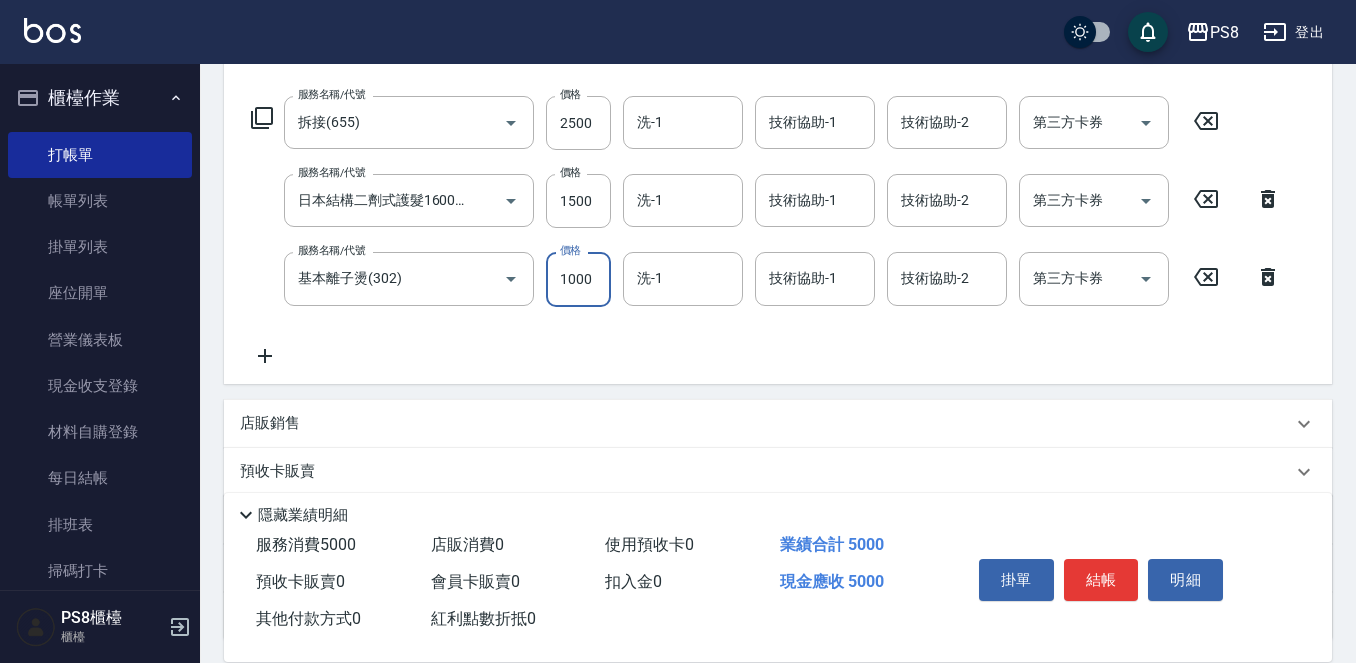 click on "技術協助-1 技術協助-1" at bounding box center (815, 278) 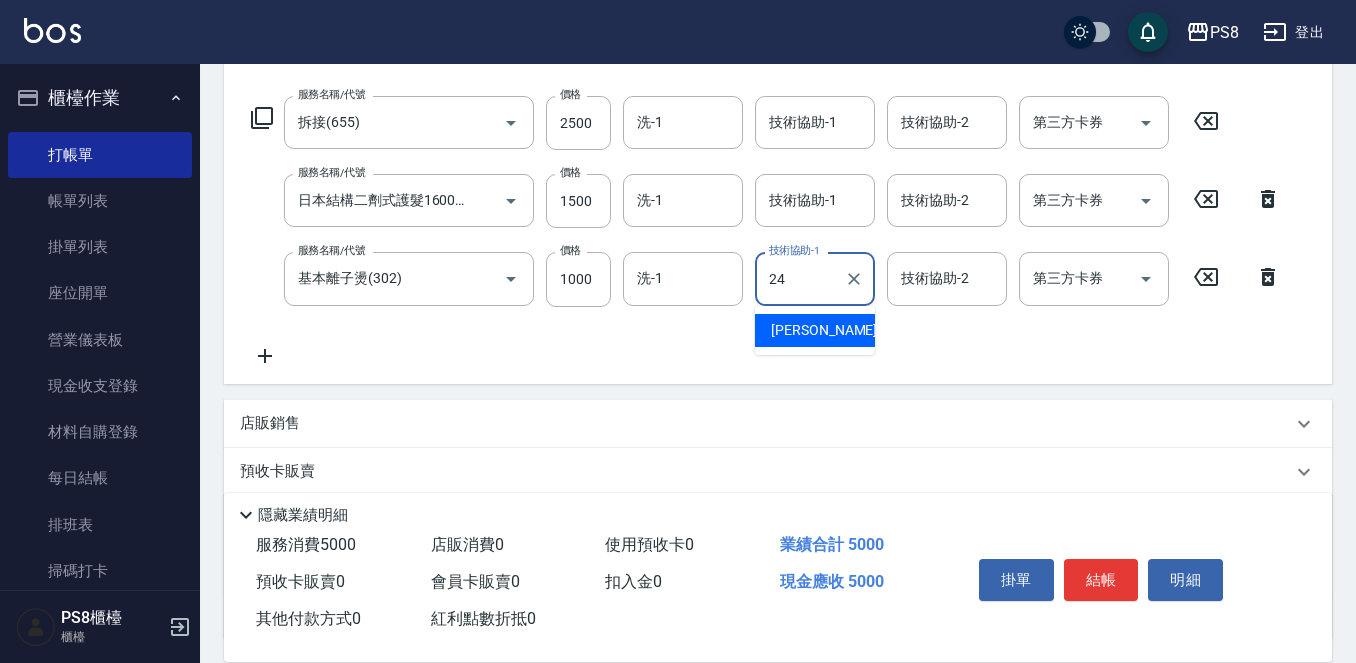 type on "婷婷-24" 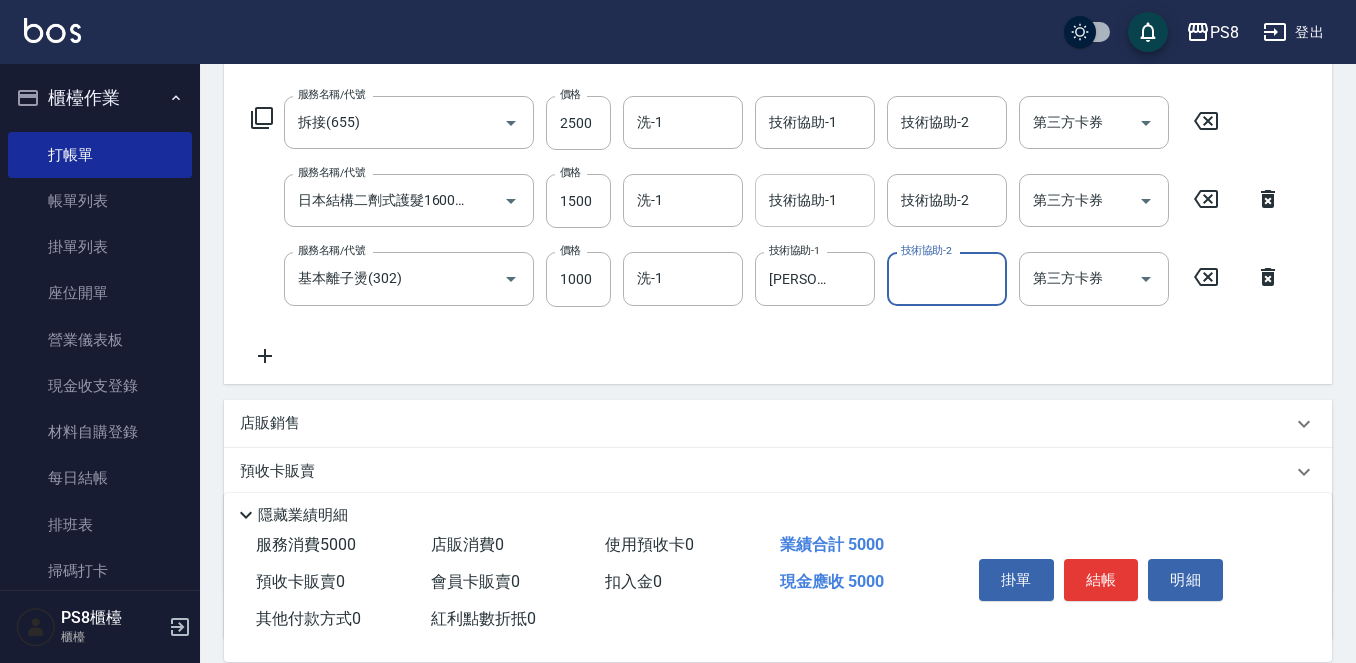 click on "技術協助-1" at bounding box center (815, 200) 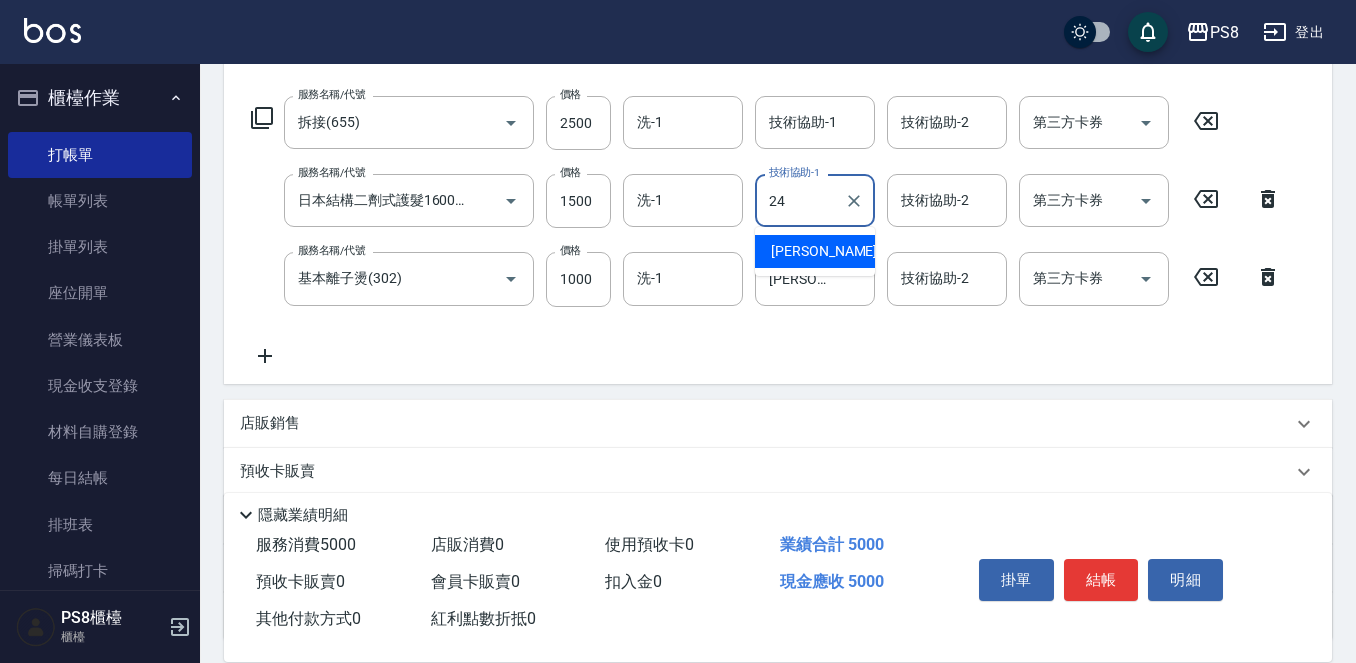 type on "婷婷-24" 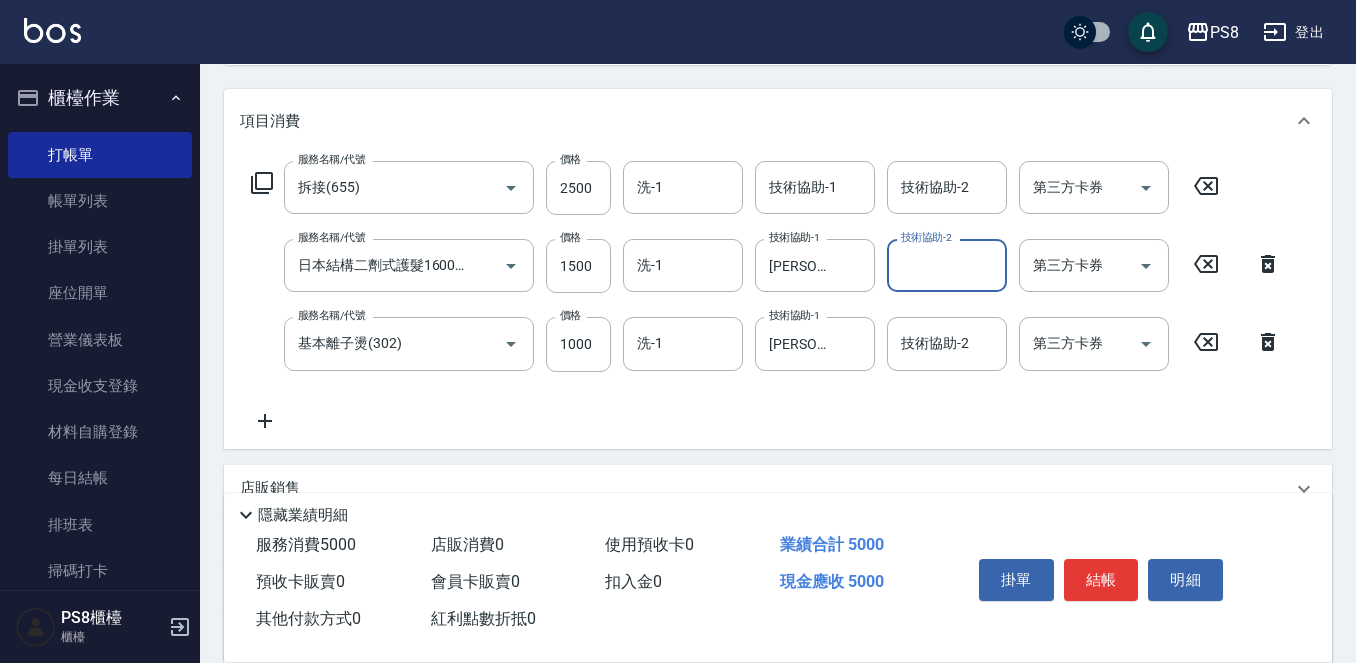 scroll, scrollTop: 200, scrollLeft: 0, axis: vertical 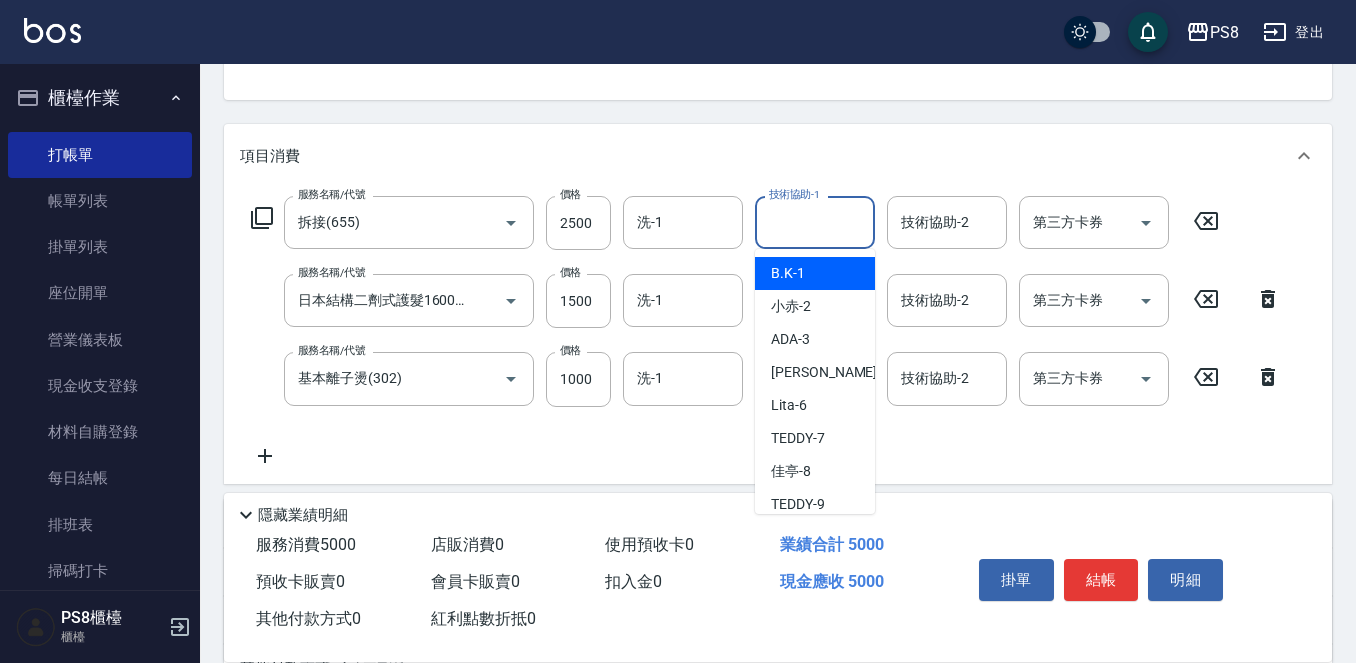 drag, startPoint x: 793, startPoint y: 216, endPoint x: 802, endPoint y: 226, distance: 13.453624 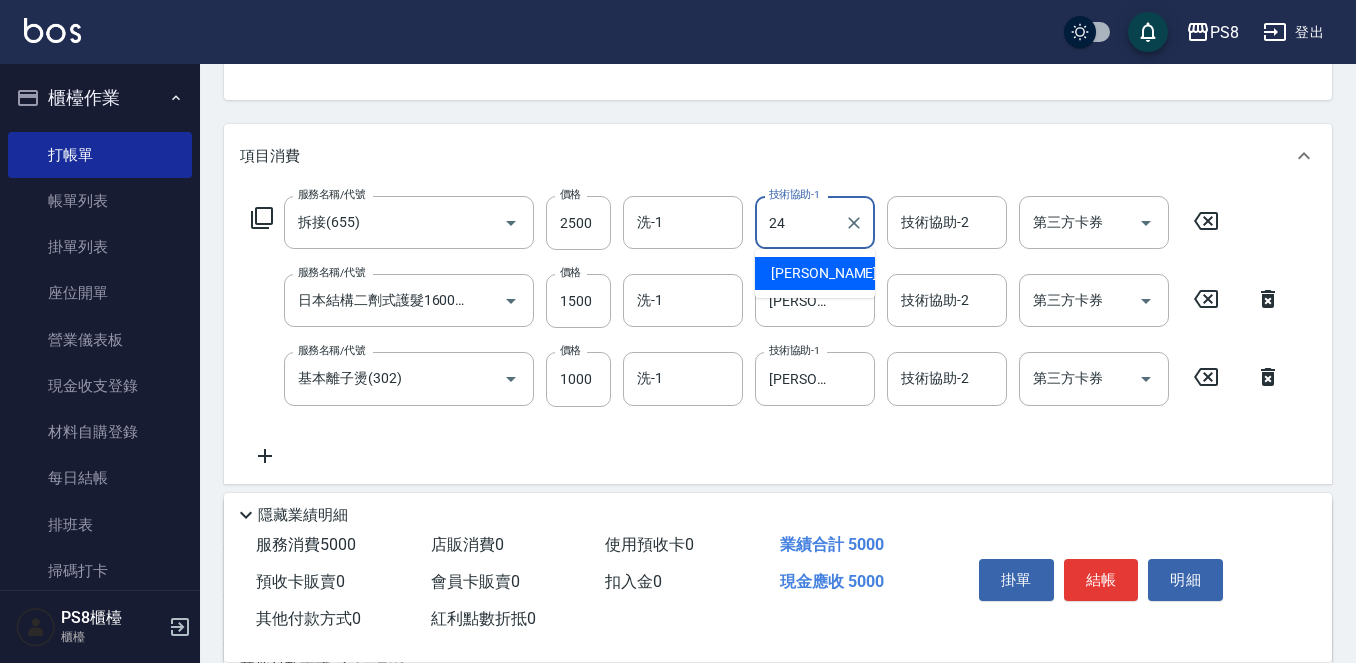 type on "婷婷-24" 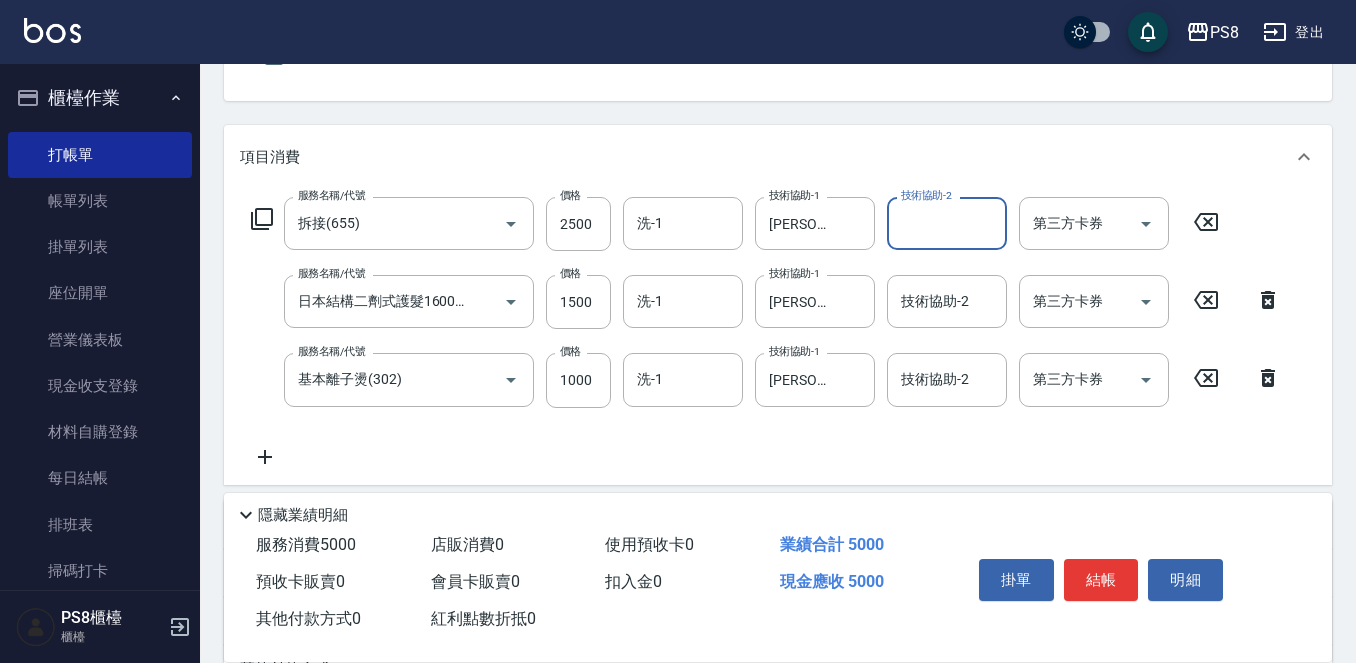 scroll, scrollTop: 200, scrollLeft: 0, axis: vertical 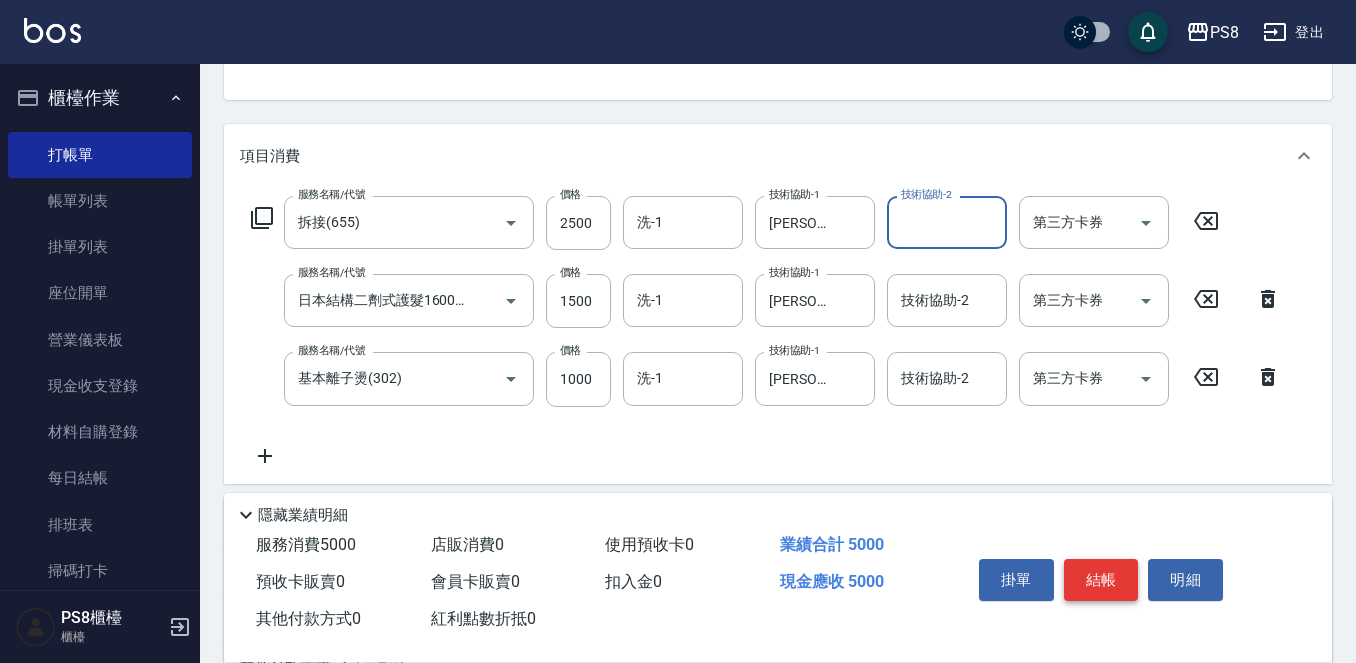 click on "結帳" at bounding box center [1101, 580] 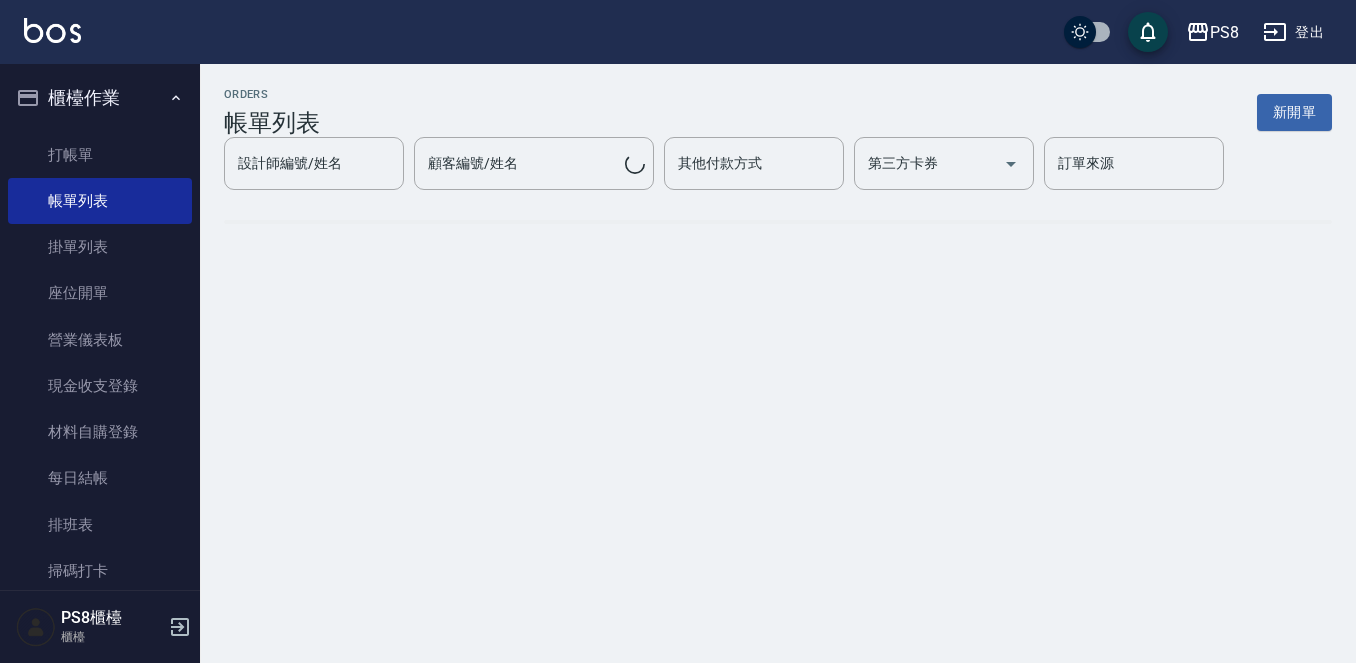 scroll, scrollTop: 0, scrollLeft: 0, axis: both 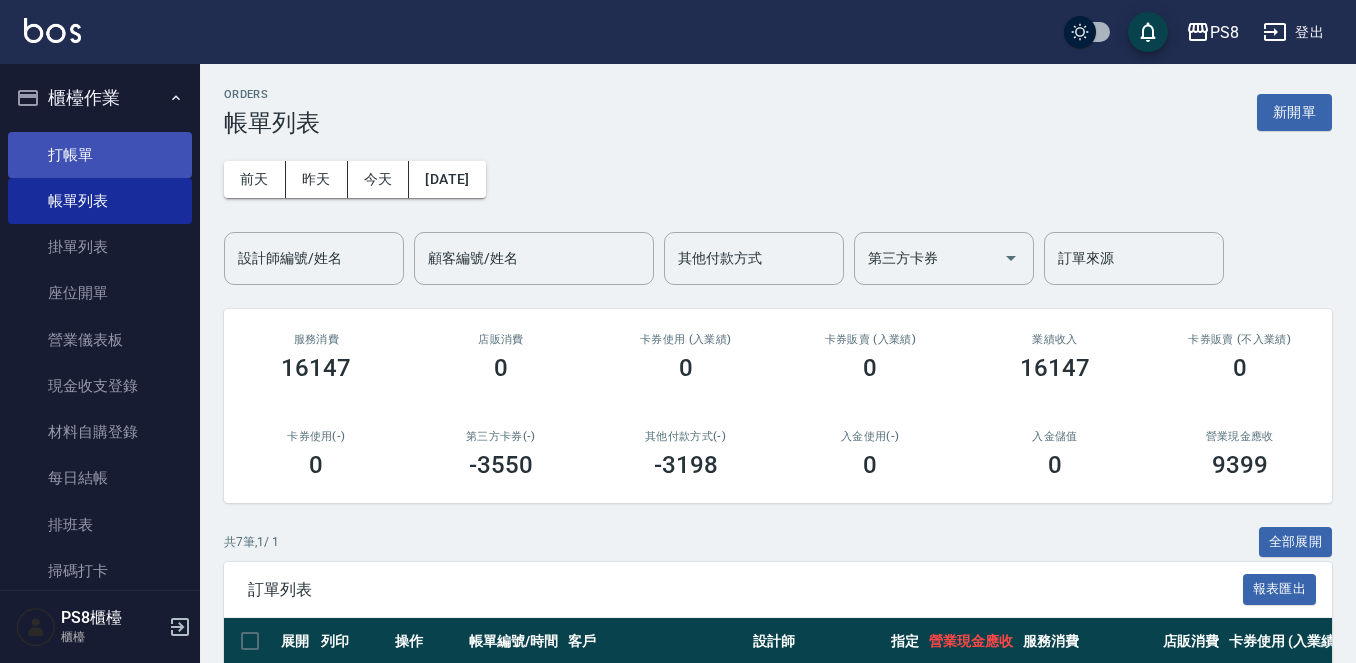 click on "打帳單" at bounding box center (100, 155) 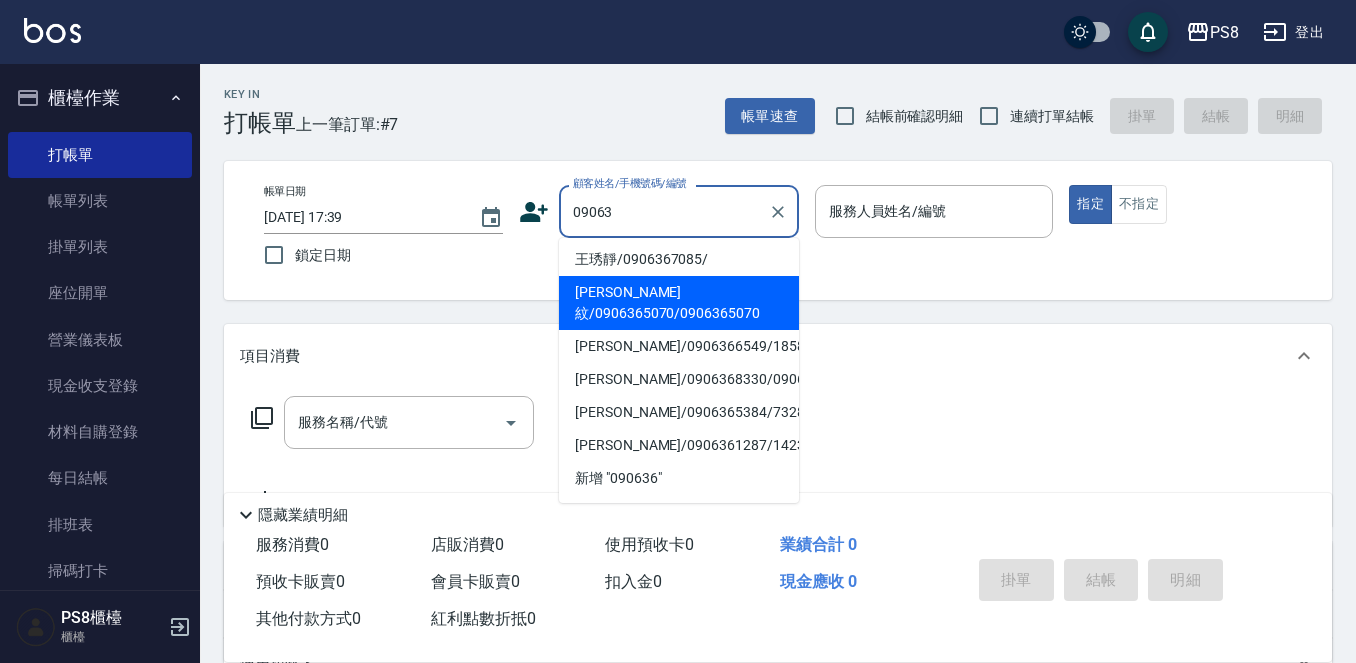 scroll, scrollTop: 8, scrollLeft: 0, axis: vertical 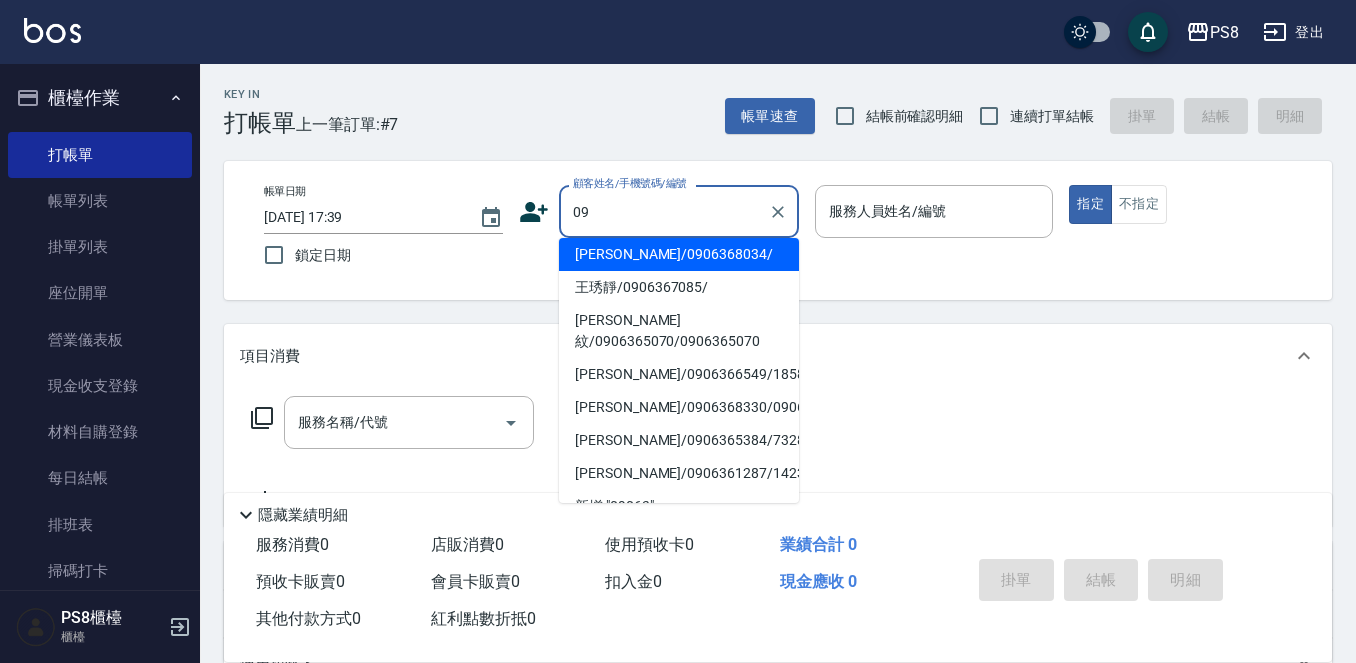 type on "0" 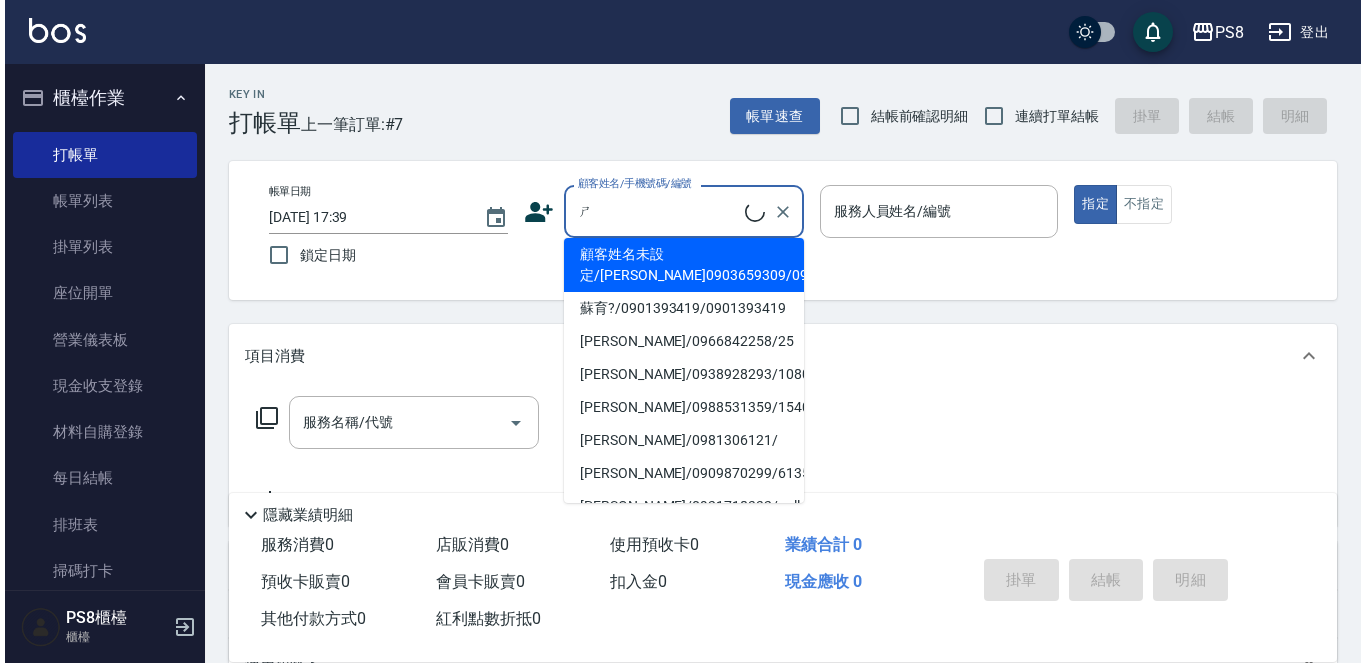 scroll, scrollTop: 0, scrollLeft: 0, axis: both 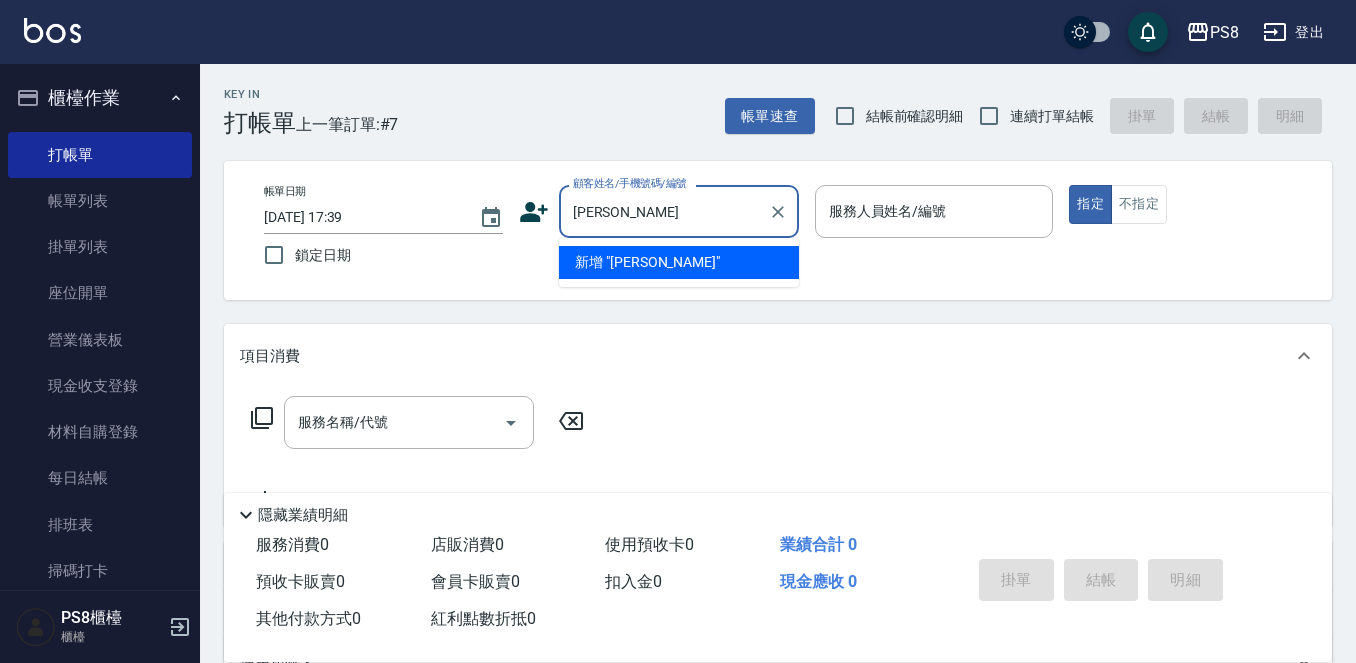 click on "新增 "沈姍妮"" at bounding box center (679, 262) 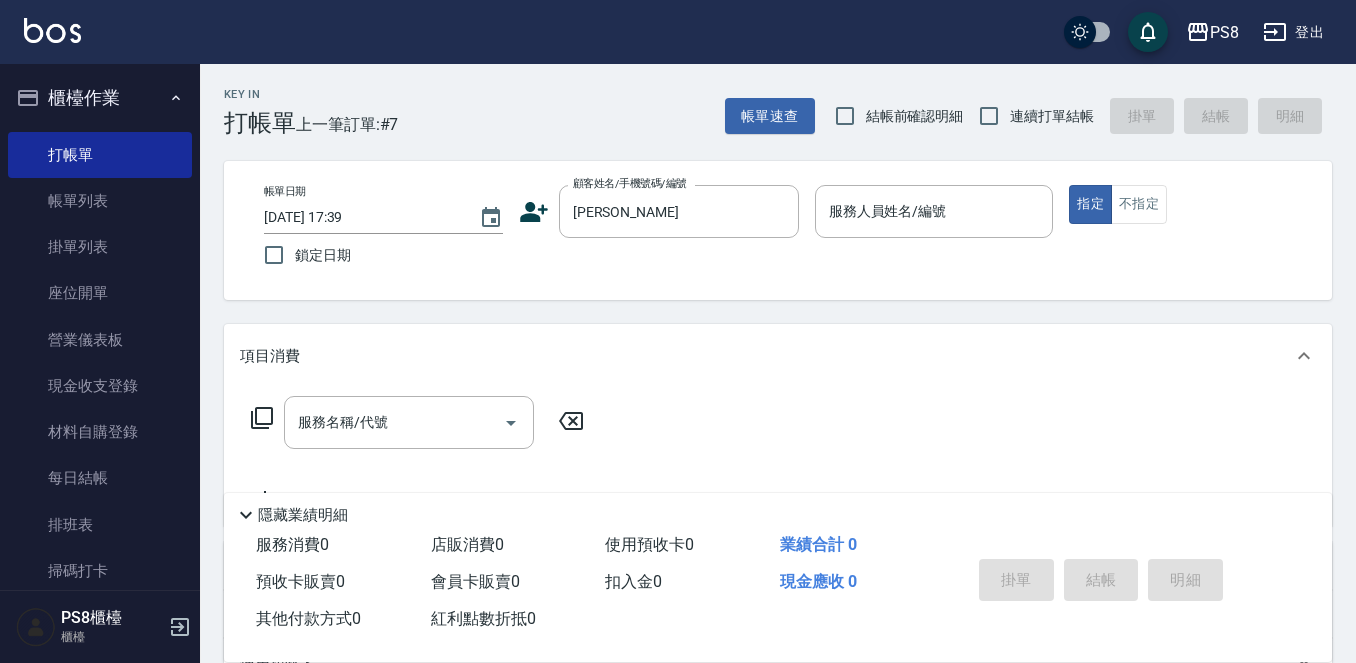 click 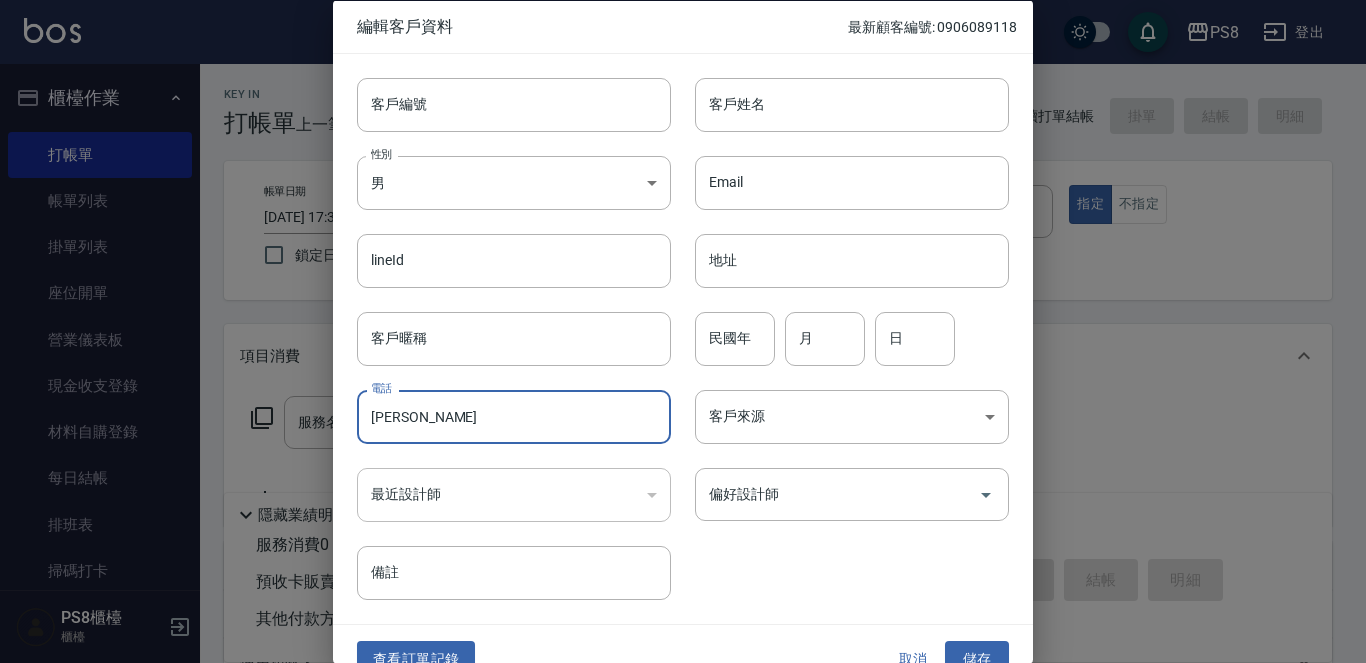 drag, startPoint x: 433, startPoint y: 404, endPoint x: 341, endPoint y: 422, distance: 93.74433 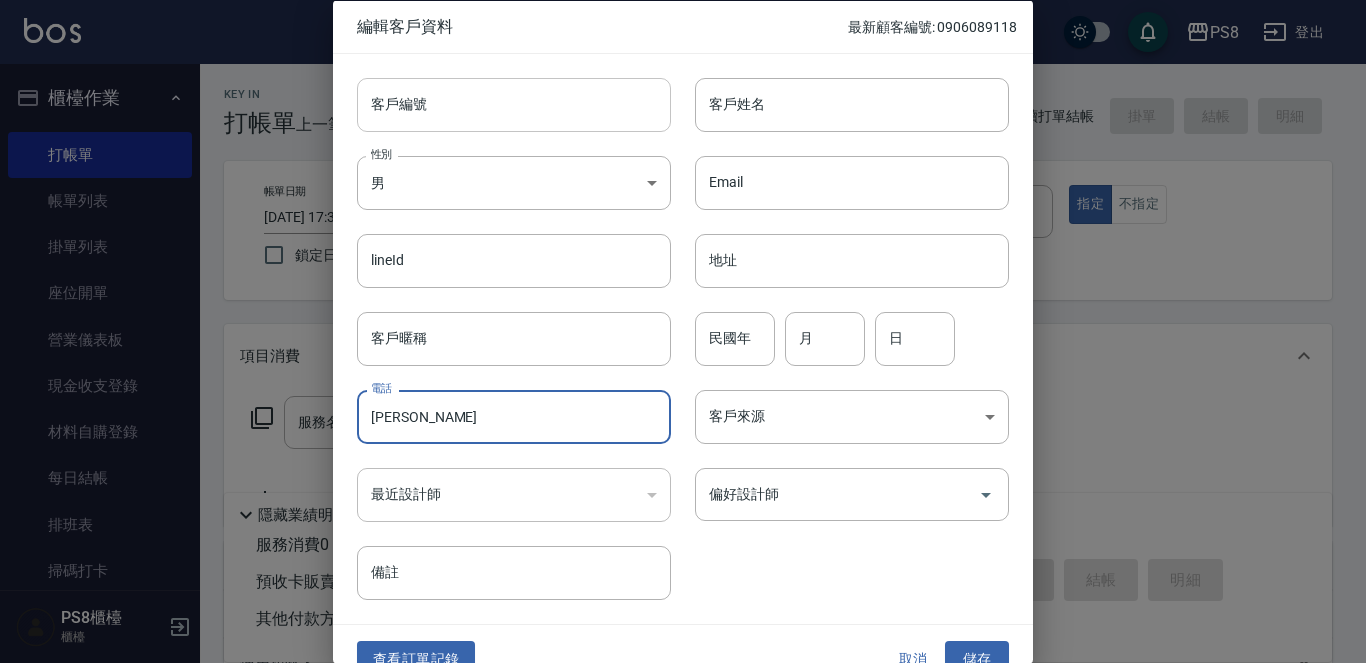 type on "[PERSON_NAME]" 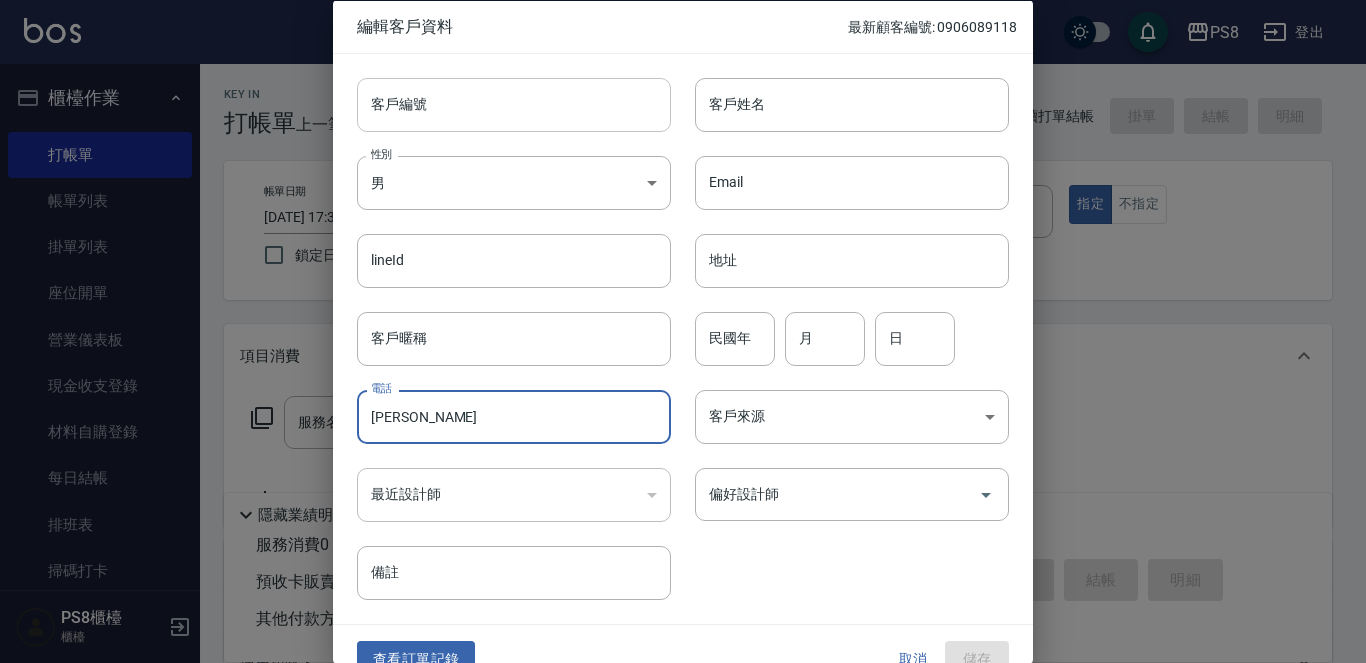 click on "客戶編號" at bounding box center [514, 104] 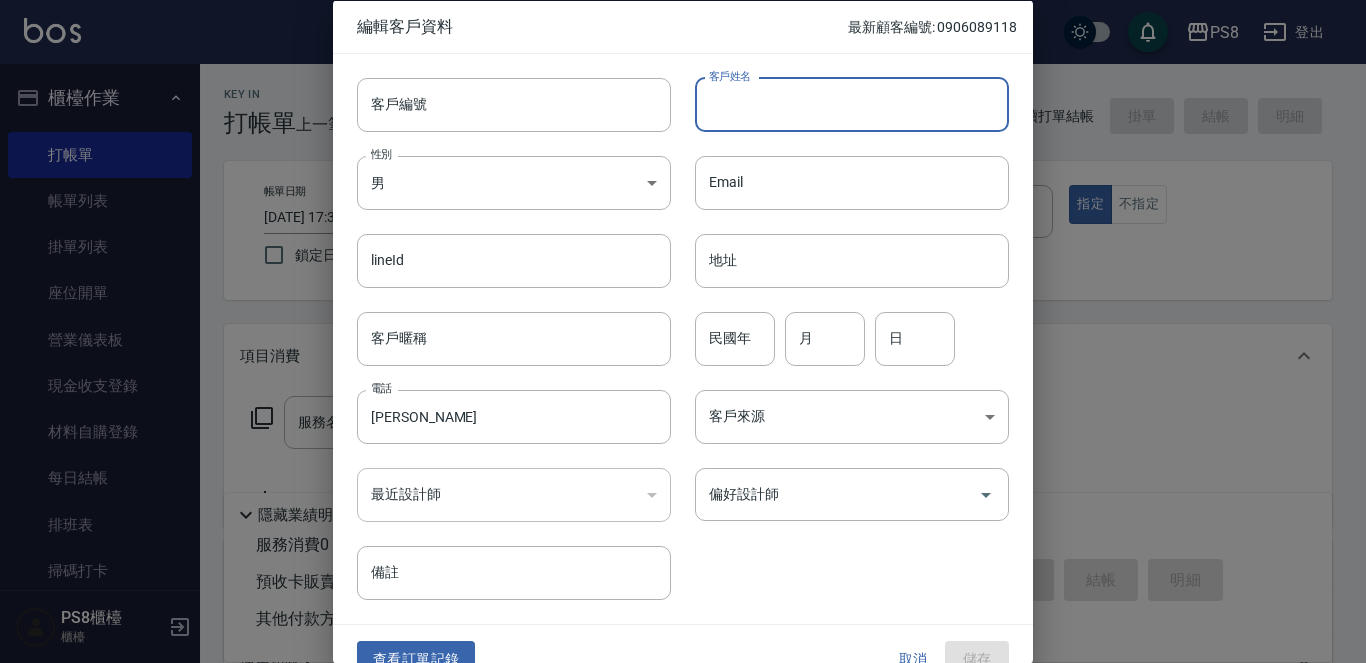 drag, startPoint x: 452, startPoint y: 98, endPoint x: 736, endPoint y: 110, distance: 284.25342 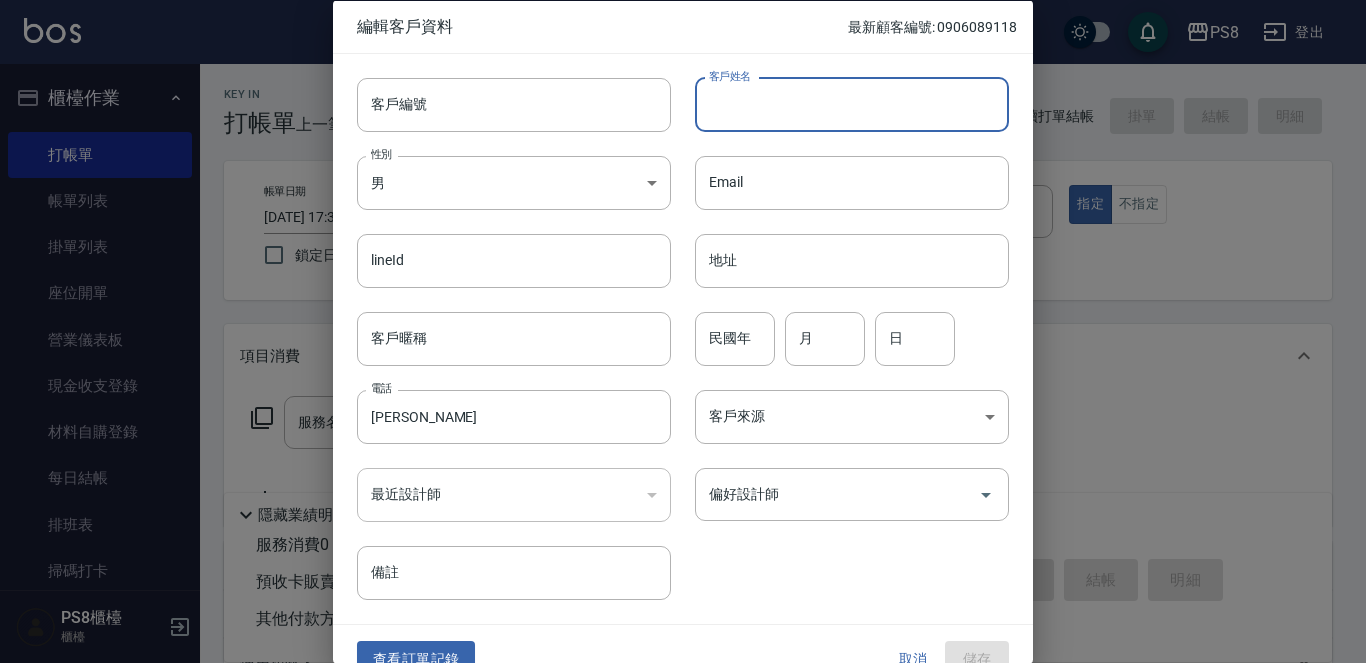 paste on "[PERSON_NAME]" 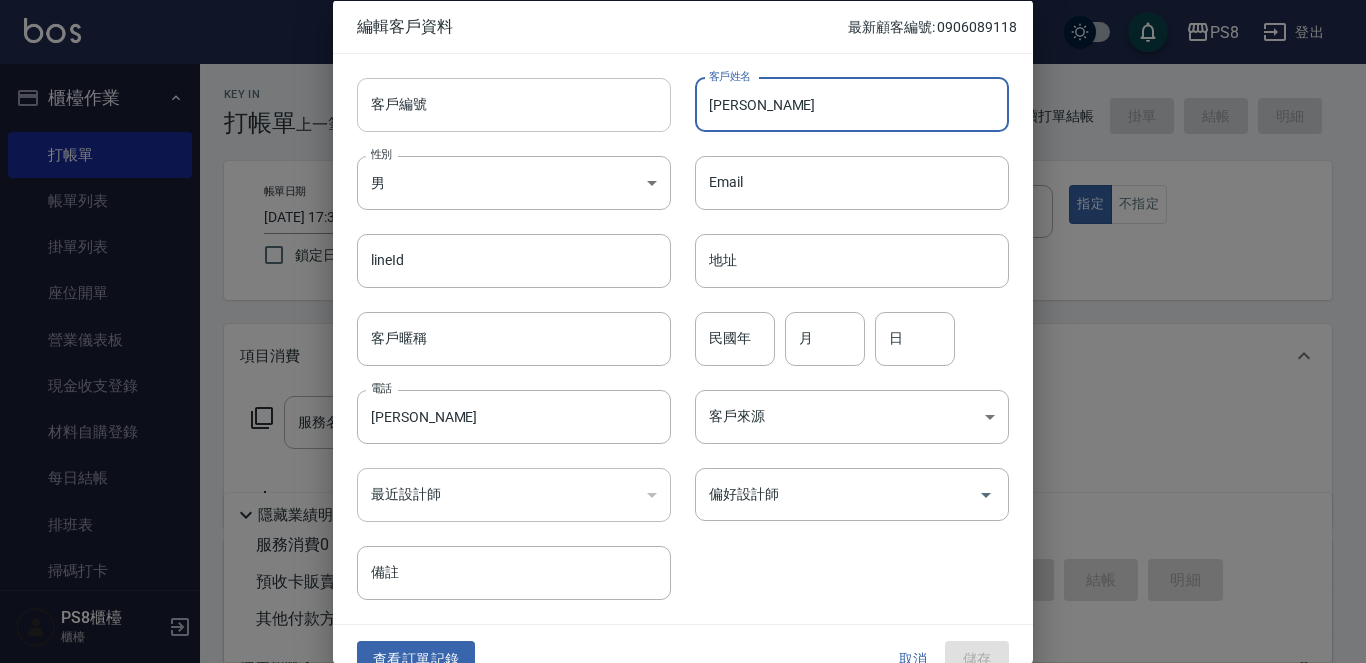 type on "[PERSON_NAME]" 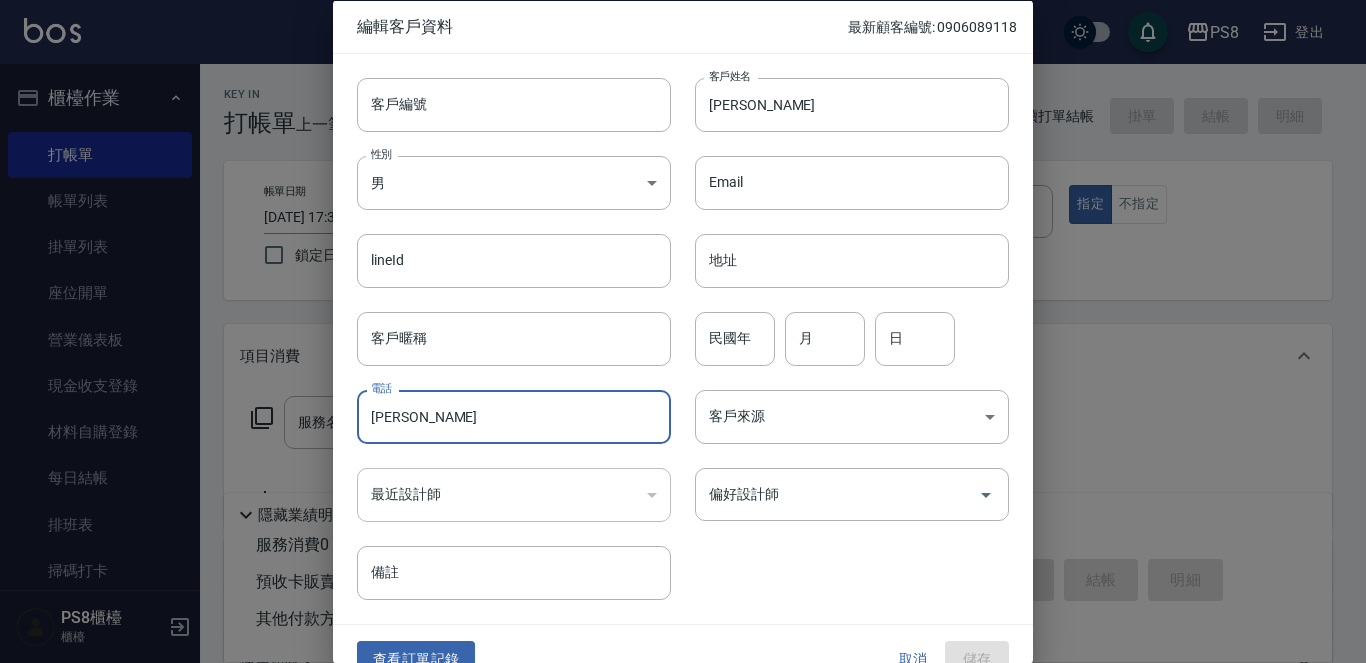 drag, startPoint x: 469, startPoint y: 408, endPoint x: 0, endPoint y: 437, distance: 469.89572 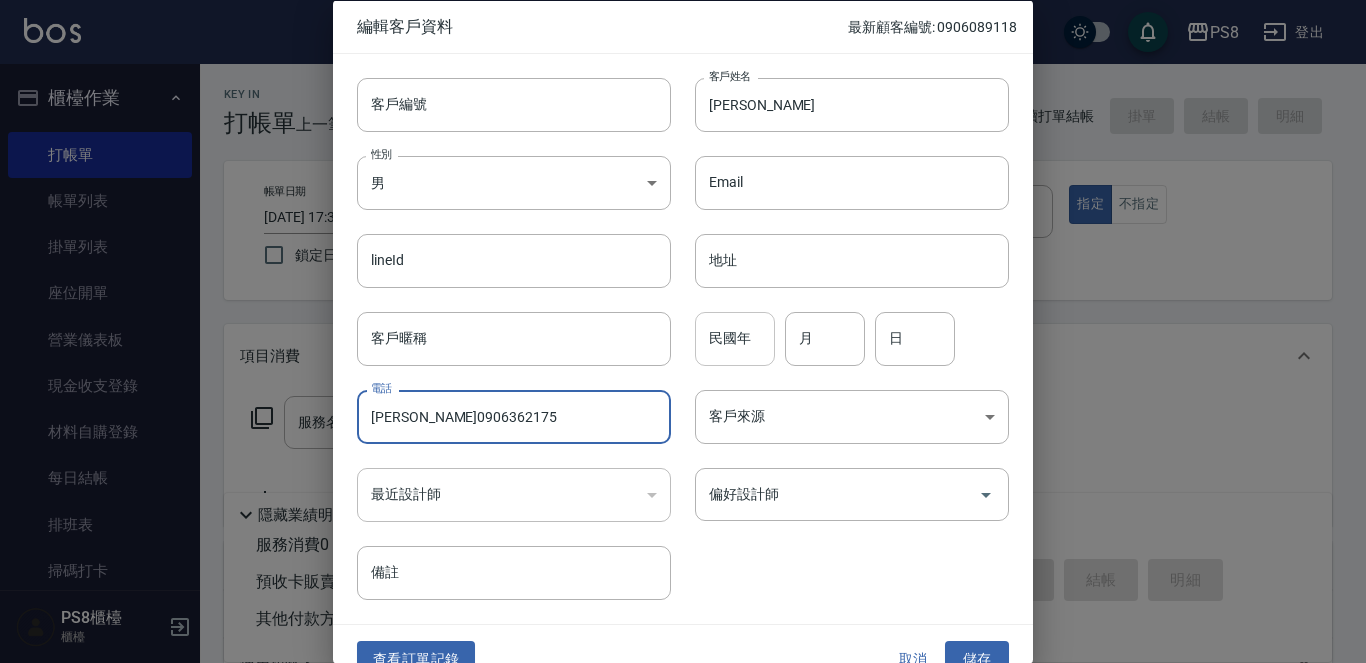 type on "[PERSON_NAME]0906362175" 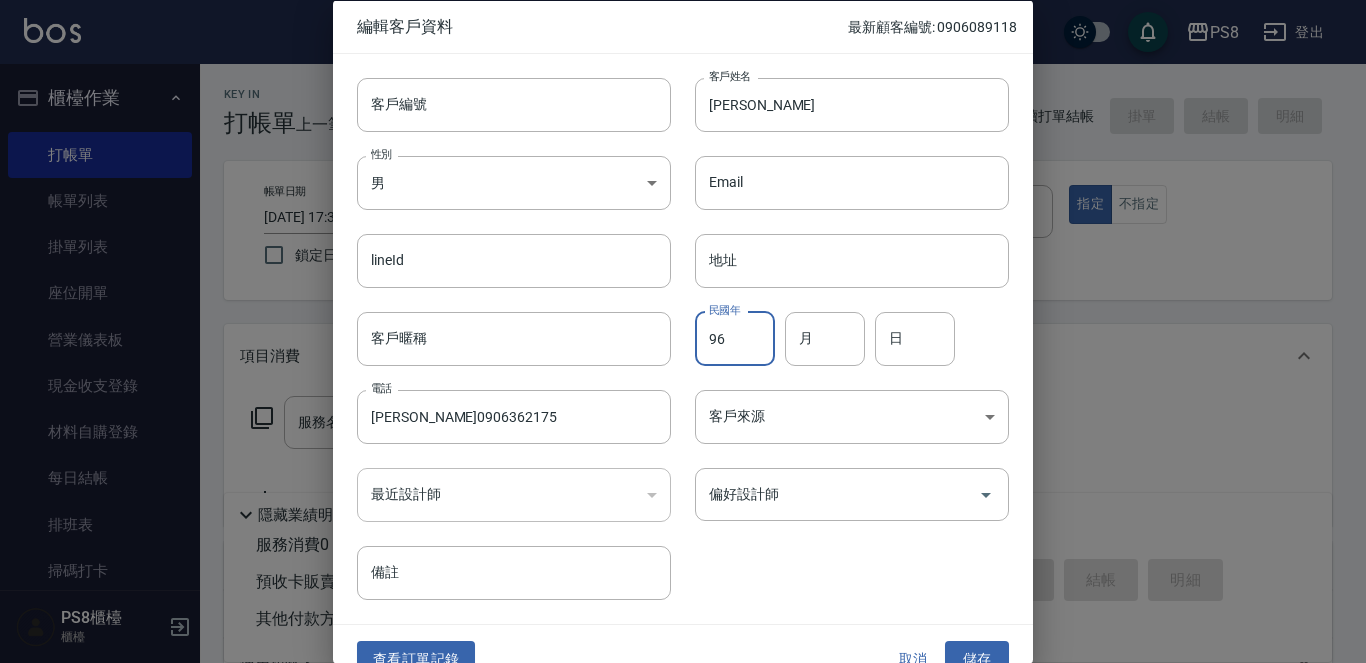 type on "96" 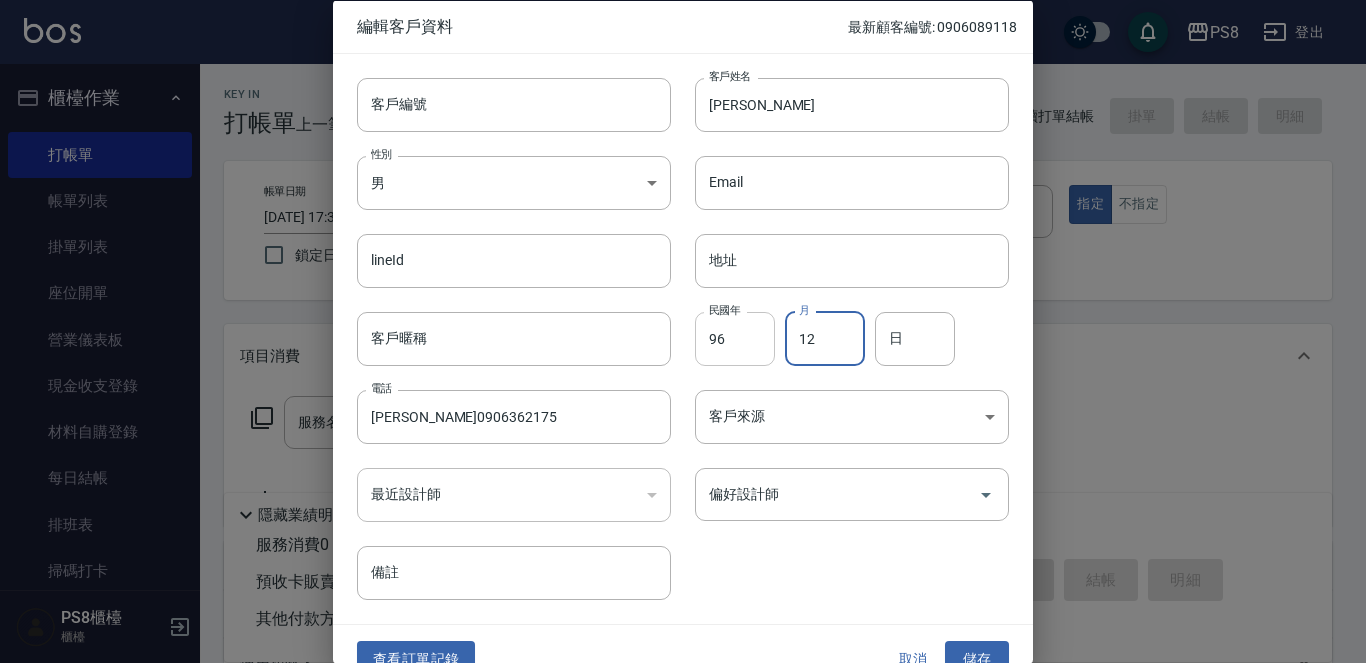 type on "12" 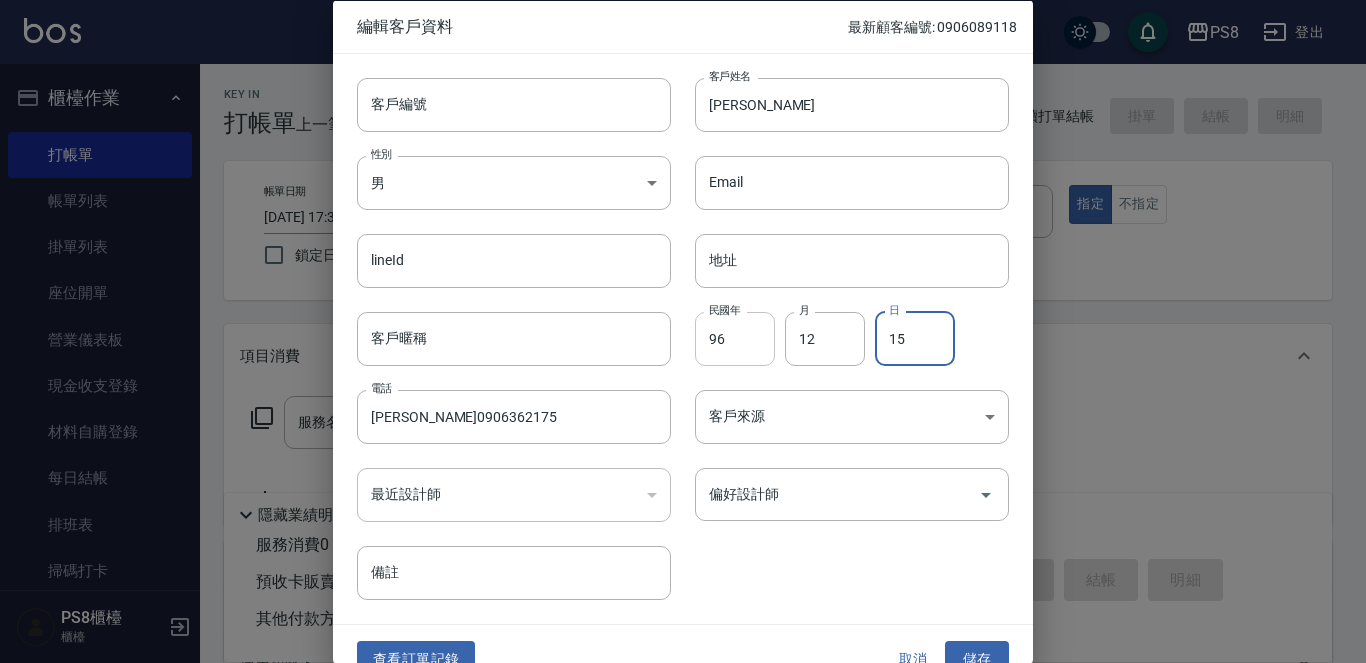 type on "15" 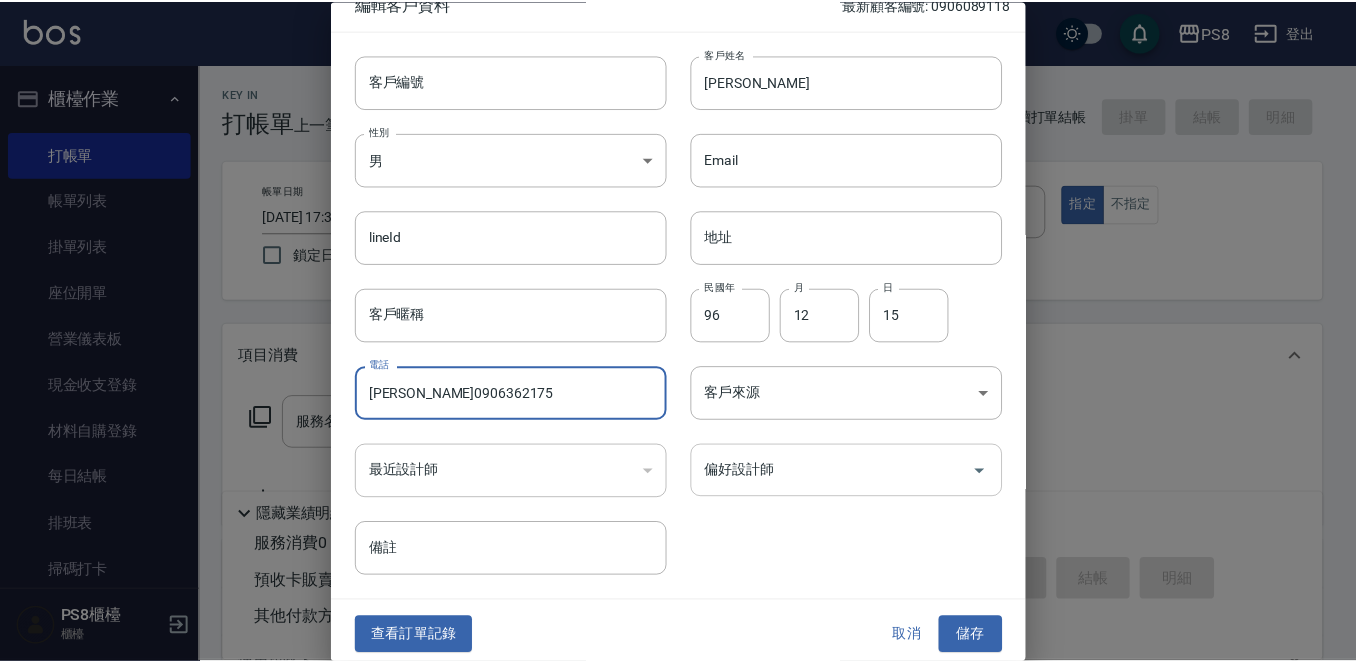 scroll, scrollTop: 30, scrollLeft: 0, axis: vertical 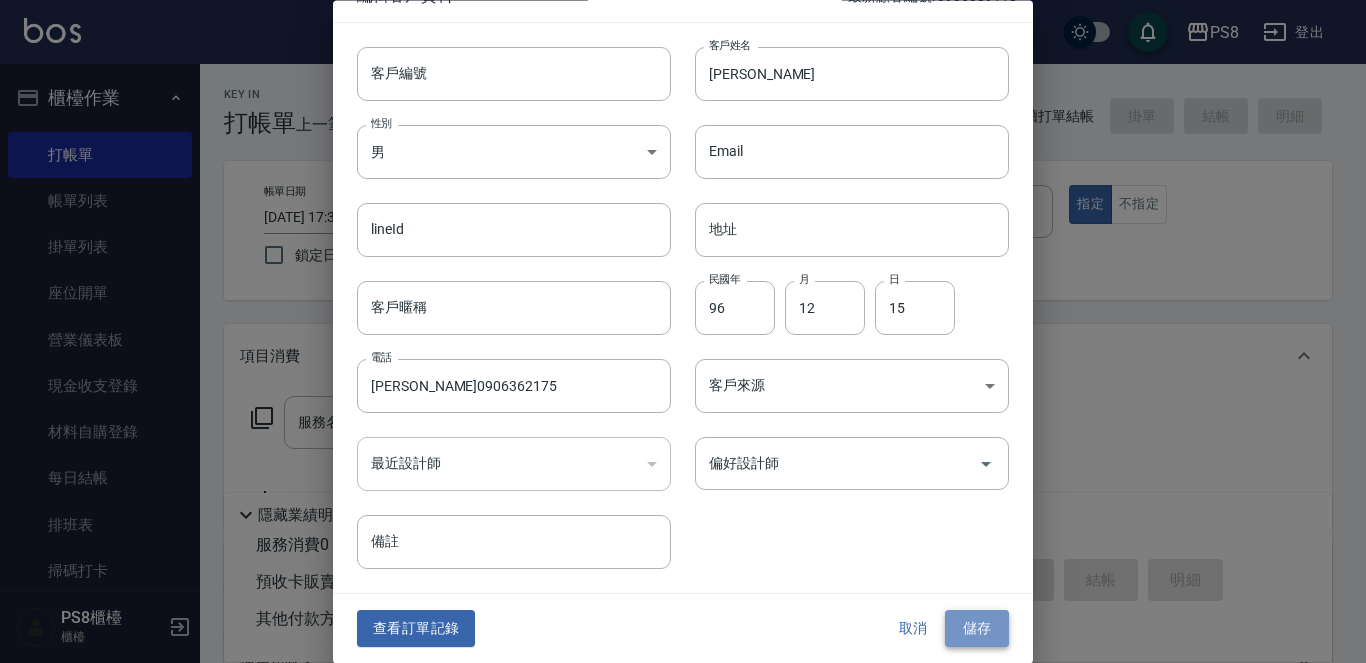 click on "儲存" at bounding box center (977, 629) 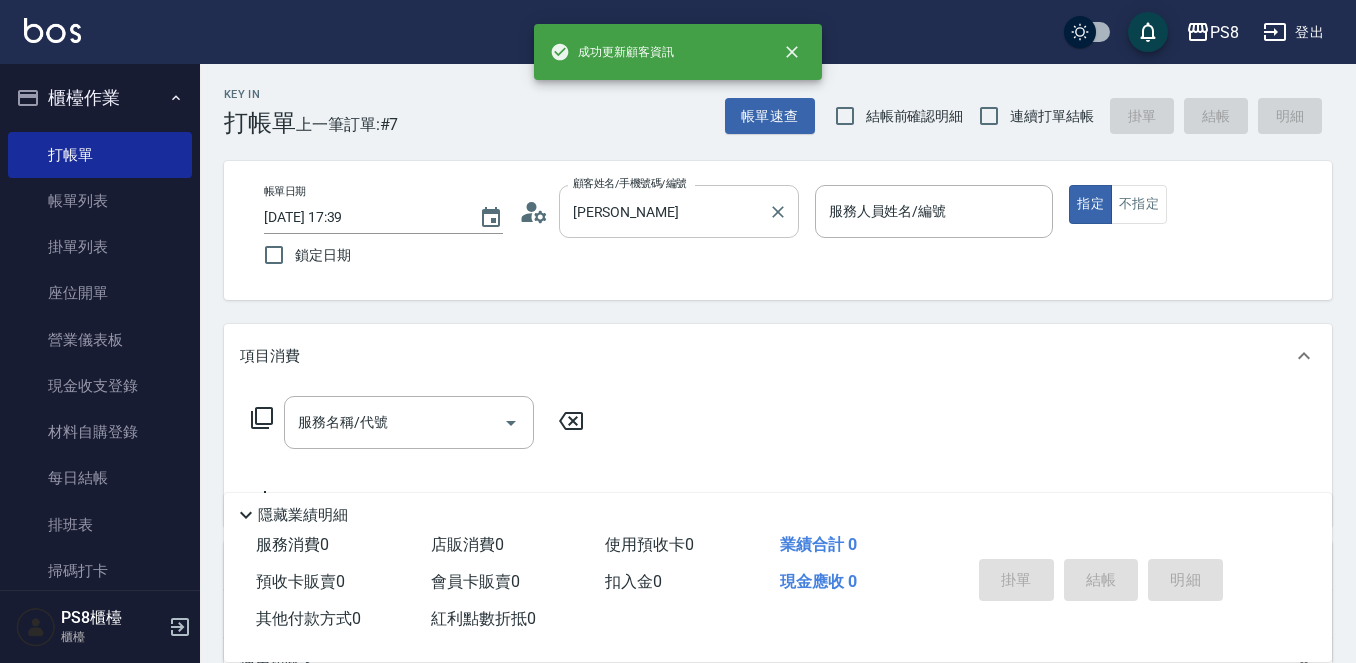 click on "沈姍妮 顧客姓名/手機號碼/編號" at bounding box center (679, 211) 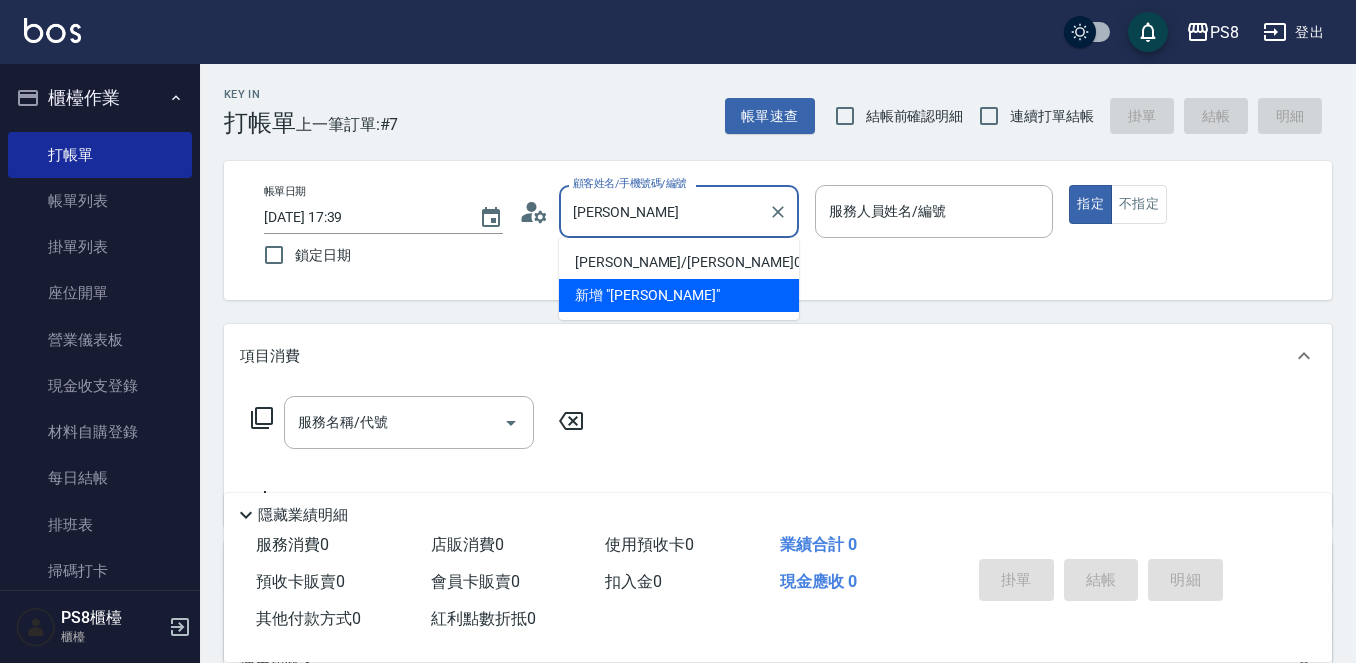 click on "沈姍妮/沈姍妮0906362175/" at bounding box center (679, 262) 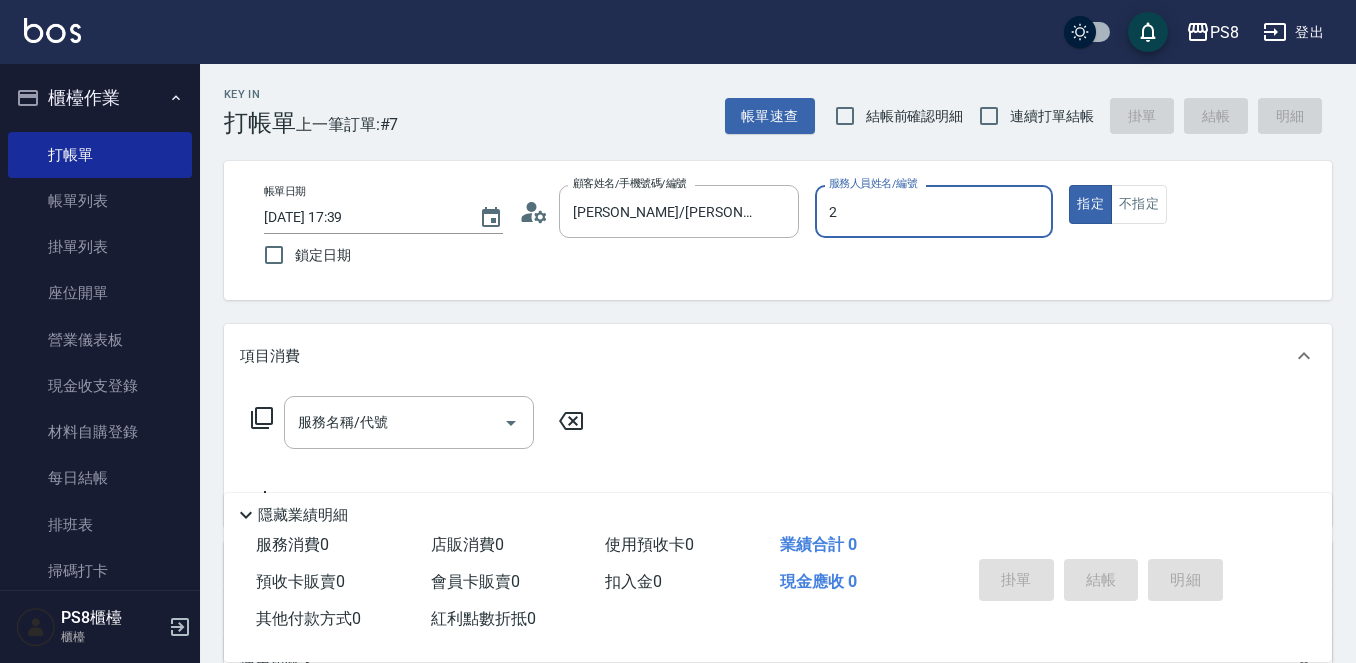 type on "小赤-2" 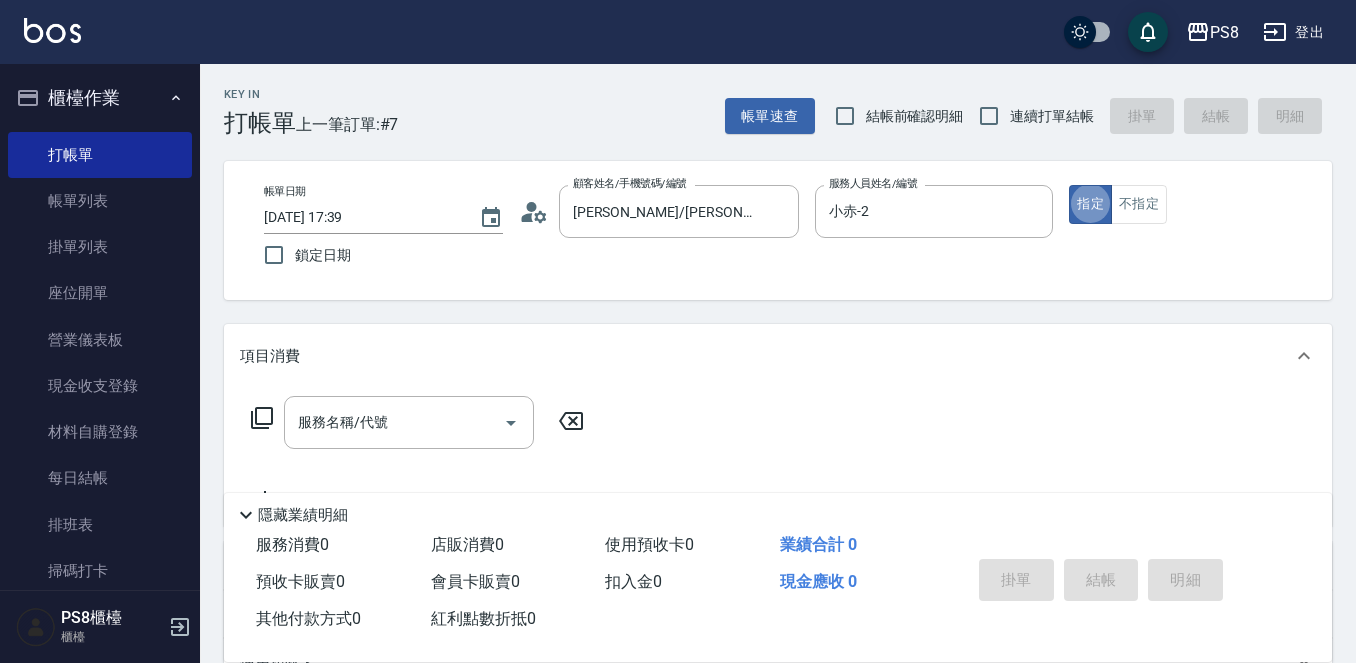 type on "true" 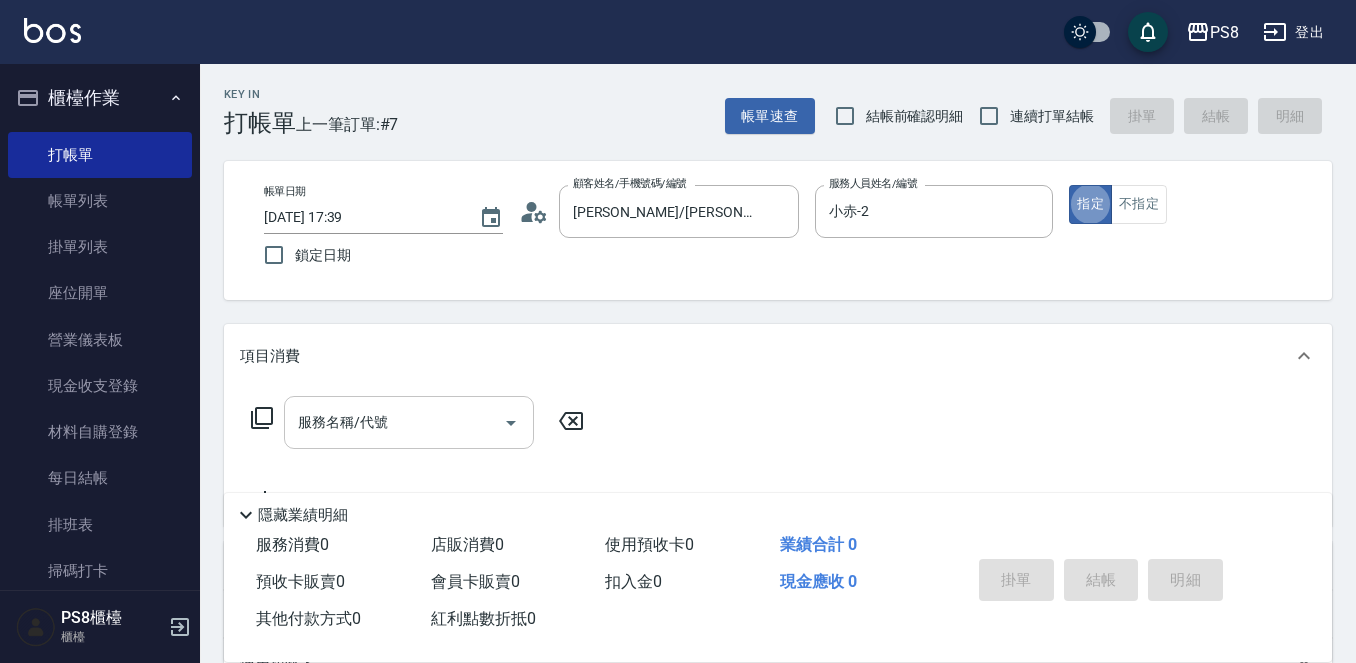 click on "服務名稱/代號 服務名稱/代號" at bounding box center (409, 422) 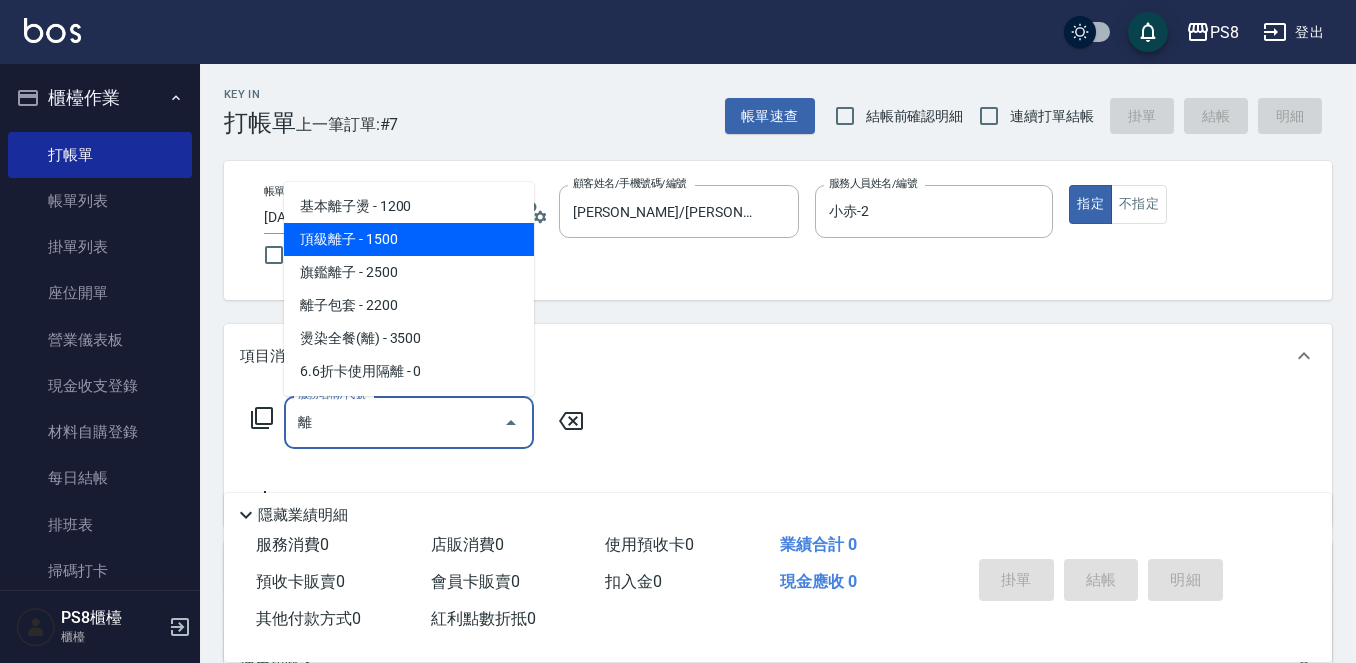 click on "頂級離子 - 1500" at bounding box center [409, 239] 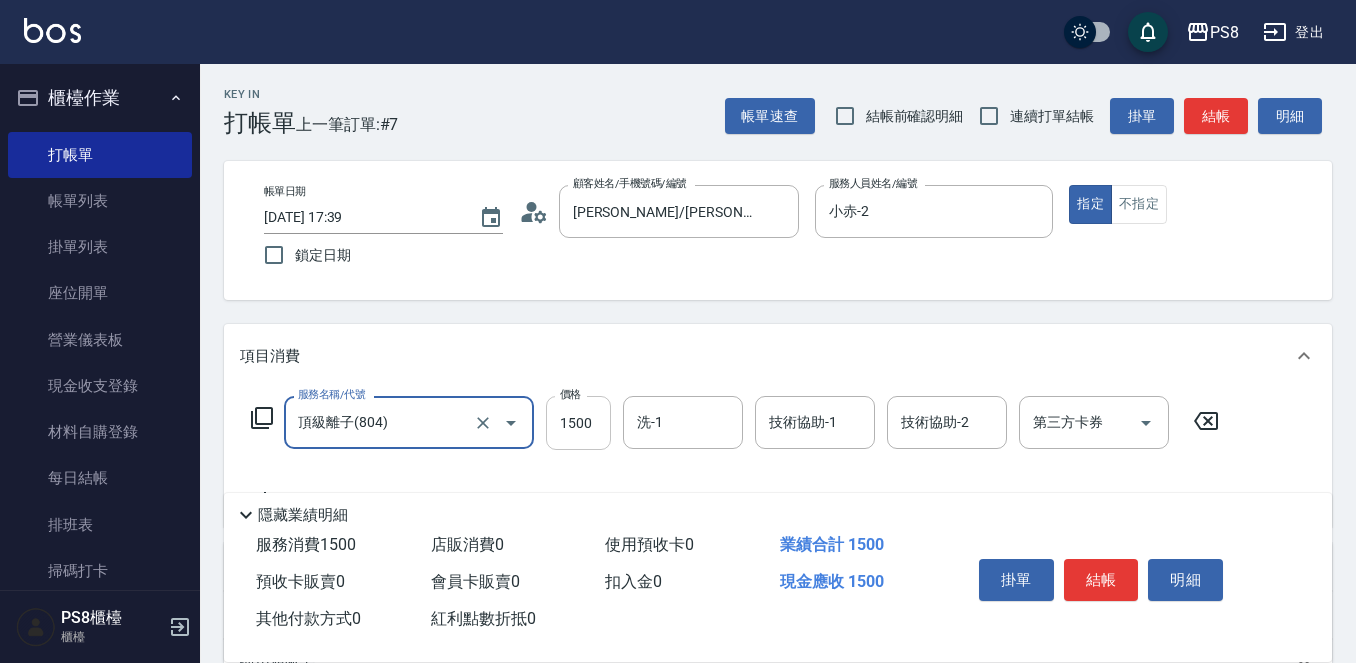 type on "頂級離子(804)" 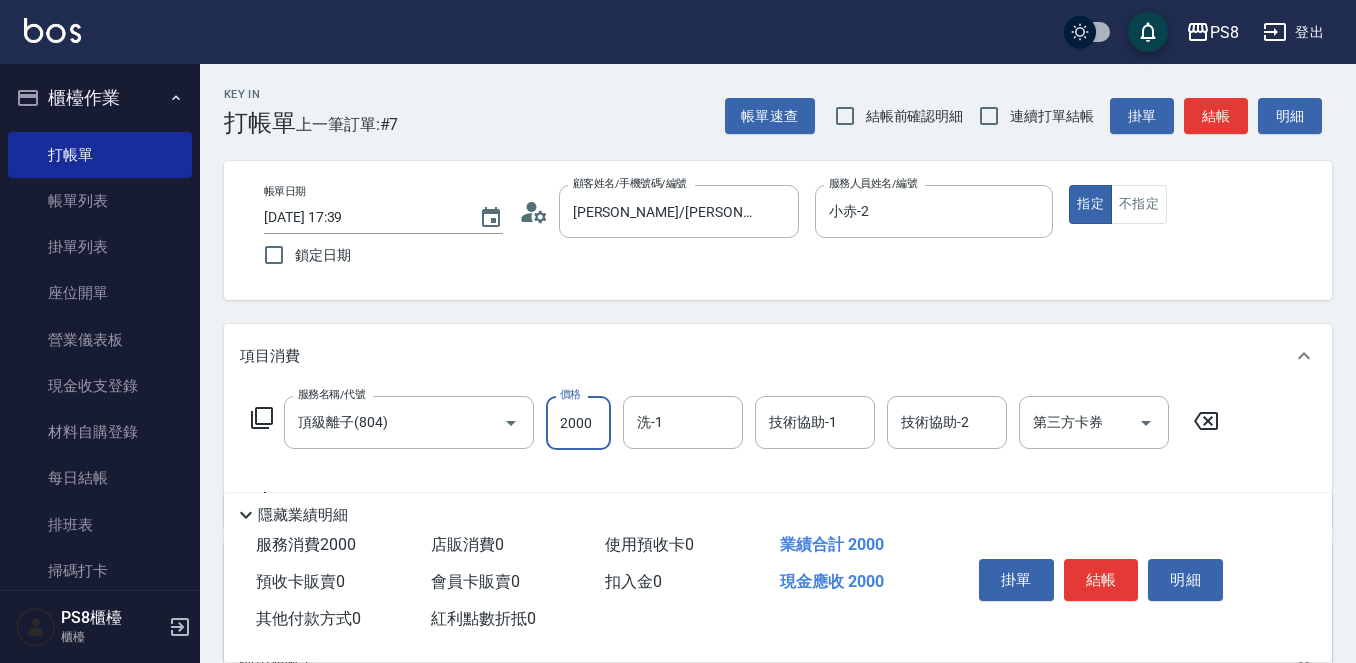 type on "2000" 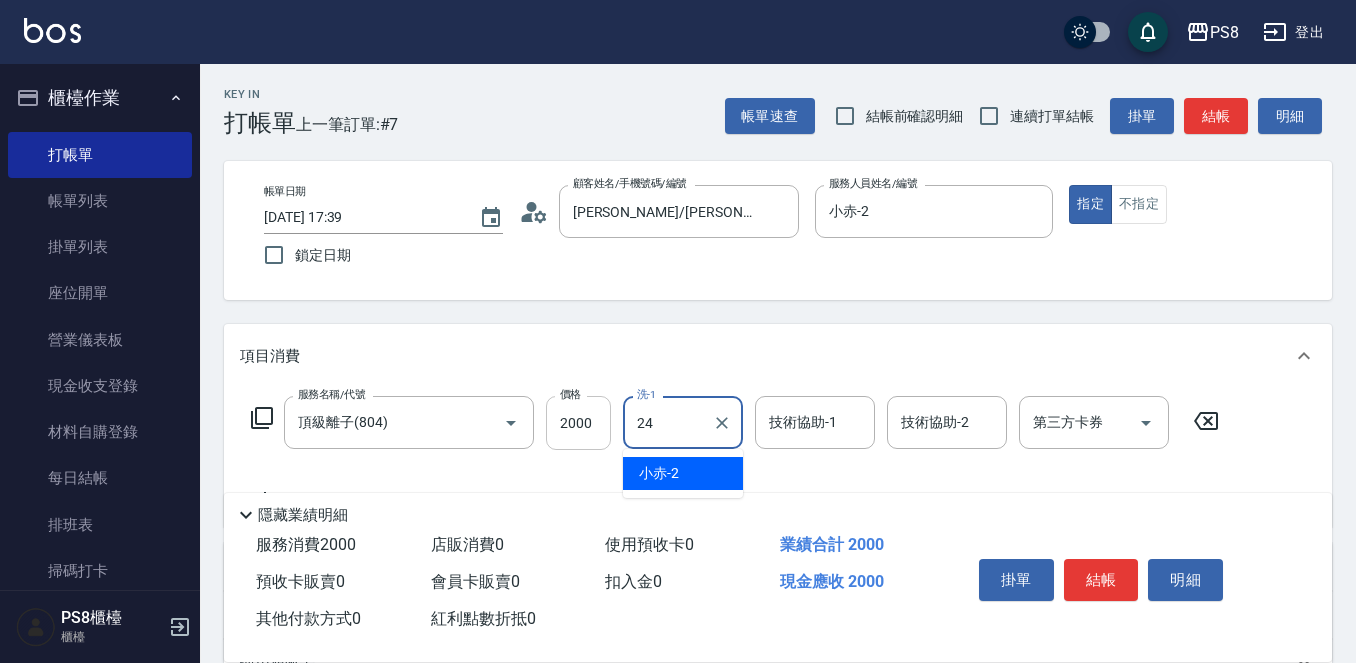 type on "婷婷-24" 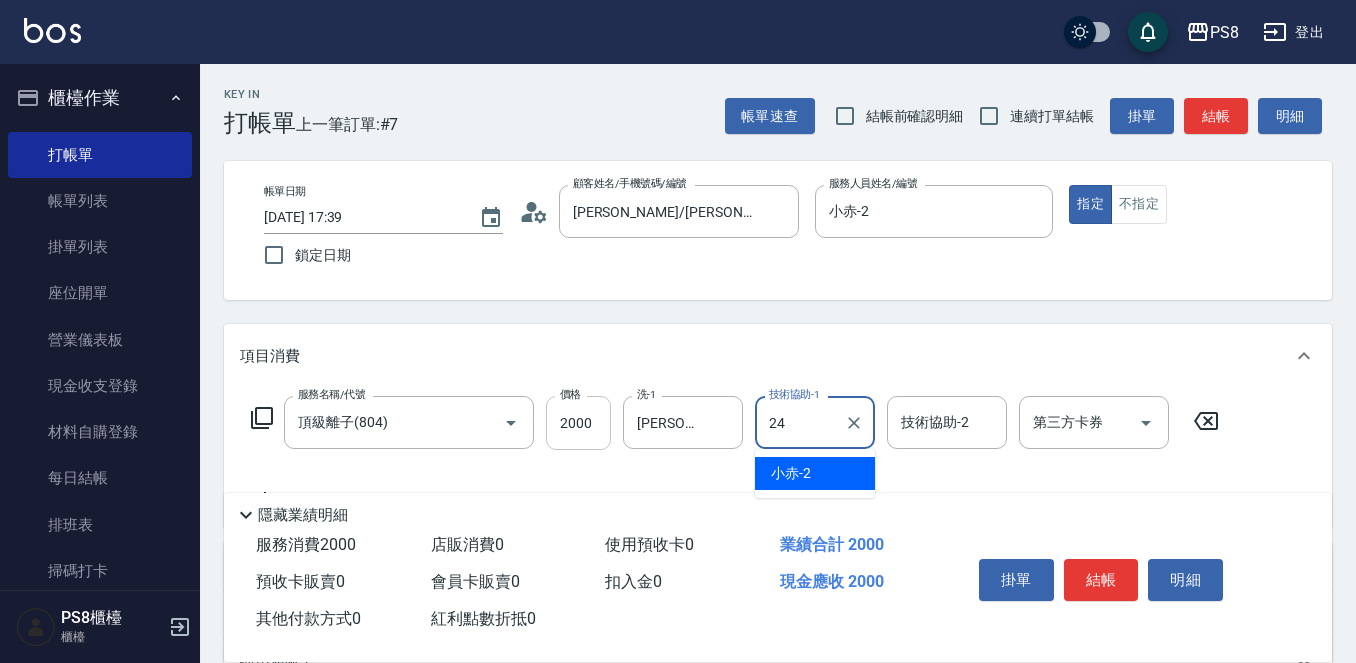 type on "婷婷-24" 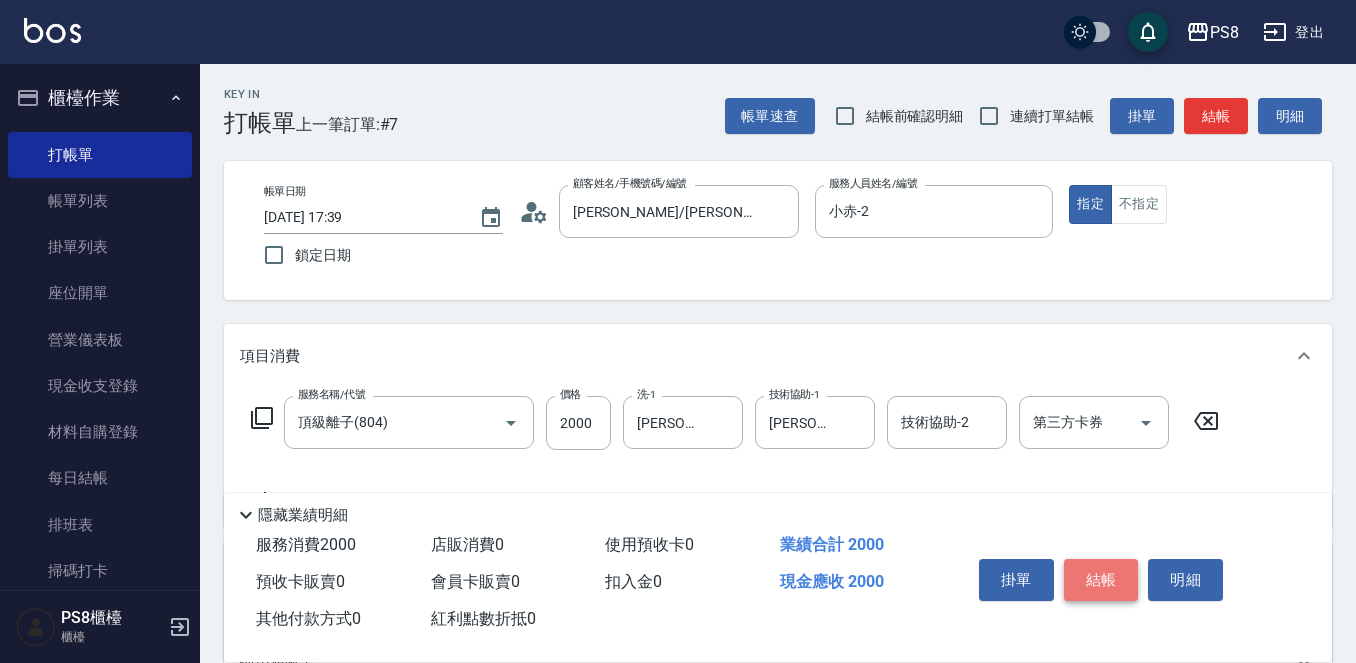 click on "結帳" at bounding box center [1101, 580] 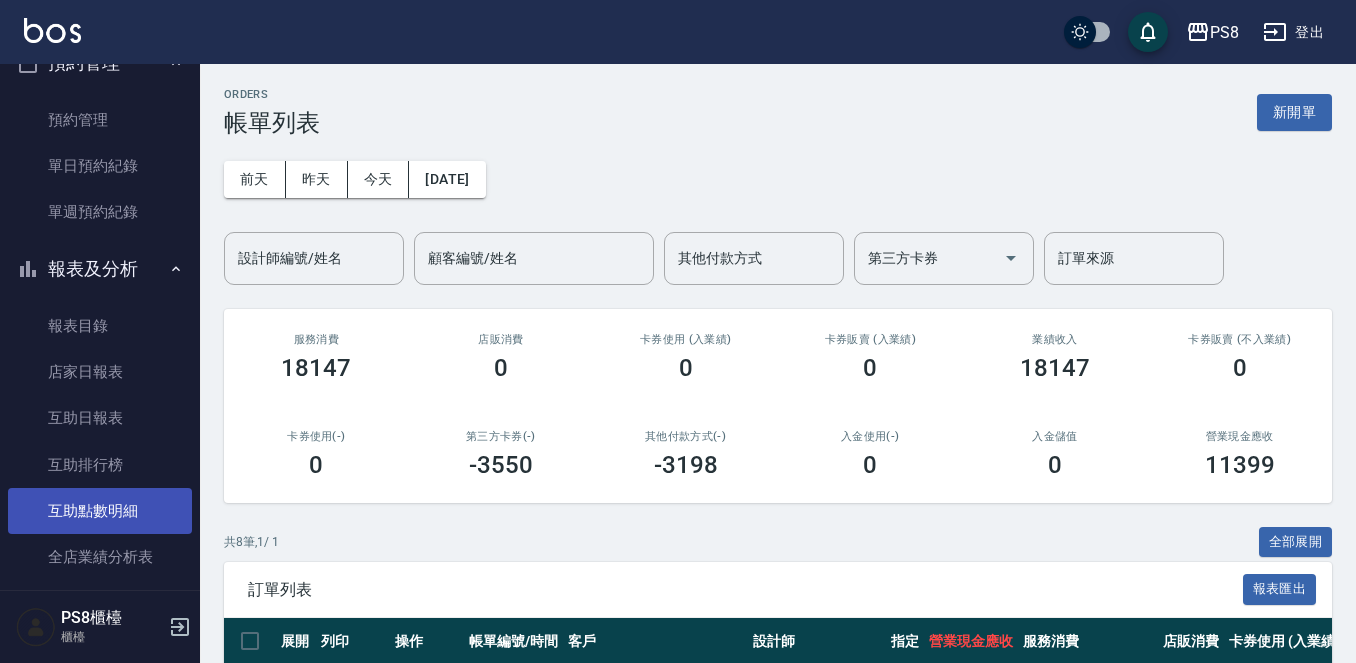 scroll, scrollTop: 600, scrollLeft: 0, axis: vertical 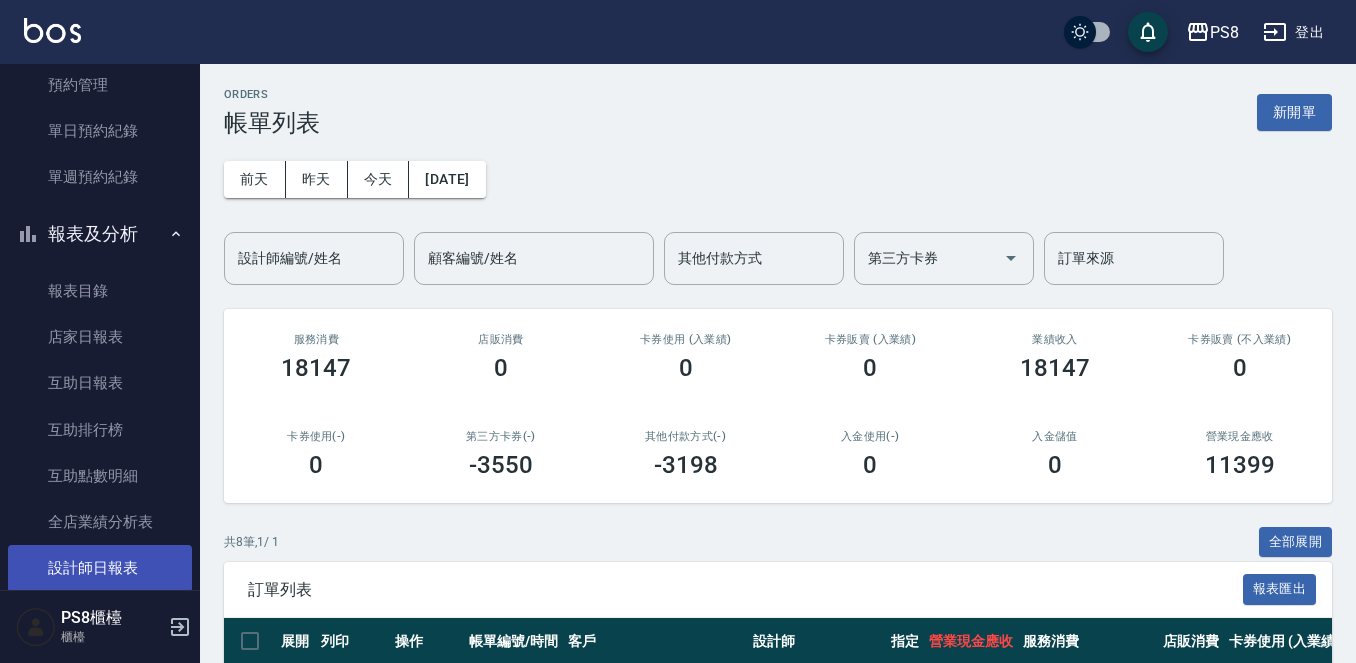 click on "設計師日報表" at bounding box center [100, 568] 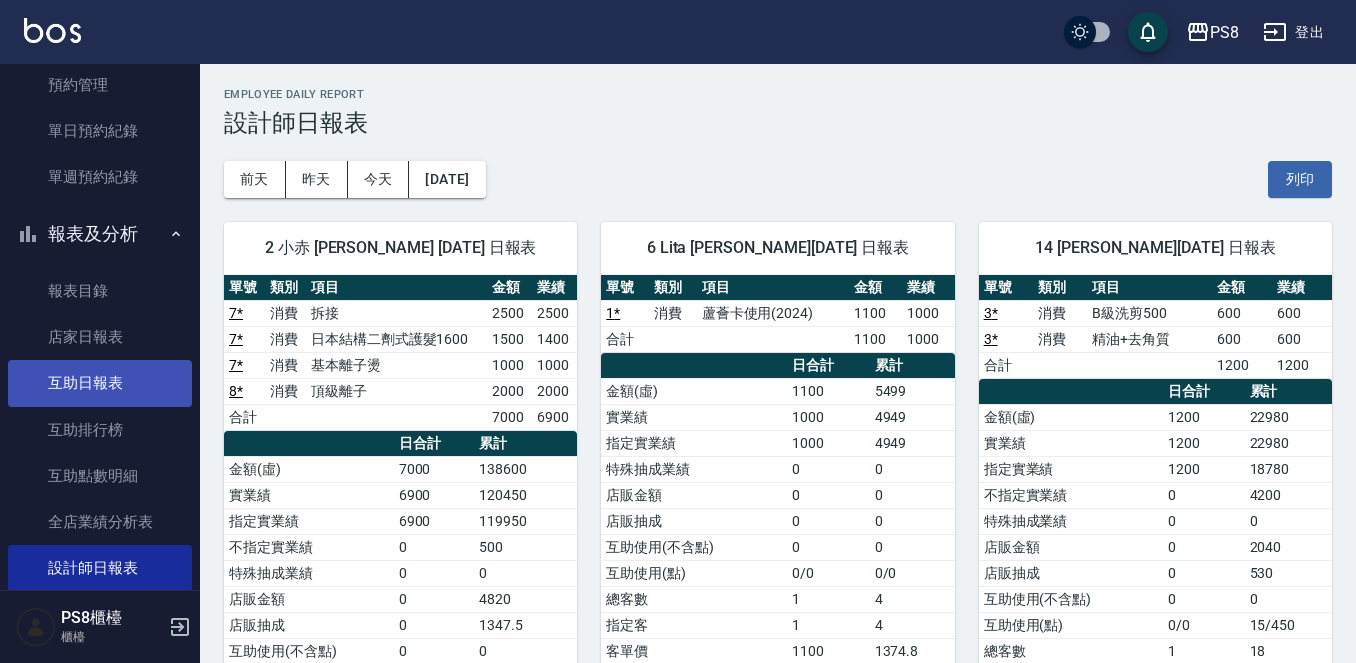 click on "互助日報表" at bounding box center [100, 383] 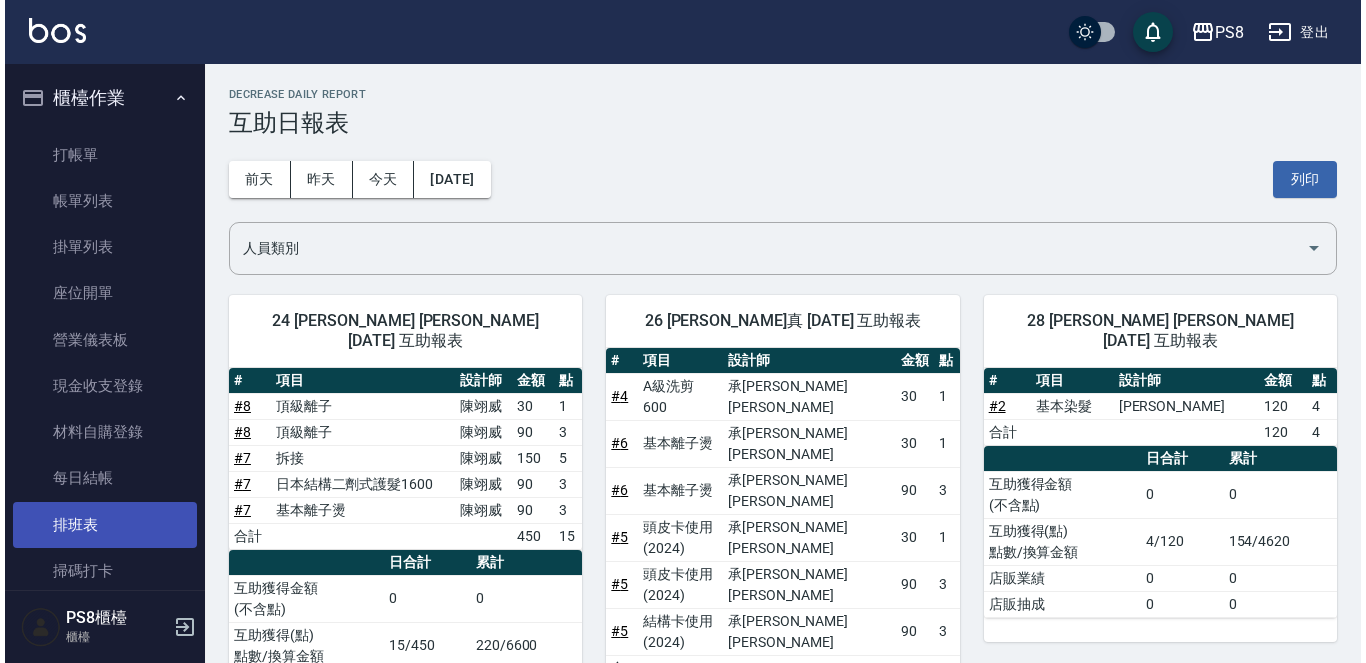 scroll, scrollTop: 100, scrollLeft: 0, axis: vertical 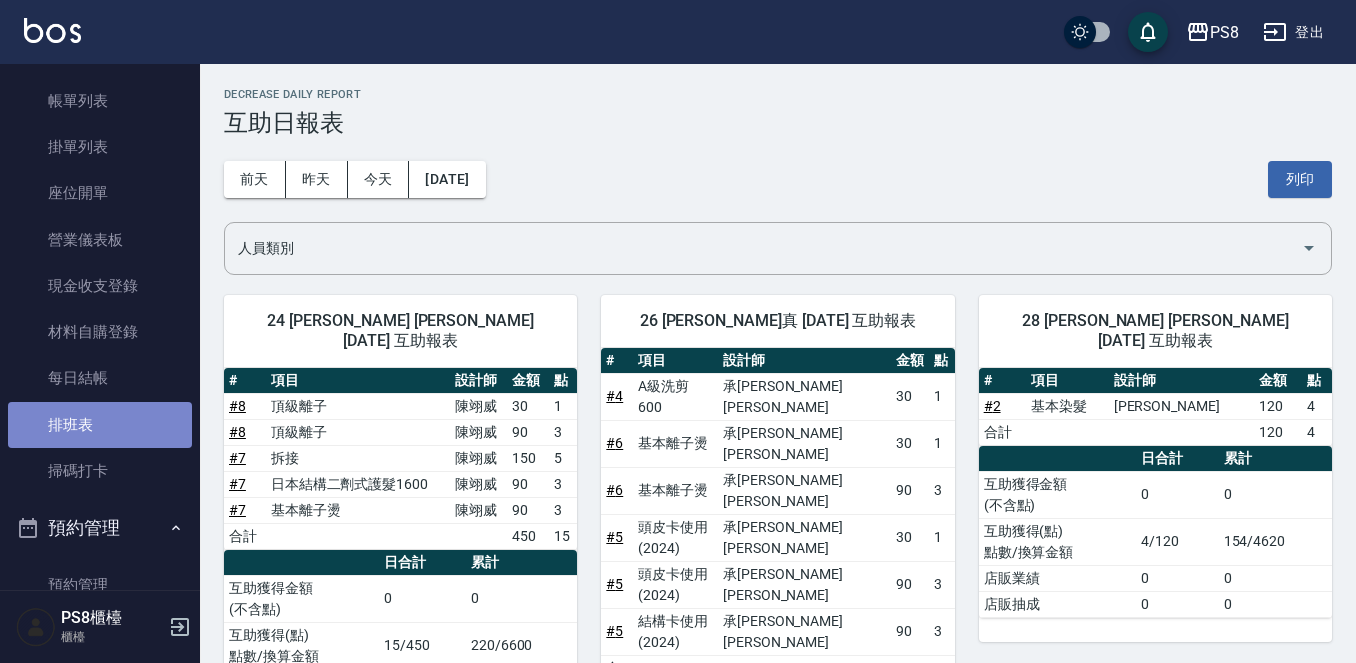 click on "排班表" at bounding box center [100, 425] 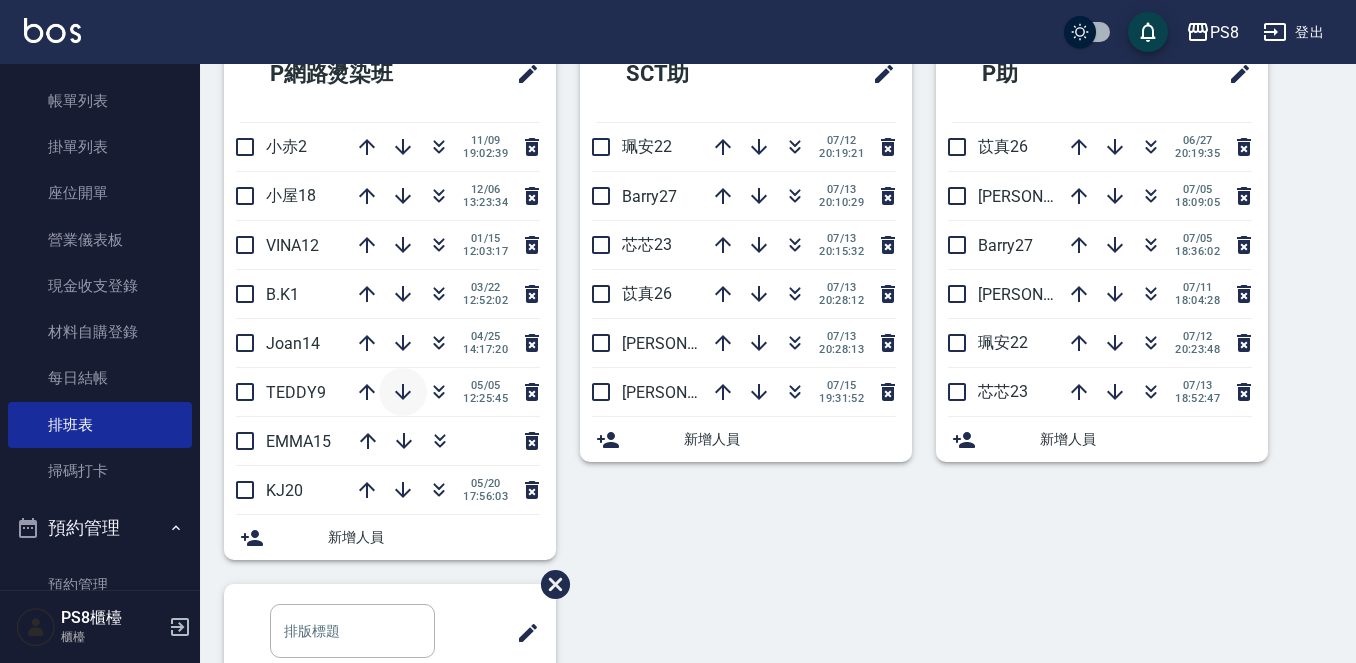 scroll, scrollTop: 587, scrollLeft: 0, axis: vertical 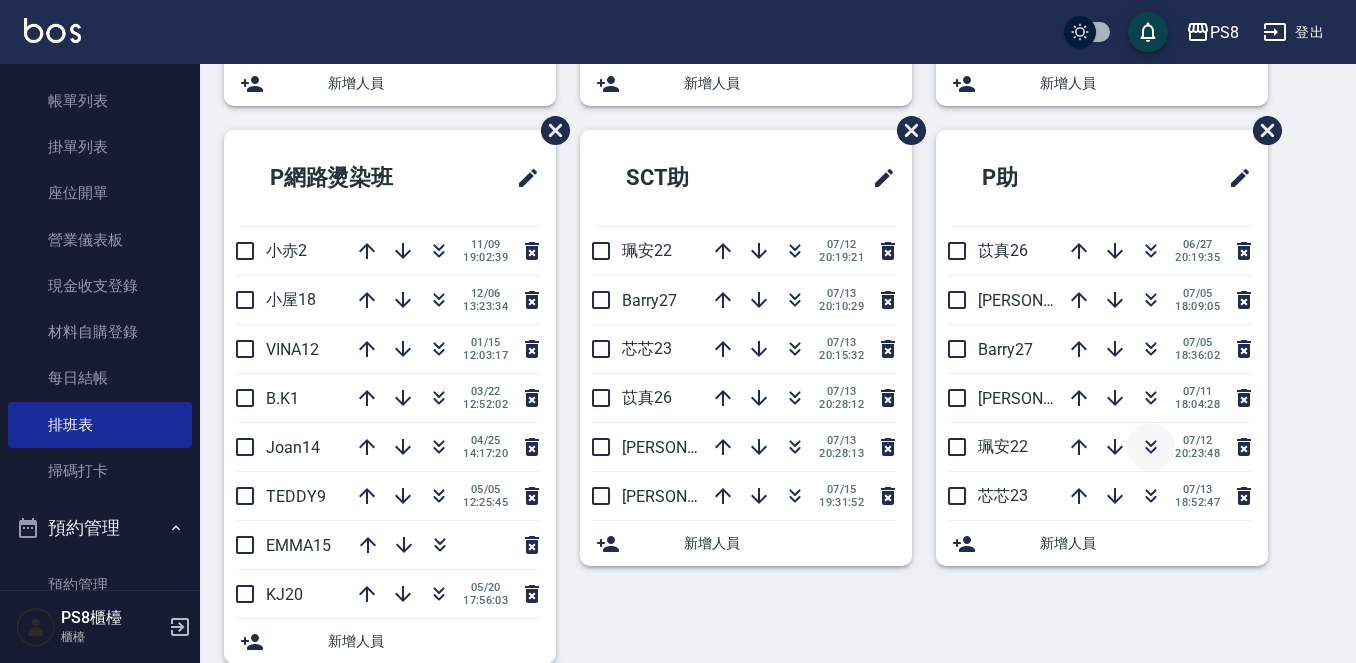 click 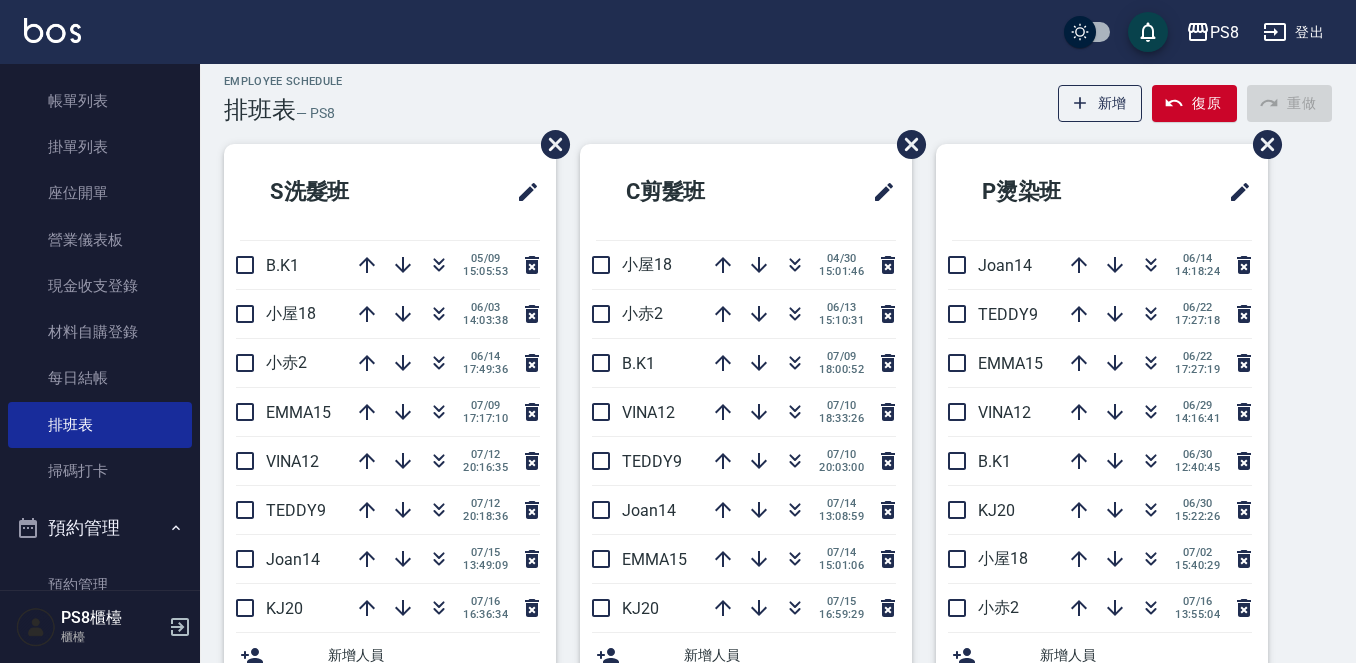 scroll, scrollTop: 0, scrollLeft: 0, axis: both 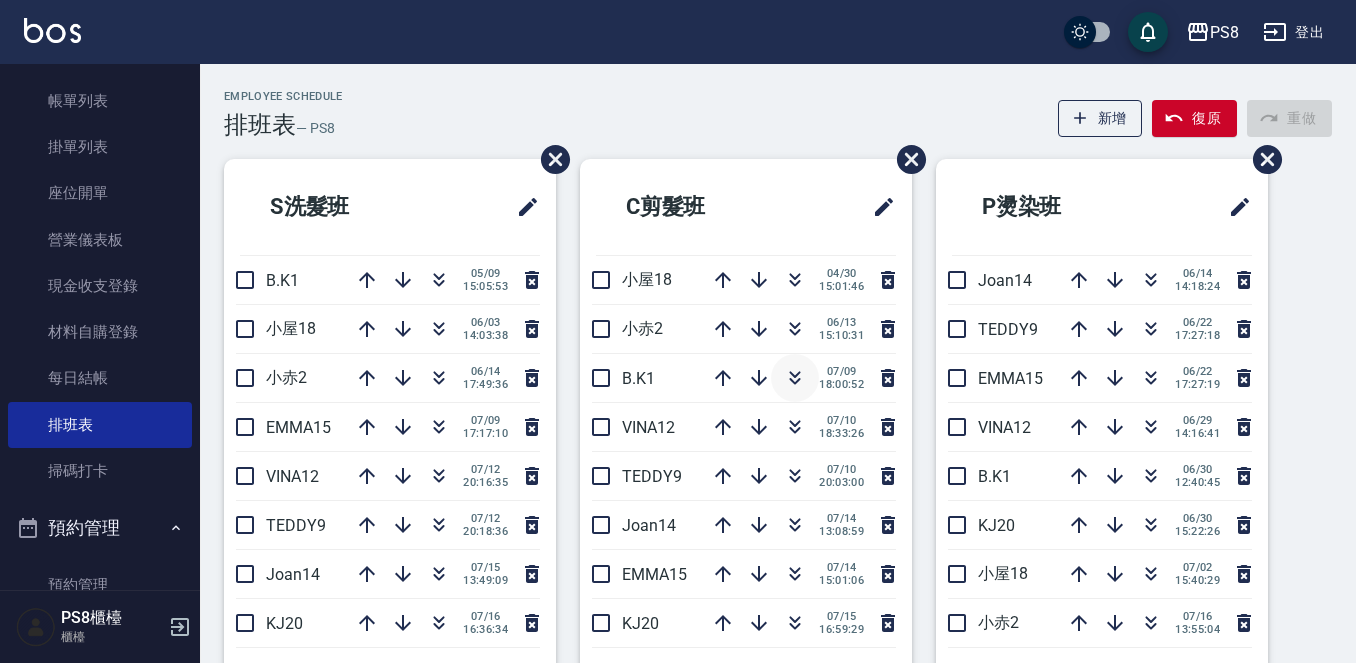 click 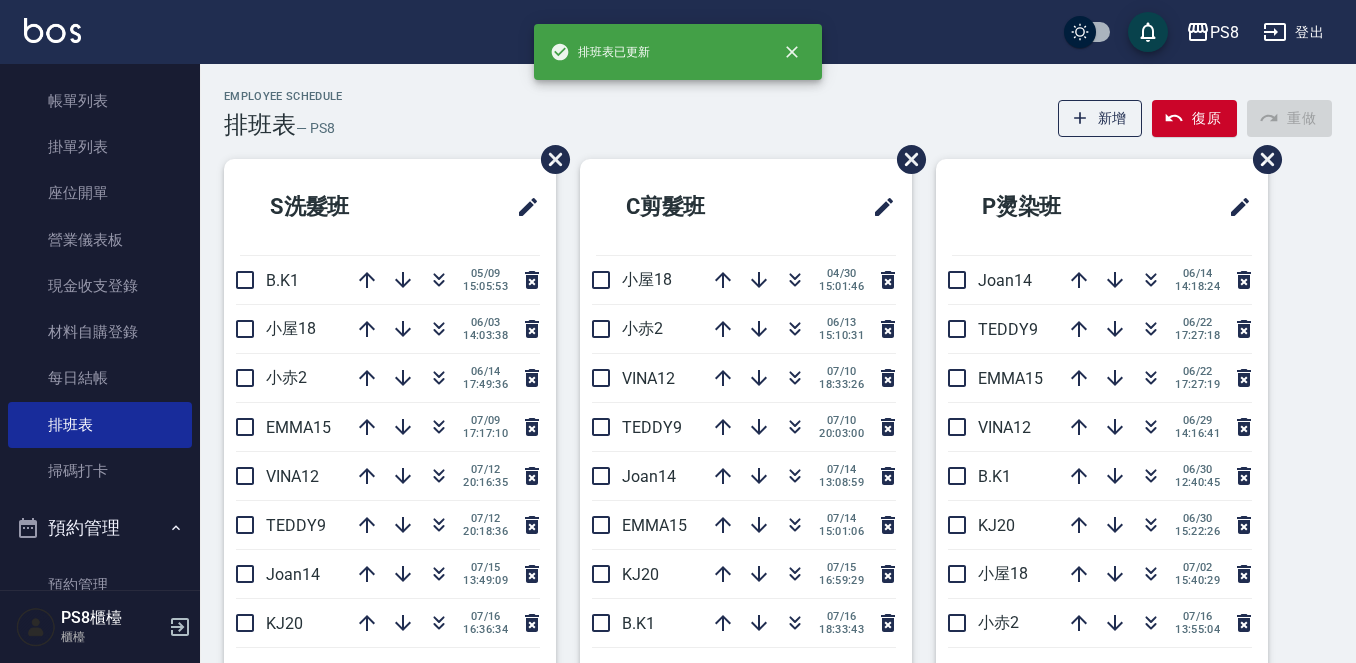 scroll, scrollTop: 300, scrollLeft: 0, axis: vertical 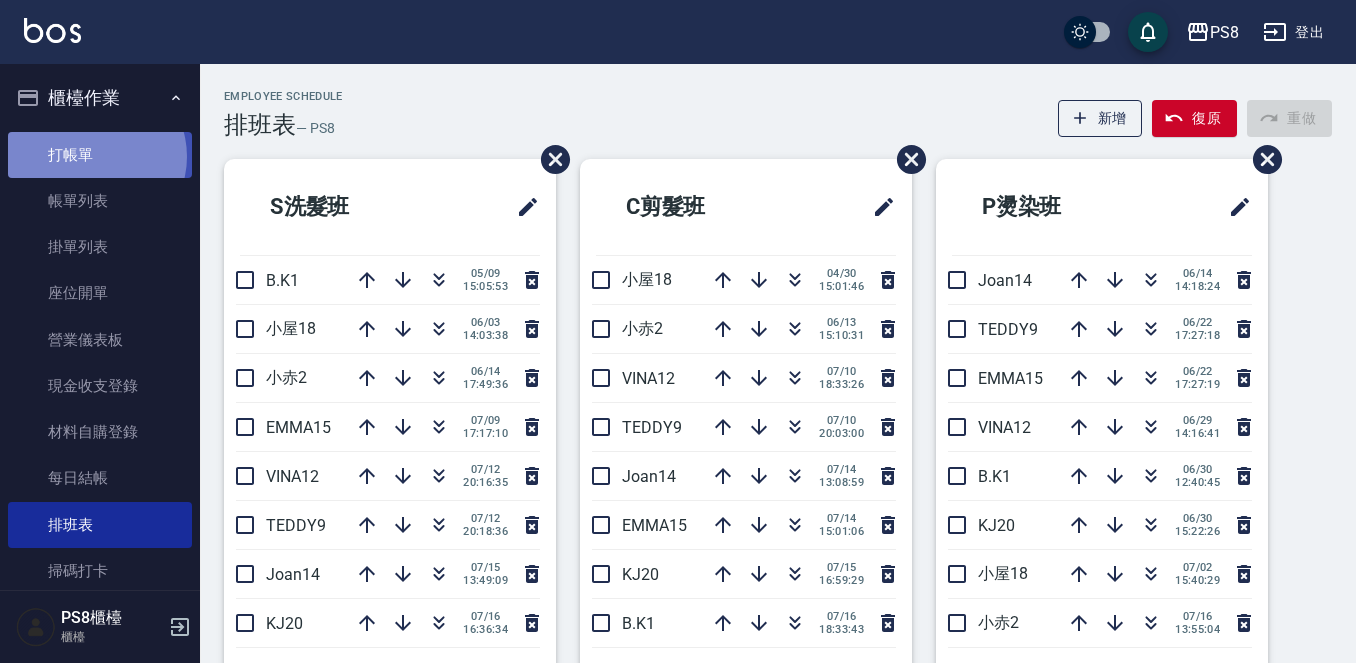 click on "打帳單" at bounding box center (100, 155) 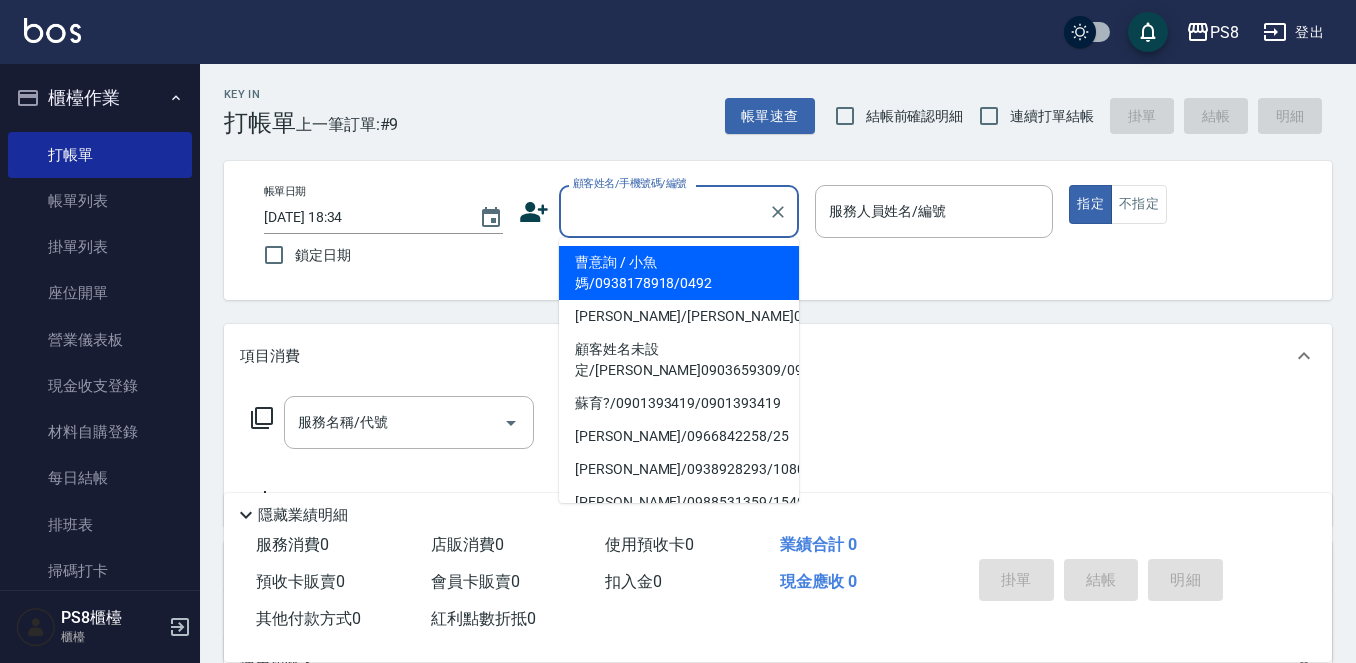 click on "顧客姓名/手機號碼/編號" at bounding box center [664, 211] 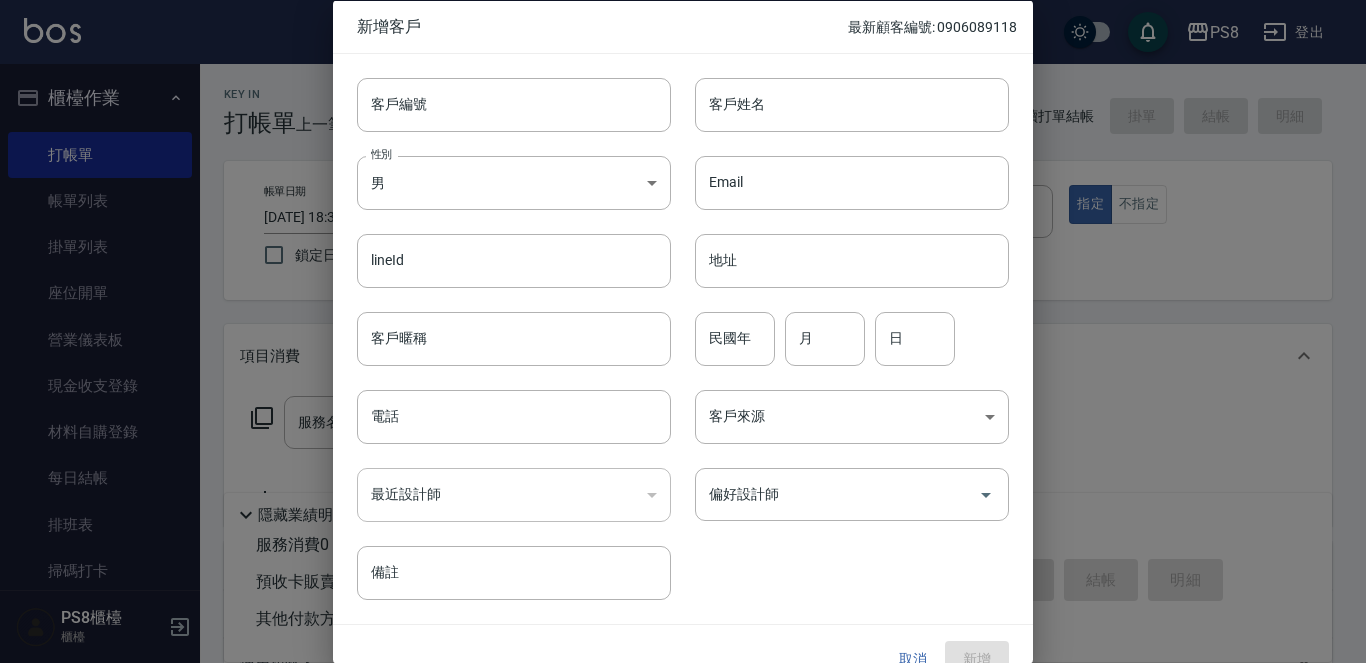 click on "客戶姓名" at bounding box center (852, 104) 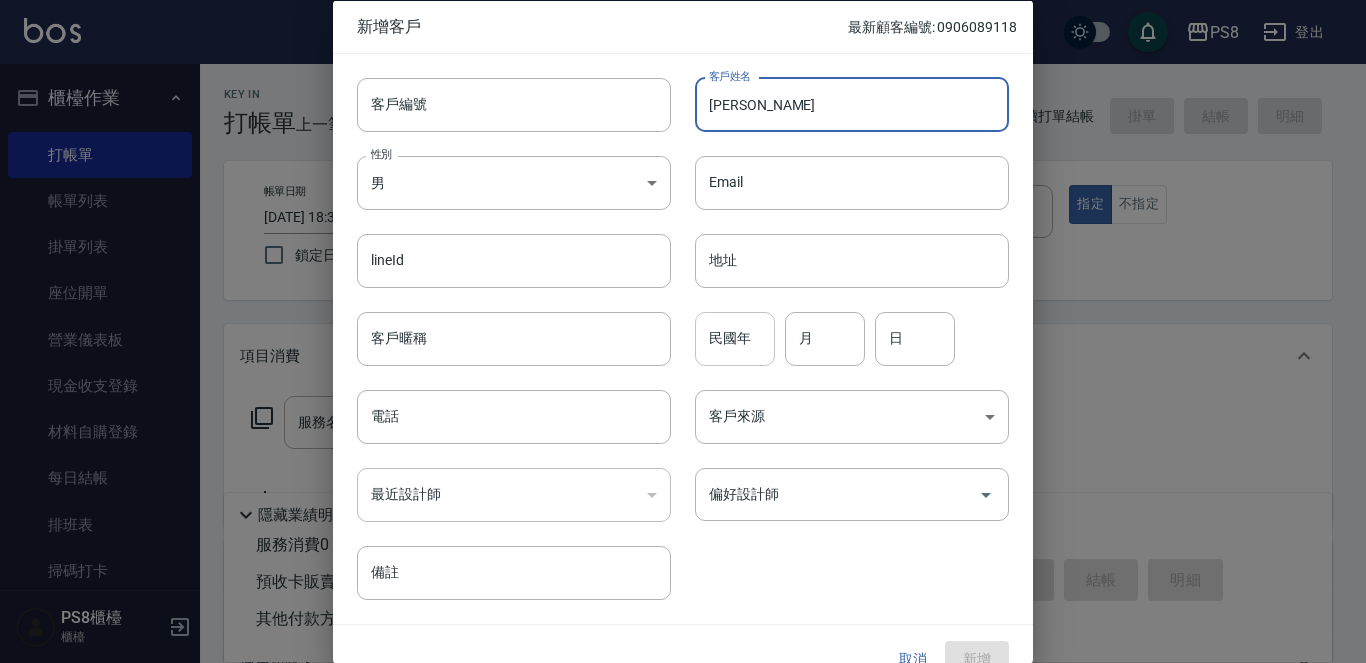 type on "黃品瑜" 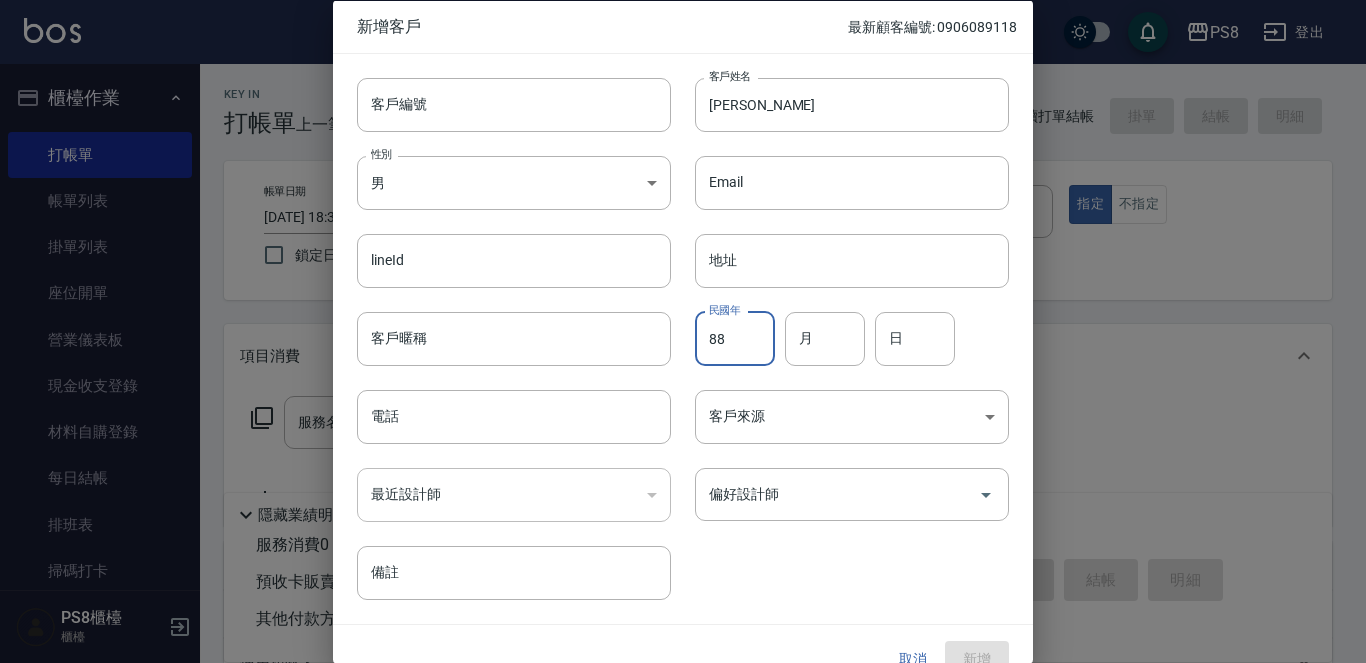 type on "88" 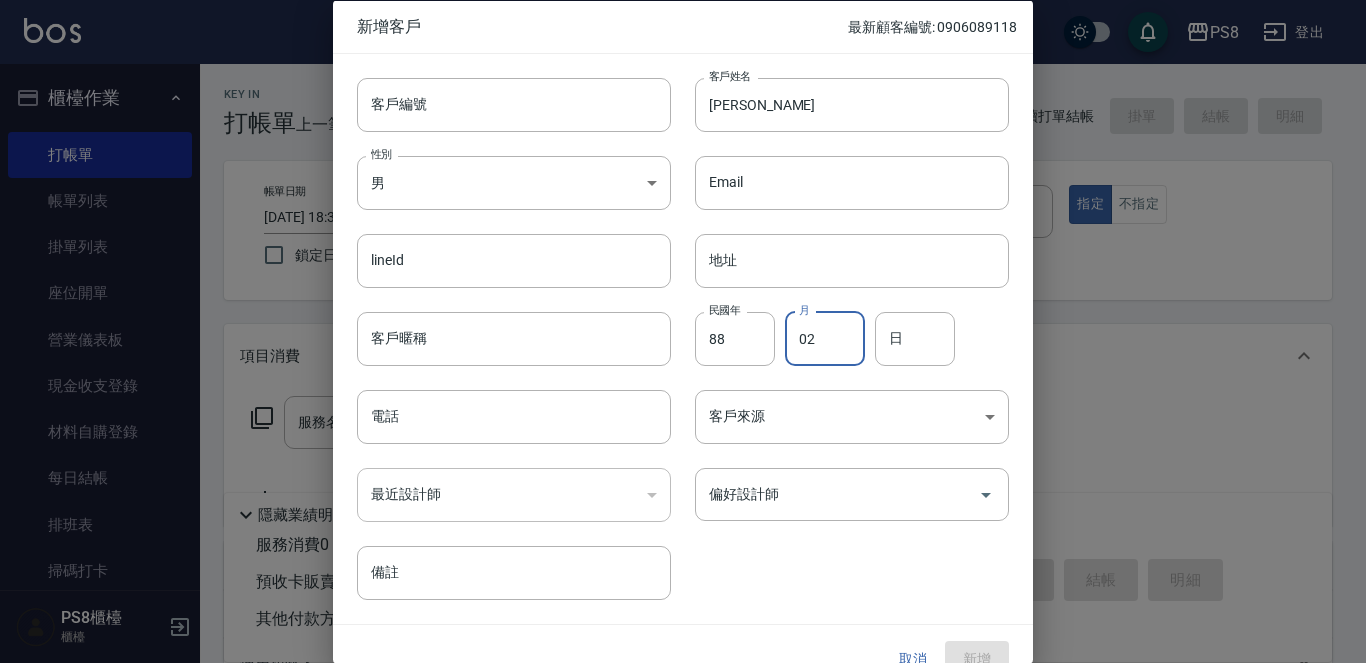 type on "02" 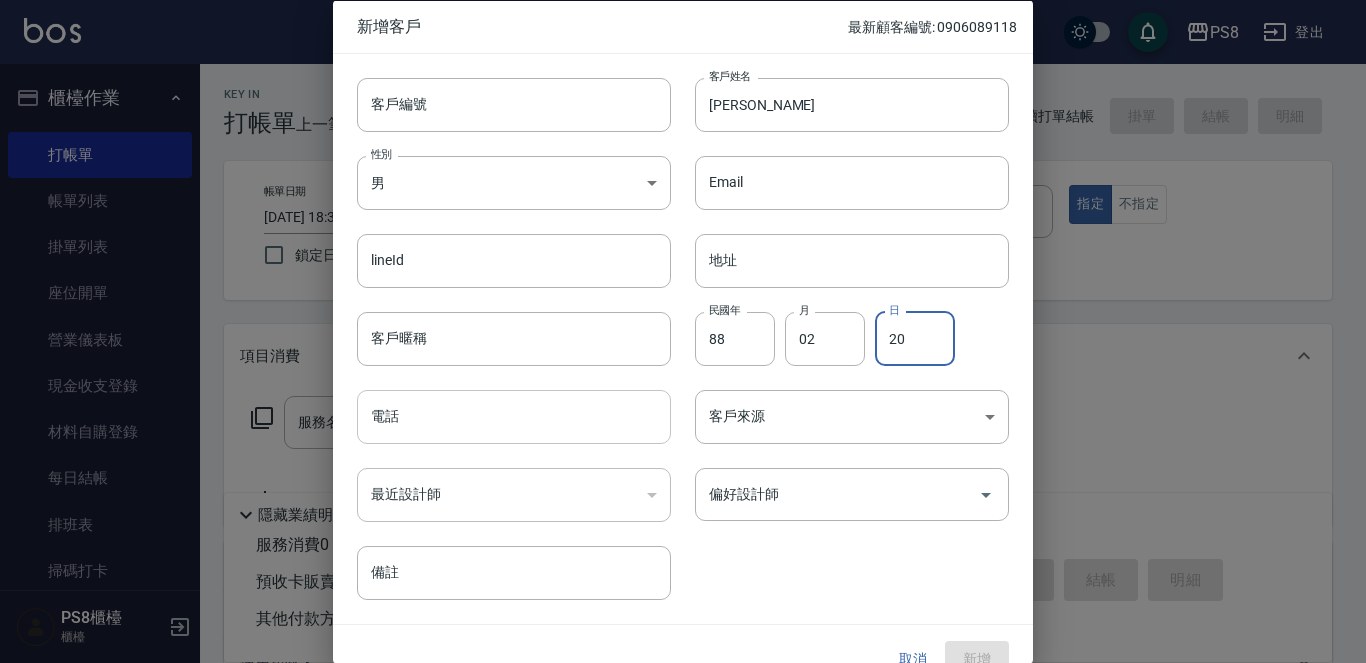 type on "20" 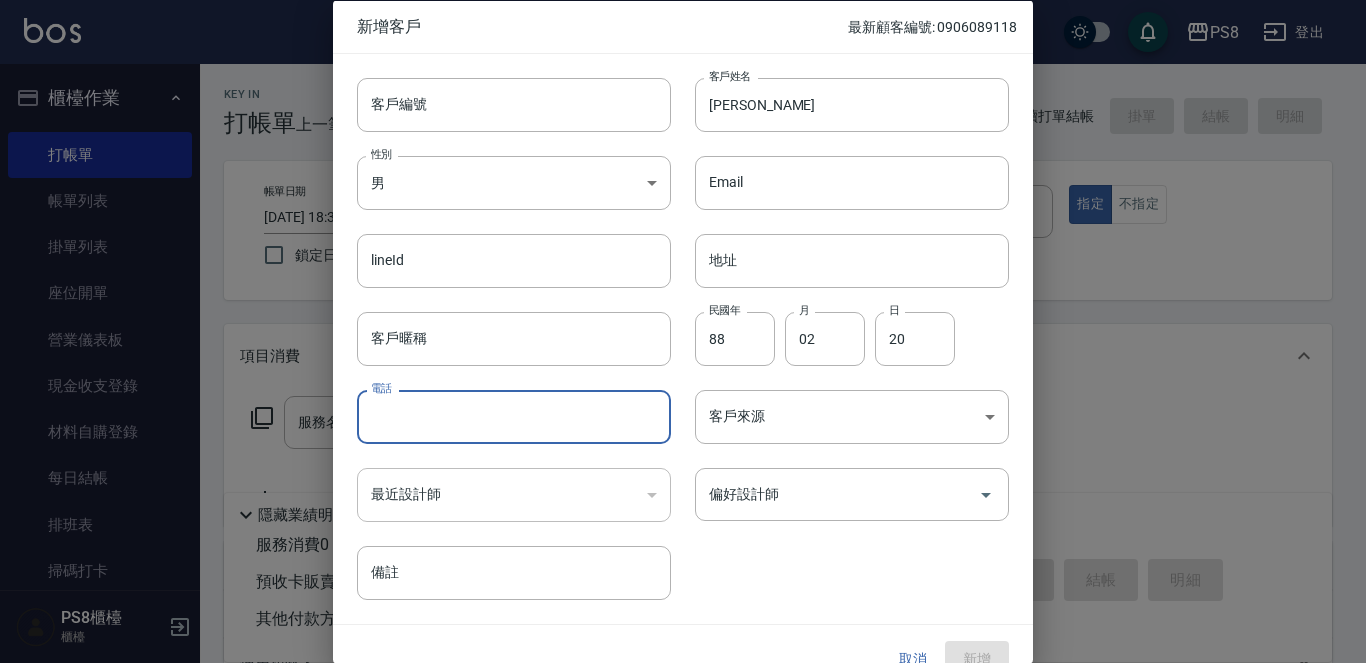 click on "電話" at bounding box center (514, 417) 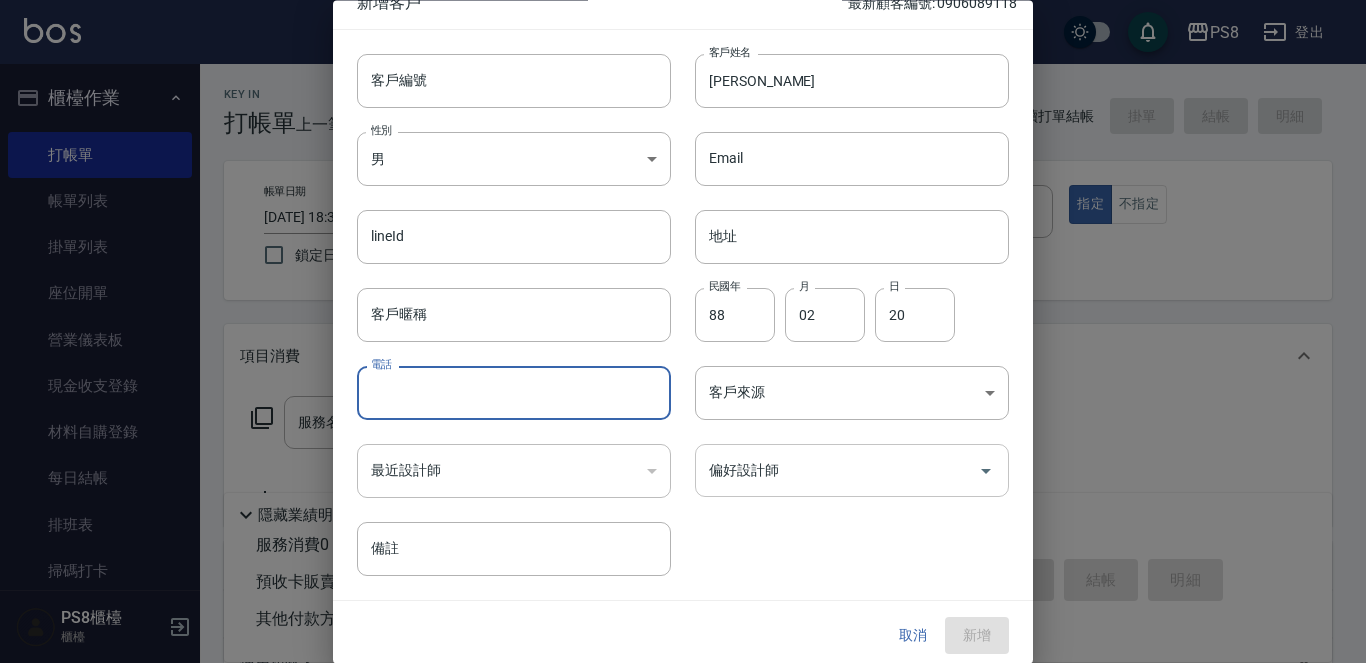 scroll, scrollTop: 30, scrollLeft: 0, axis: vertical 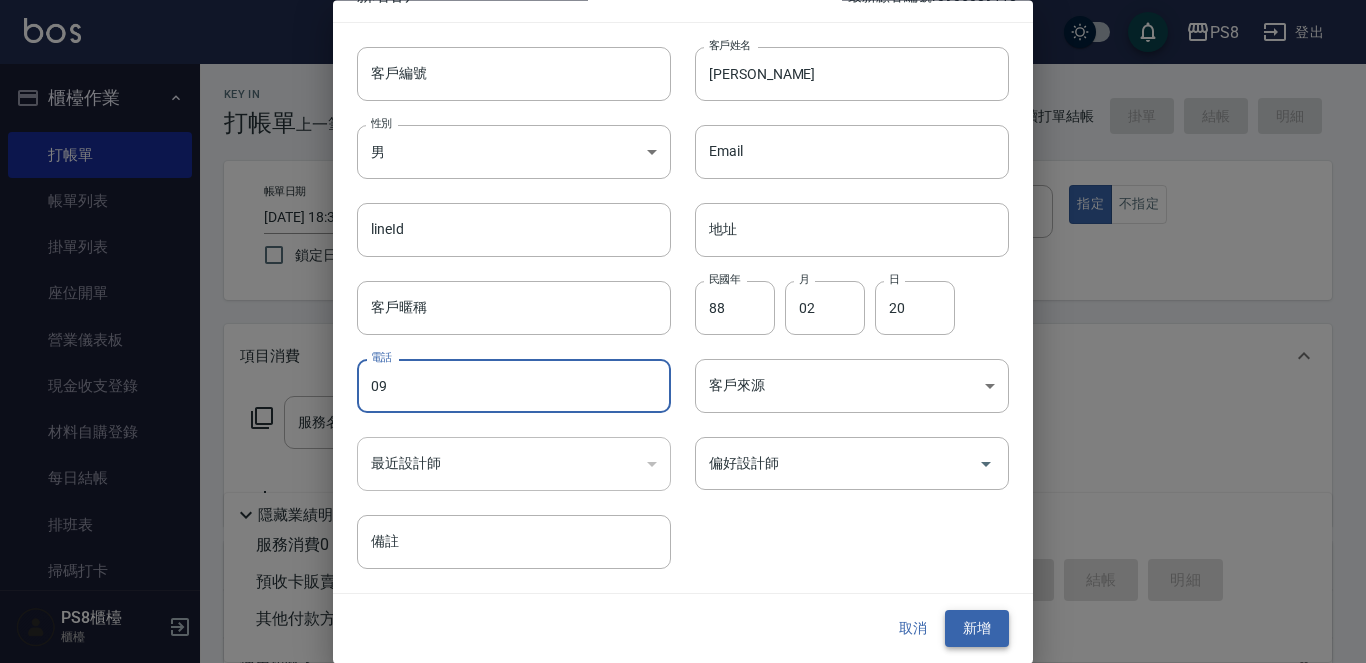 type on "09" 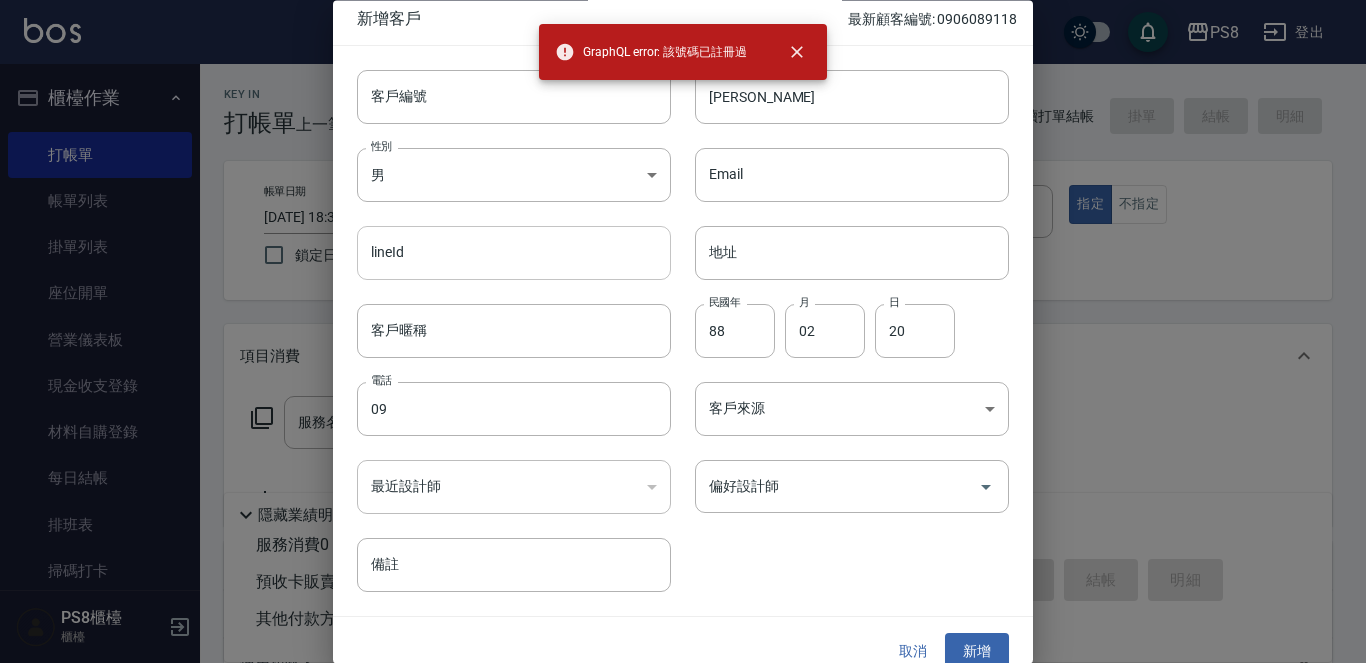 scroll, scrollTop: 0, scrollLeft: 0, axis: both 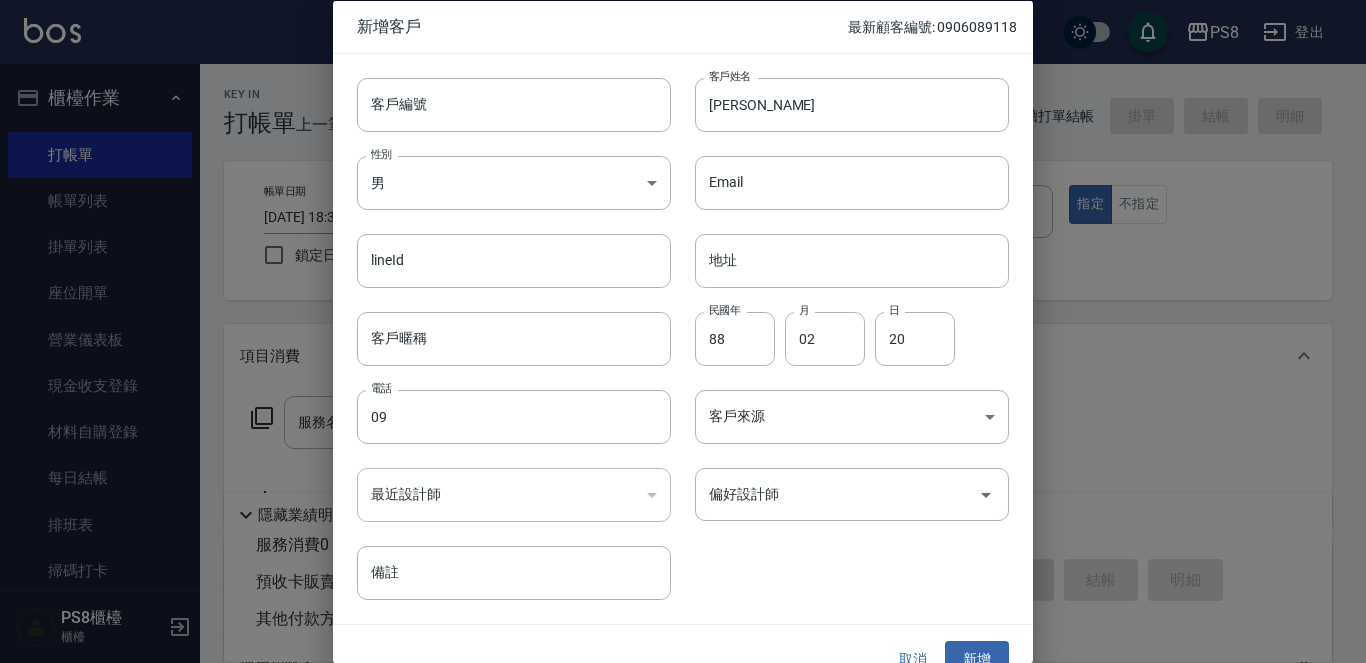 click at bounding box center [683, 331] 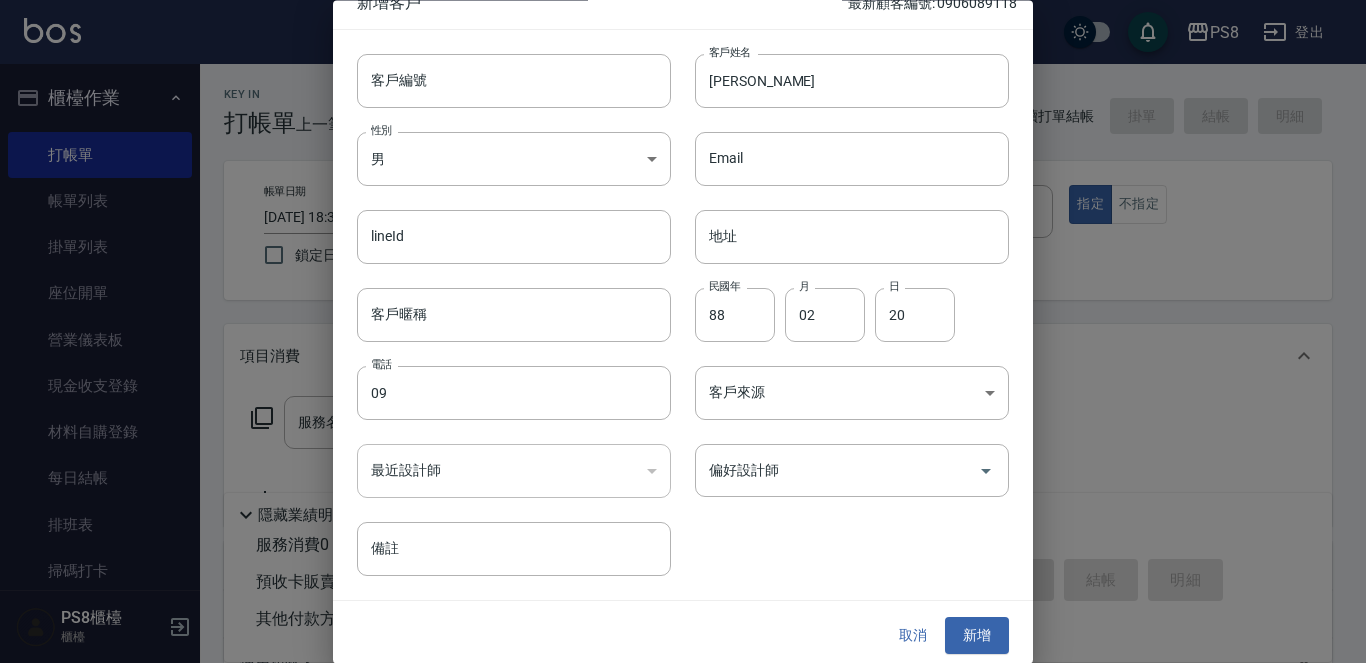 scroll, scrollTop: 30, scrollLeft: 0, axis: vertical 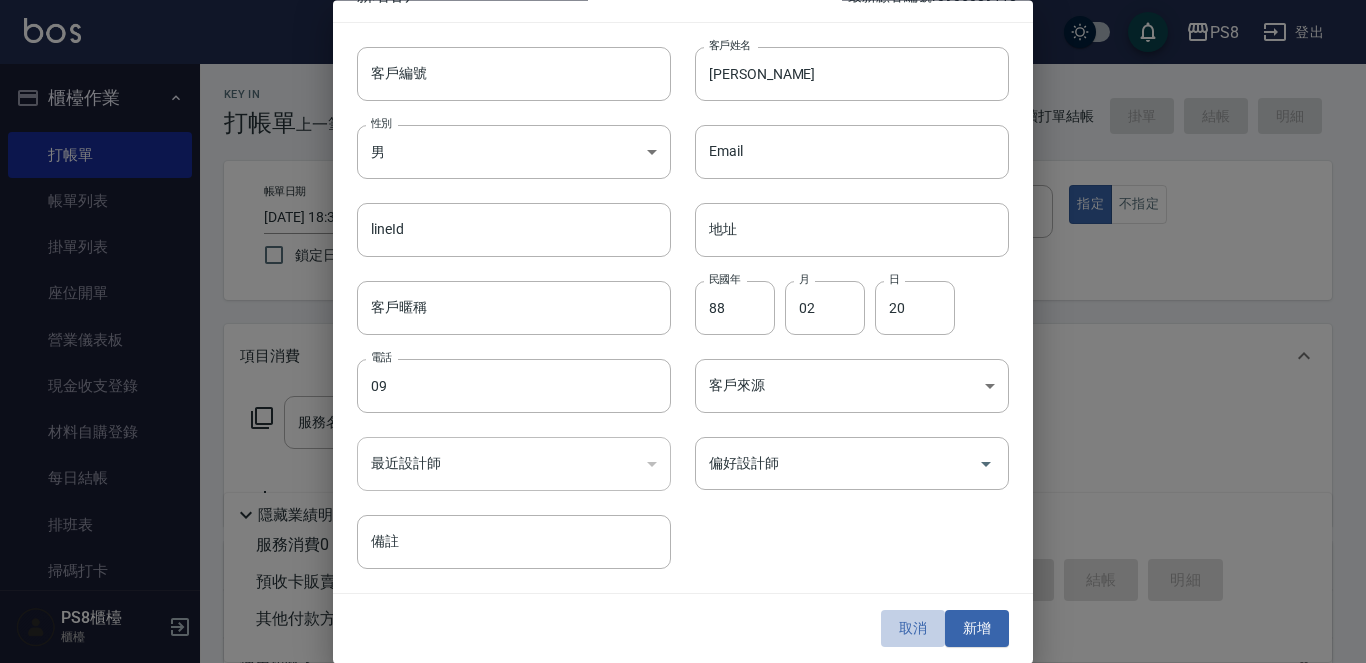 click on "取消" at bounding box center (913, 629) 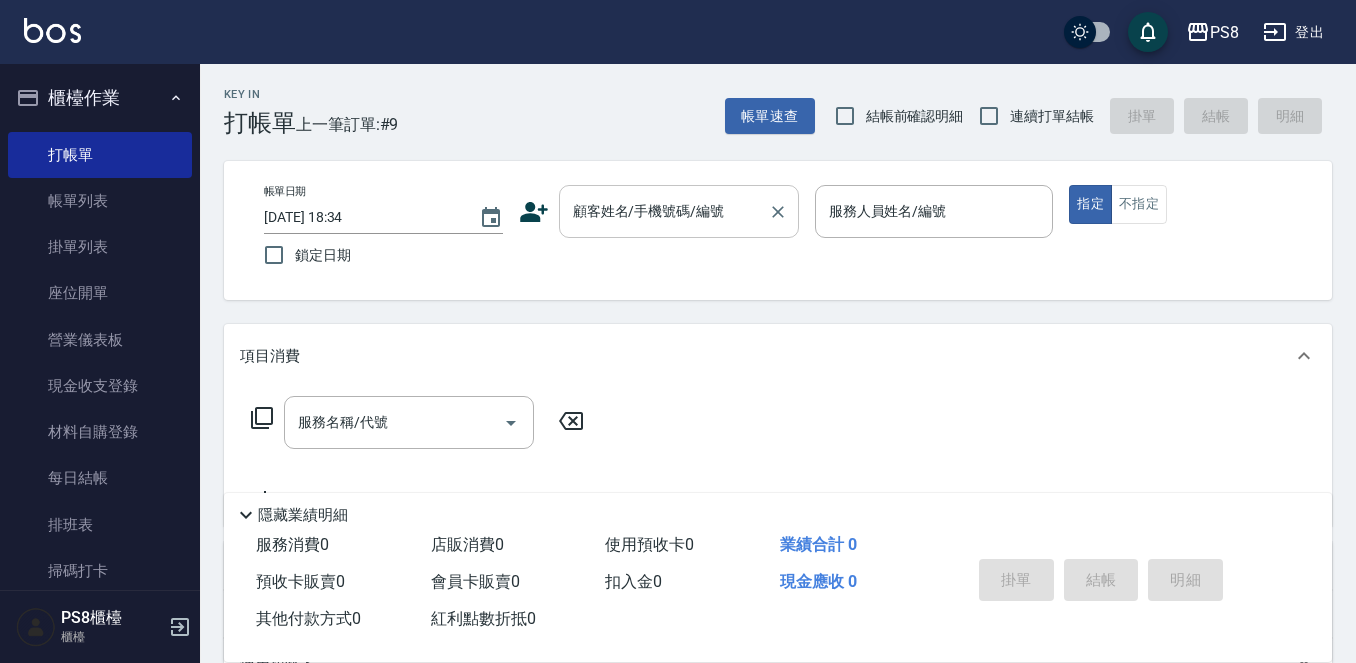 click on "顧客姓名/手機號碼/編號" at bounding box center [664, 211] 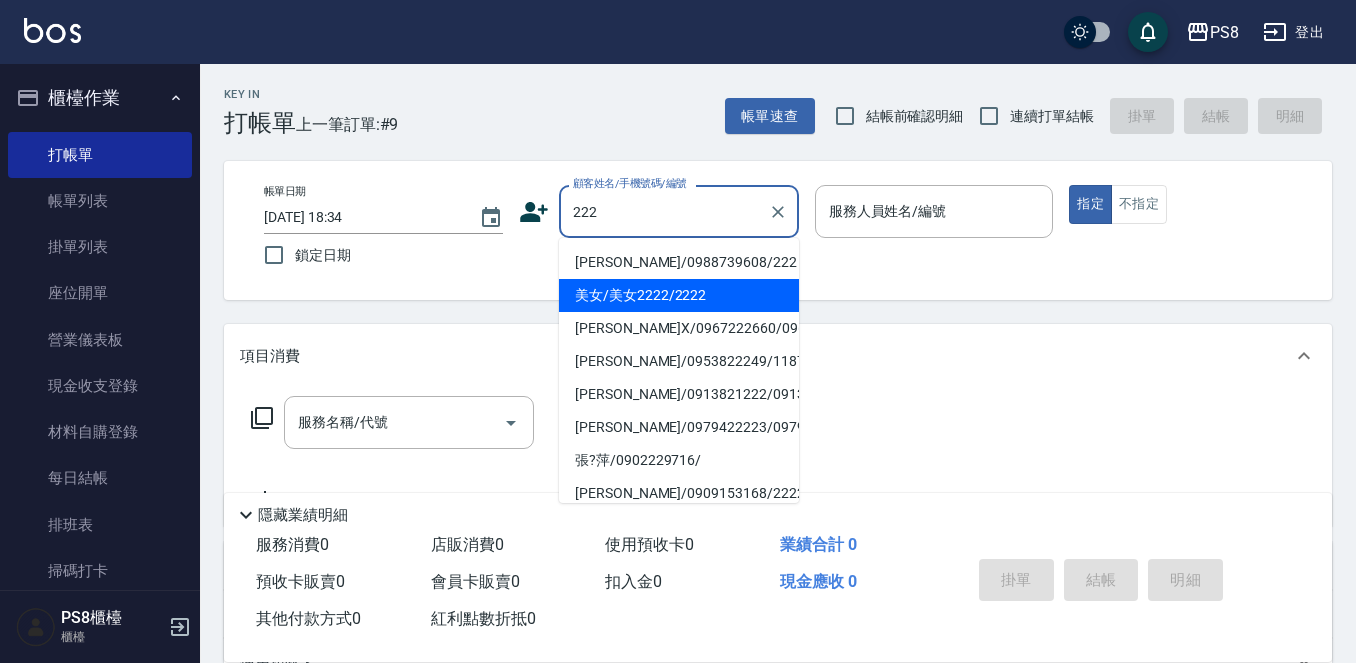 click on "美女/美女2222/2222" at bounding box center [679, 295] 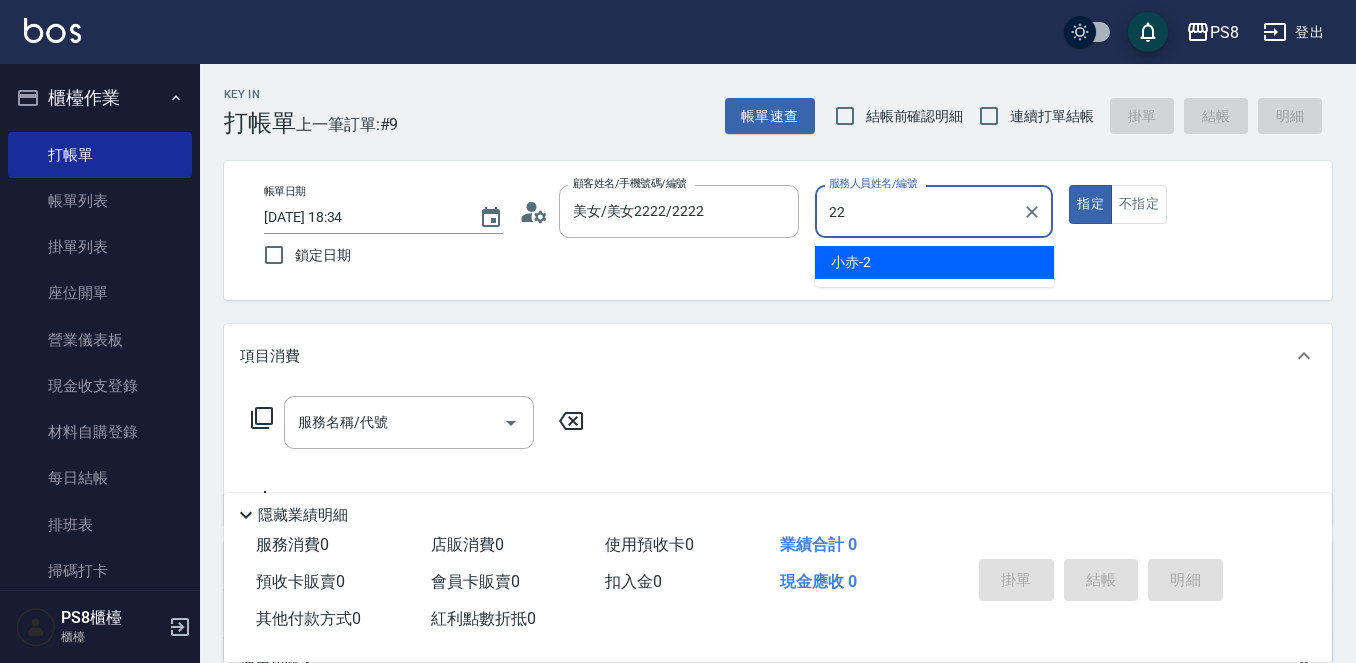 type on "珮安-22" 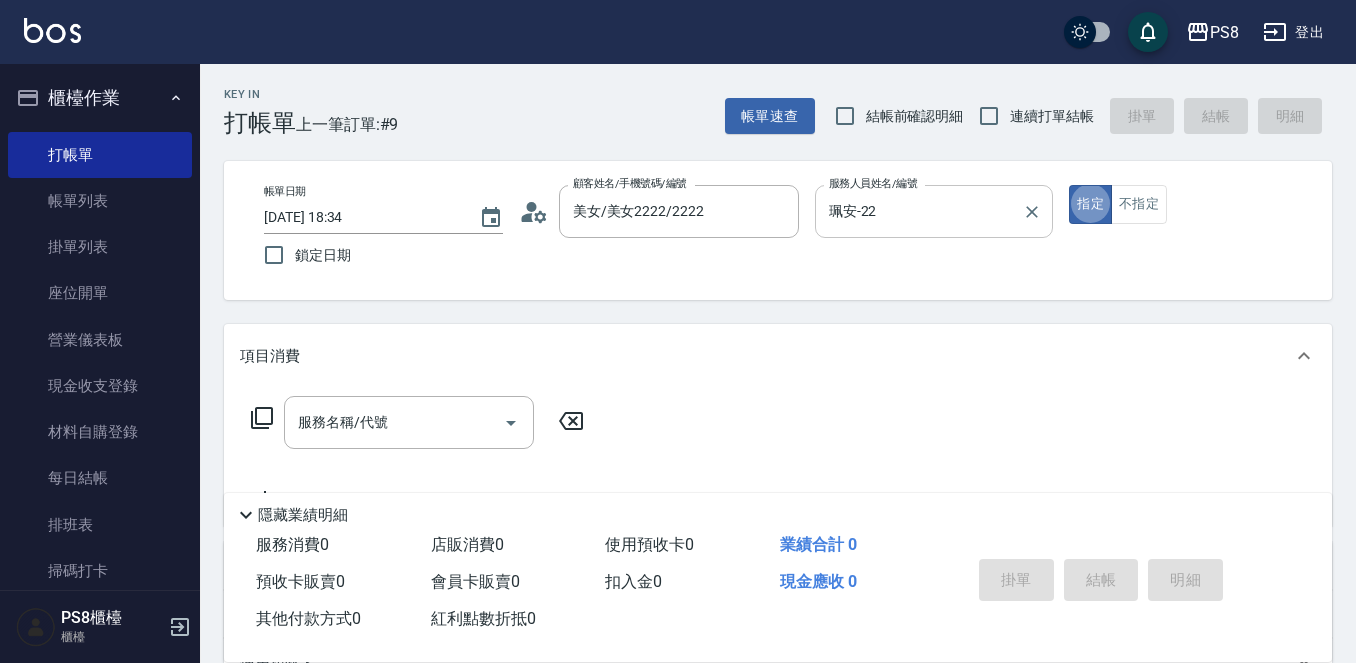 type on "true" 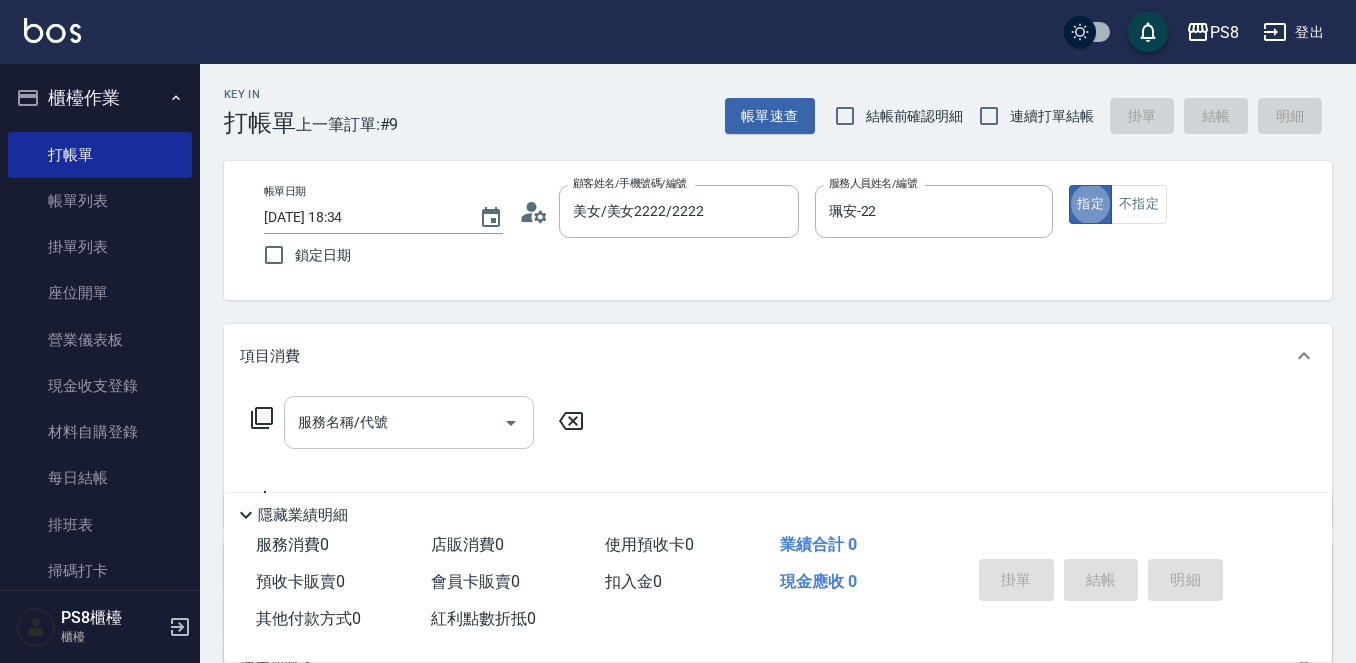 click on "服務名稱/代號" at bounding box center (409, 422) 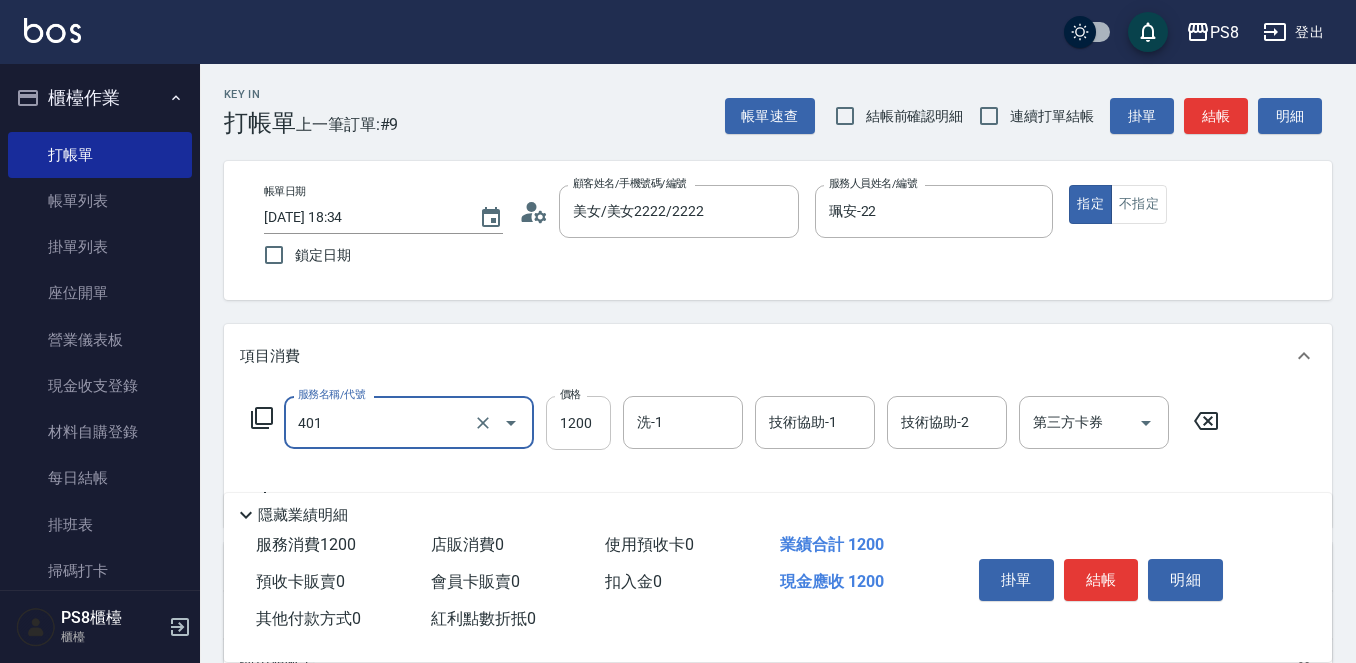 type on "基本染髮(401)" 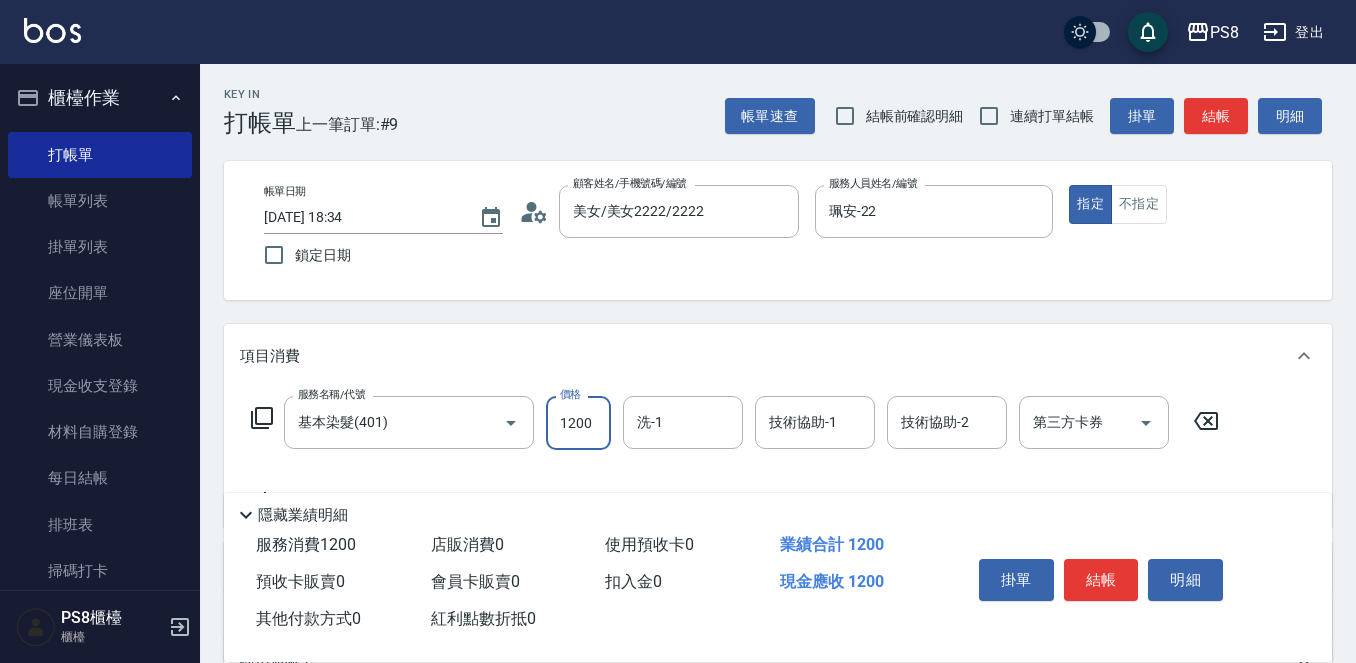 click on "1200" at bounding box center [578, 423] 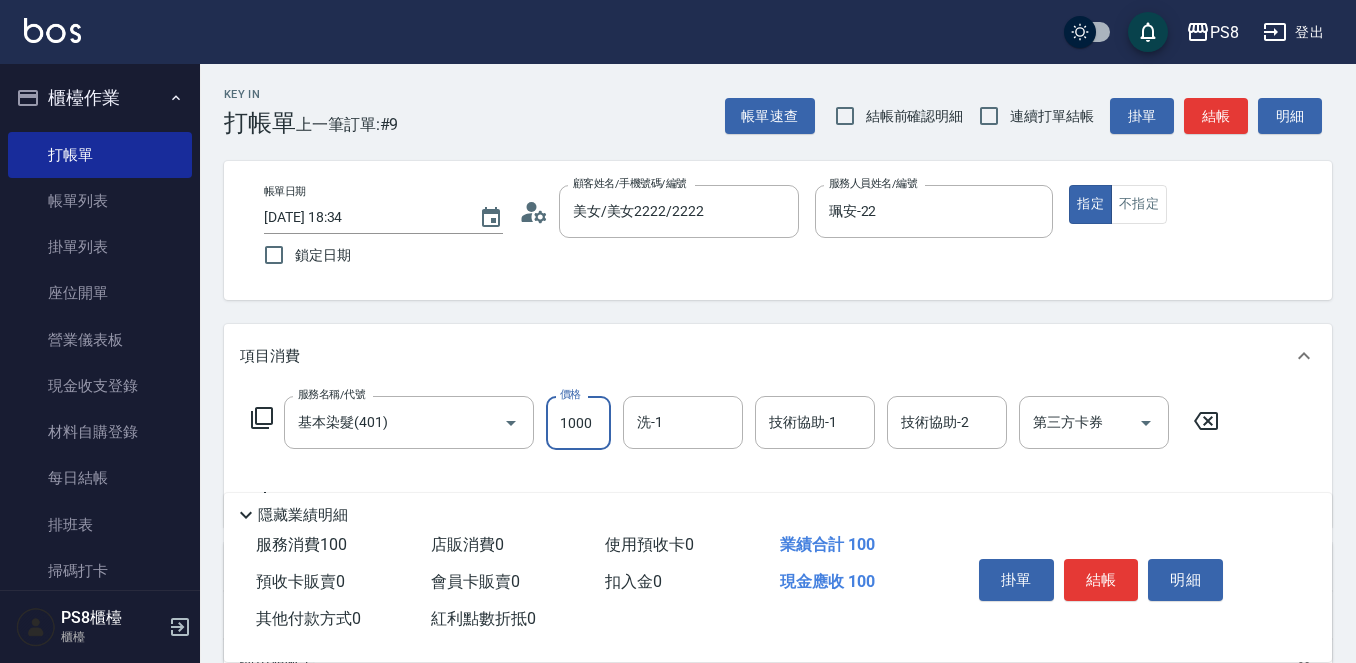 type on "1000" 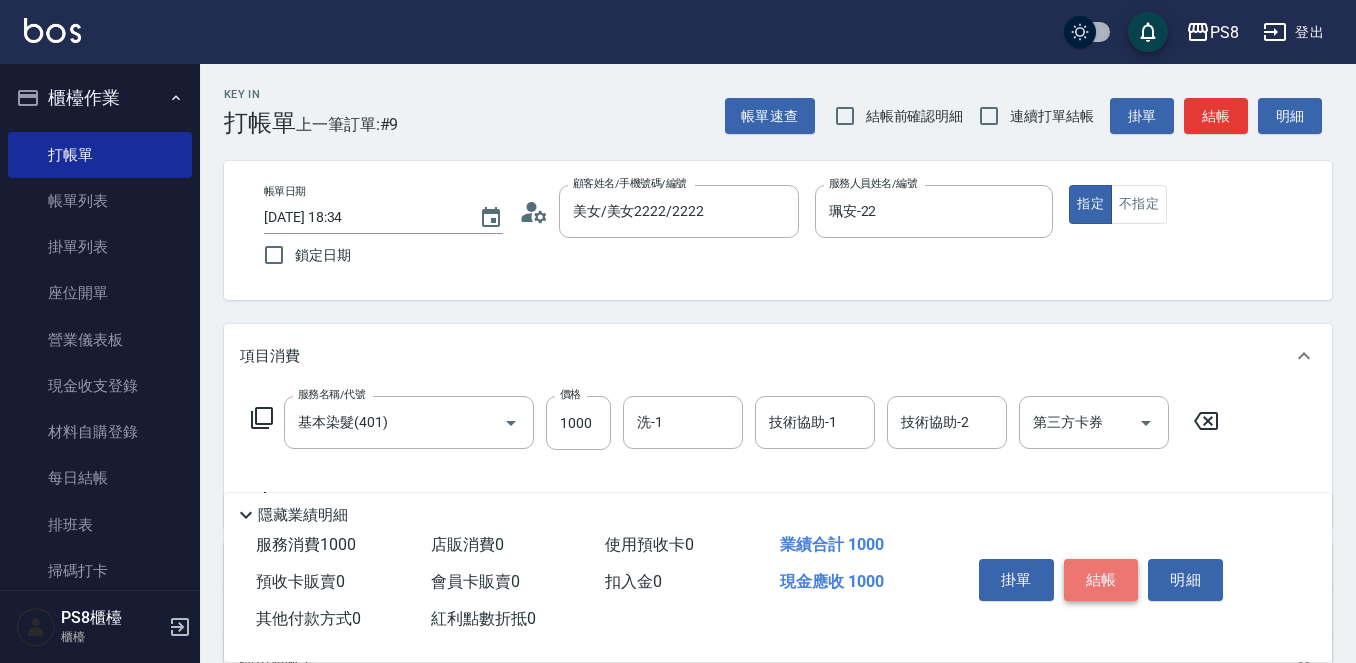 click on "結帳" at bounding box center (1101, 580) 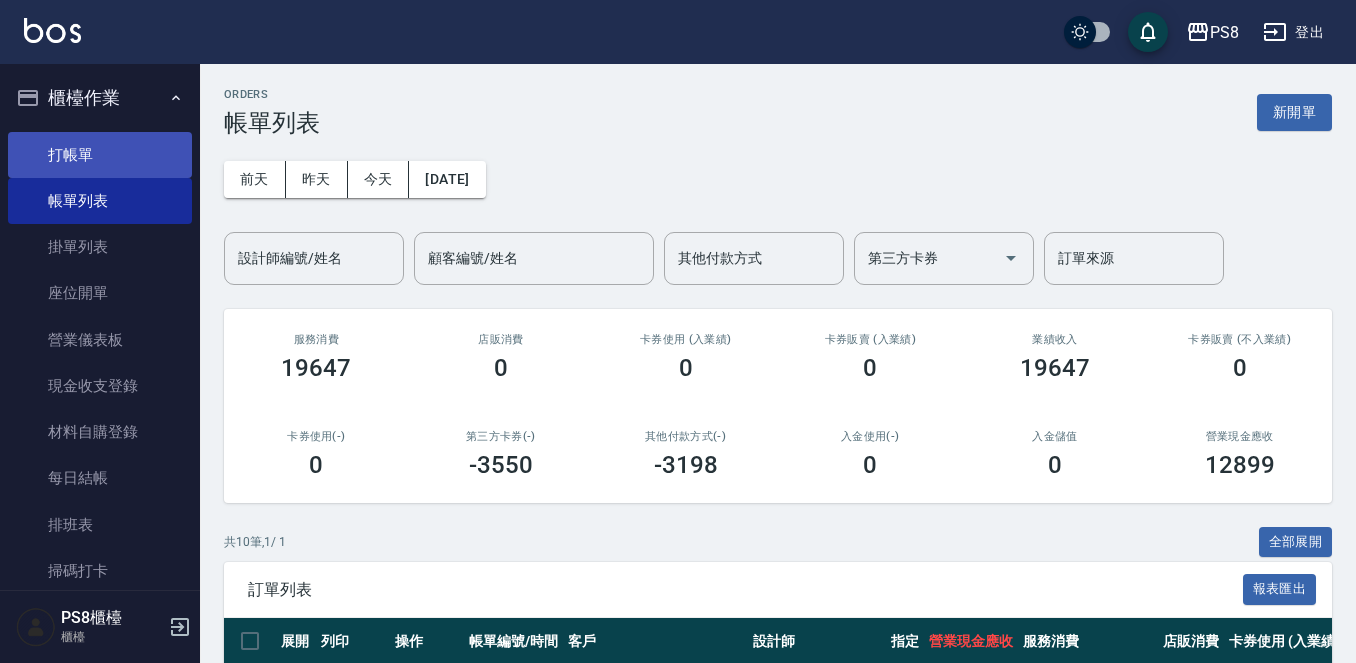 click on "打帳單" at bounding box center [100, 155] 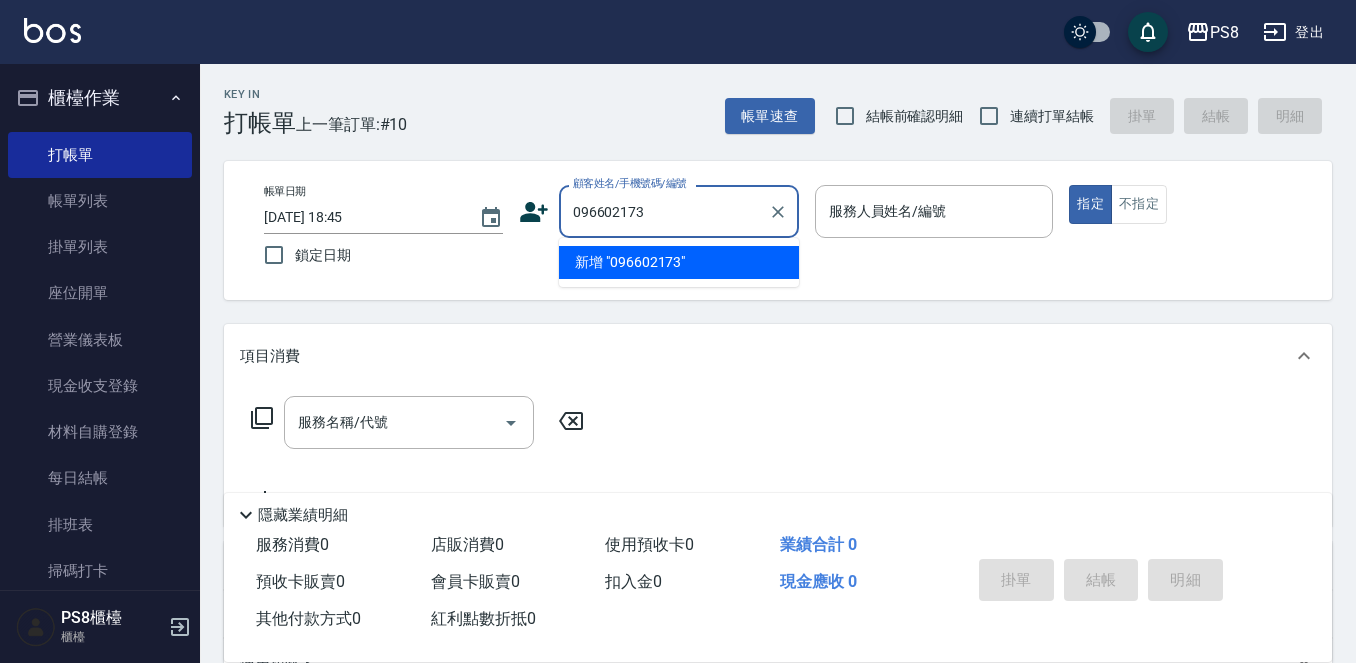 type on "0966021731" 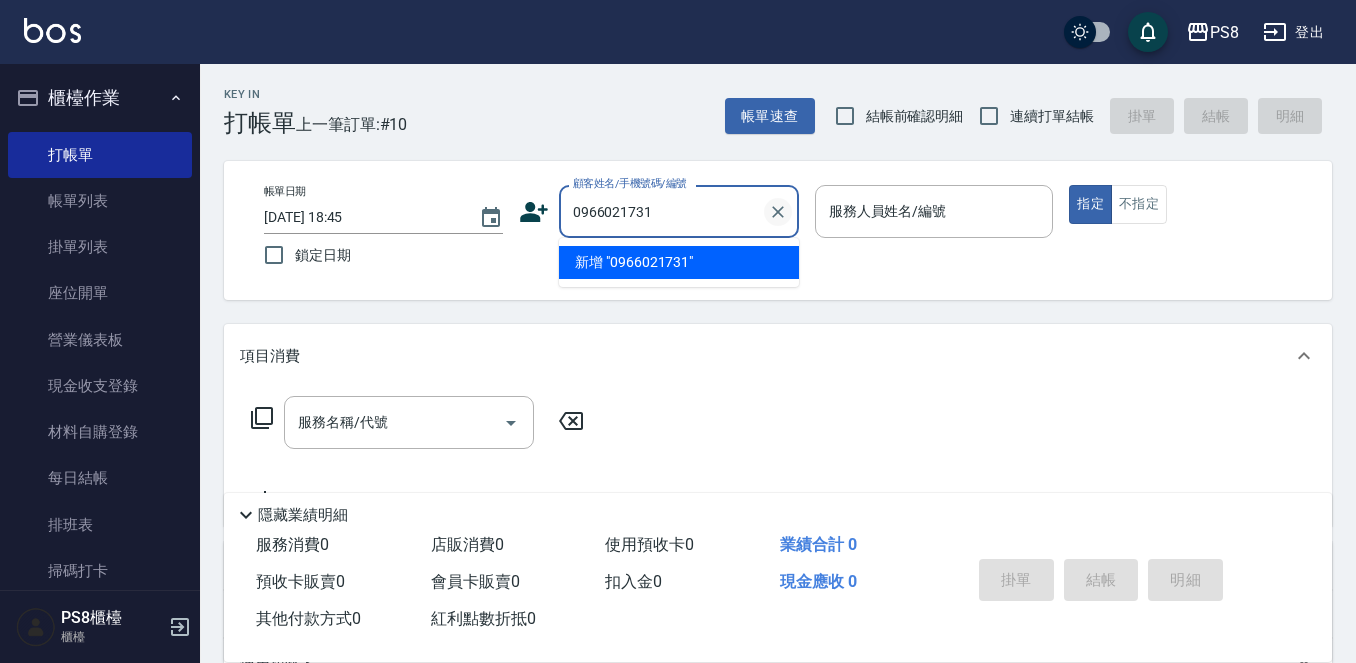 click 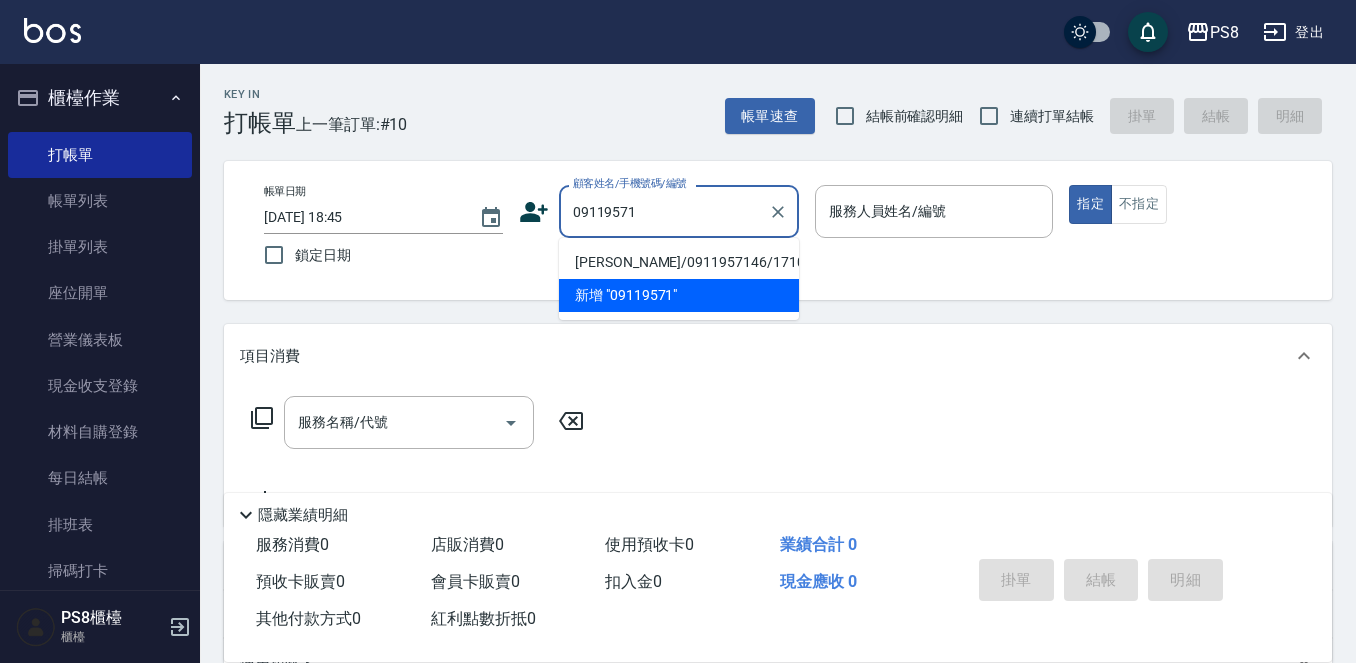 click on "張晏萍/0911957146/17104" at bounding box center (679, 262) 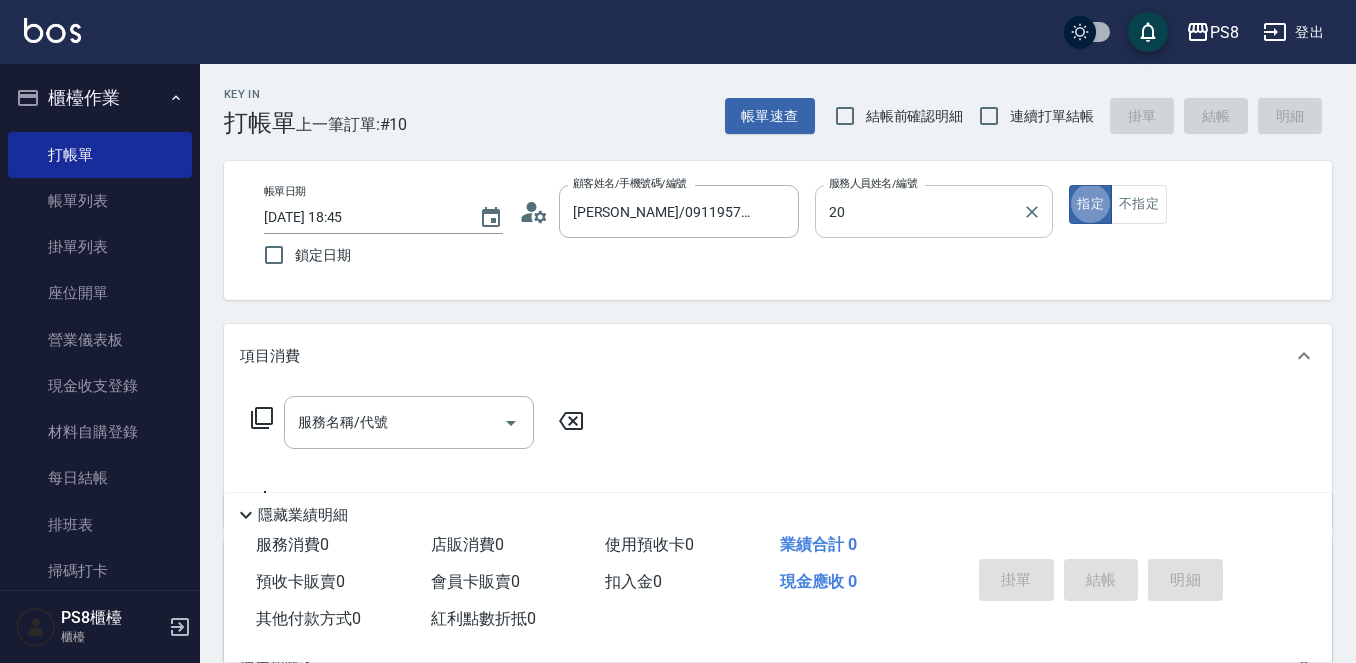 type on "KJ-20" 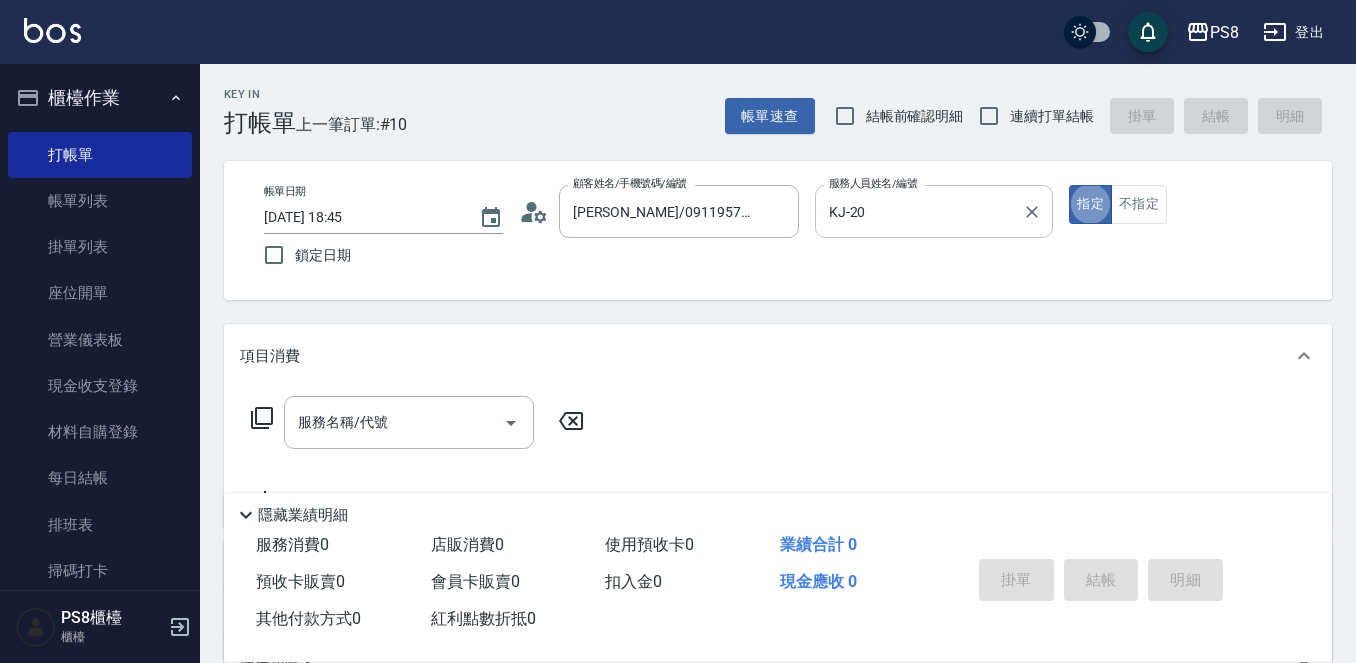 type on "true" 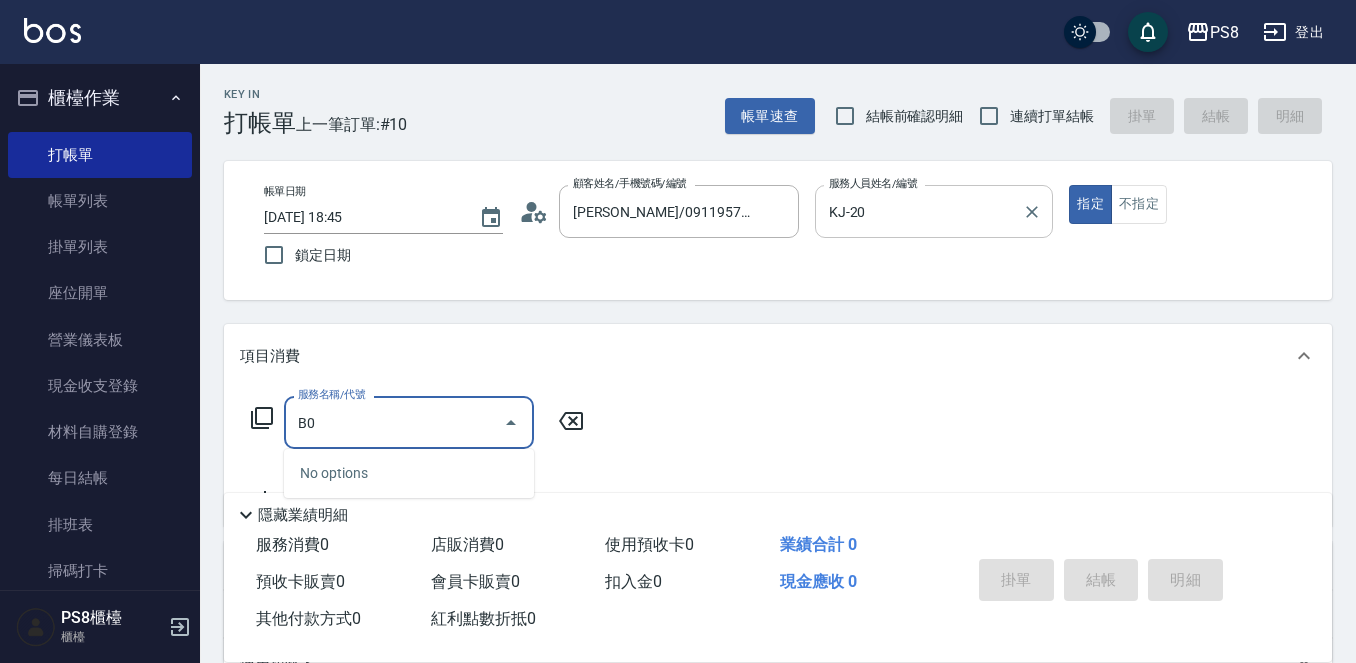 type on "B" 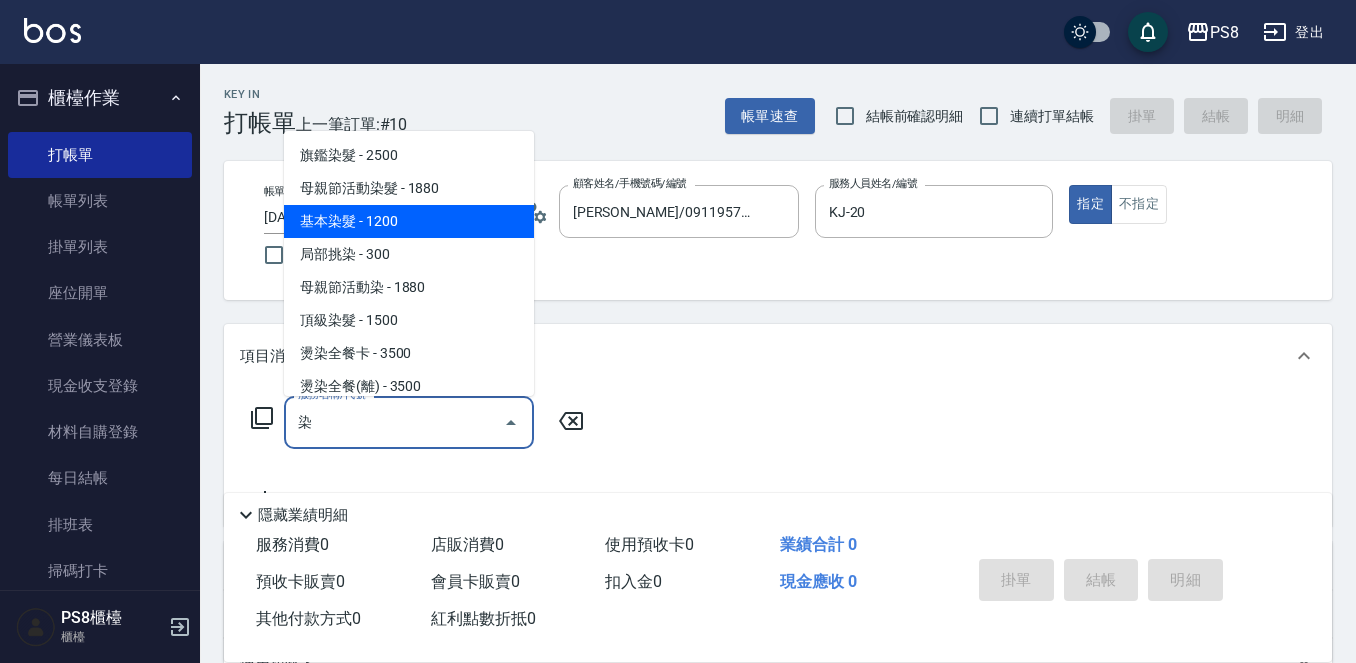 click on "基本染髮 - 1200" at bounding box center [409, 221] 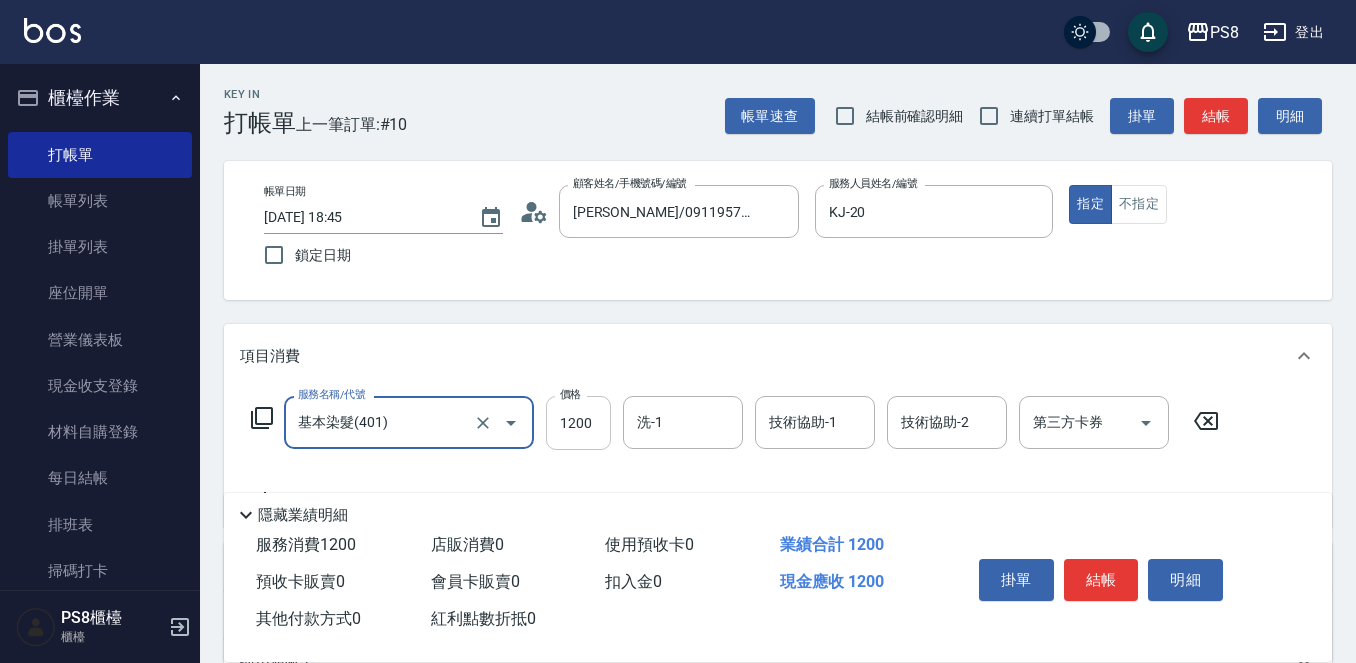 type on "基本染髮(401)" 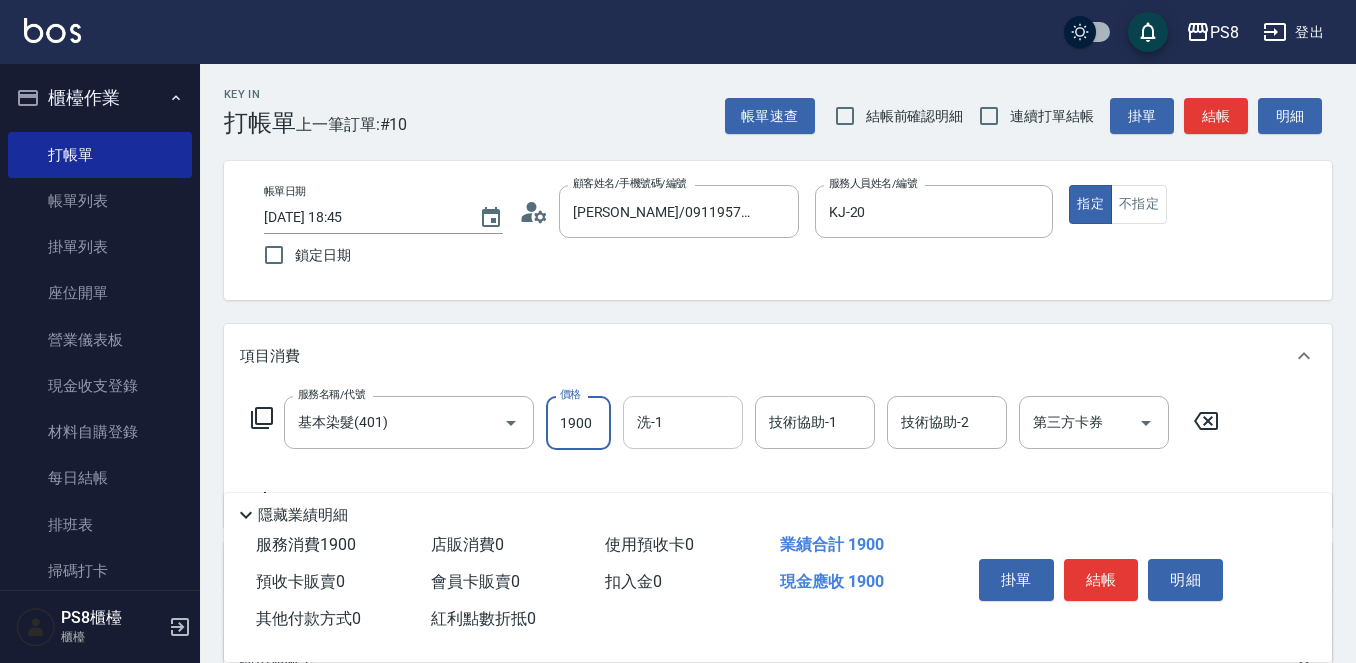 type on "1900" 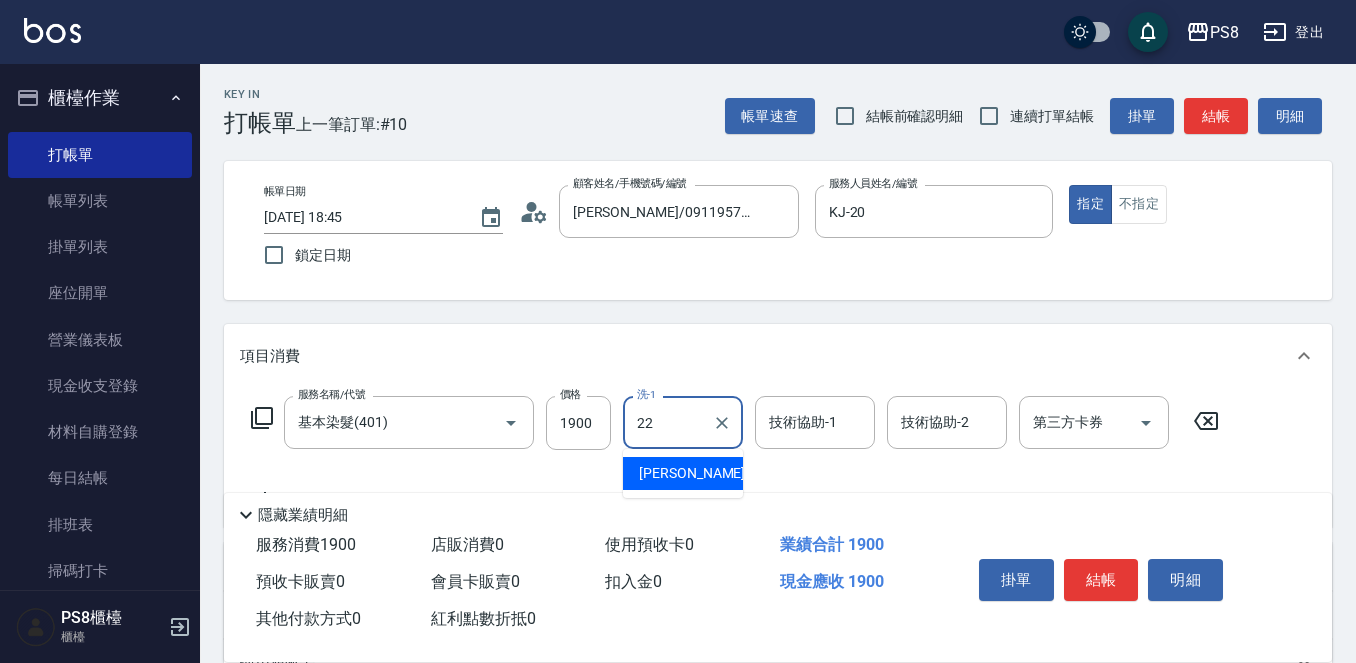 type on "珮安-22" 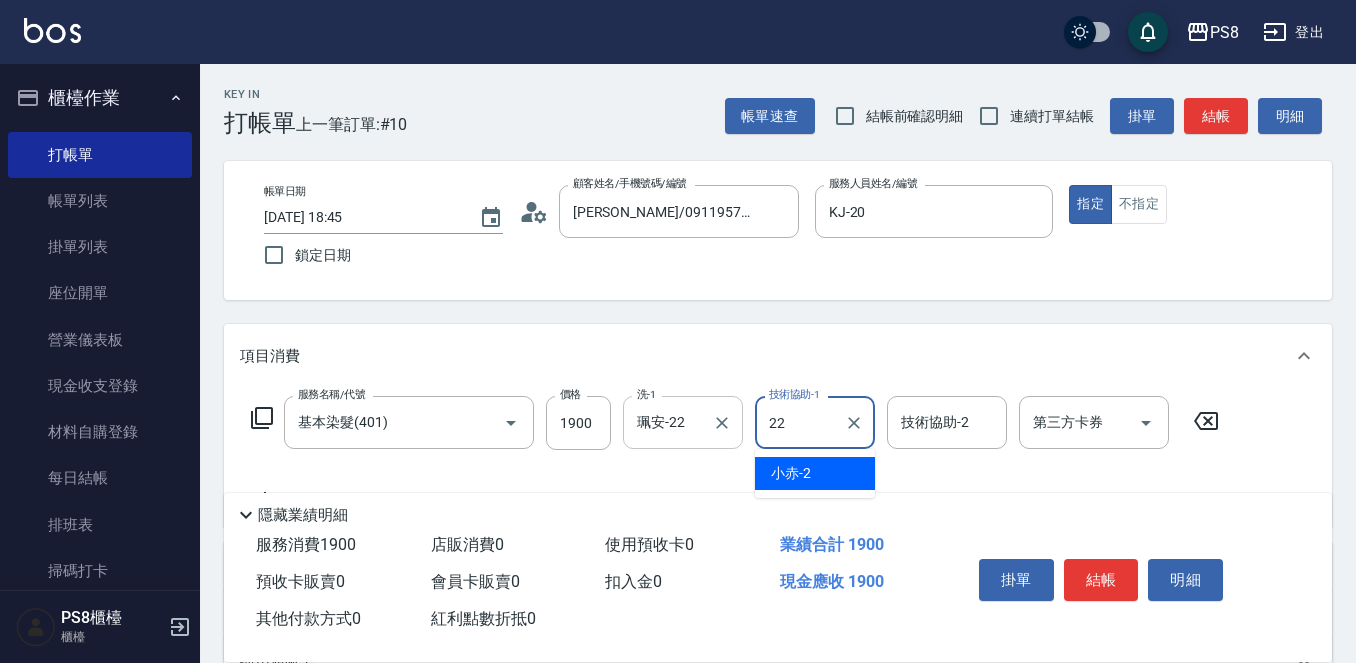 type on "珮安-22" 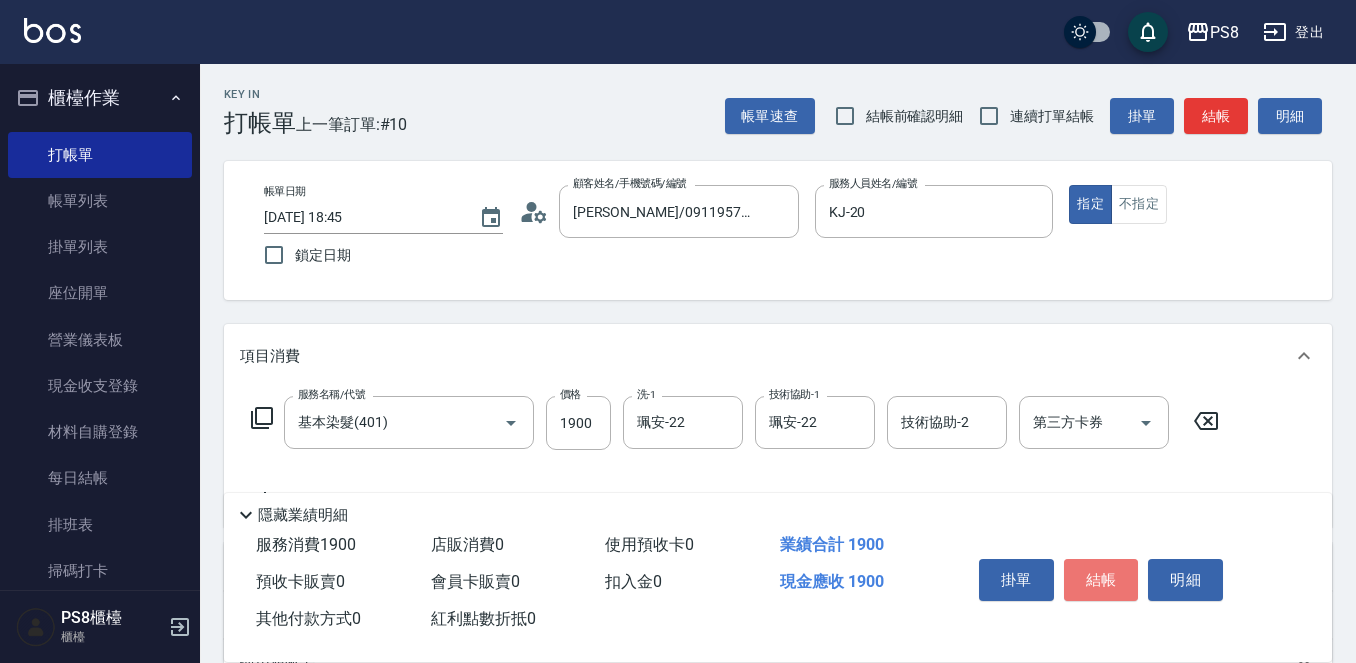 drag, startPoint x: 1118, startPoint y: 564, endPoint x: 1102, endPoint y: 564, distance: 16 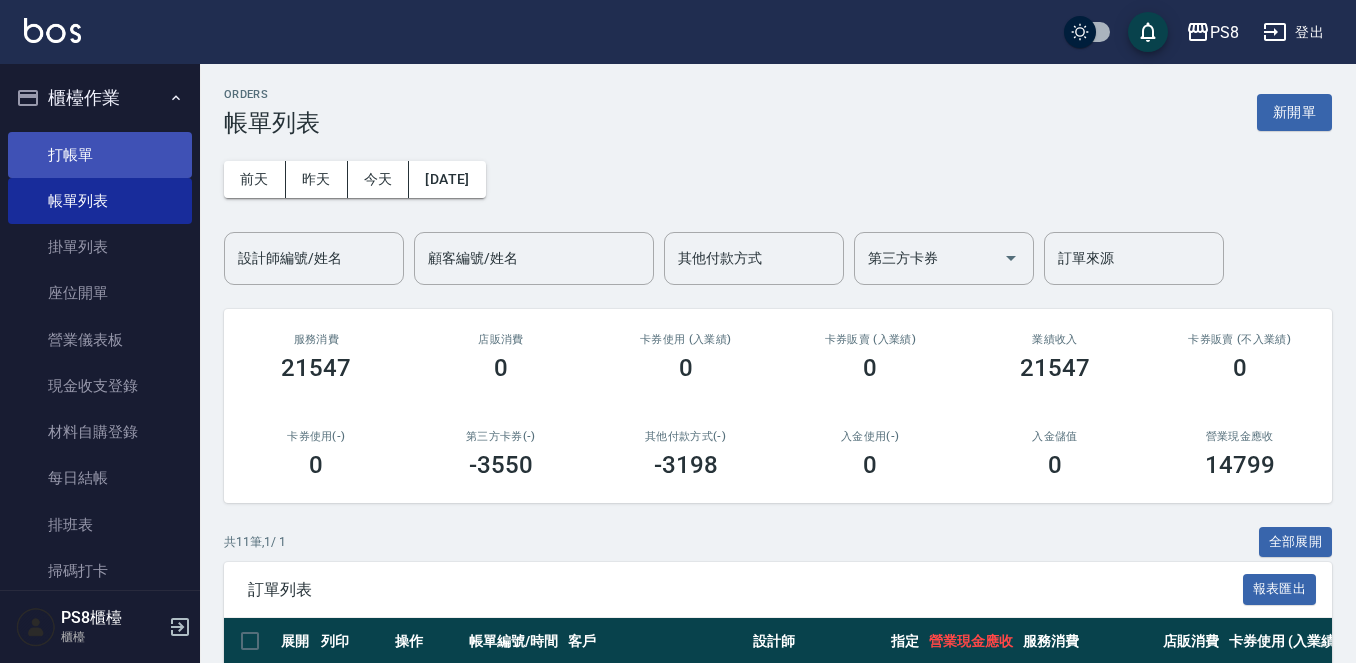click on "打帳單" at bounding box center (100, 155) 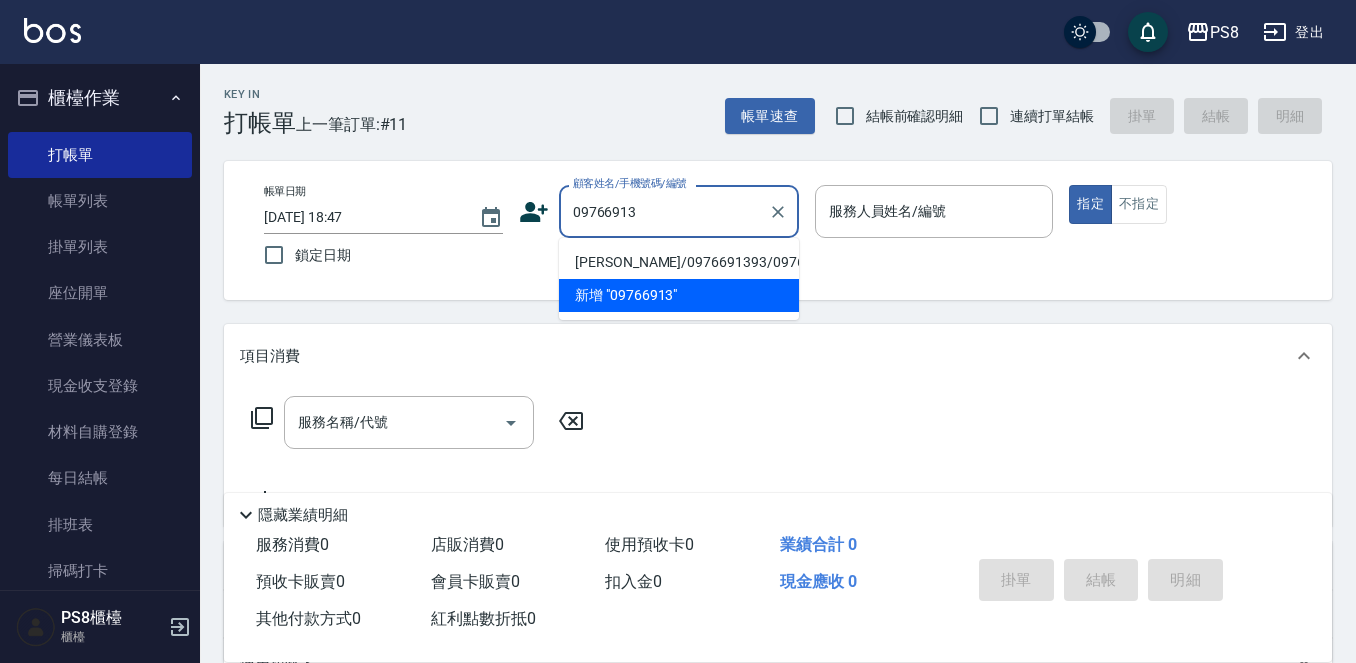 click on "黃彥霖/0976691393/0976691393" at bounding box center (679, 262) 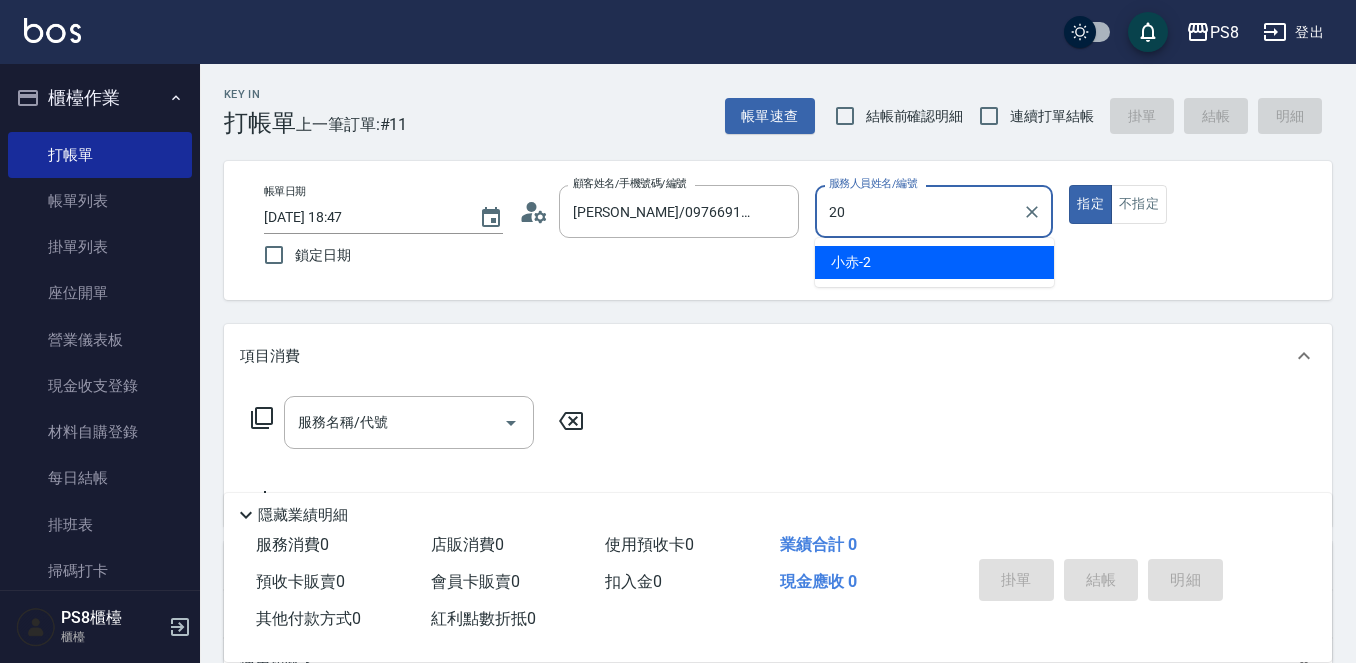 type on "KJ-20" 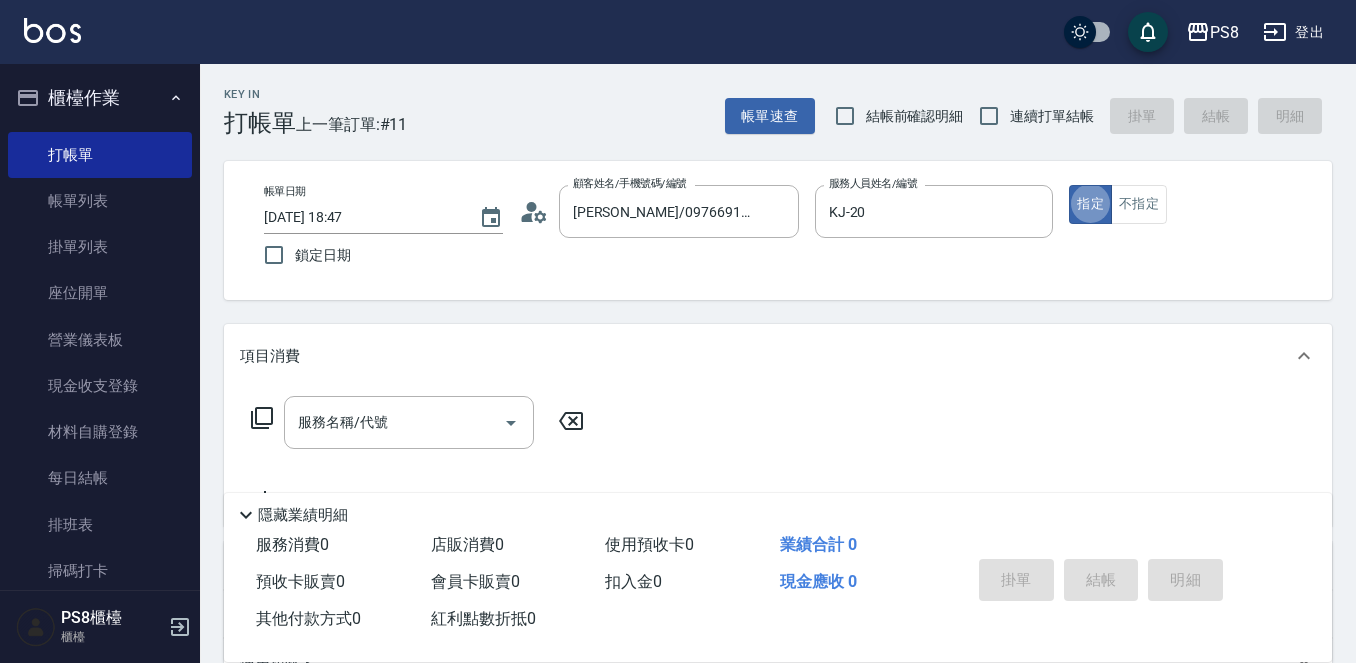 type on "true" 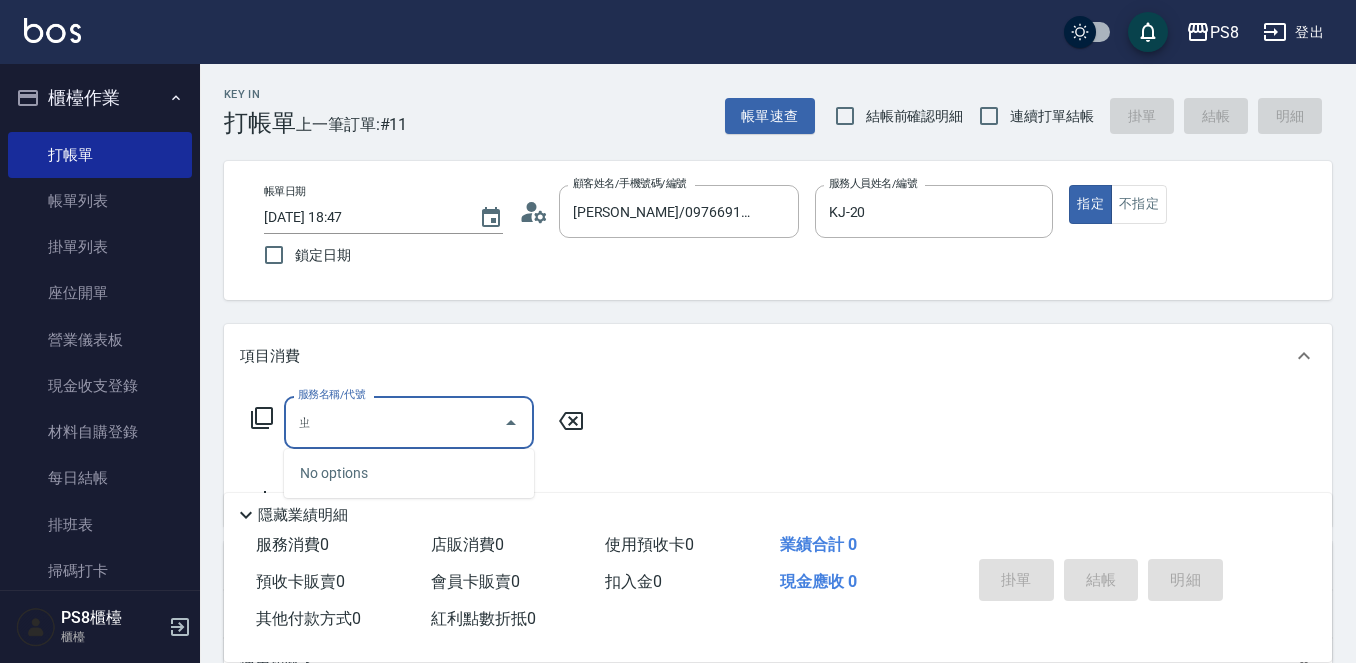 type on "直" 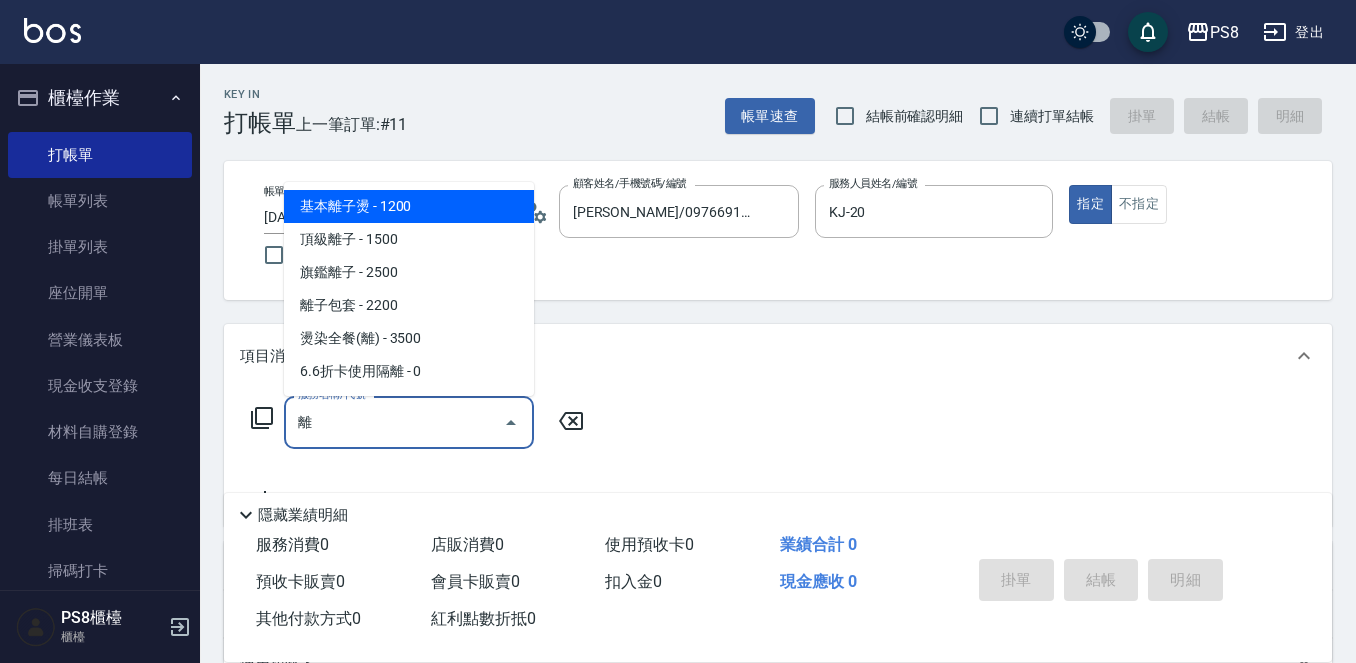 click on "基本離子燙 - 1200" at bounding box center [409, 206] 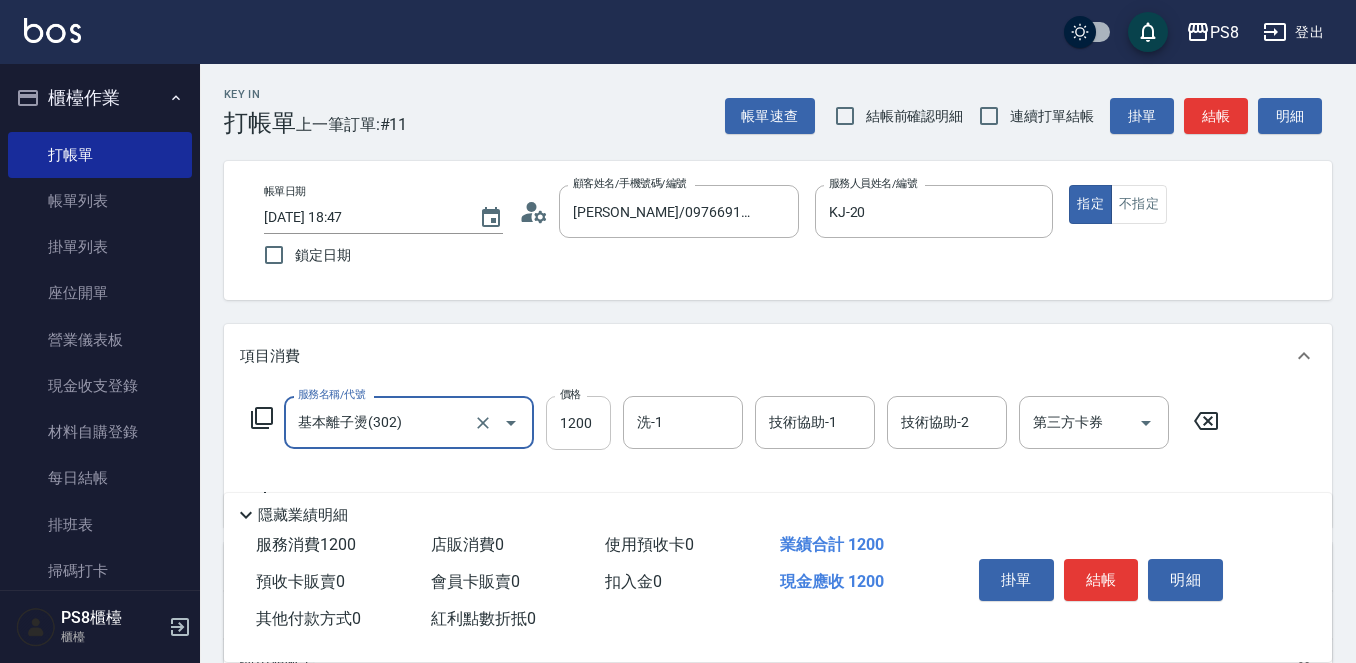 type on "基本離子燙(302)" 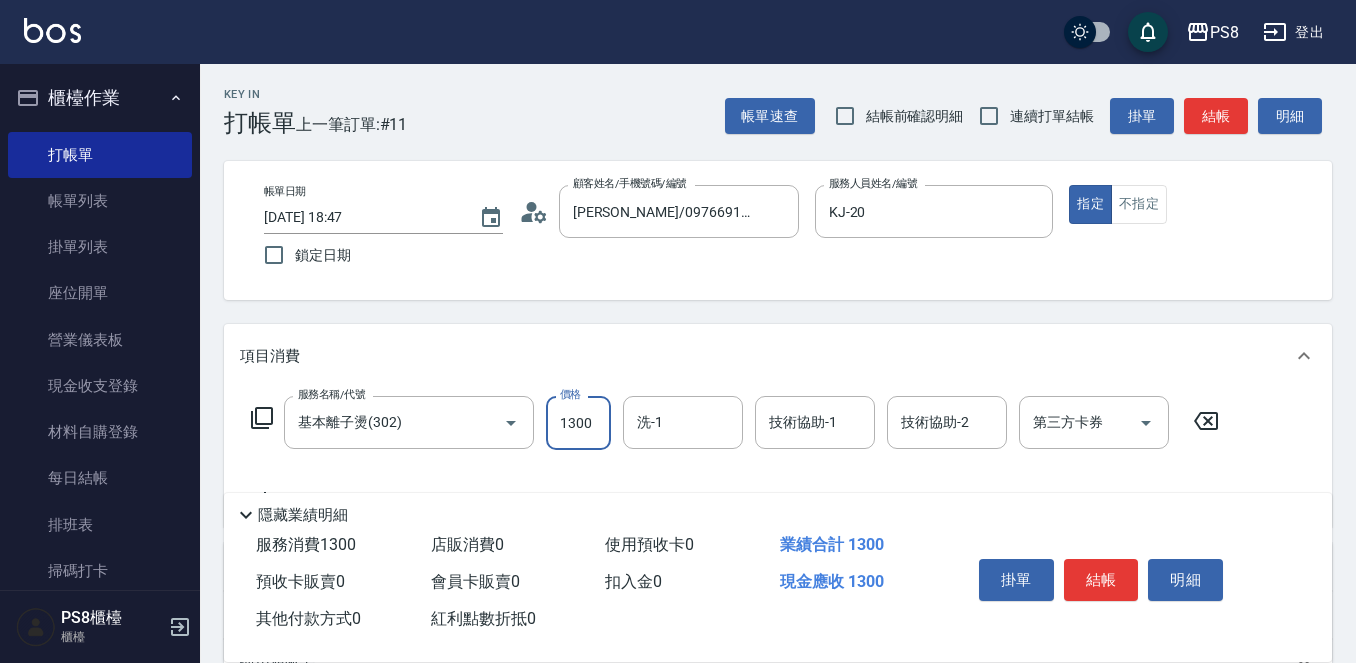 type on "1300" 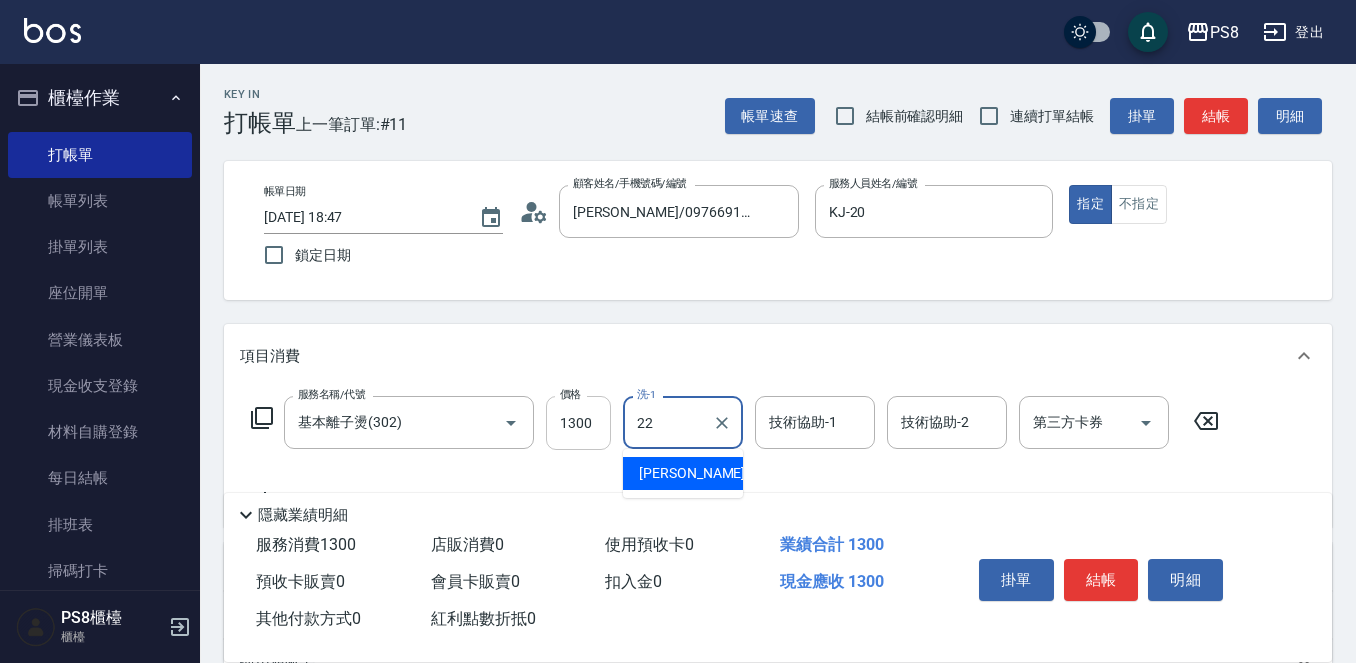 type on "珮安-22" 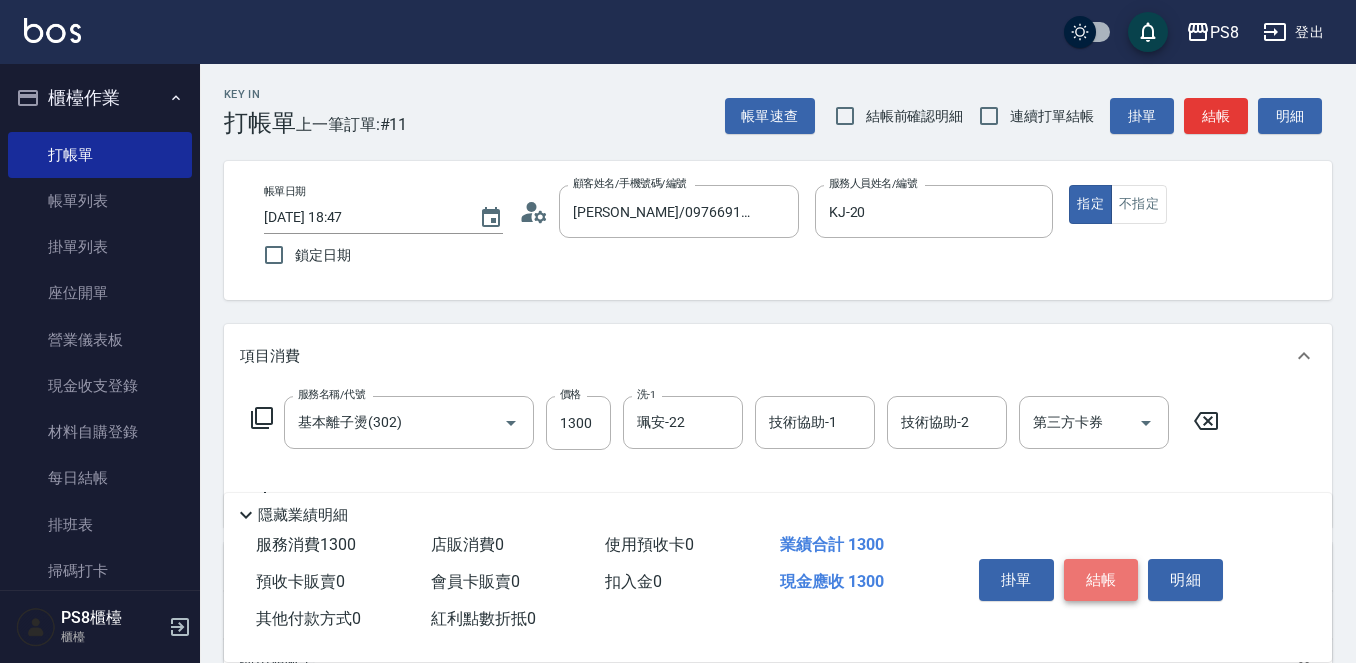 click on "結帳" at bounding box center [1101, 580] 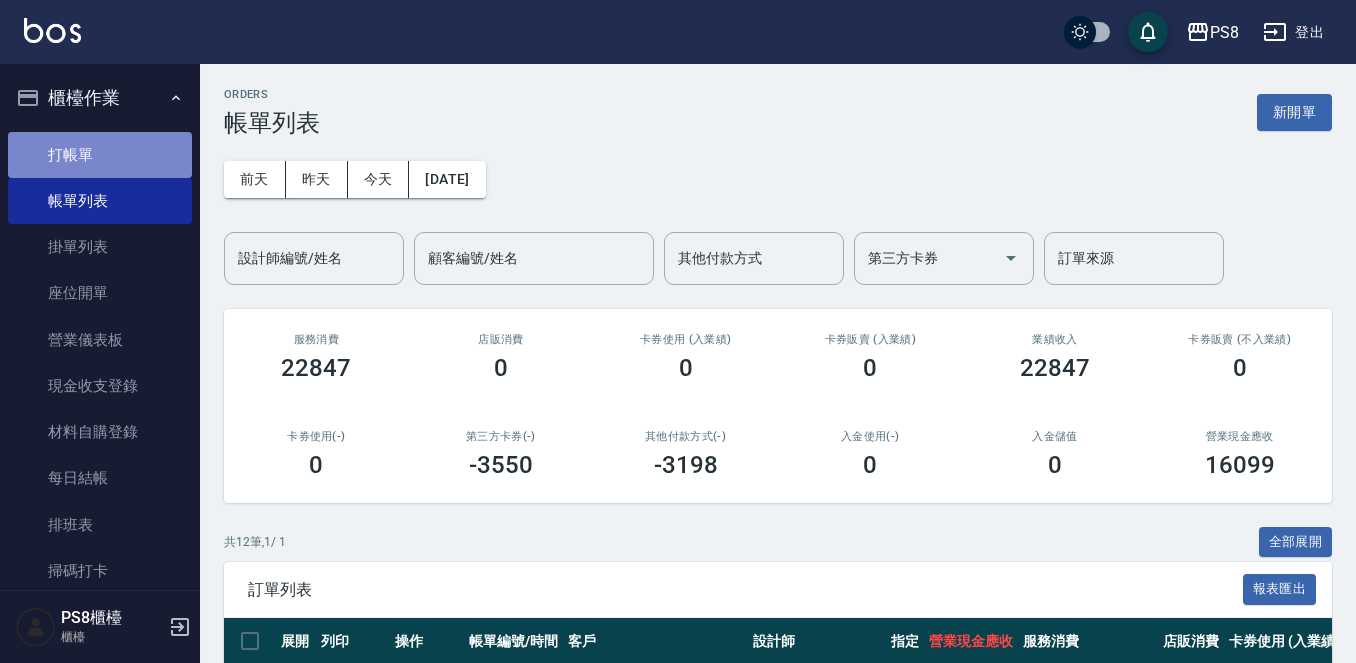 click on "打帳單" at bounding box center (100, 155) 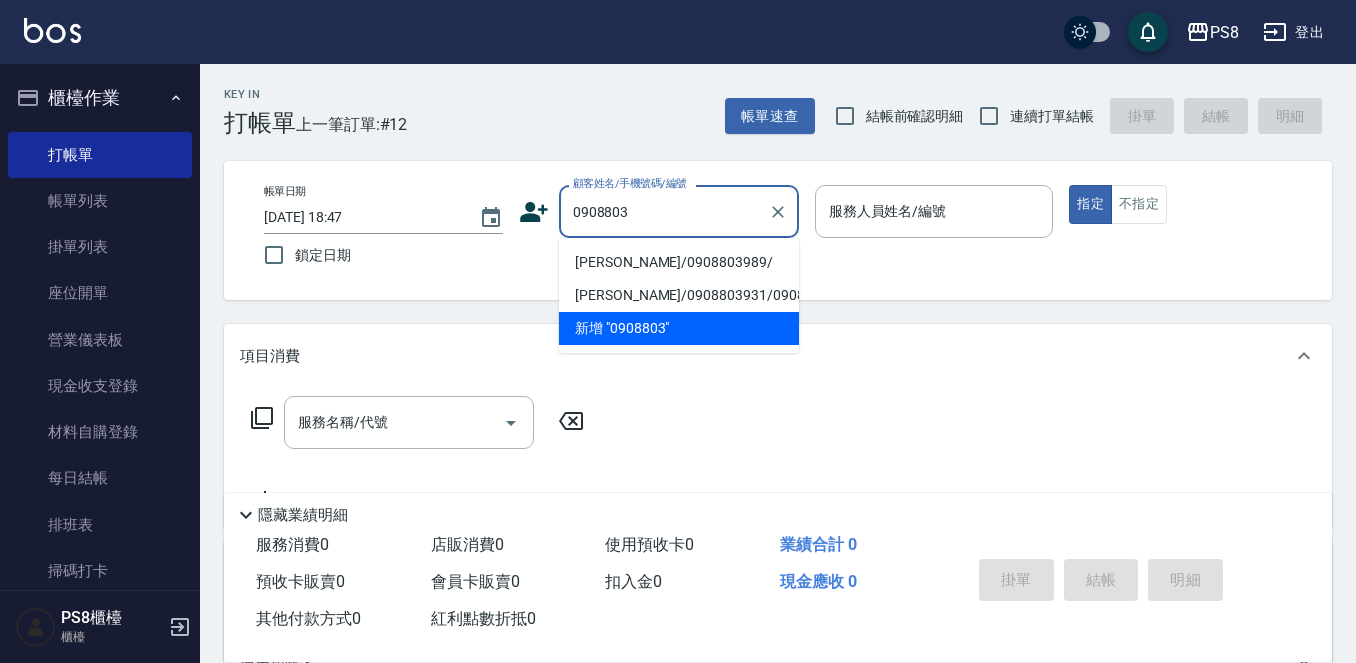 click on "黃子軒/0908803989/" at bounding box center (679, 262) 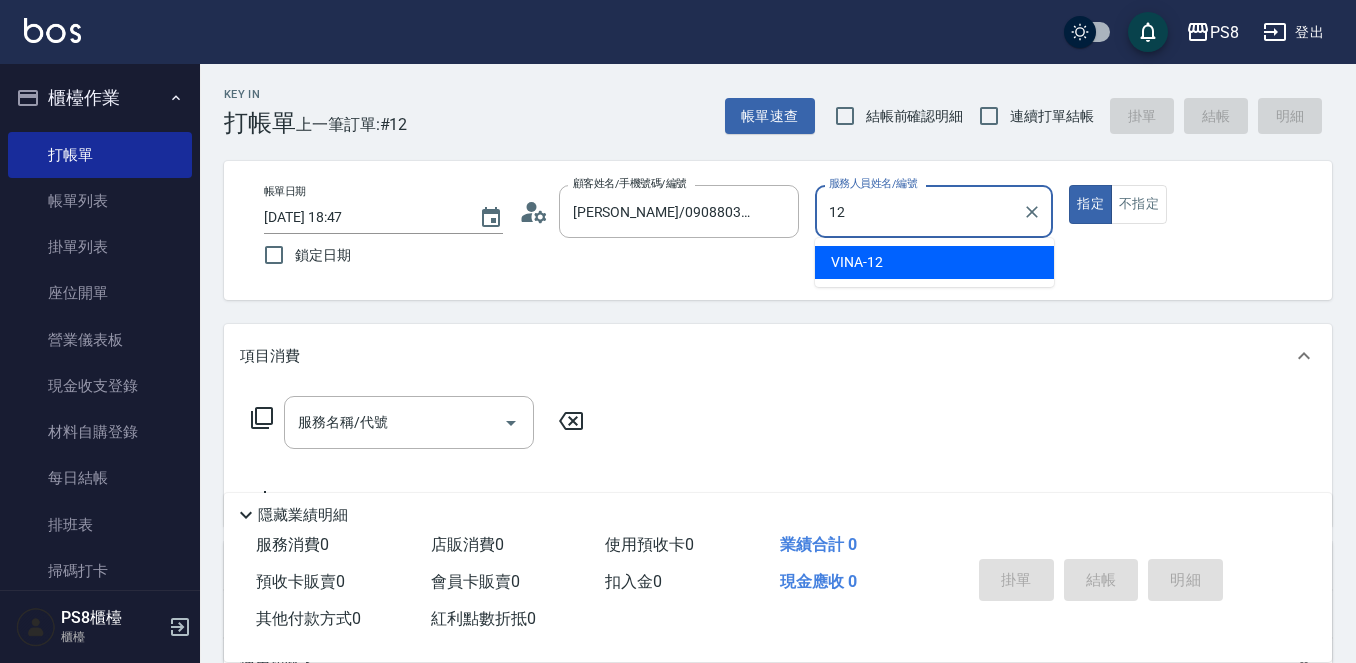 type on "VINA-12" 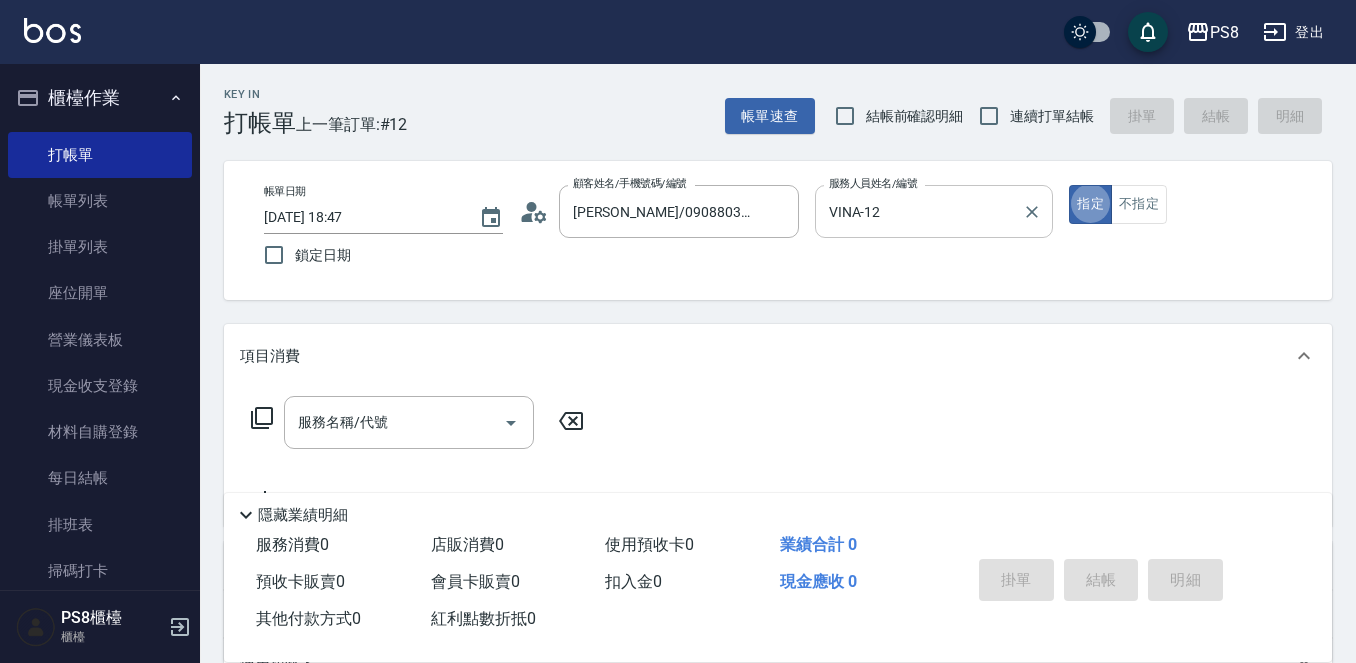 type on "true" 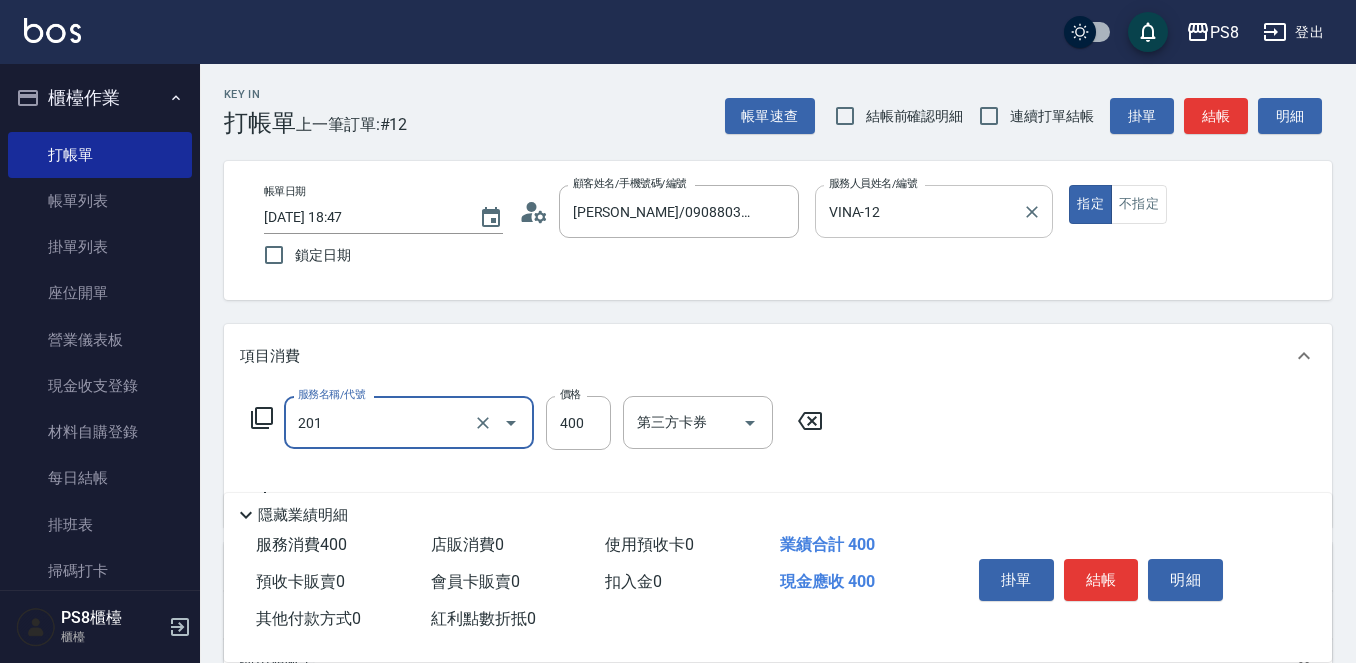 type on "洗剪400(201)" 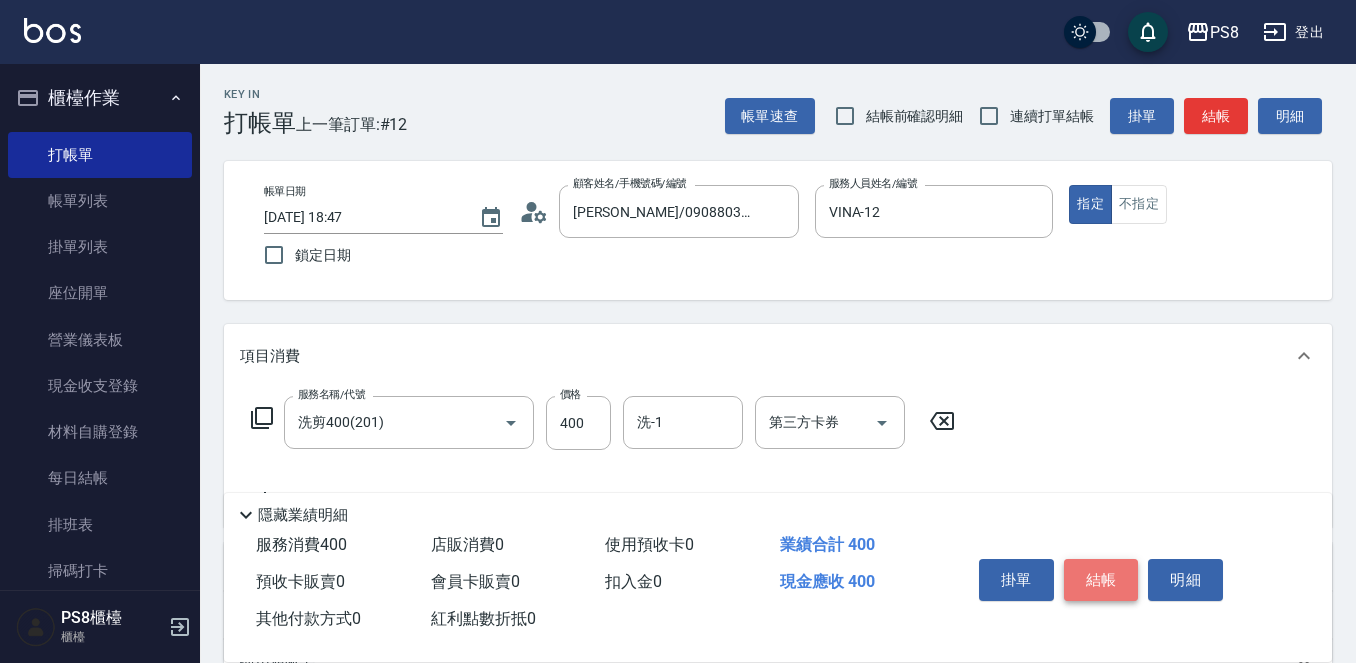 click on "結帳" at bounding box center (1101, 580) 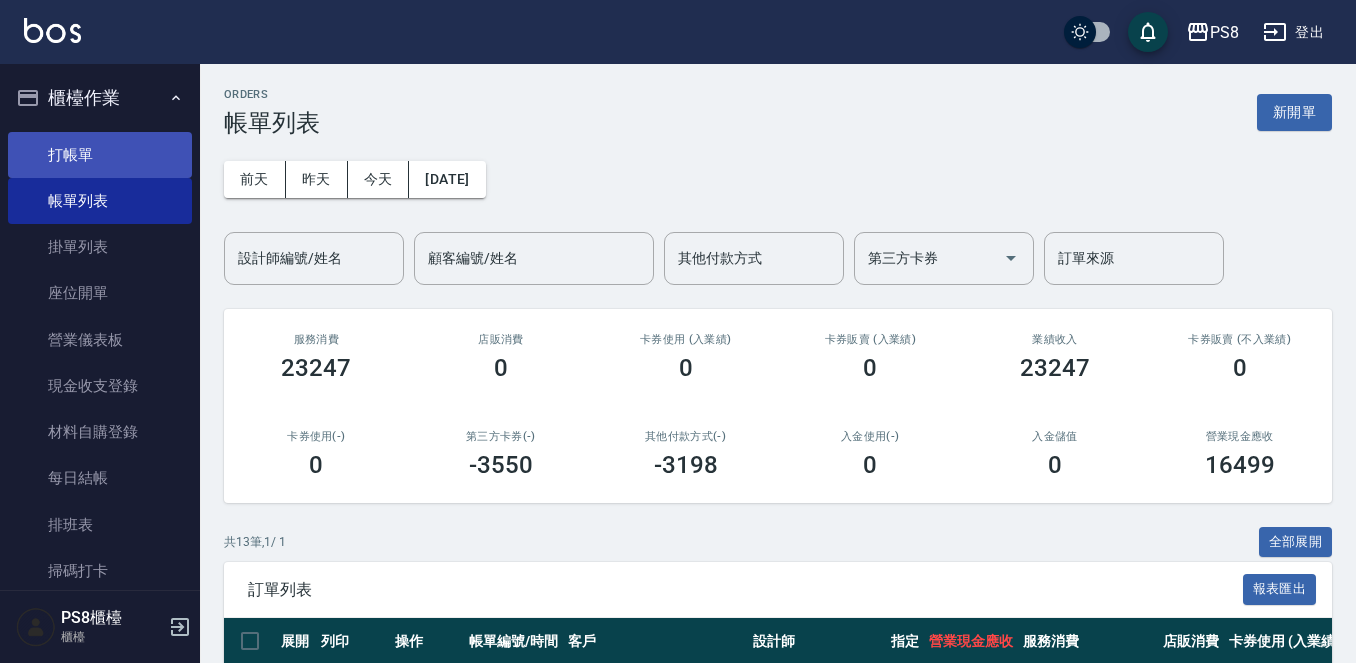 click on "打帳單" at bounding box center [100, 155] 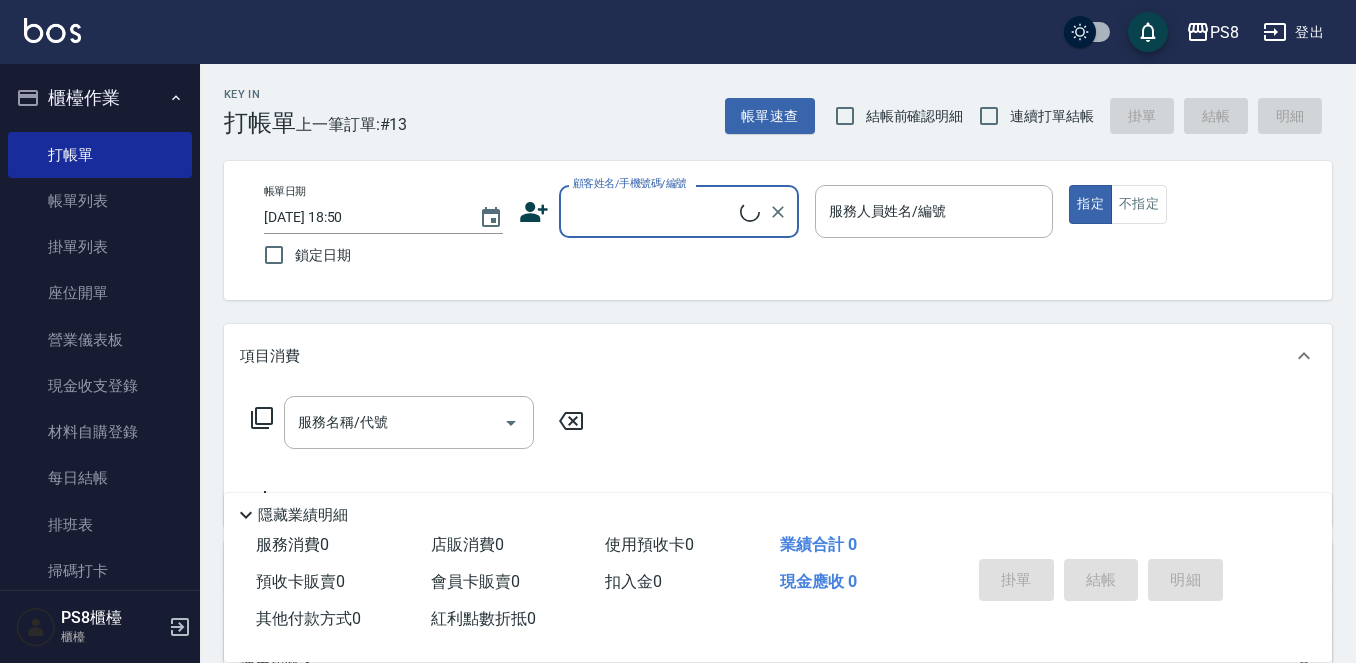 click 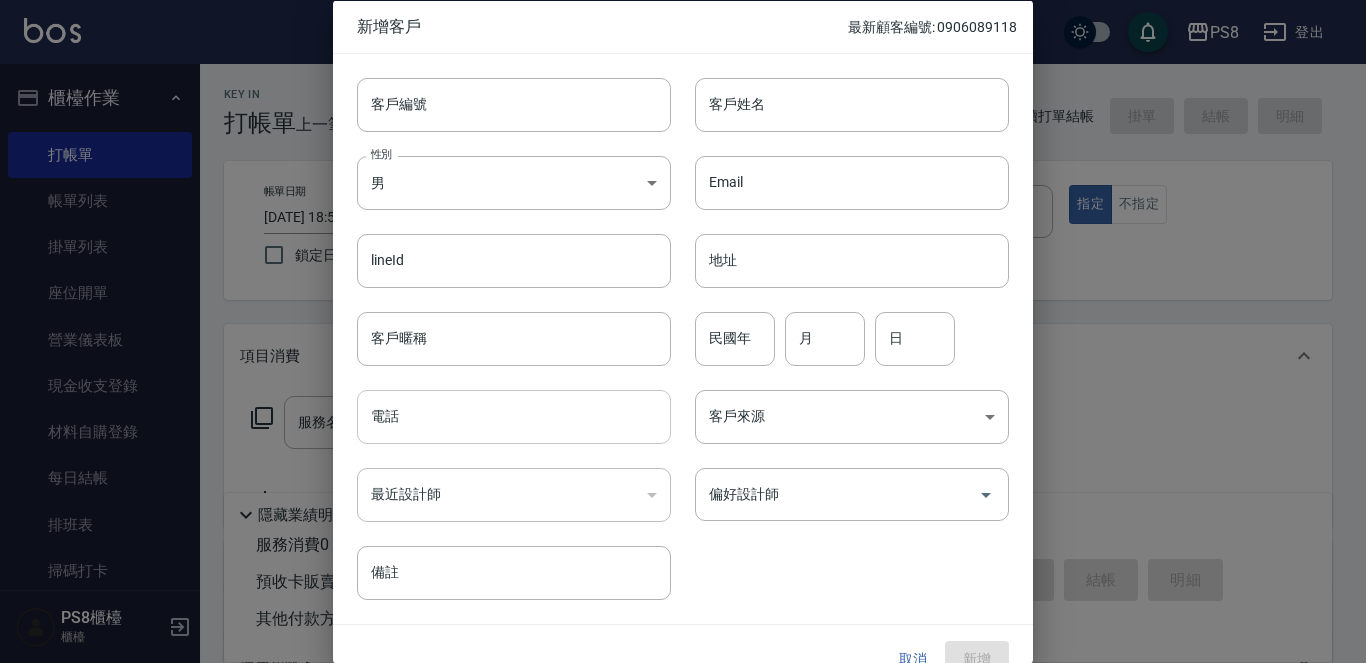 click on "電話" at bounding box center (514, 417) 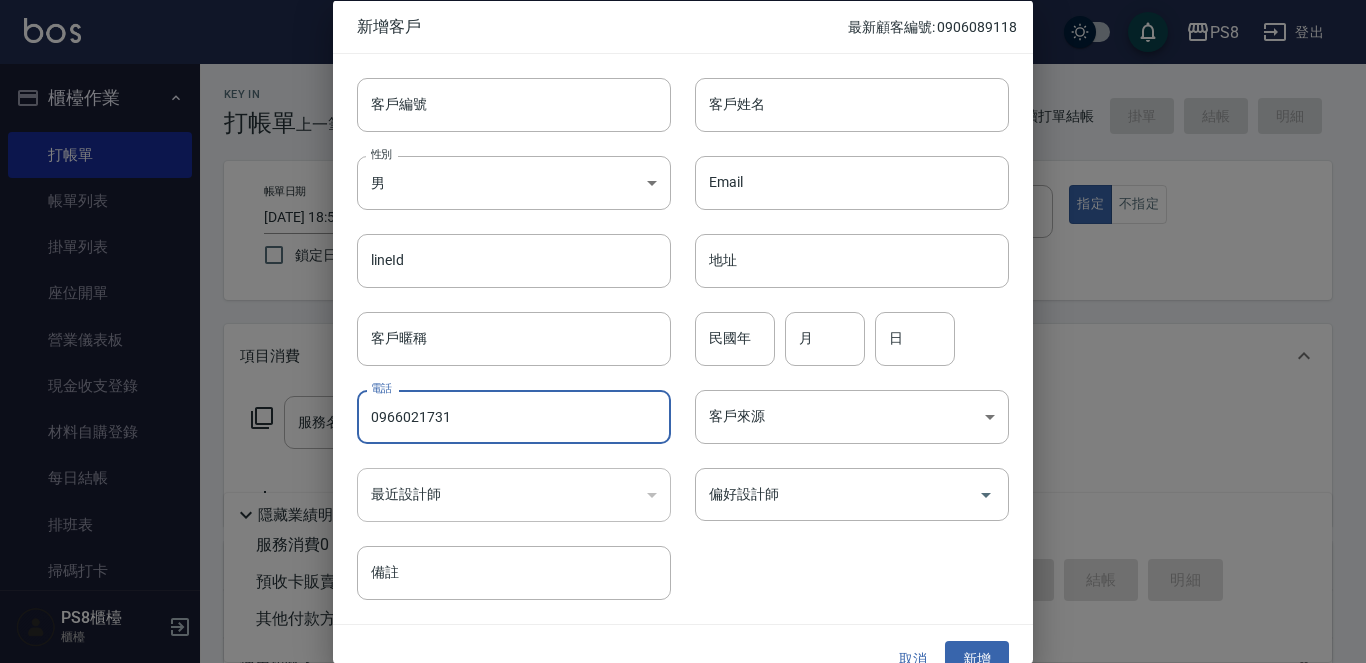 drag, startPoint x: 464, startPoint y: 421, endPoint x: 366, endPoint y: 431, distance: 98.50888 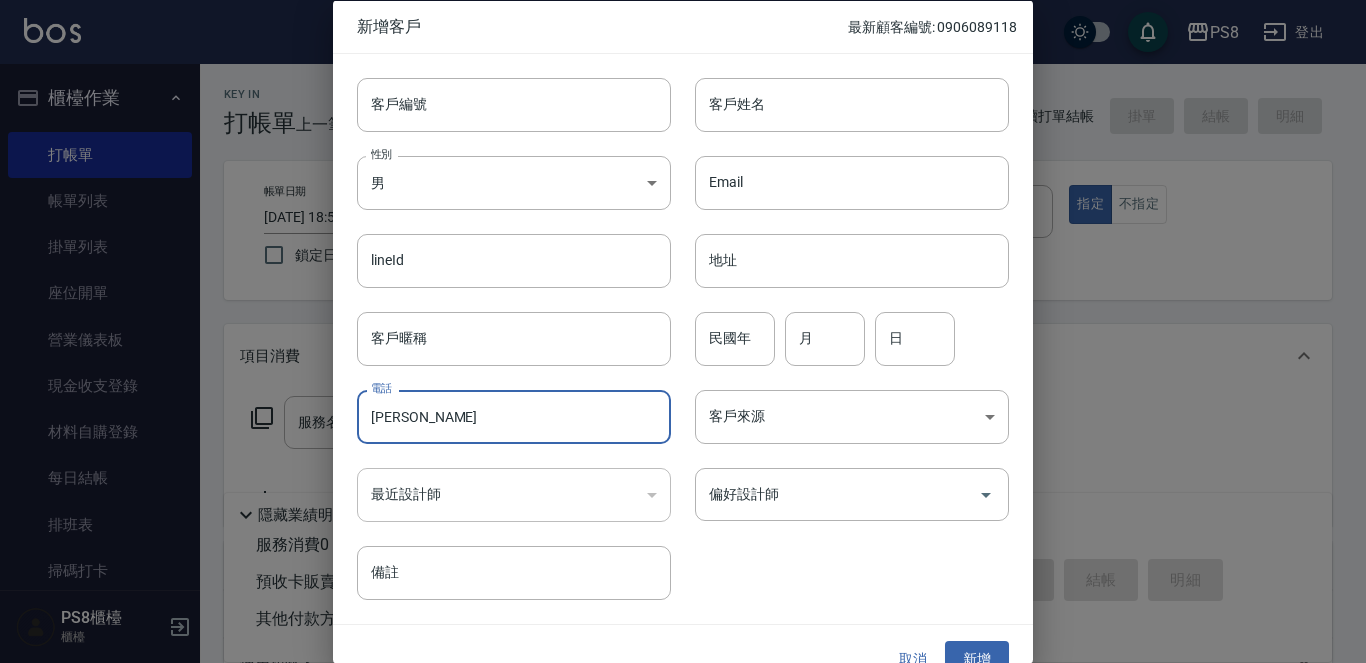 type on "沈" 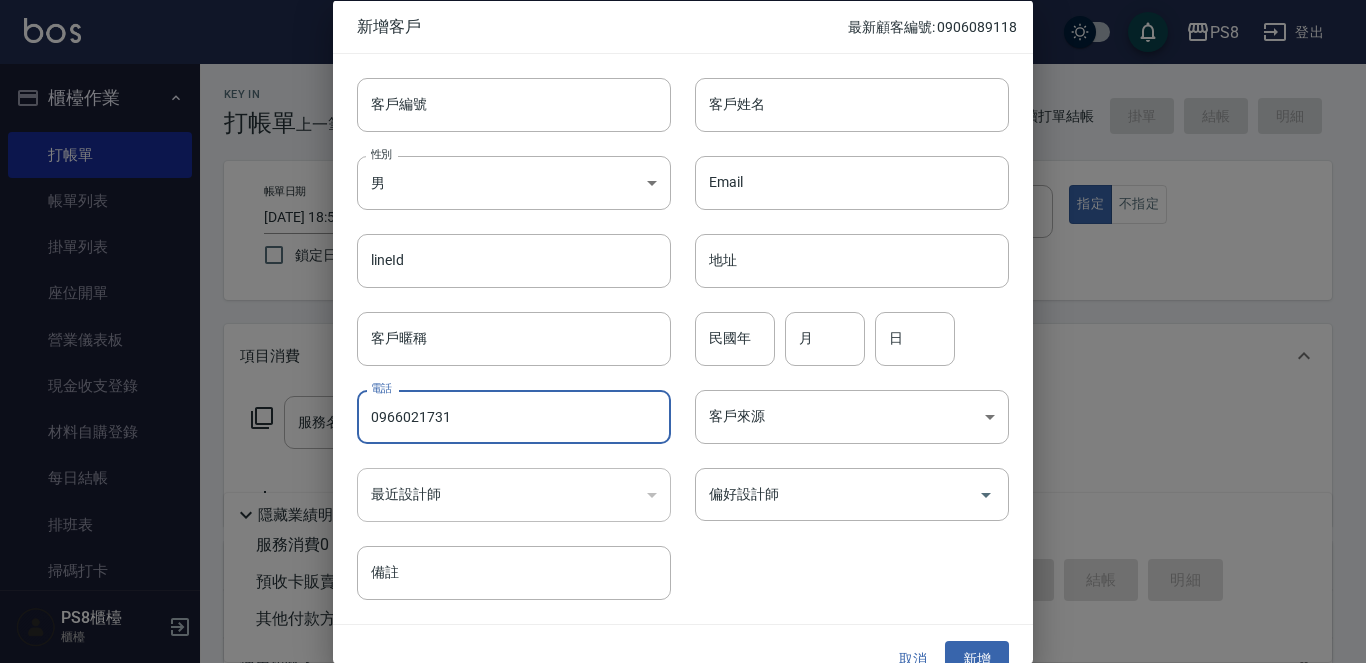 drag, startPoint x: 486, startPoint y: 403, endPoint x: 366, endPoint y: 420, distance: 121.19818 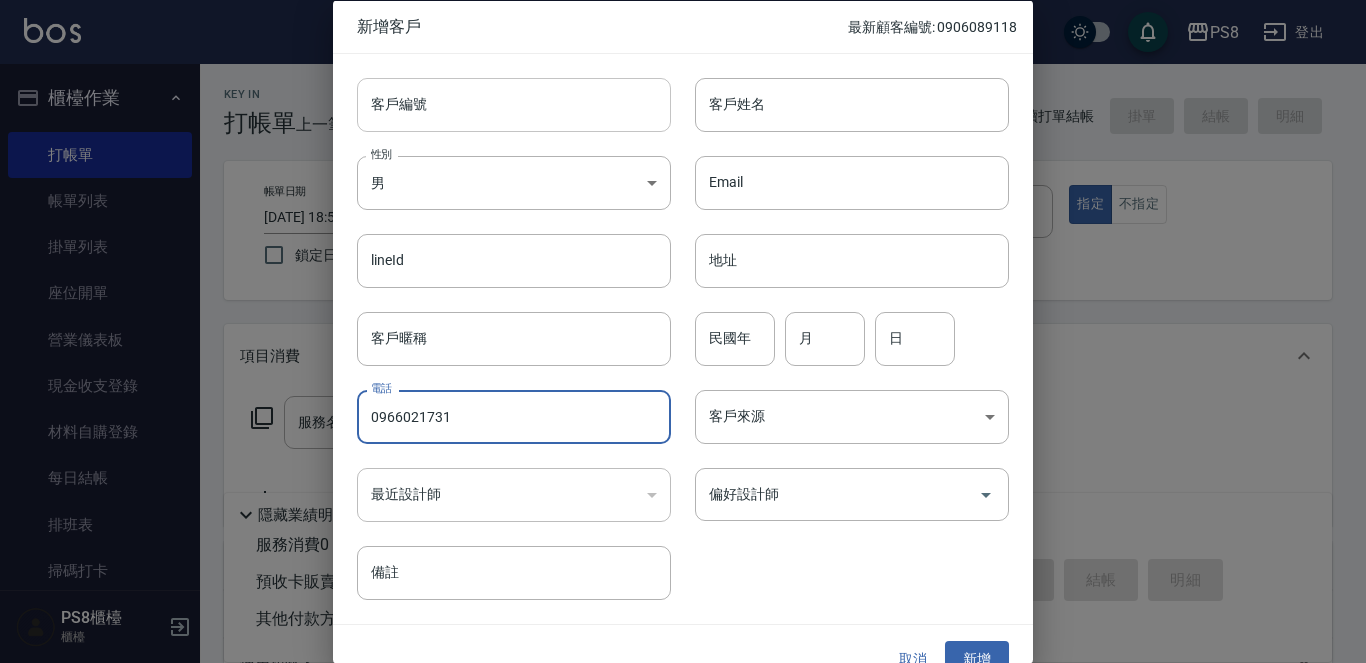 type on "0966021731" 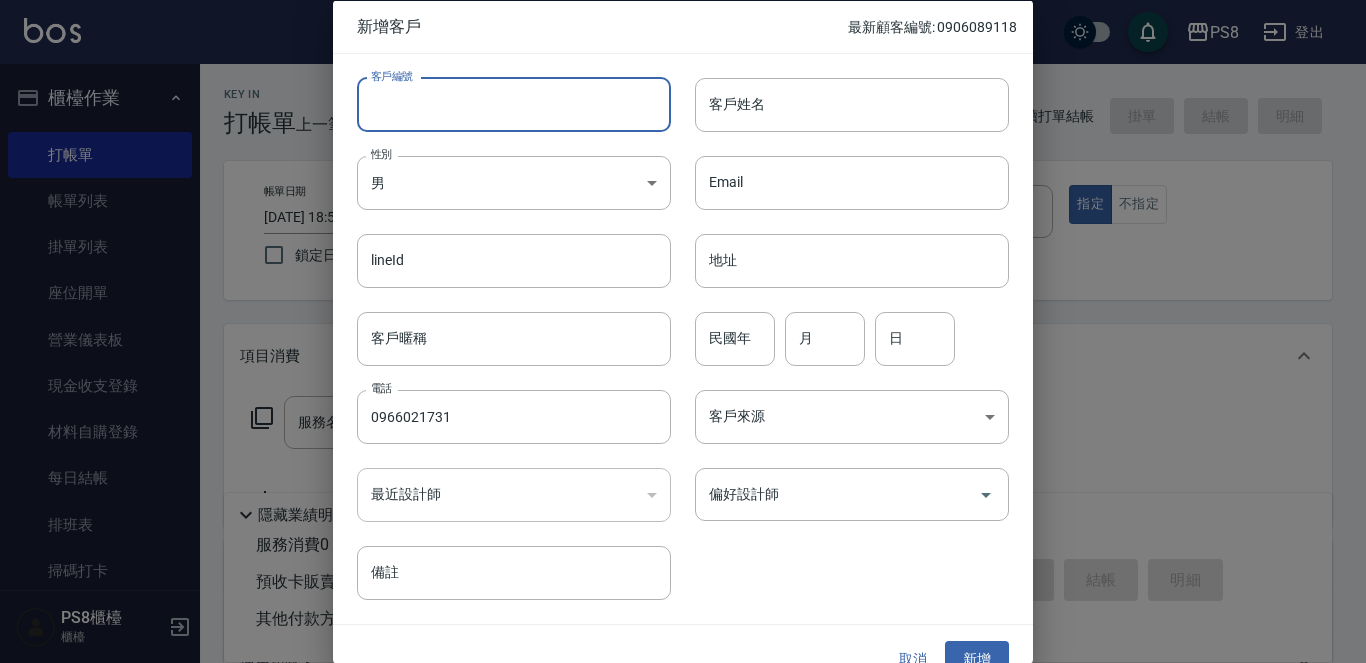 paste on "0966021731" 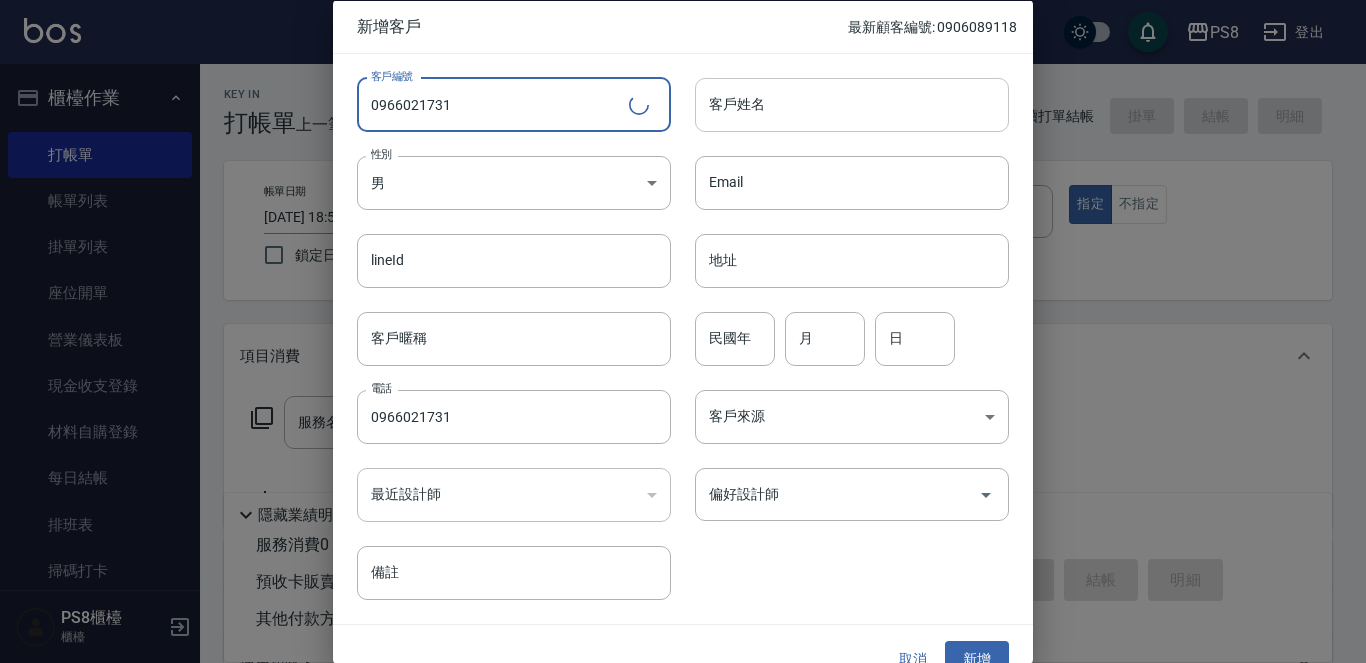 type on "0966021731" 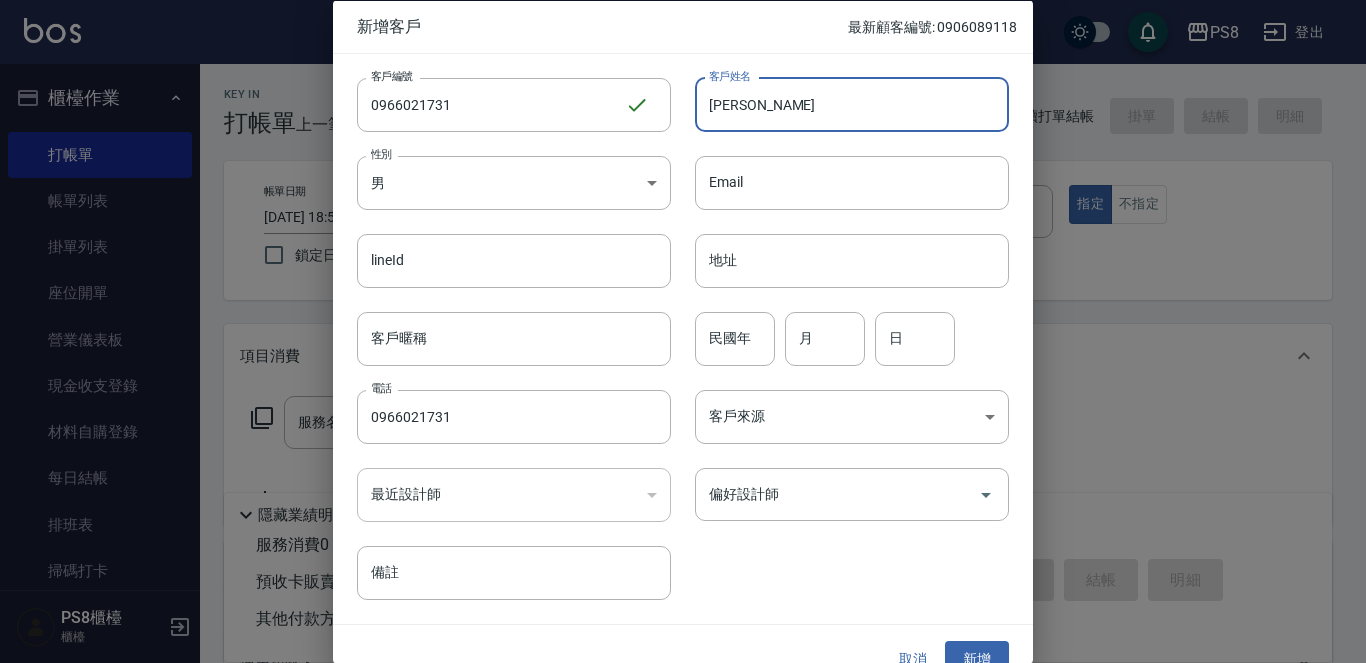 type on "李岳哲" 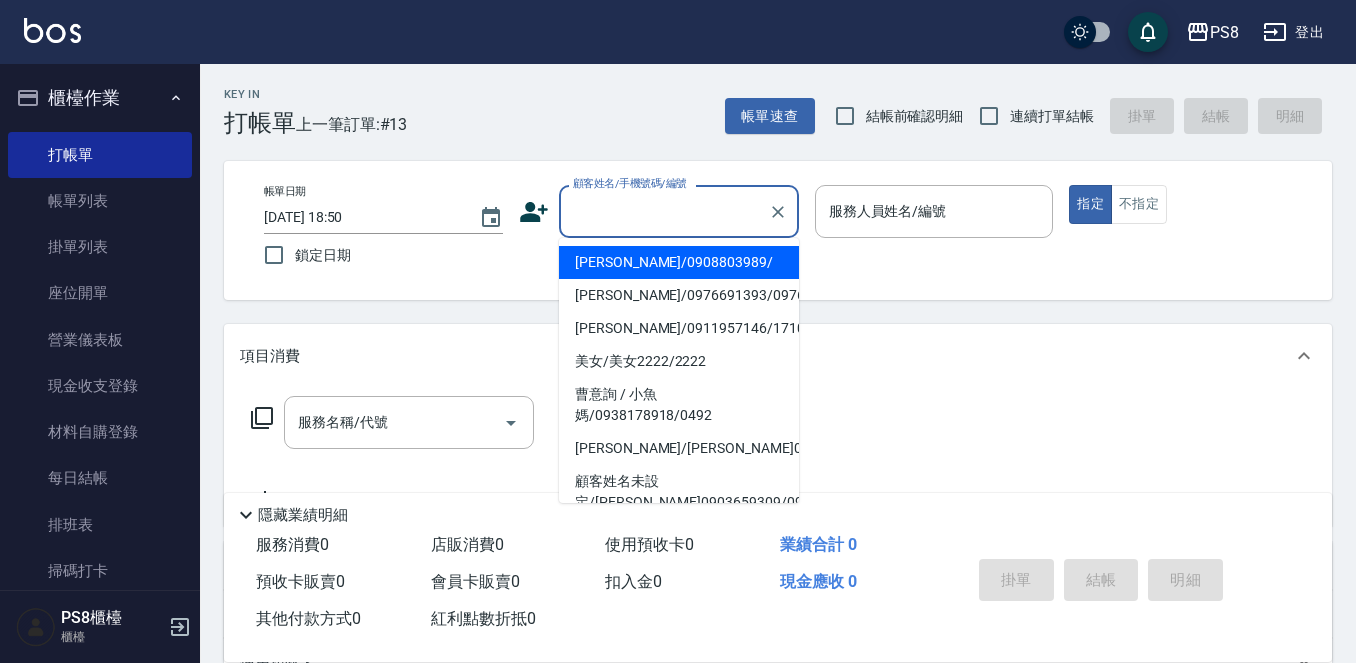 paste on "李岳哲" 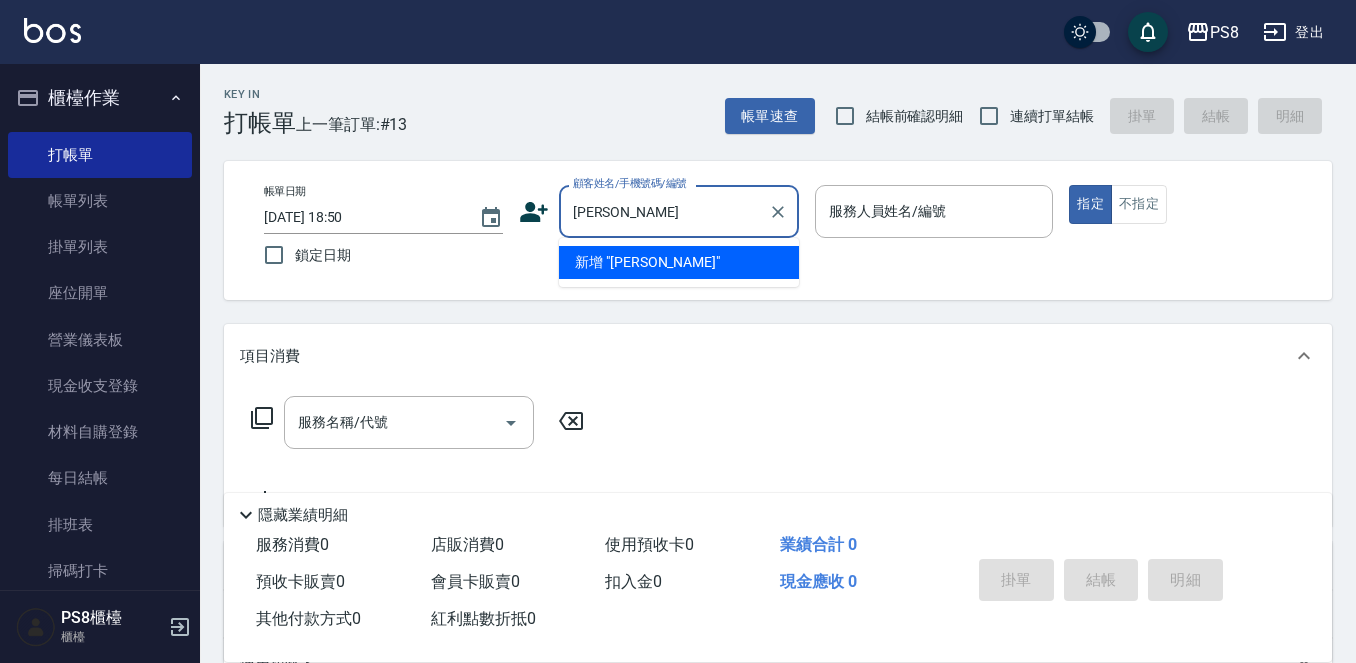 click on "李岳哲" at bounding box center (664, 211) 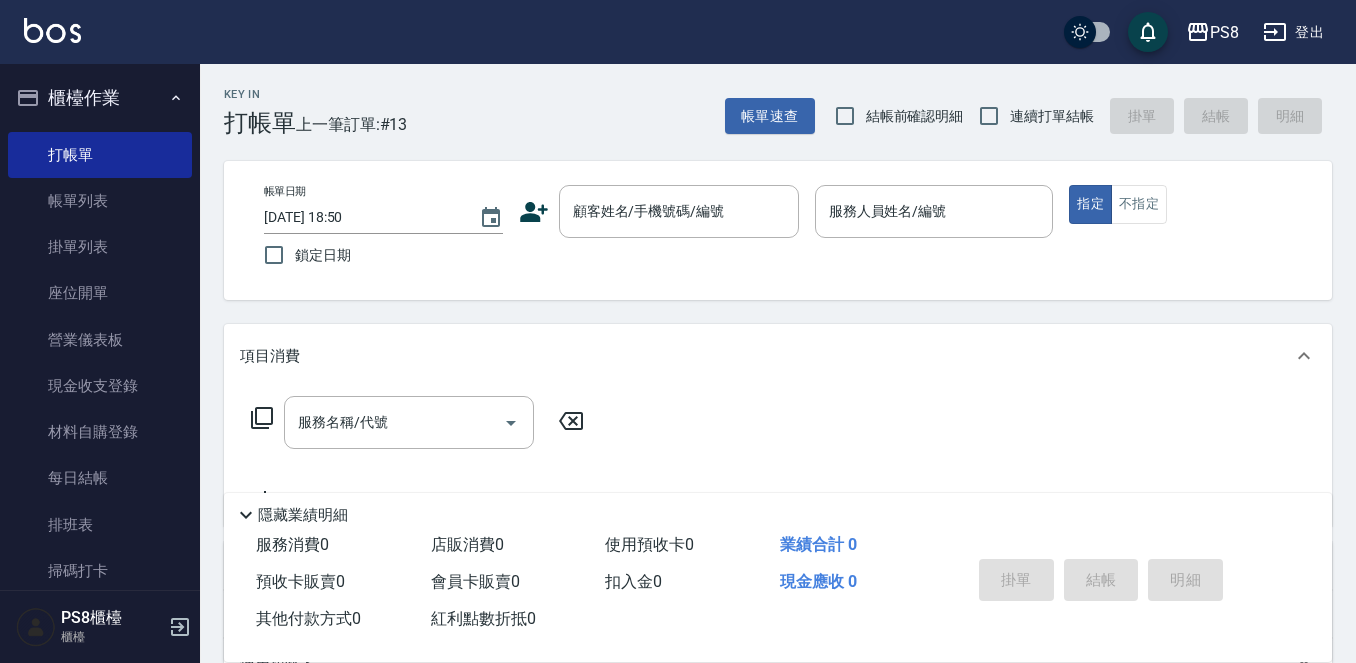 click 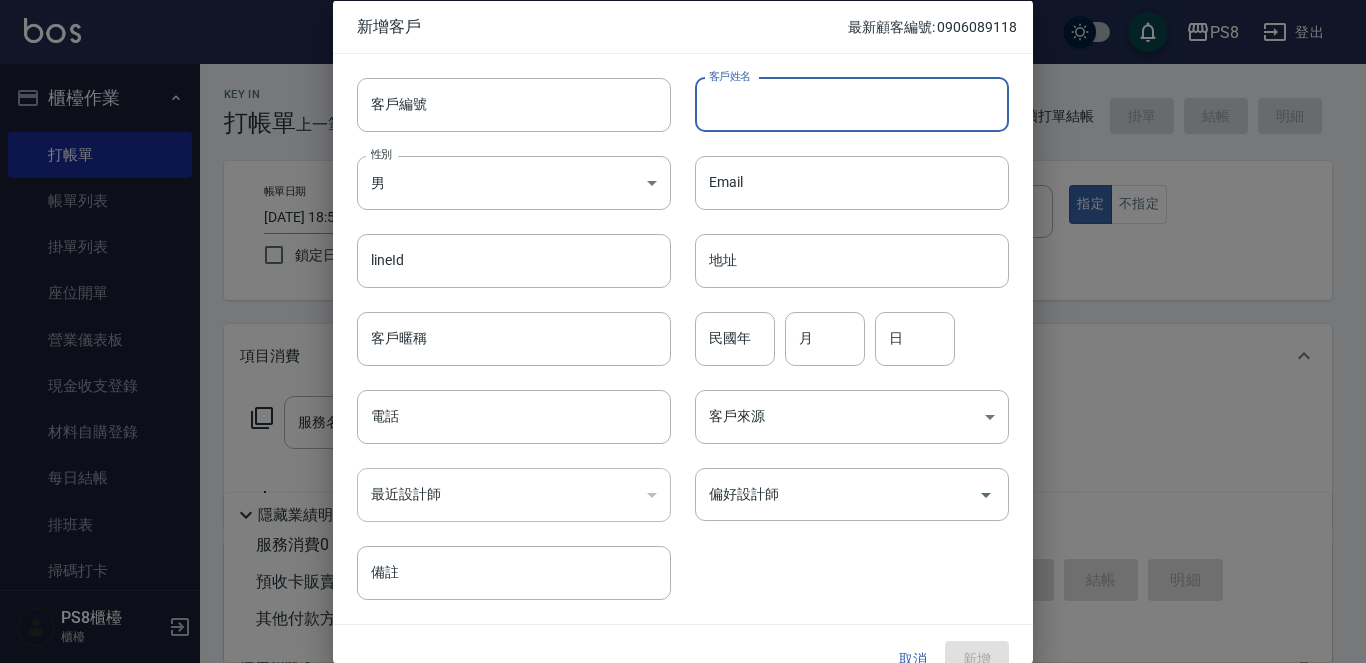 paste on "李岳哲" 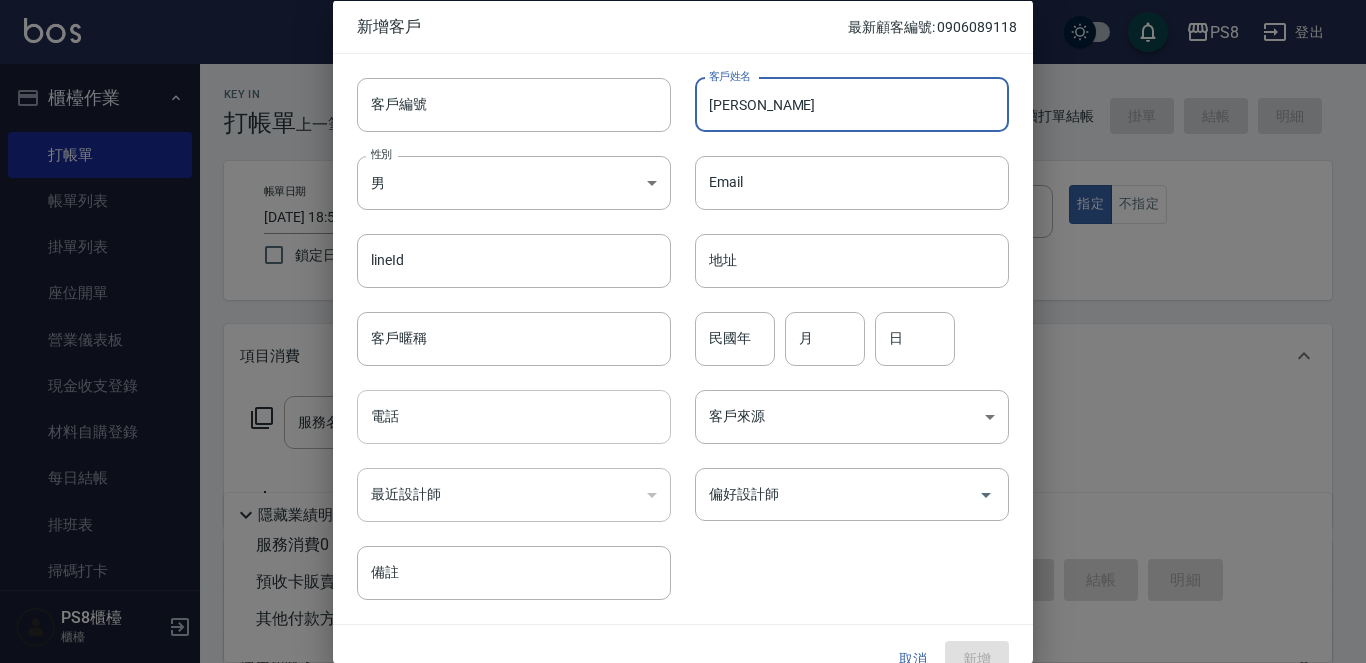 type on "李岳哲" 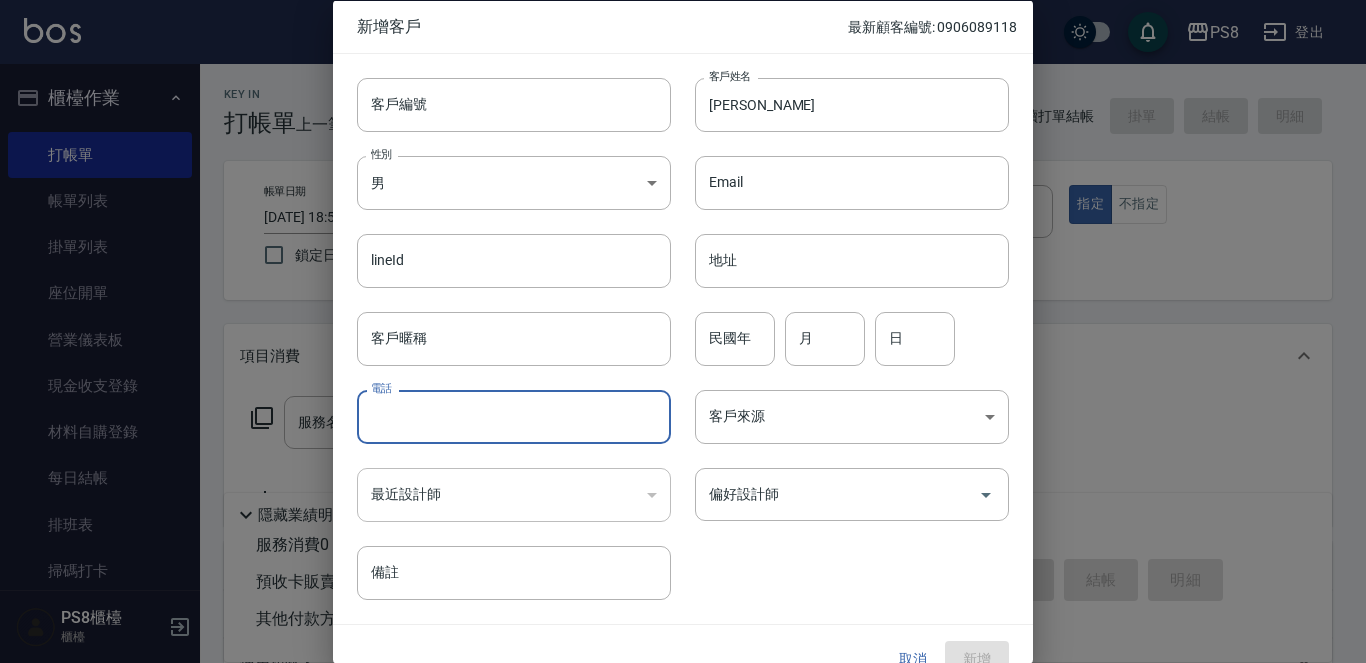 click on "電話" at bounding box center (514, 417) 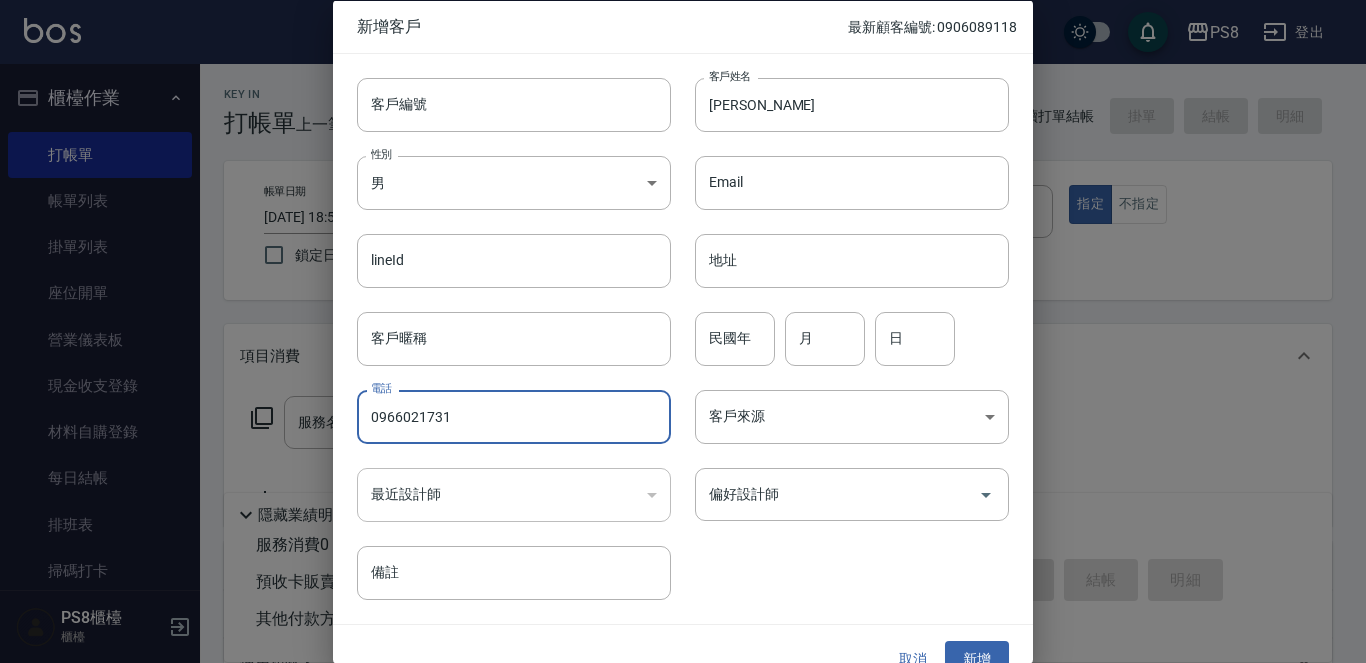 drag, startPoint x: 472, startPoint y: 424, endPoint x: 373, endPoint y: 419, distance: 99.12618 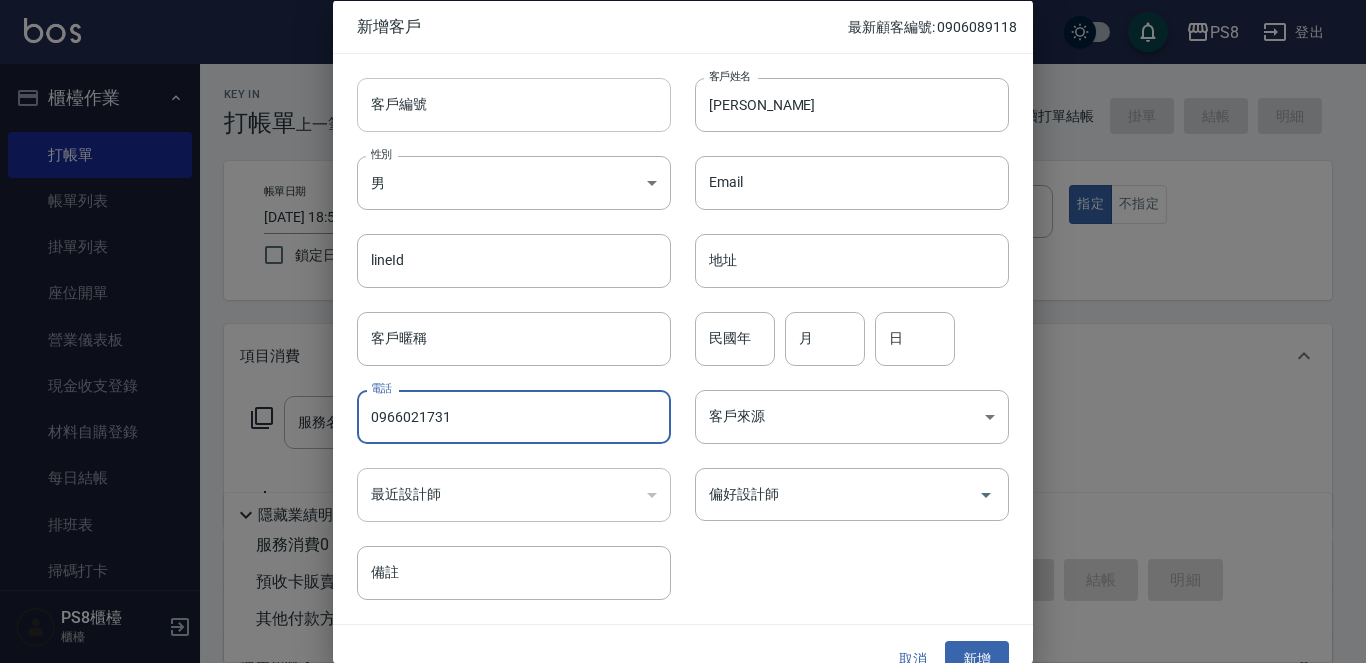 type on "0966021731" 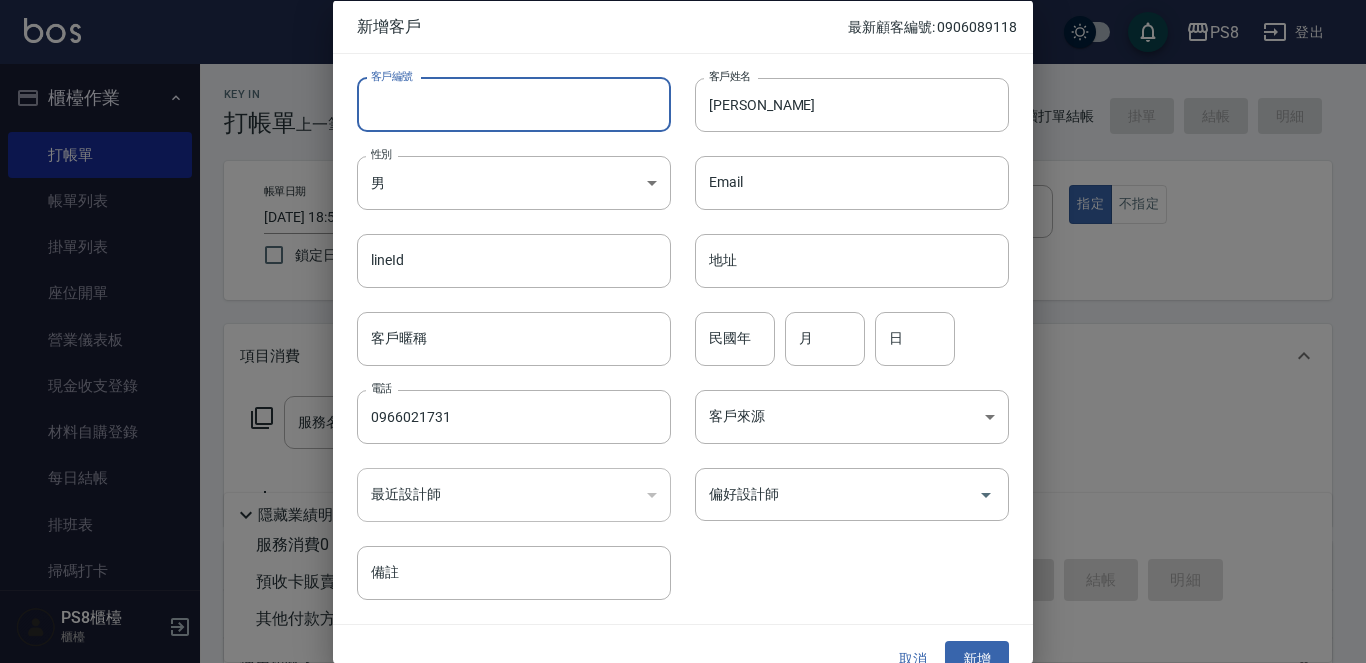 paste on "0966021731" 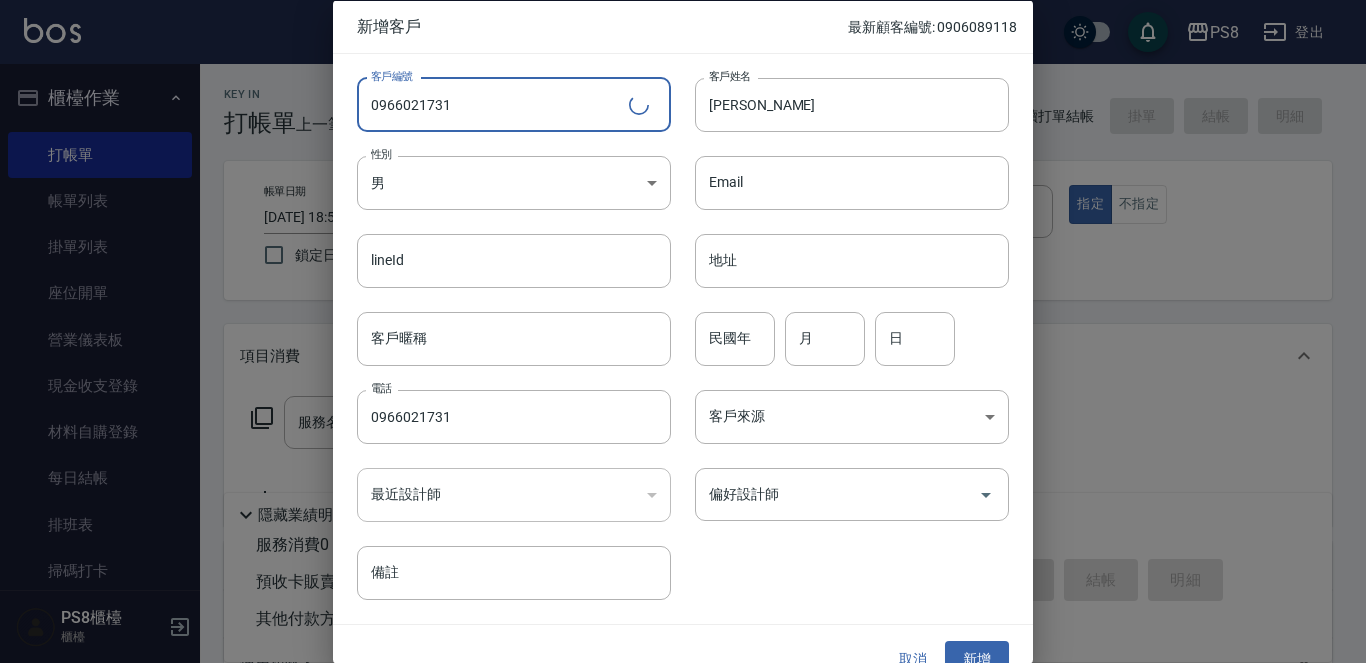 type on "0966021731" 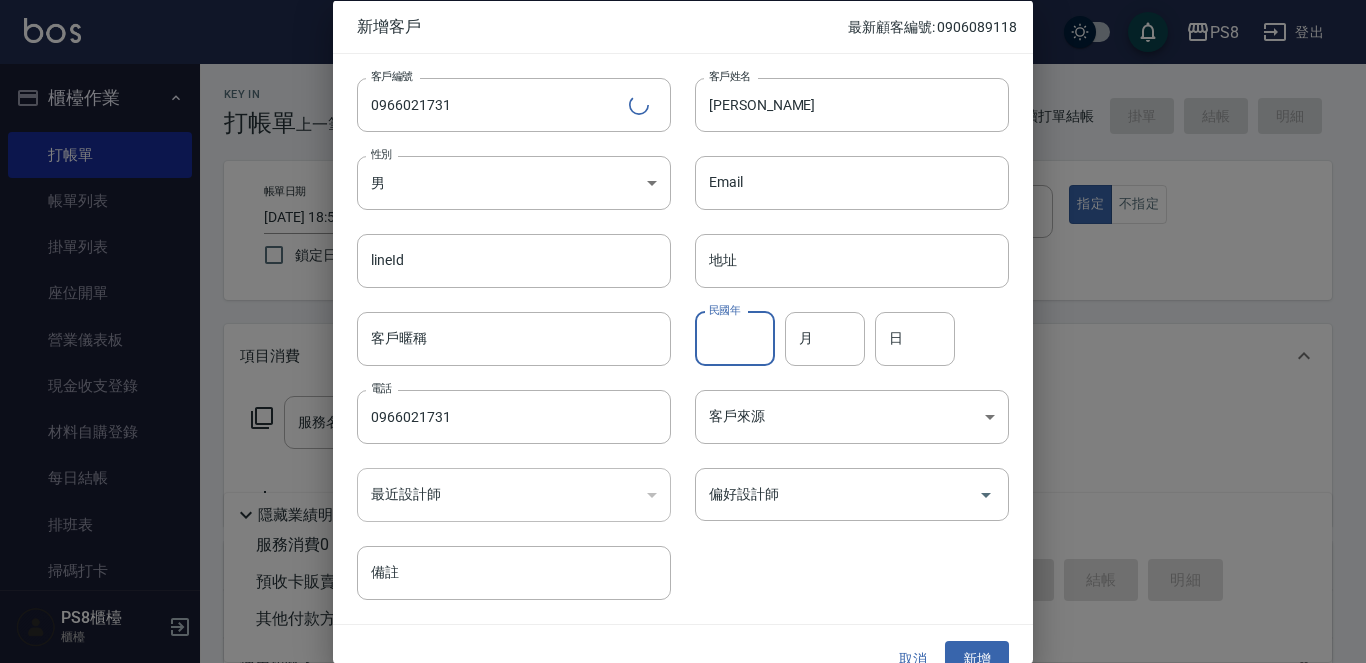 click on "民國年" at bounding box center [735, 338] 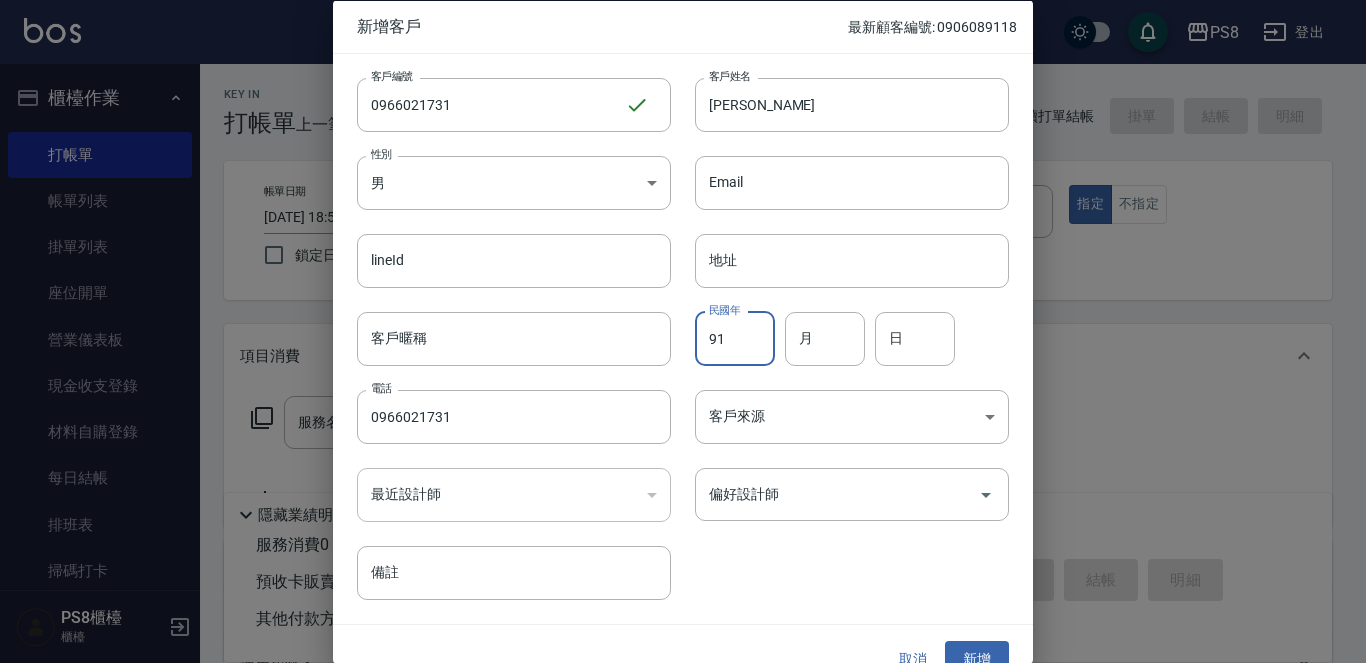 type on "91" 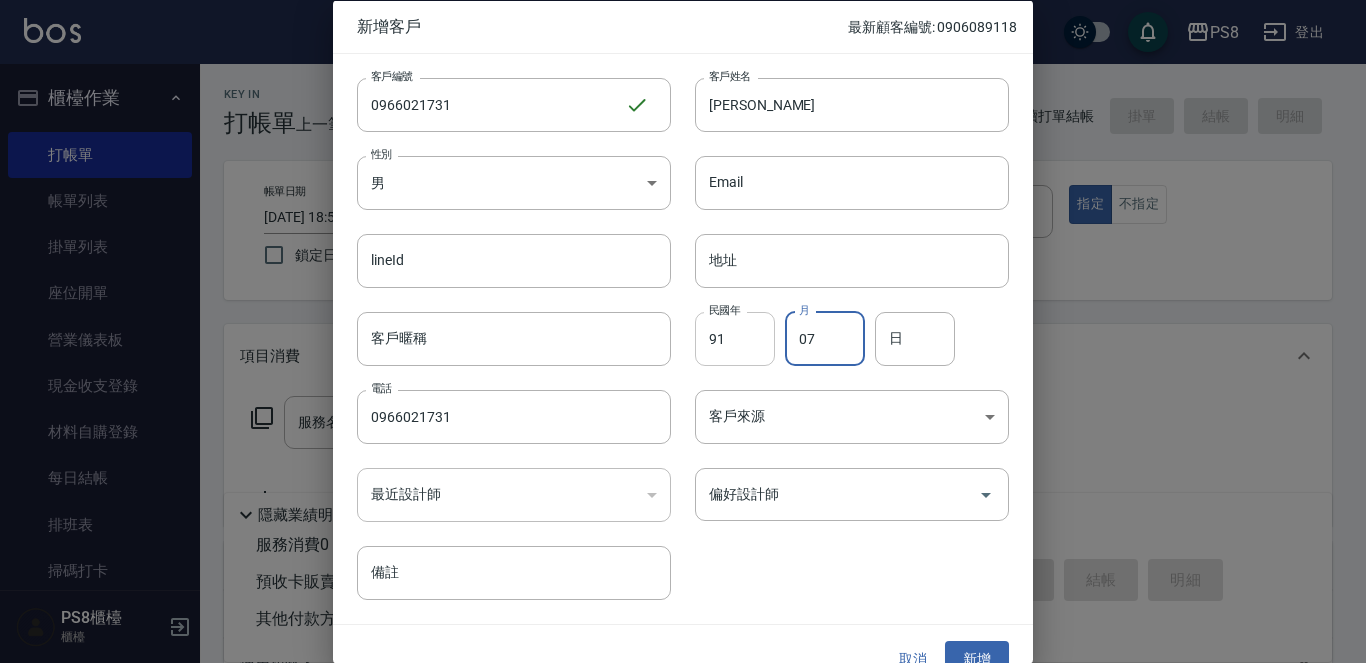 type on "07" 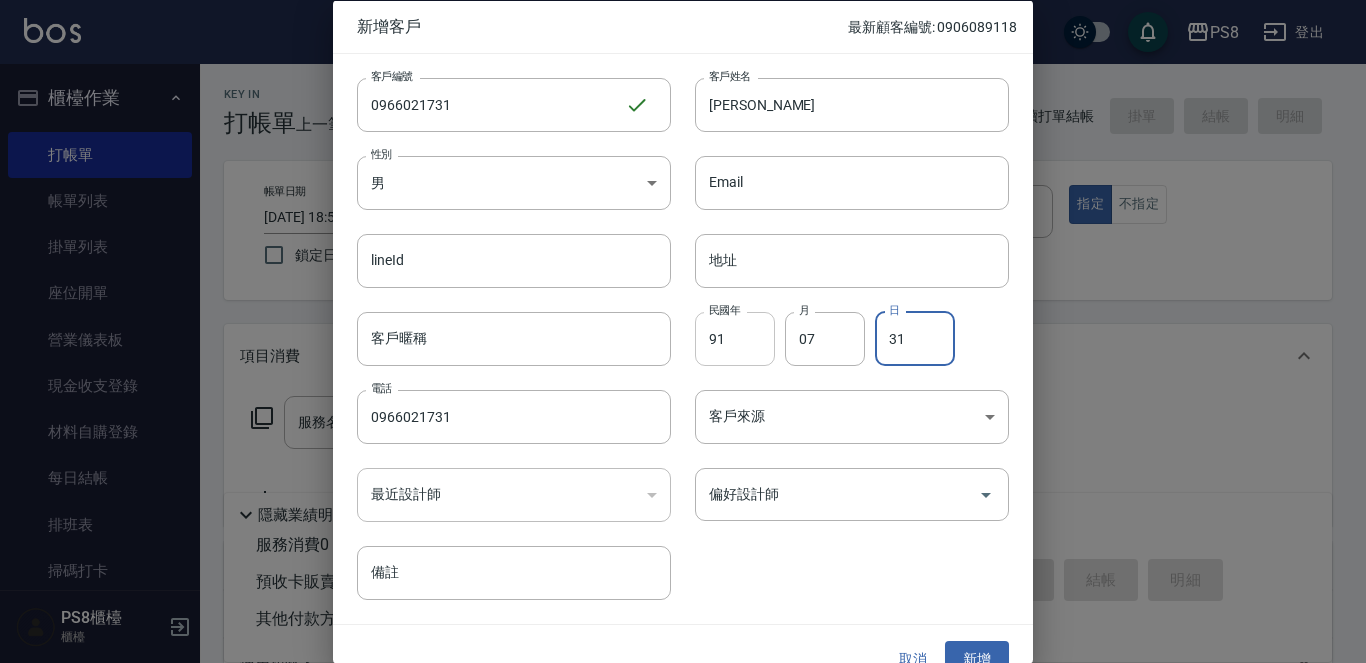 type on "31" 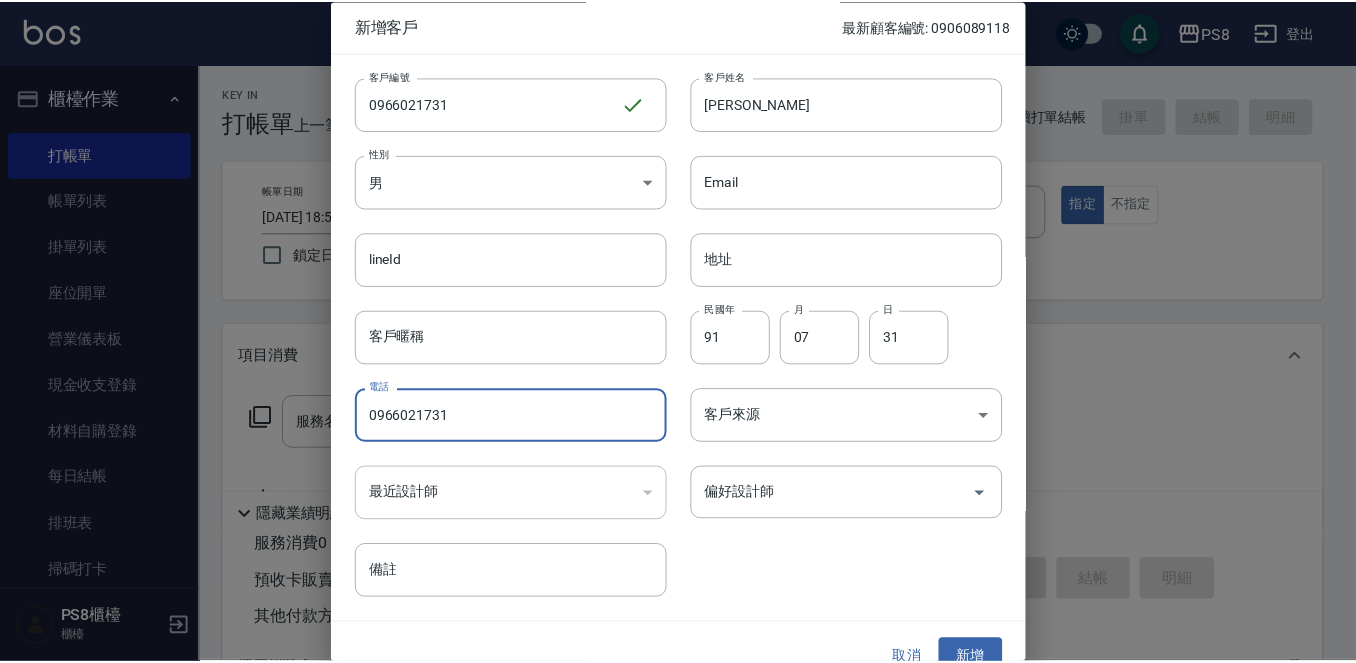 scroll, scrollTop: 30, scrollLeft: 0, axis: vertical 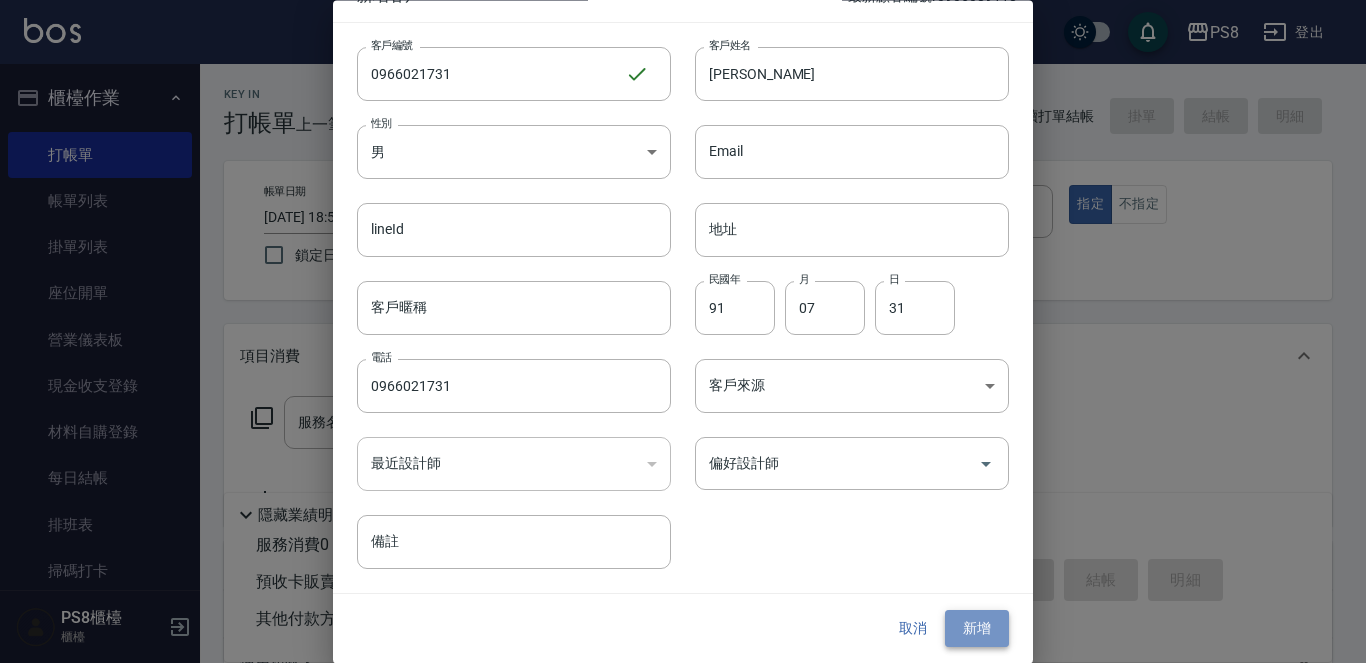 click on "新增" at bounding box center (977, 629) 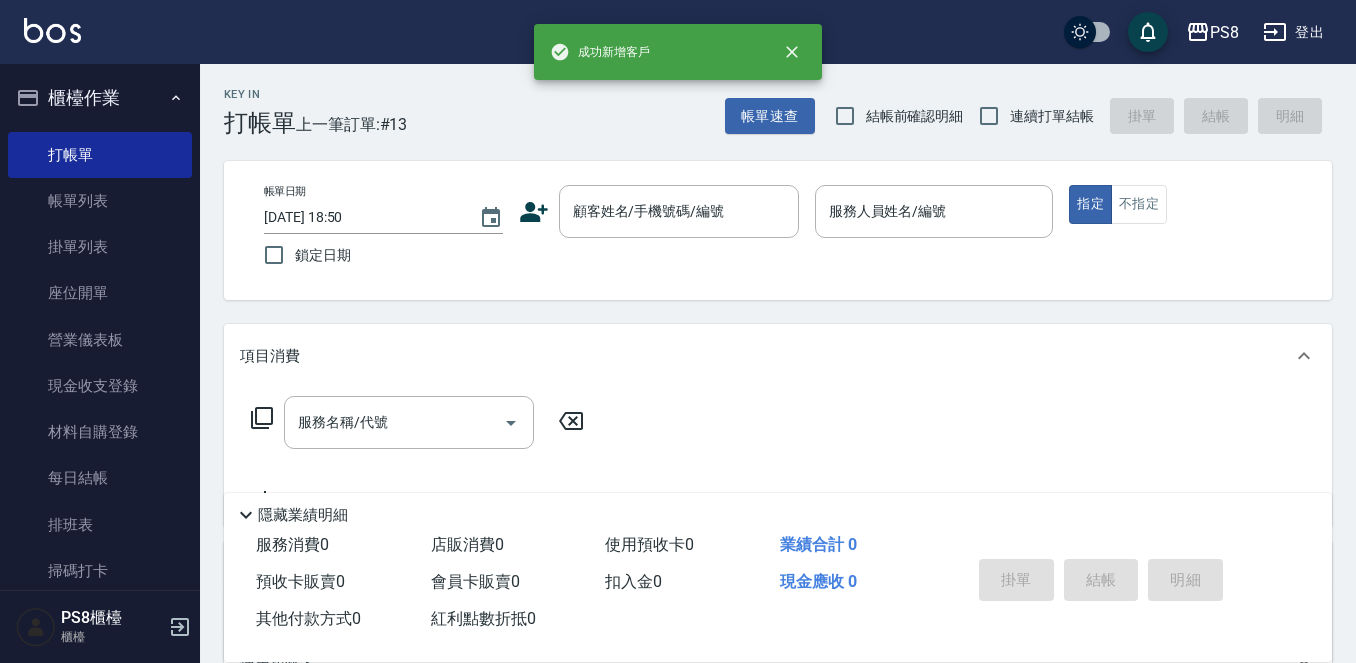 click on "帳單日期 2025/07/16 18:50 鎖定日期 顧客姓名/手機號碼/編號 顧客姓名/手機號碼/編號 服務人員姓名/編號 服務人員姓名/編號 指定 不指定" at bounding box center (778, 230) 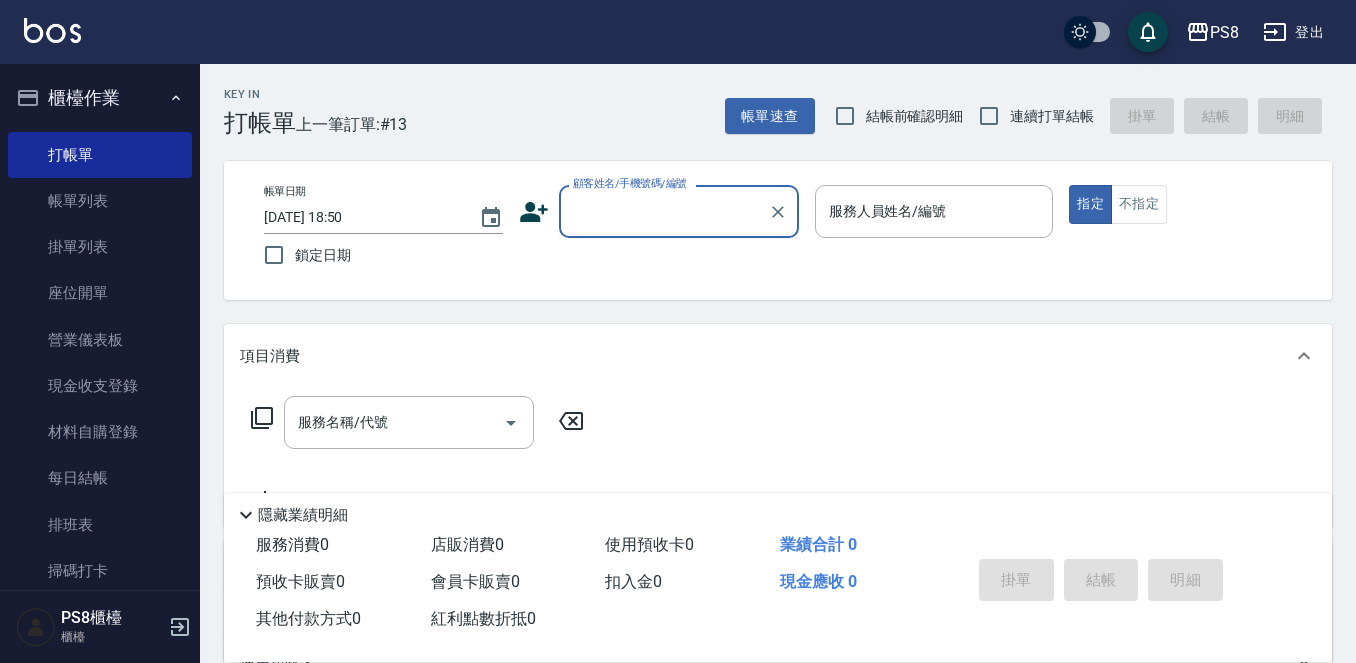 click on "顧客姓名/手機號碼/編號 顧客姓名/手機號碼/編號" at bounding box center [679, 211] 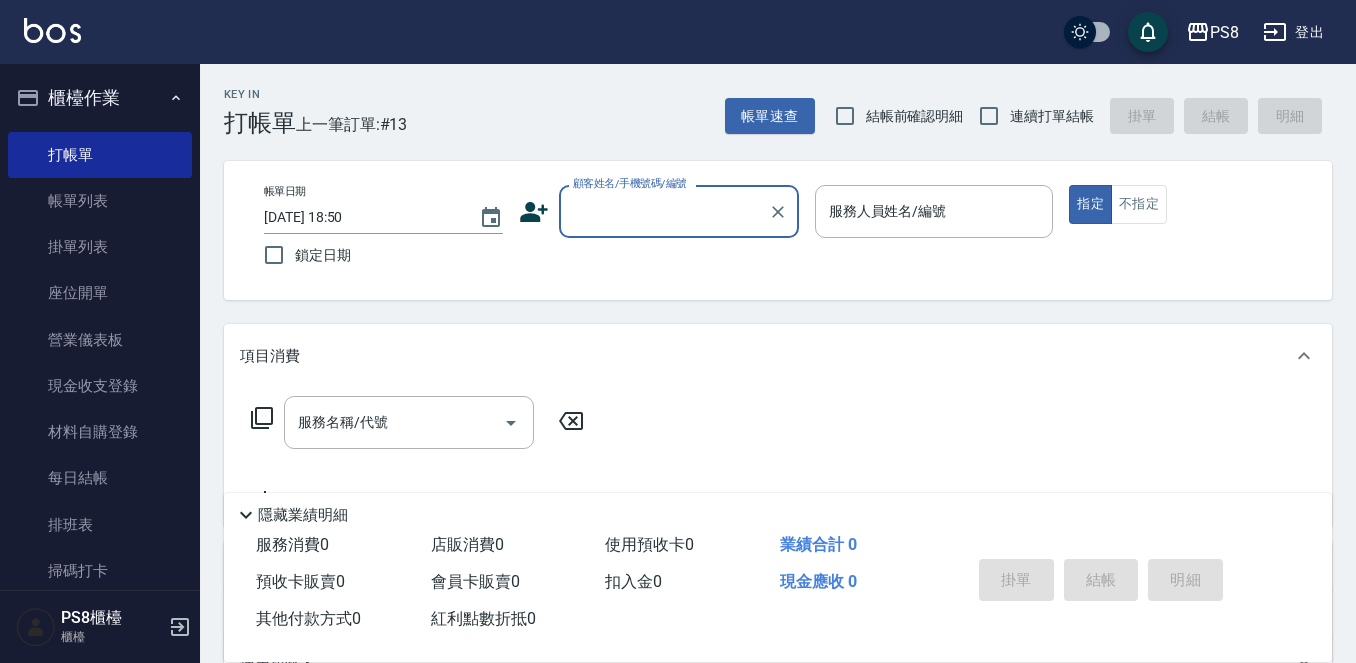 paste on "0966021731" 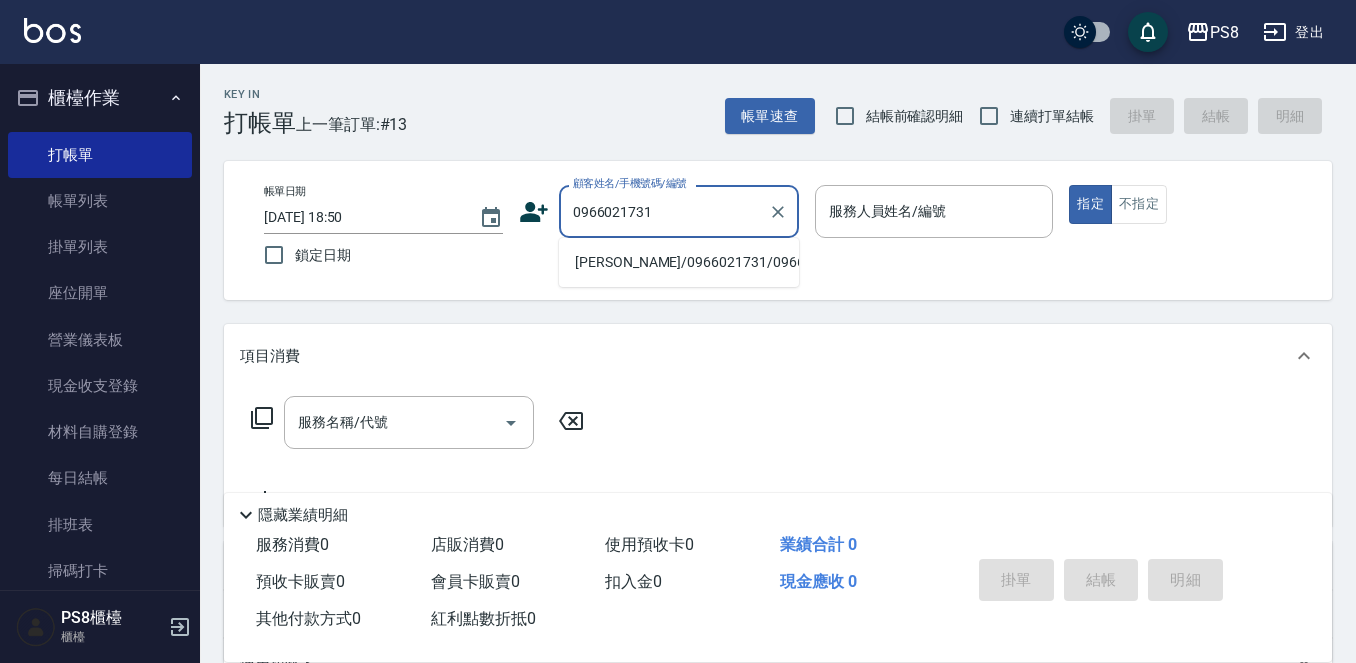 click on "李岳哲/0966021731/0966021731" at bounding box center (679, 262) 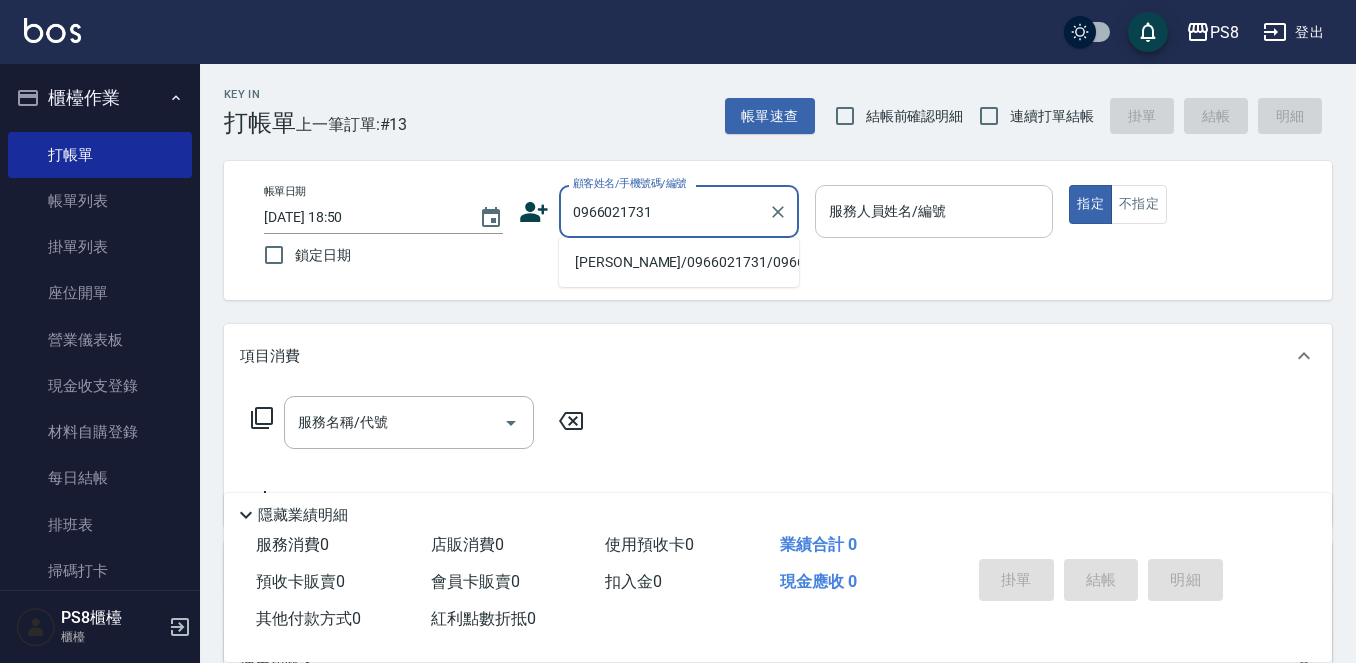 type on "李岳哲/0966021731/0966021731" 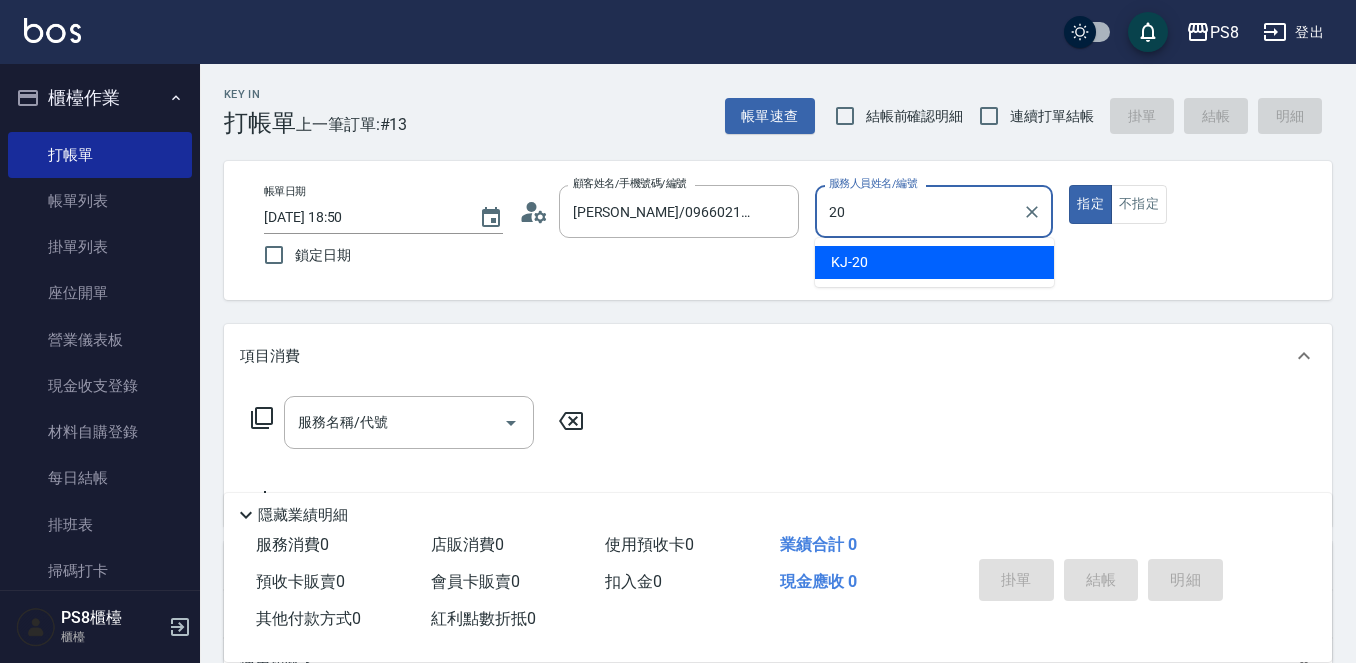 type on "KJ-20" 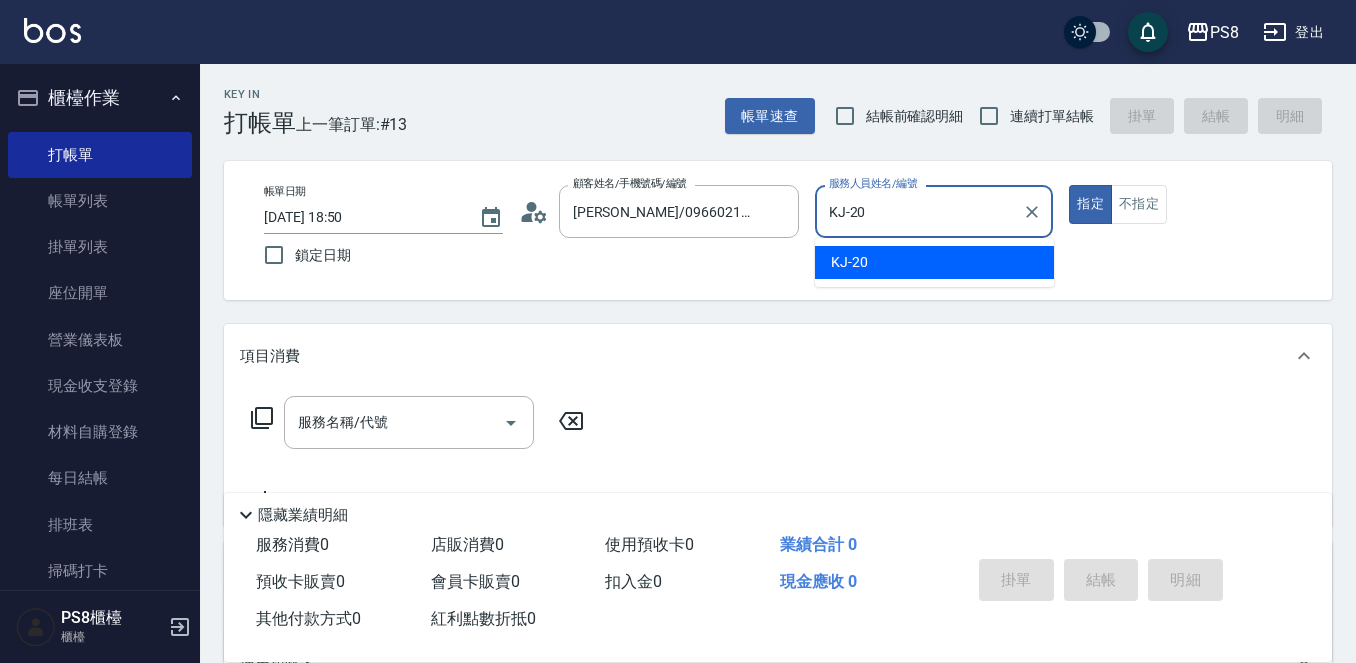 type on "true" 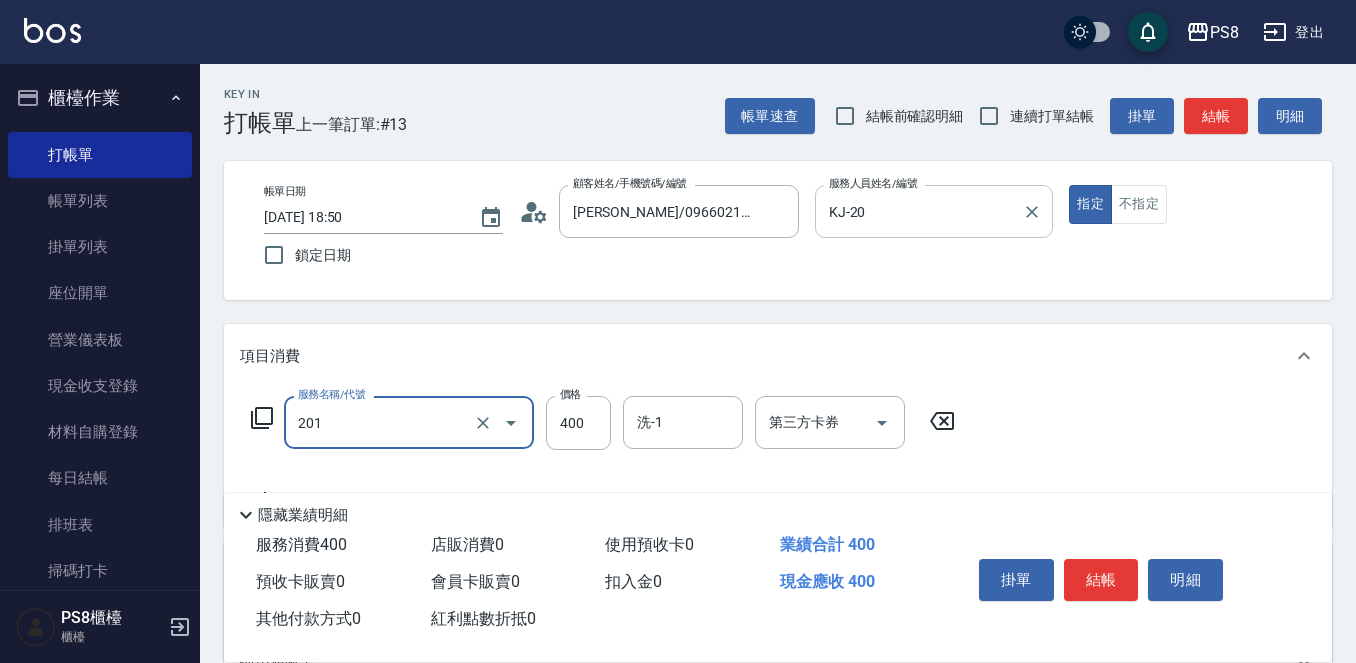 type on "洗剪400(201)" 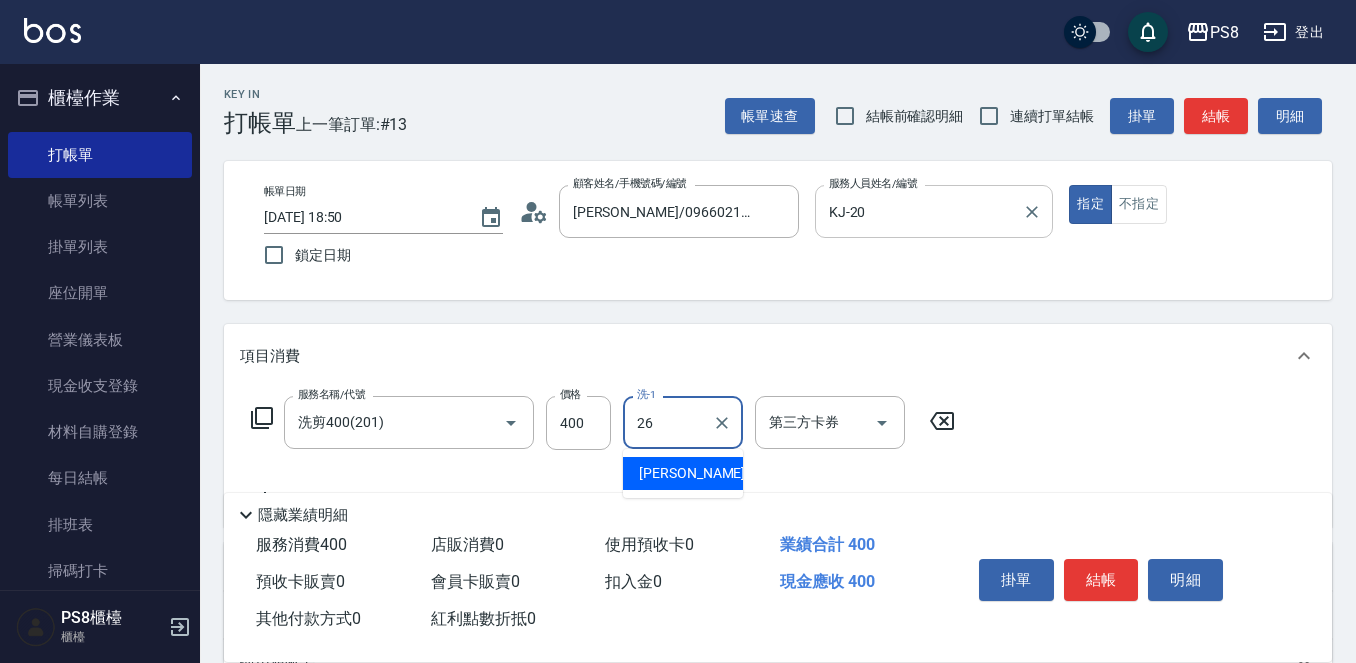 type on "苡真-26" 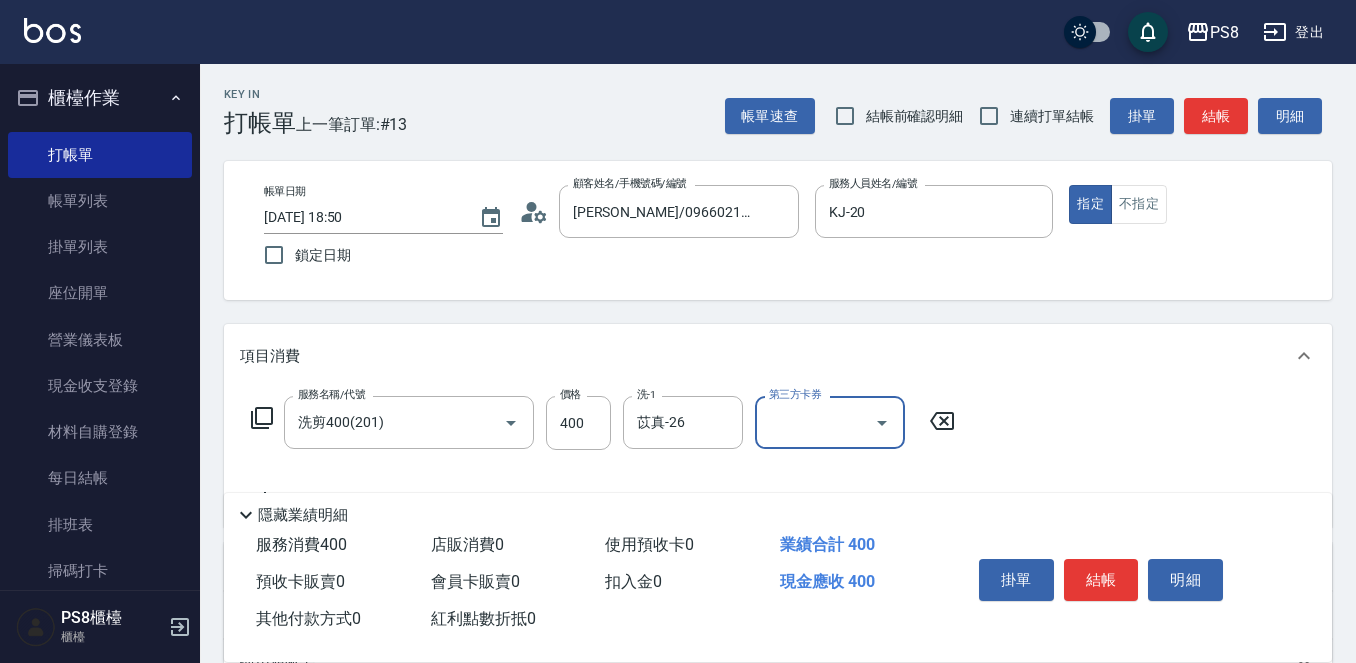 click on "掛單 結帳 明細" at bounding box center [1101, 582] 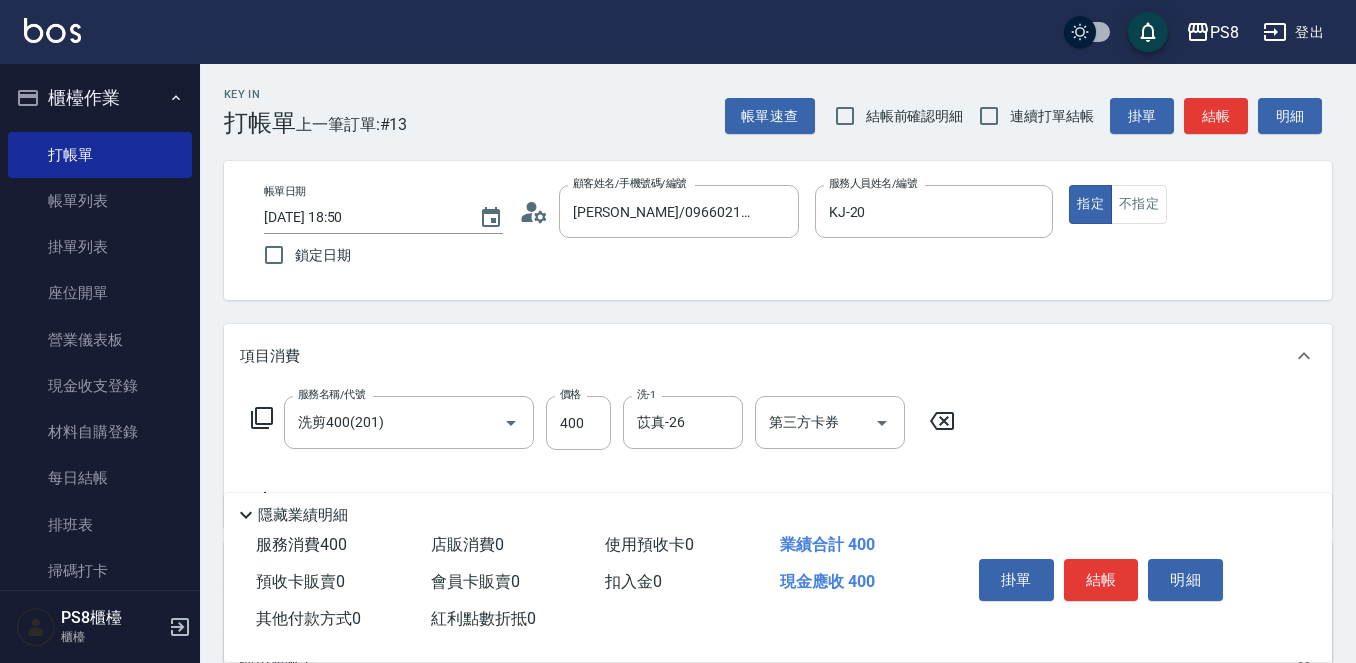 drag, startPoint x: 1099, startPoint y: 573, endPoint x: 1114, endPoint y: 564, distance: 17.492855 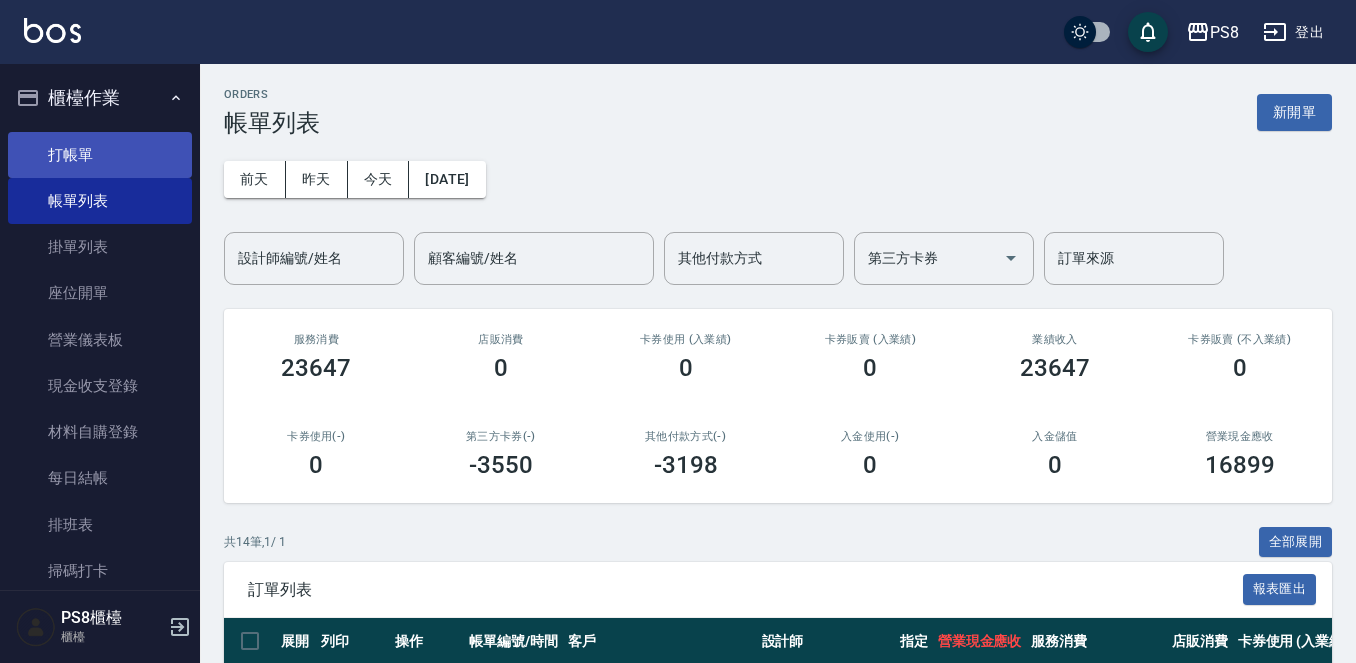 click on "打帳單" at bounding box center (100, 155) 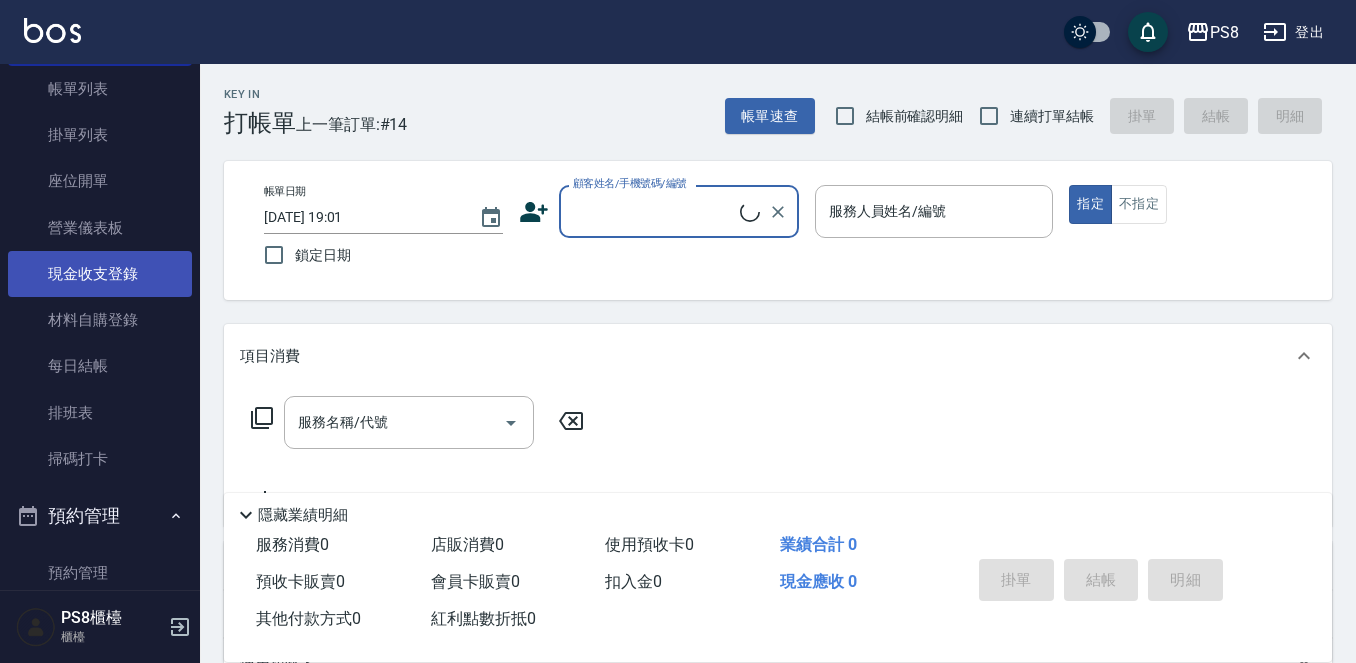 scroll, scrollTop: 200, scrollLeft: 0, axis: vertical 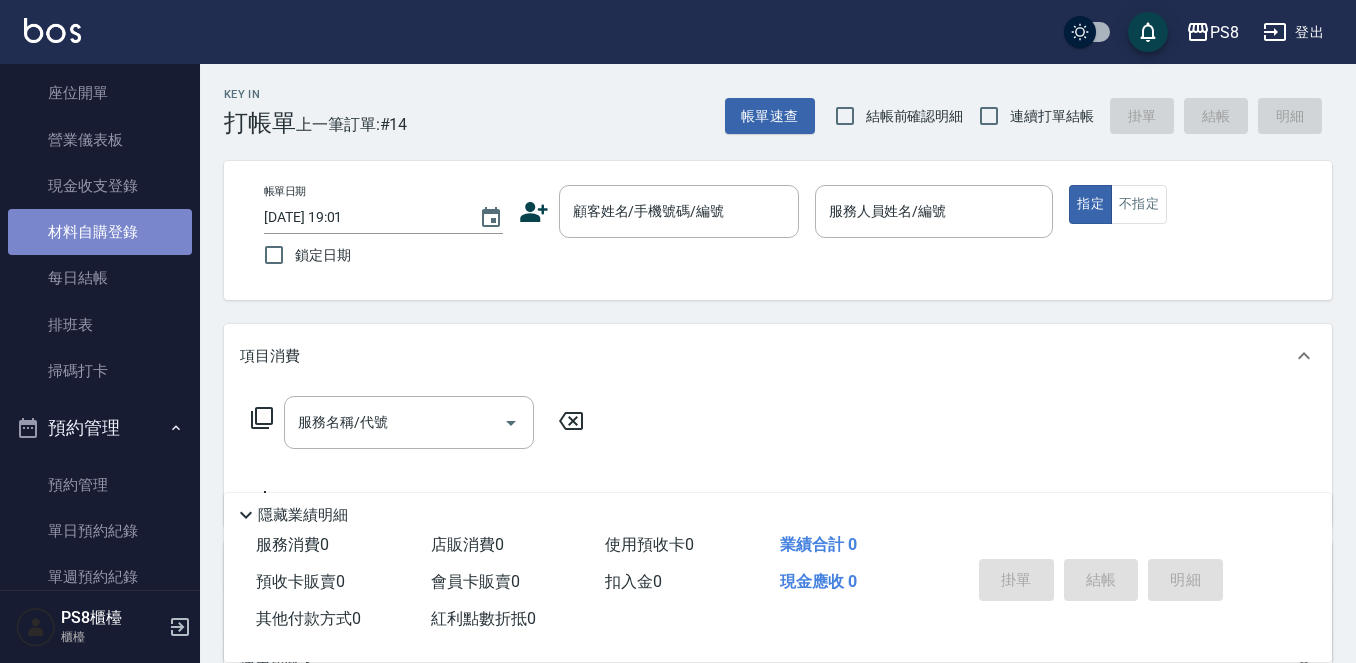 click on "材料自購登錄" at bounding box center [100, 232] 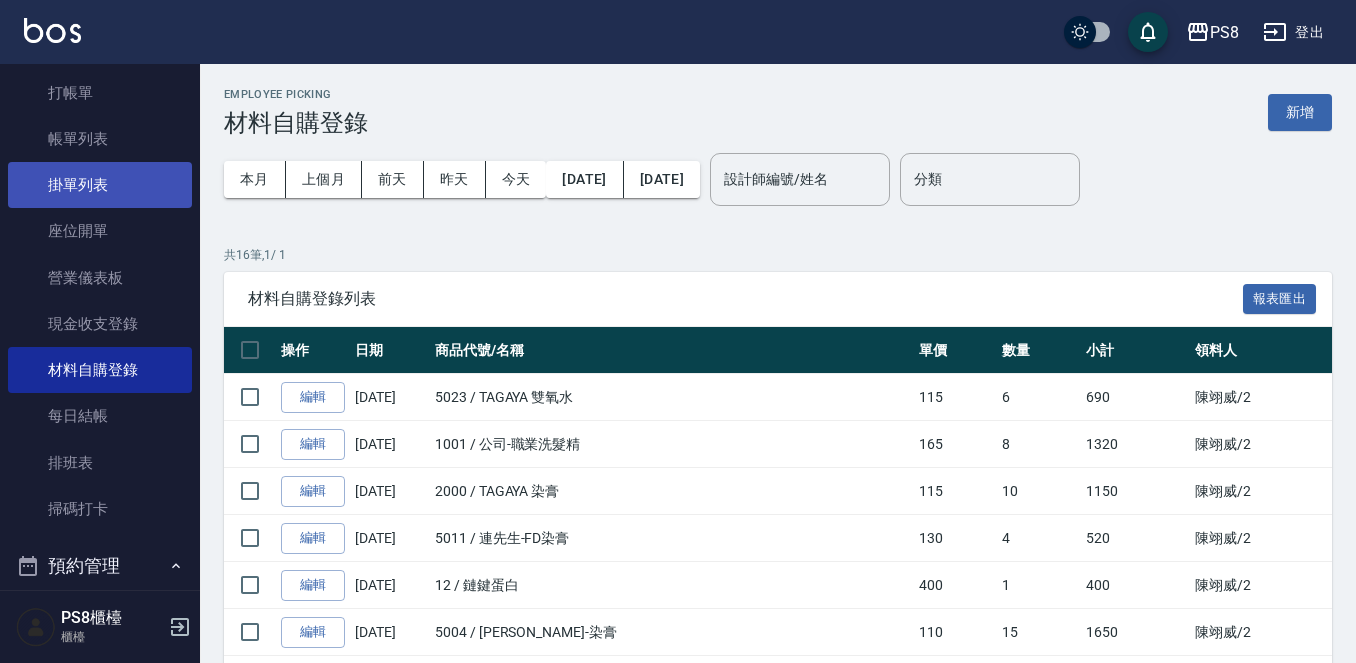 scroll, scrollTop: 0, scrollLeft: 0, axis: both 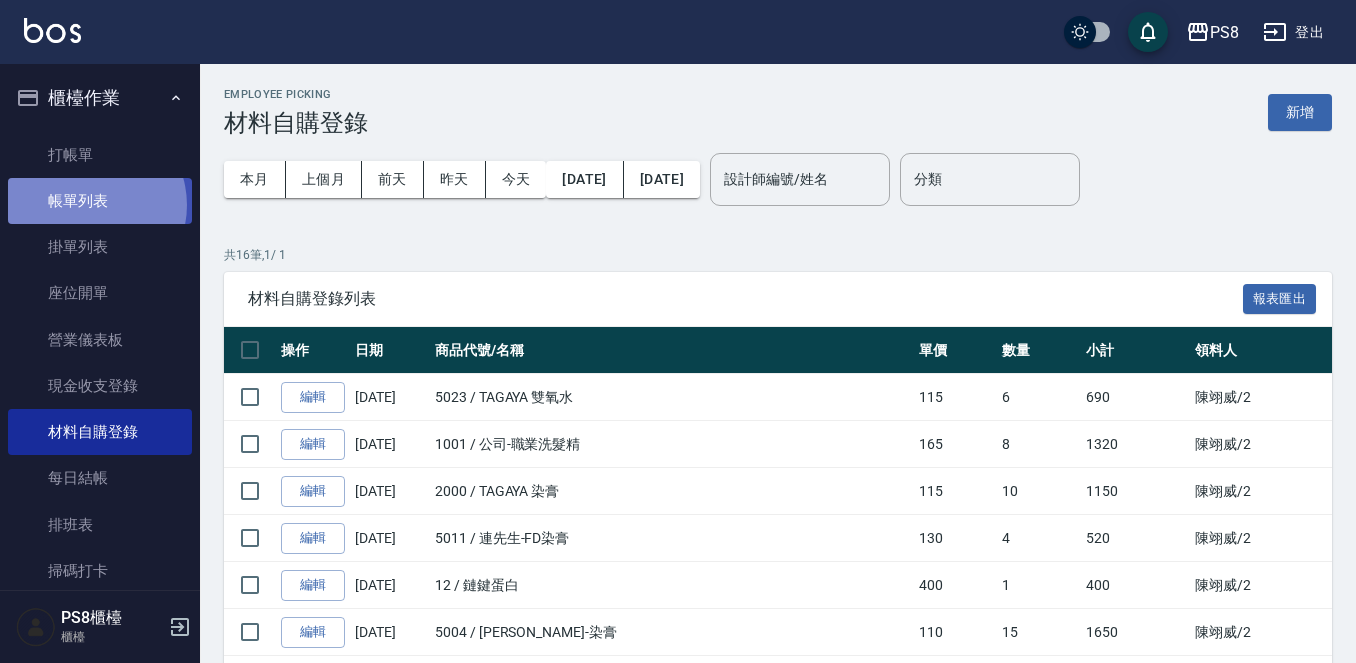 click on "帳單列表" at bounding box center (100, 201) 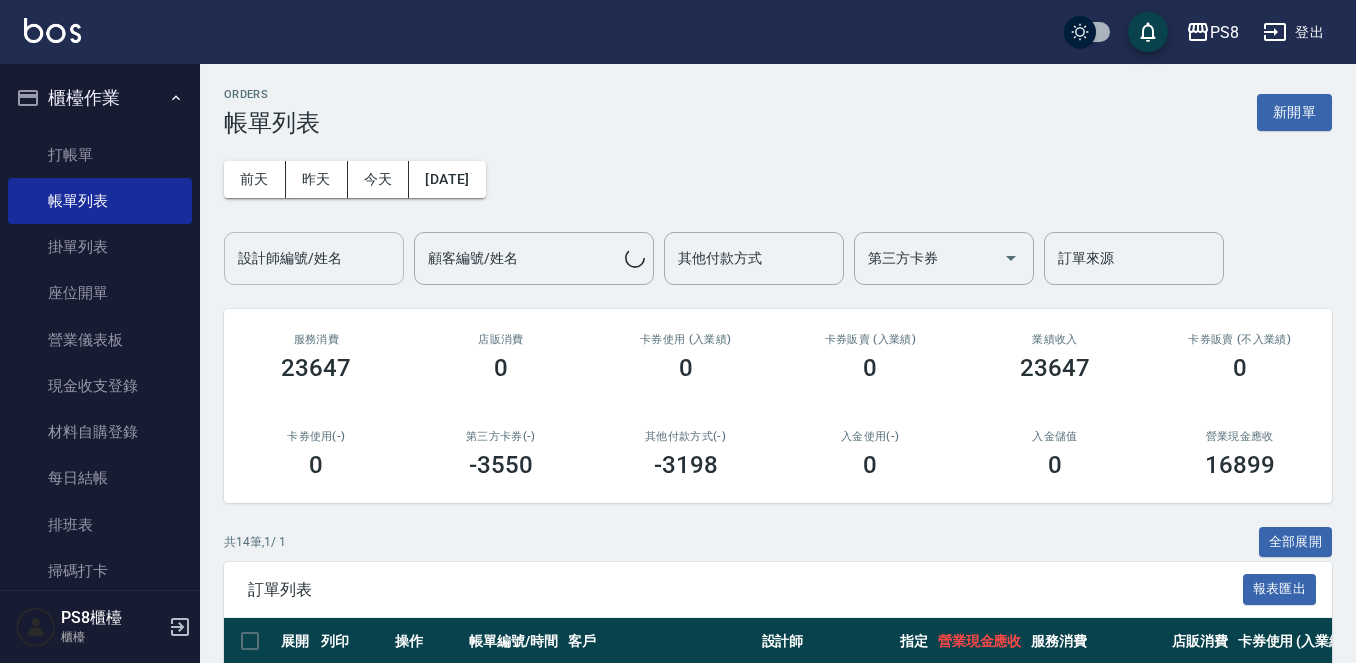 click on "設計師編號/姓名" at bounding box center [314, 258] 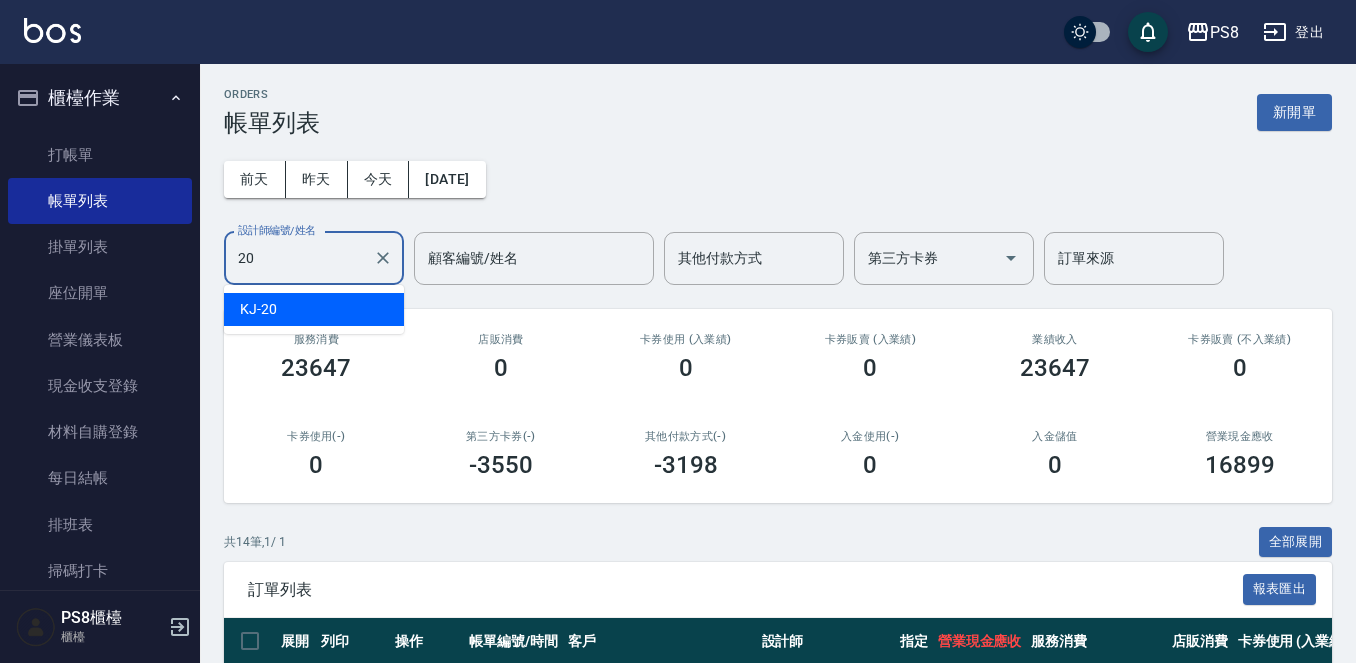 click on "KJ -20" at bounding box center (314, 309) 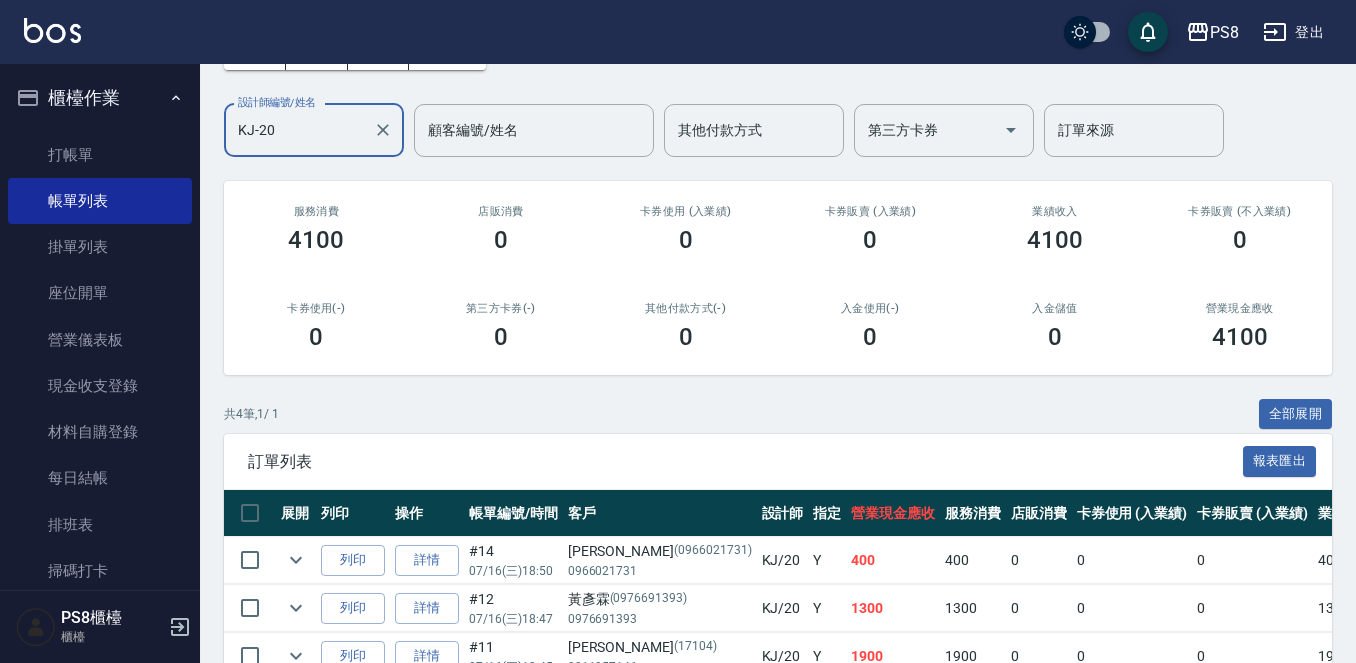 scroll, scrollTop: 289, scrollLeft: 0, axis: vertical 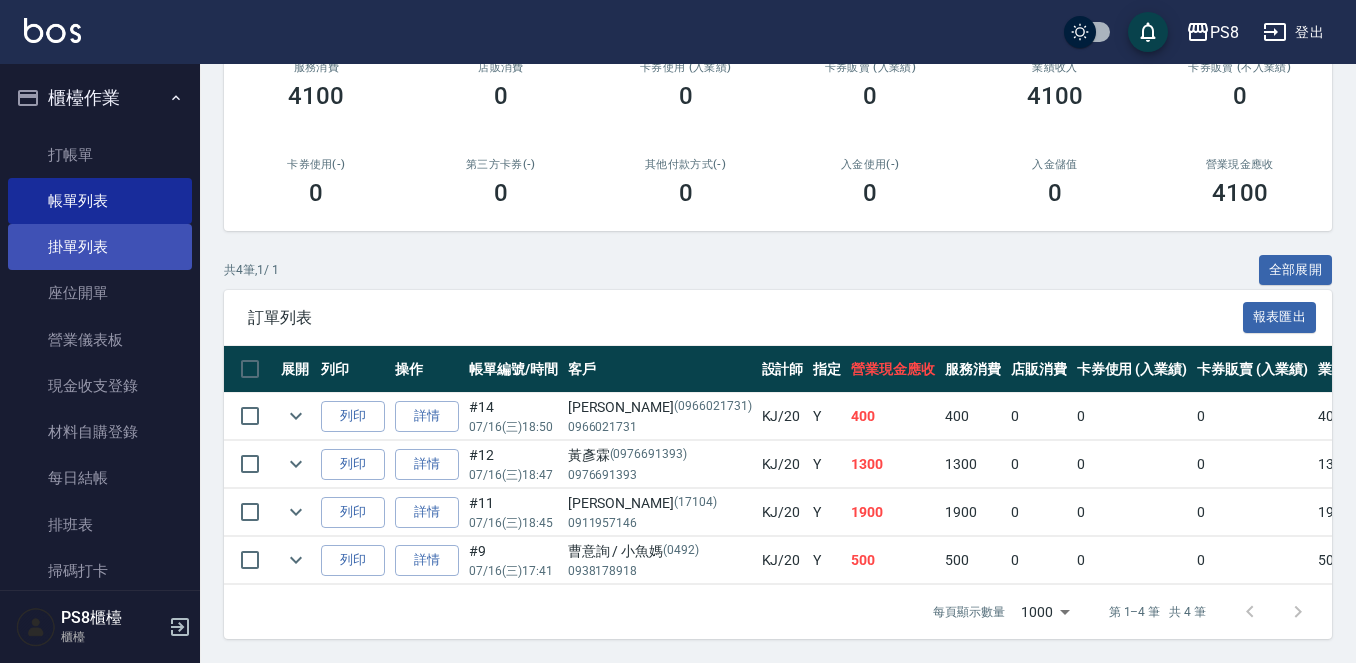 type on "KJ-20" 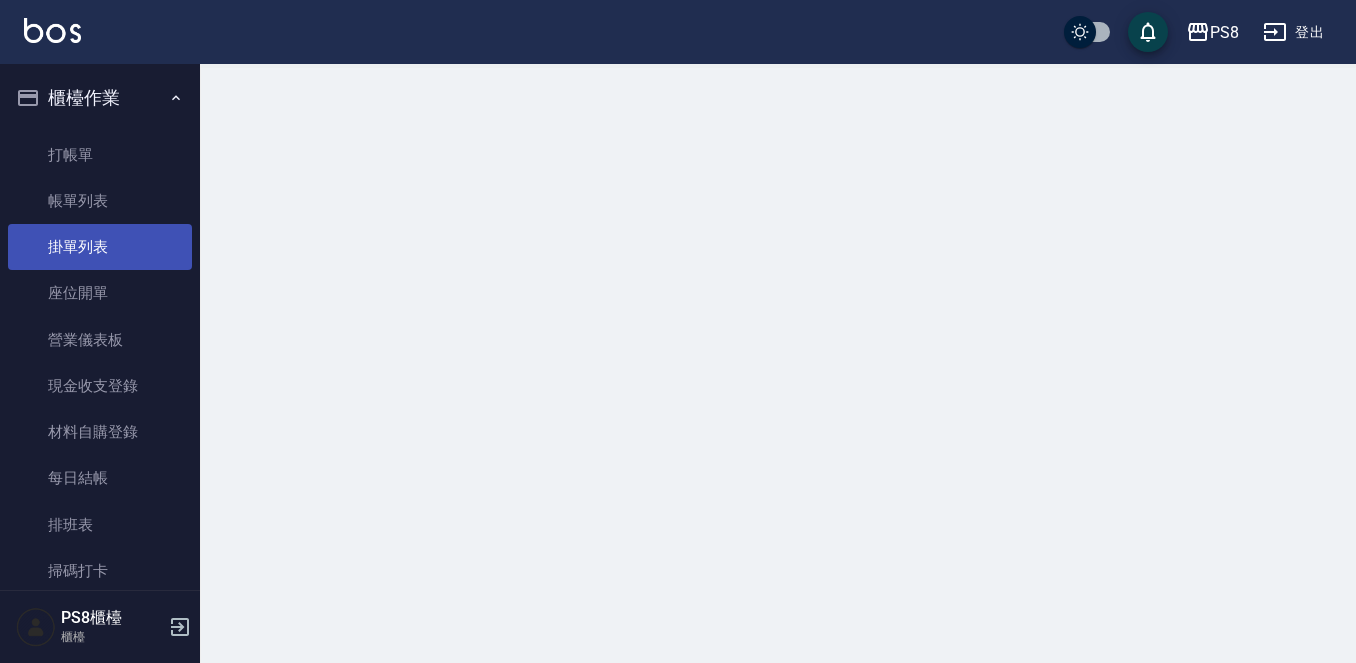 scroll, scrollTop: 0, scrollLeft: 0, axis: both 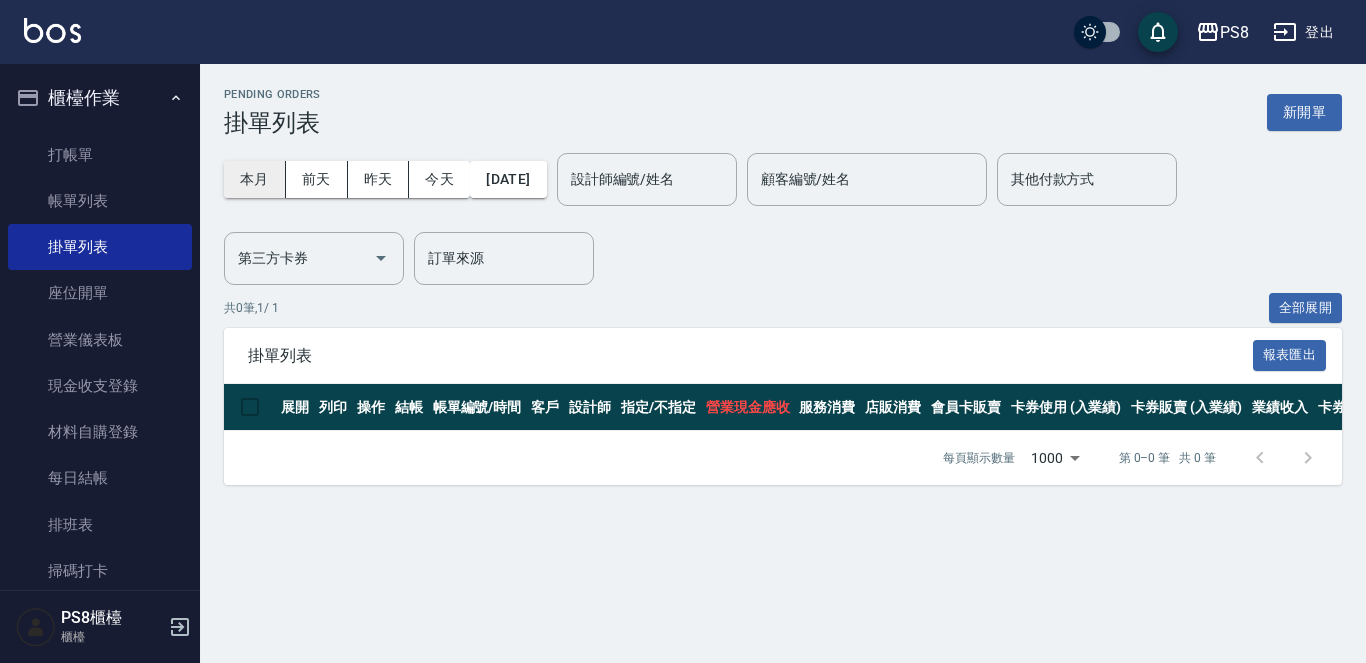 click on "本月" at bounding box center [255, 179] 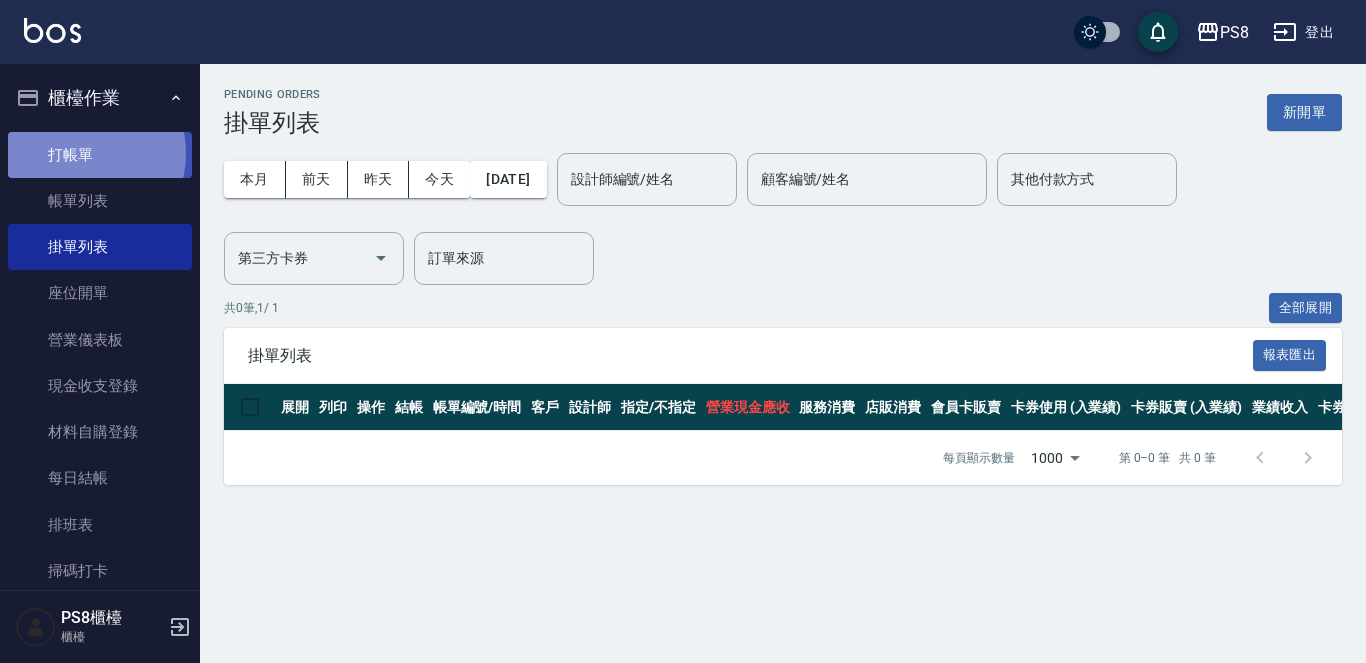 click on "打帳單" at bounding box center (100, 155) 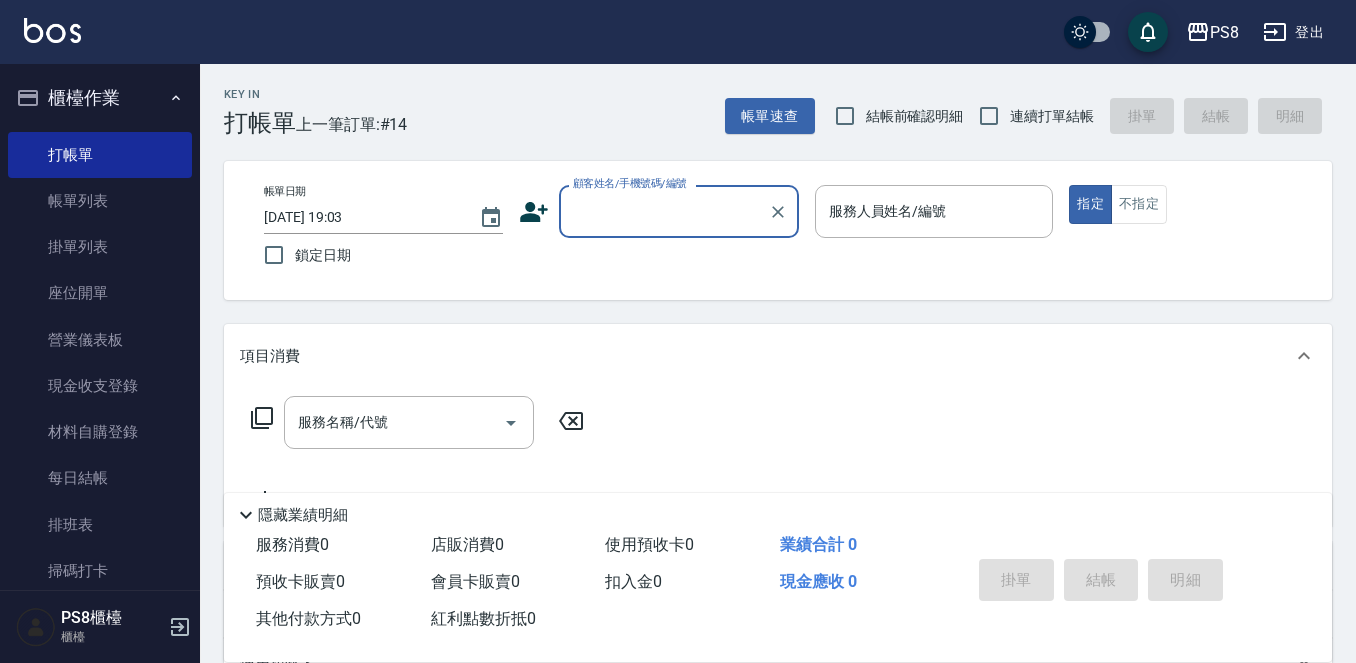 scroll, scrollTop: 0, scrollLeft: 0, axis: both 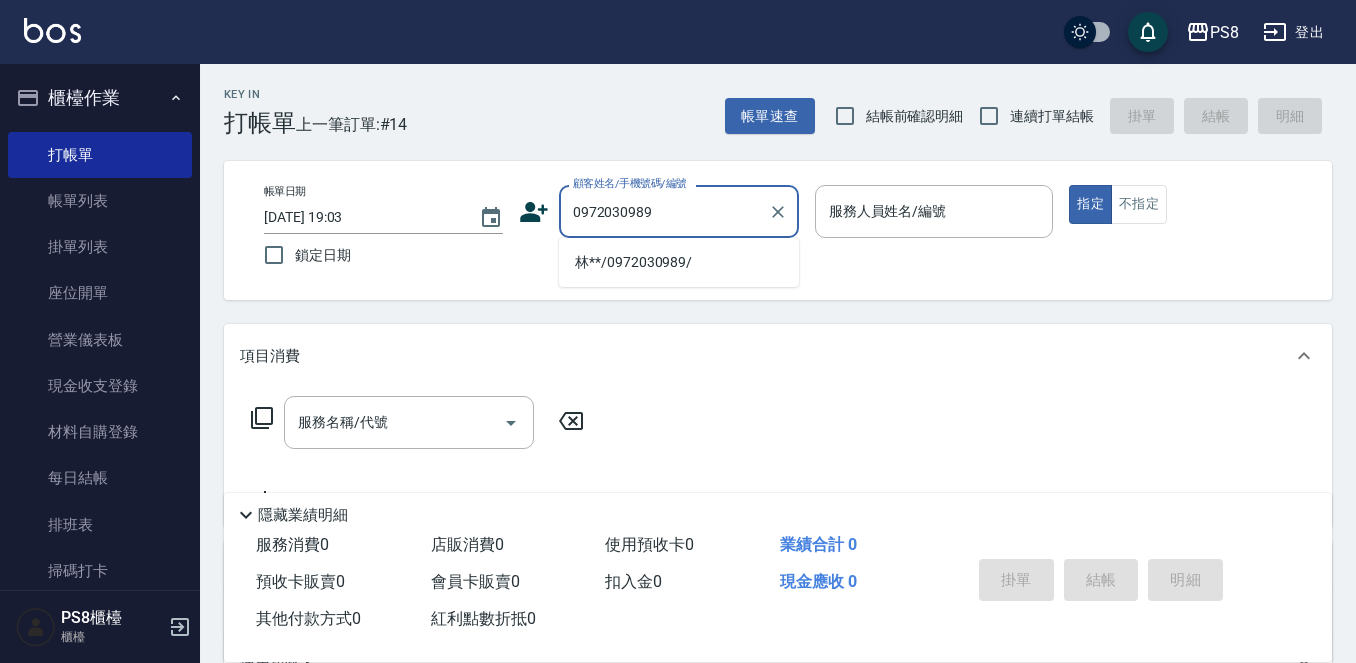 click on "林**/0972030989/" at bounding box center (679, 262) 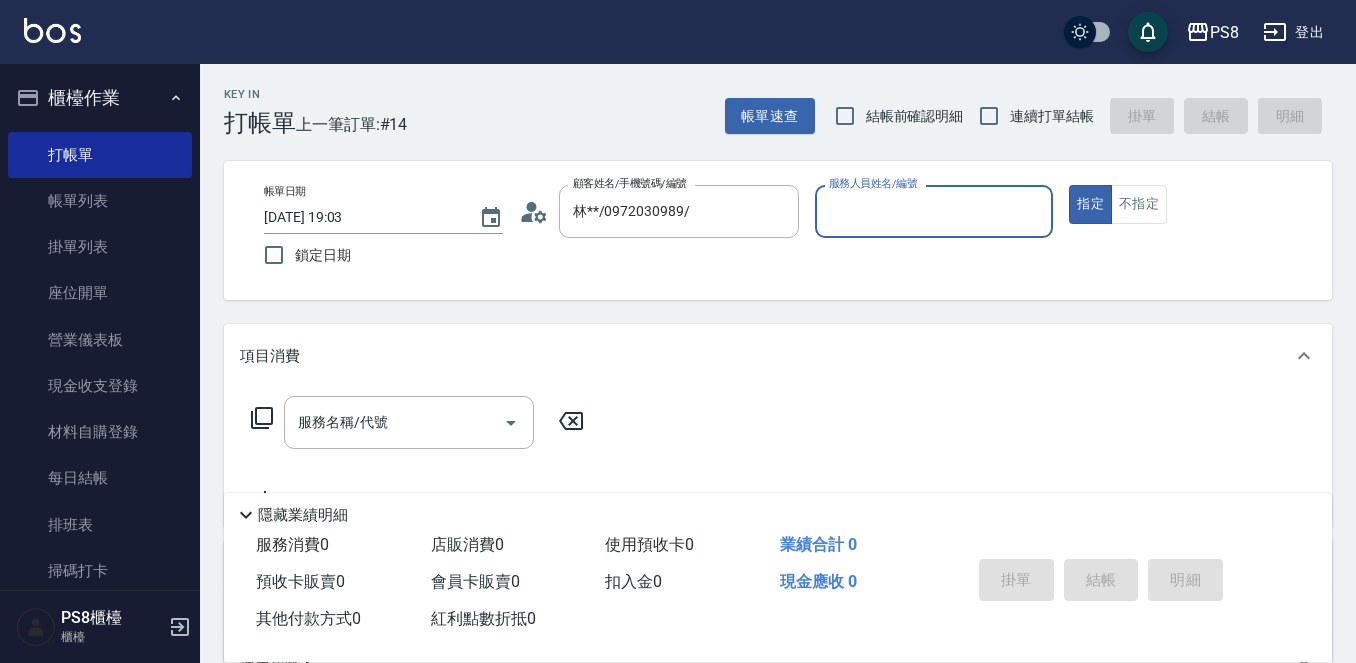 click 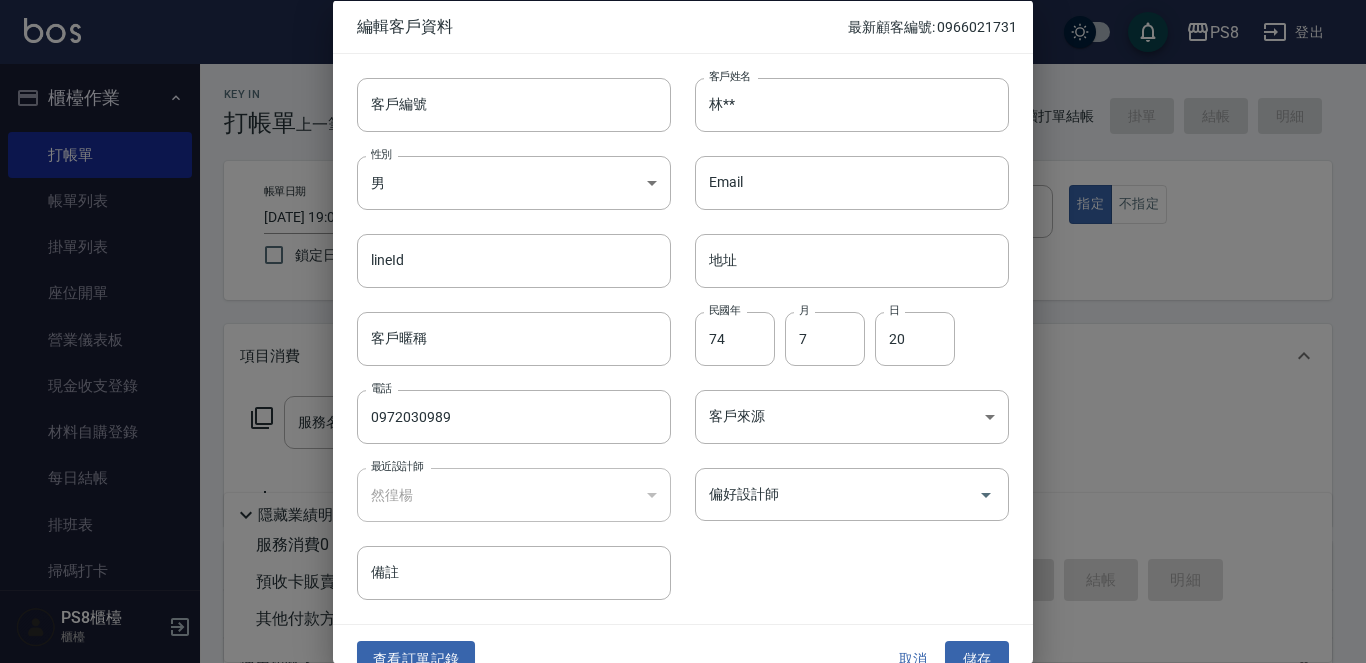 click on "查看訂單記錄" at bounding box center (416, 659) 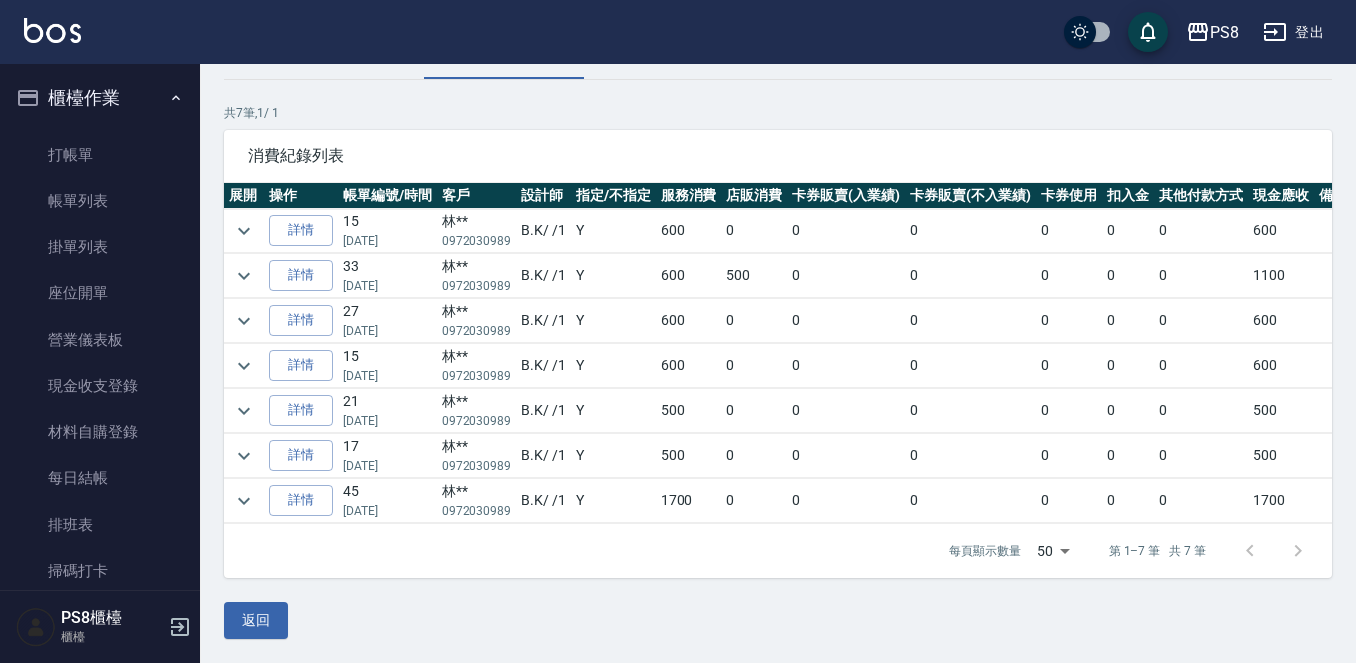 scroll, scrollTop: 131, scrollLeft: 0, axis: vertical 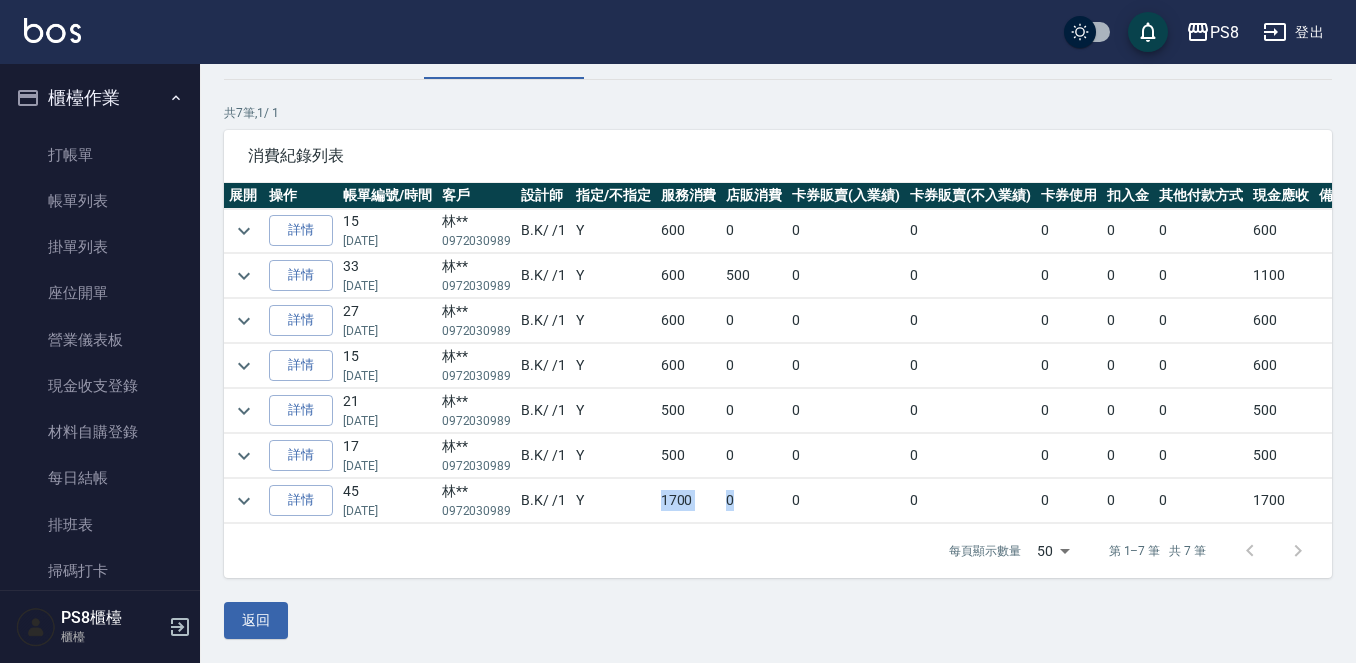 drag, startPoint x: 660, startPoint y: 484, endPoint x: 742, endPoint y: 485, distance: 82.006096 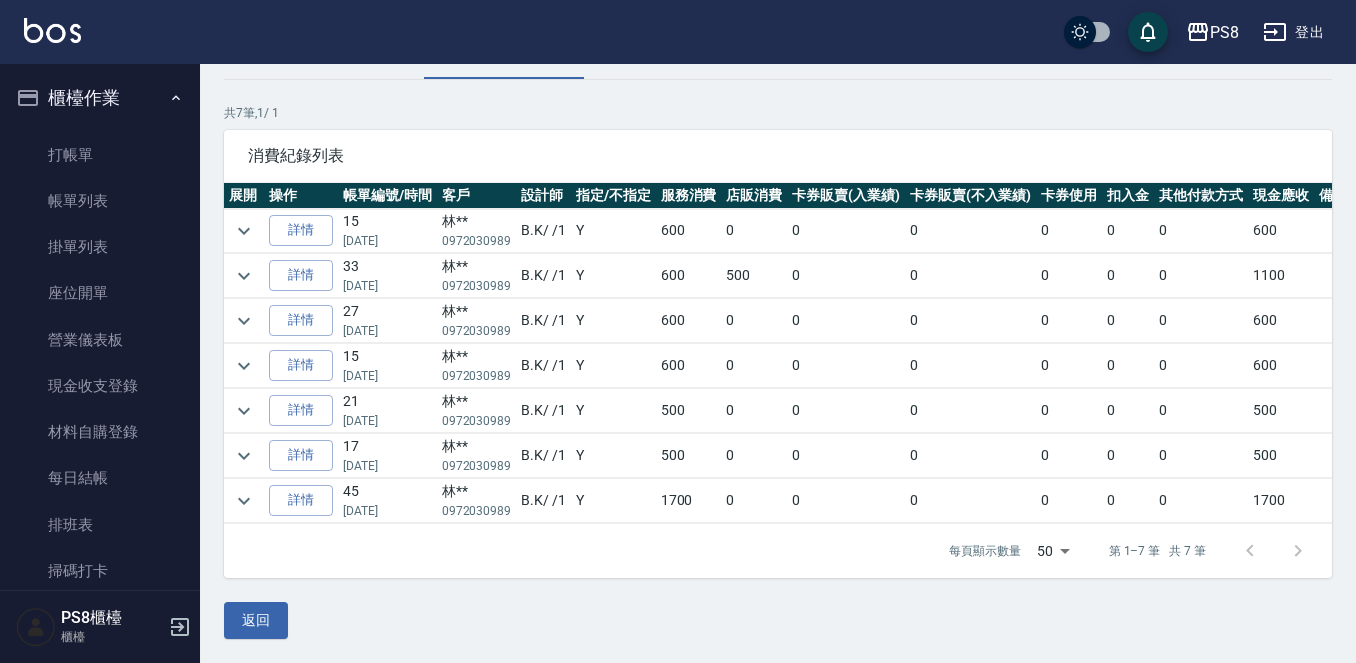click on "每頁顯示數量 50 50 第 1–7 筆   共 7 筆" at bounding box center [778, 551] 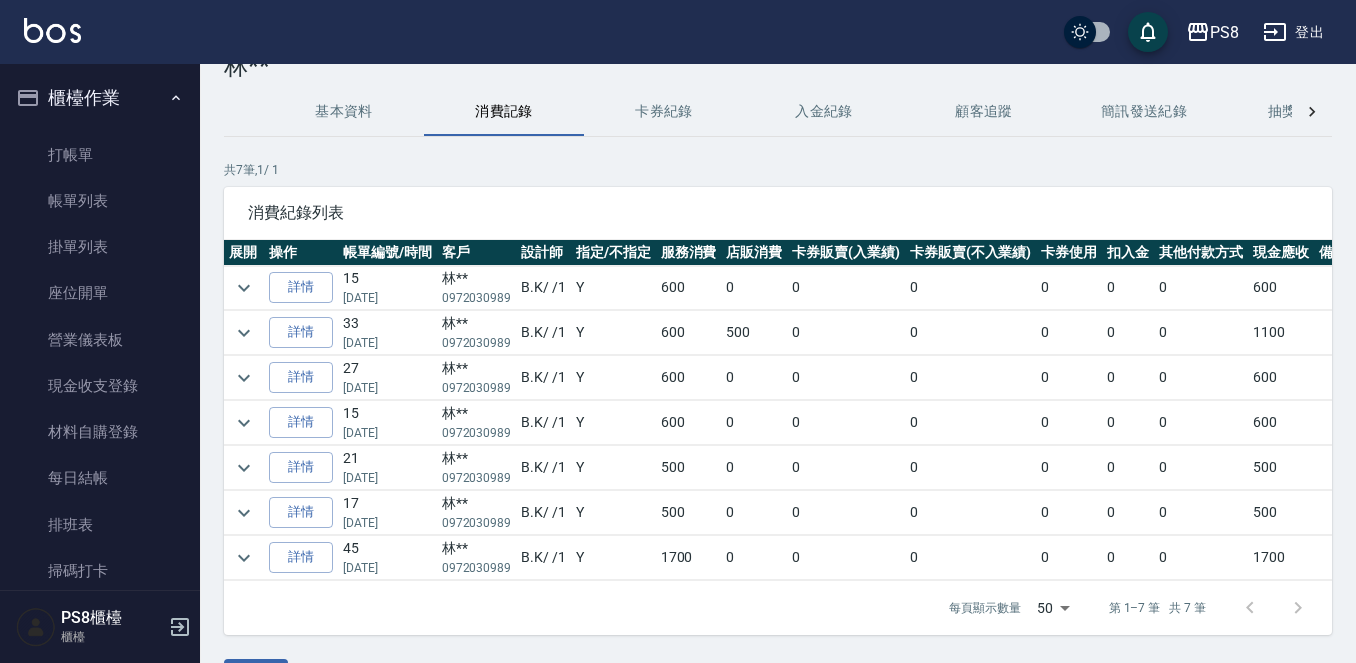 scroll, scrollTop: 0, scrollLeft: 0, axis: both 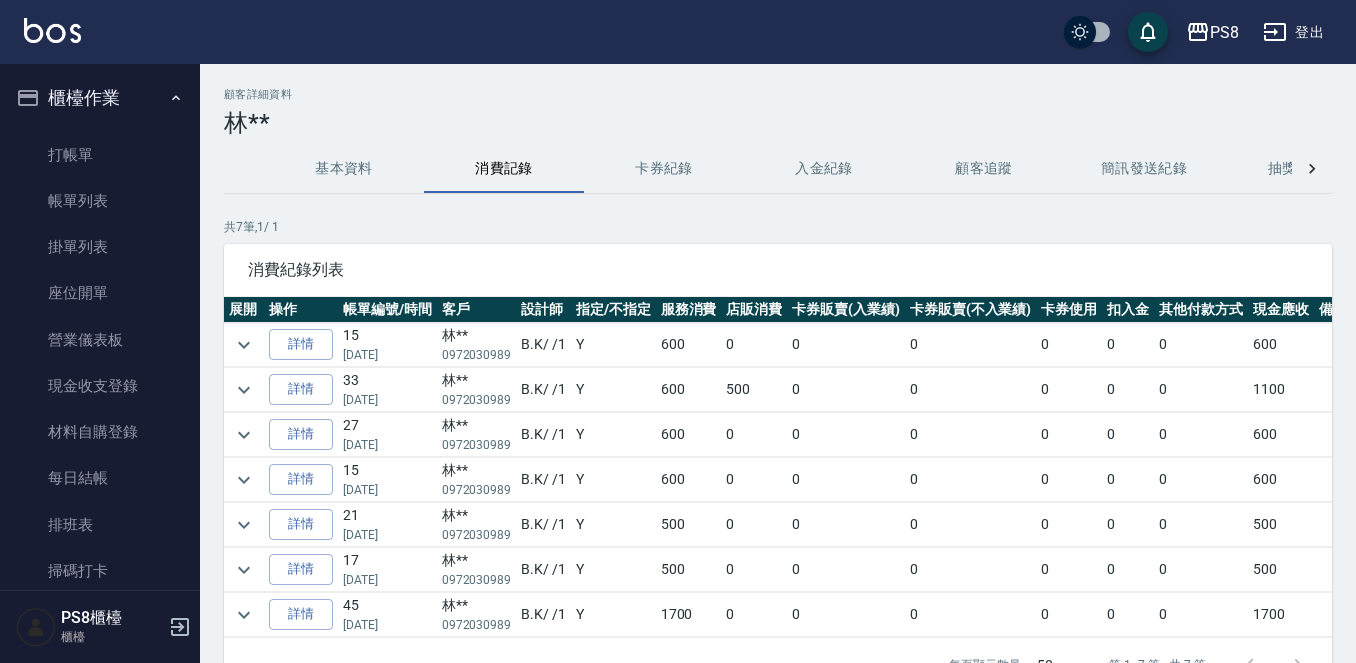 click at bounding box center [778, 296] 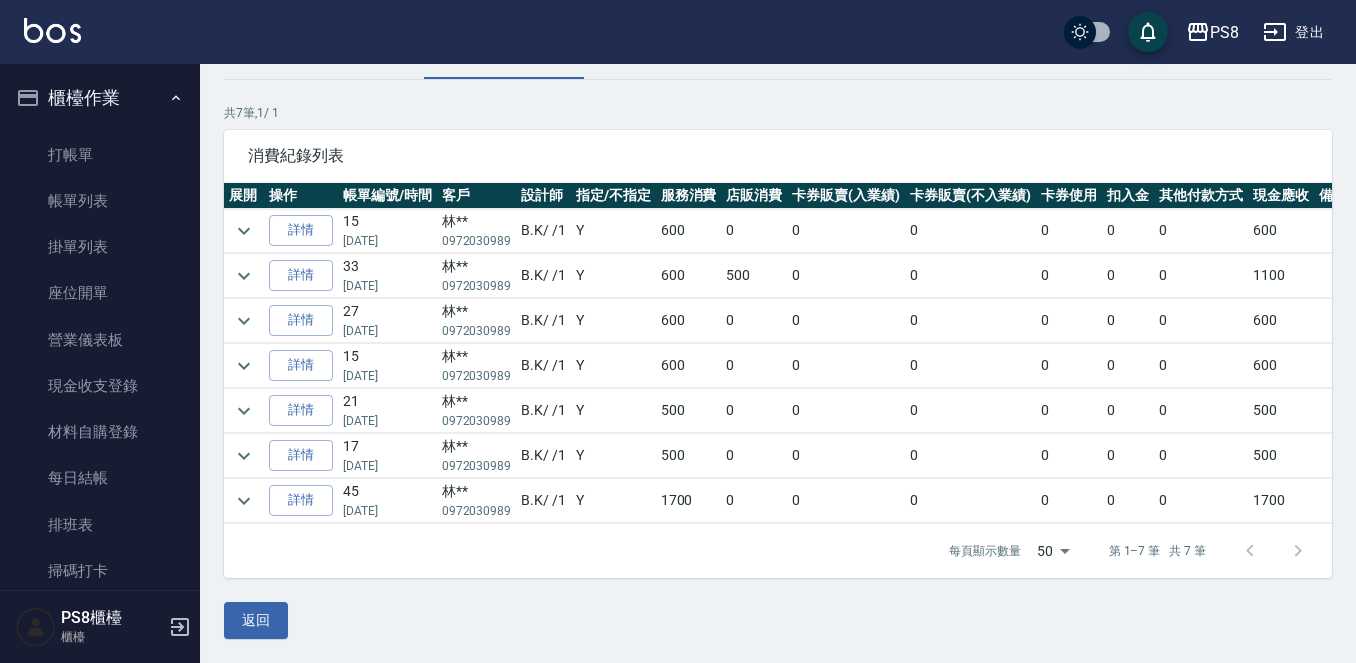 scroll, scrollTop: 131, scrollLeft: 0, axis: vertical 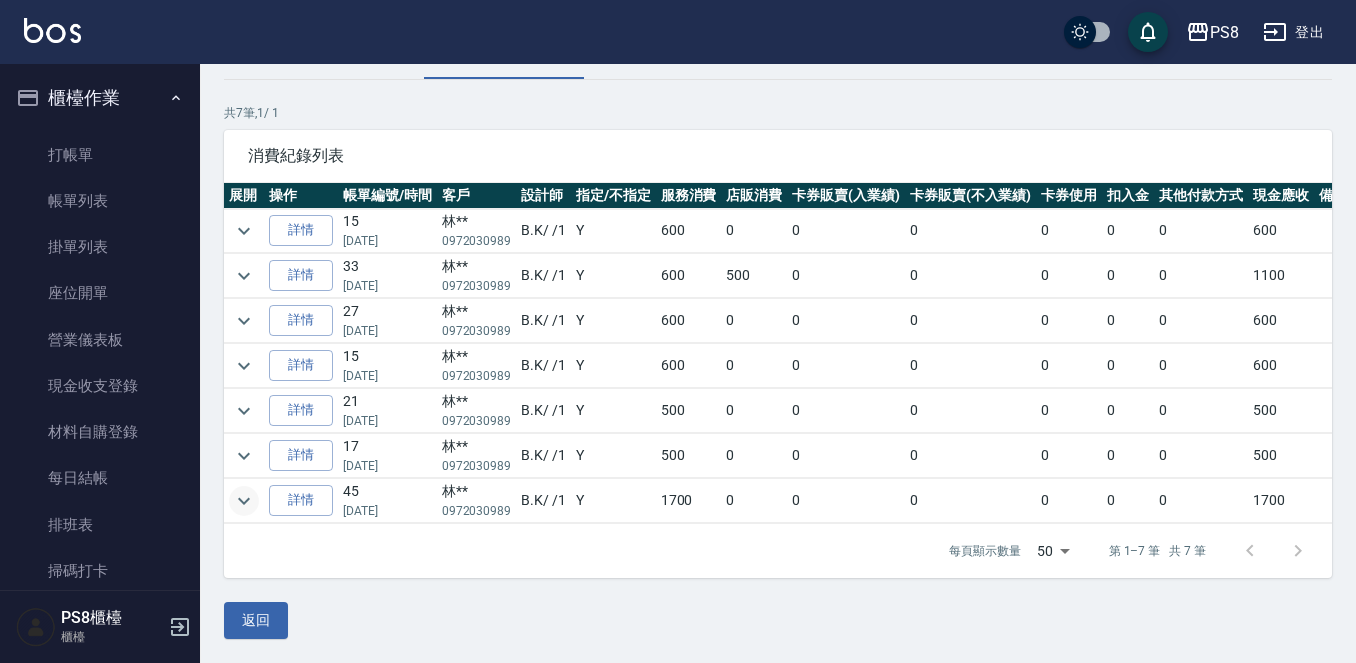 click 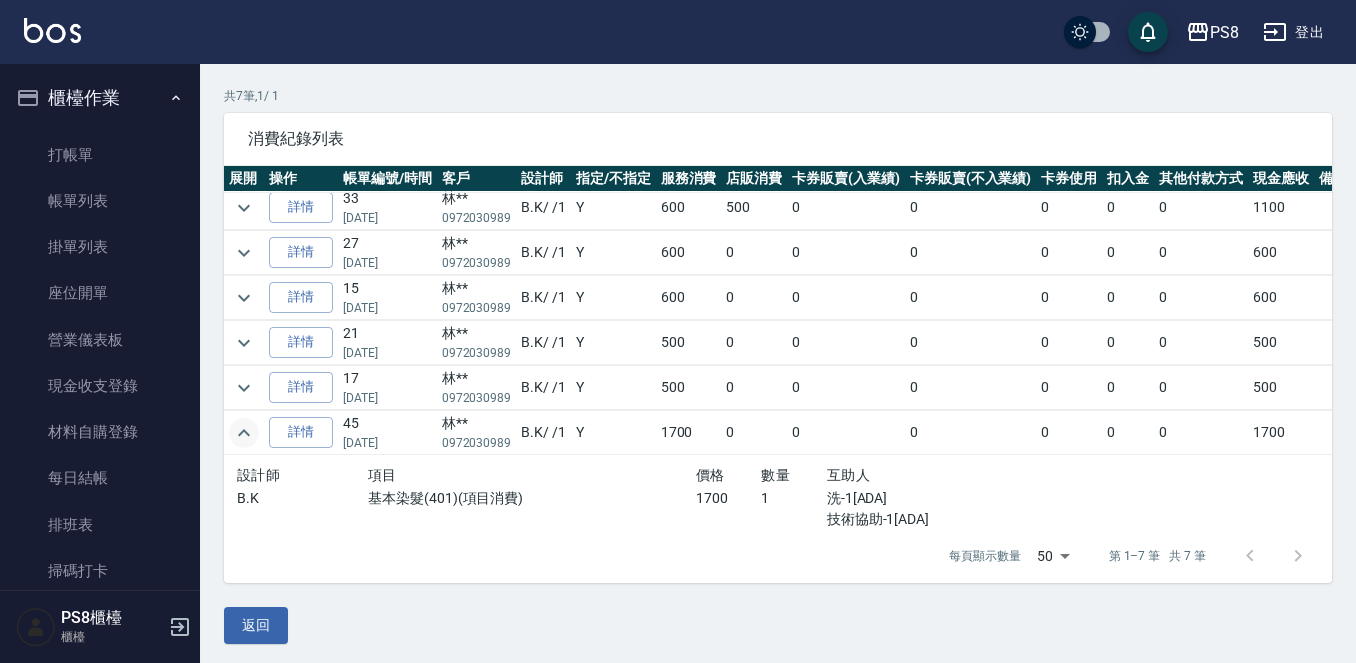 scroll, scrollTop: 78, scrollLeft: 0, axis: vertical 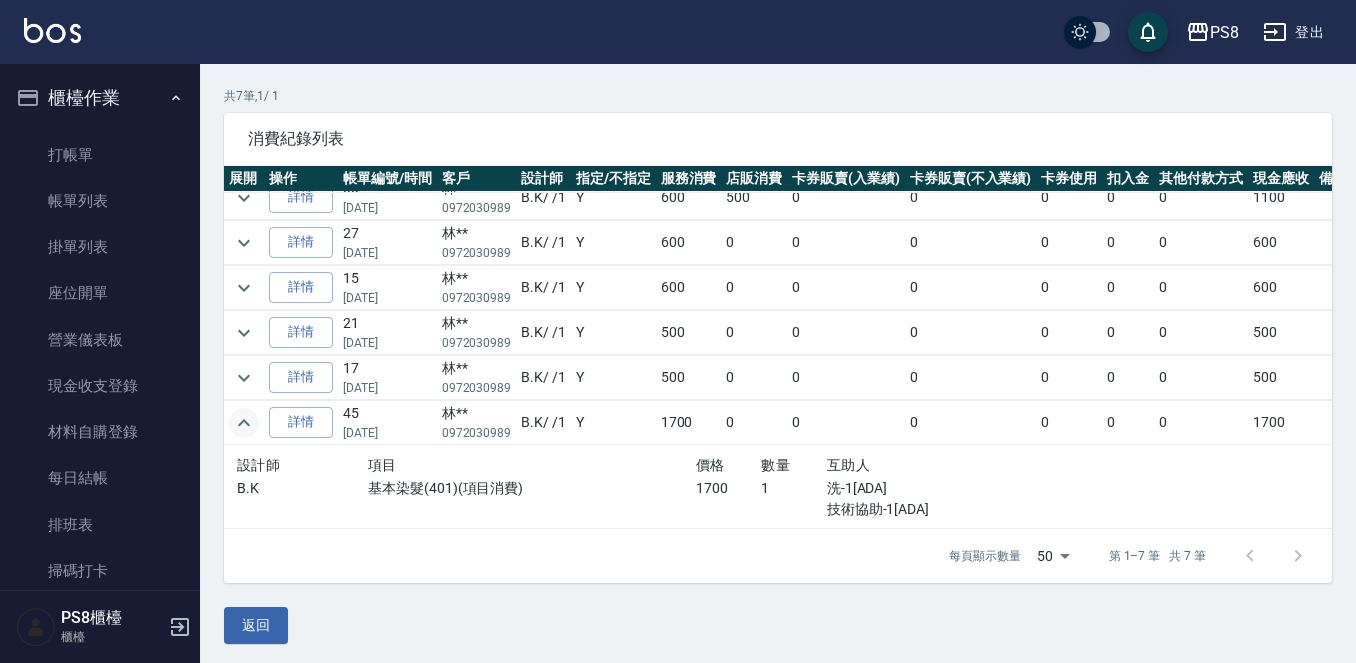 click 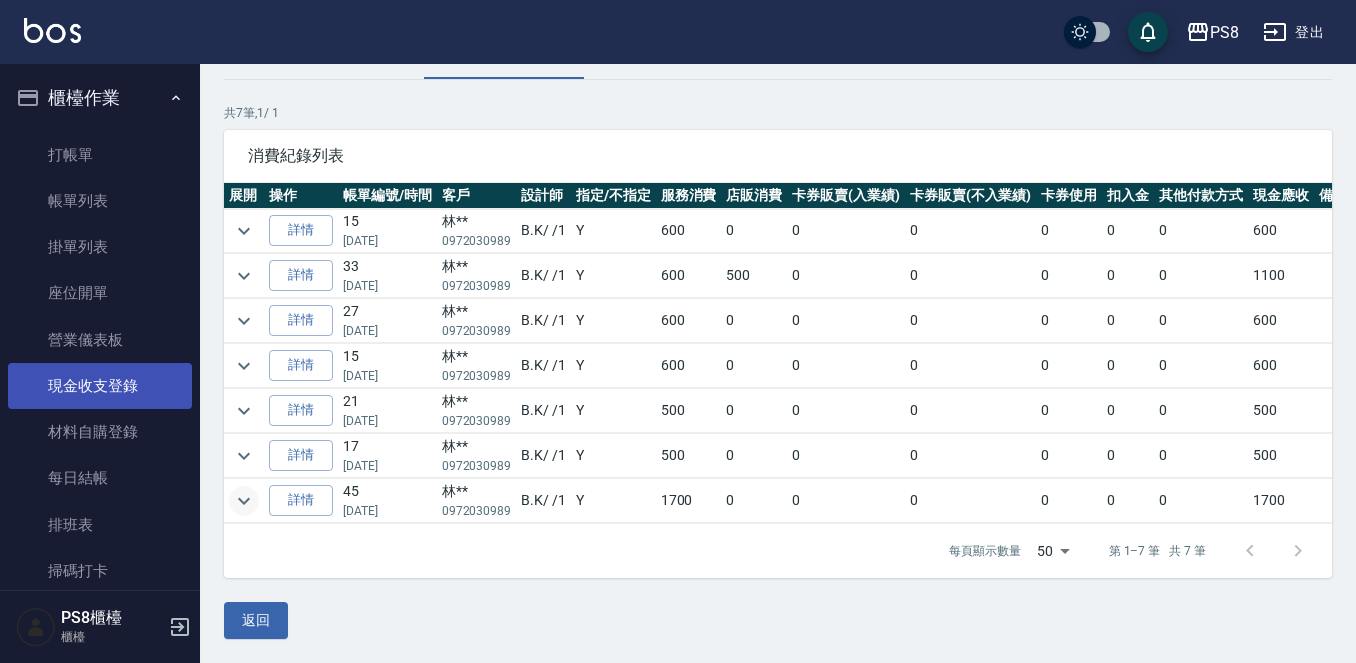 scroll, scrollTop: 0, scrollLeft: 0, axis: both 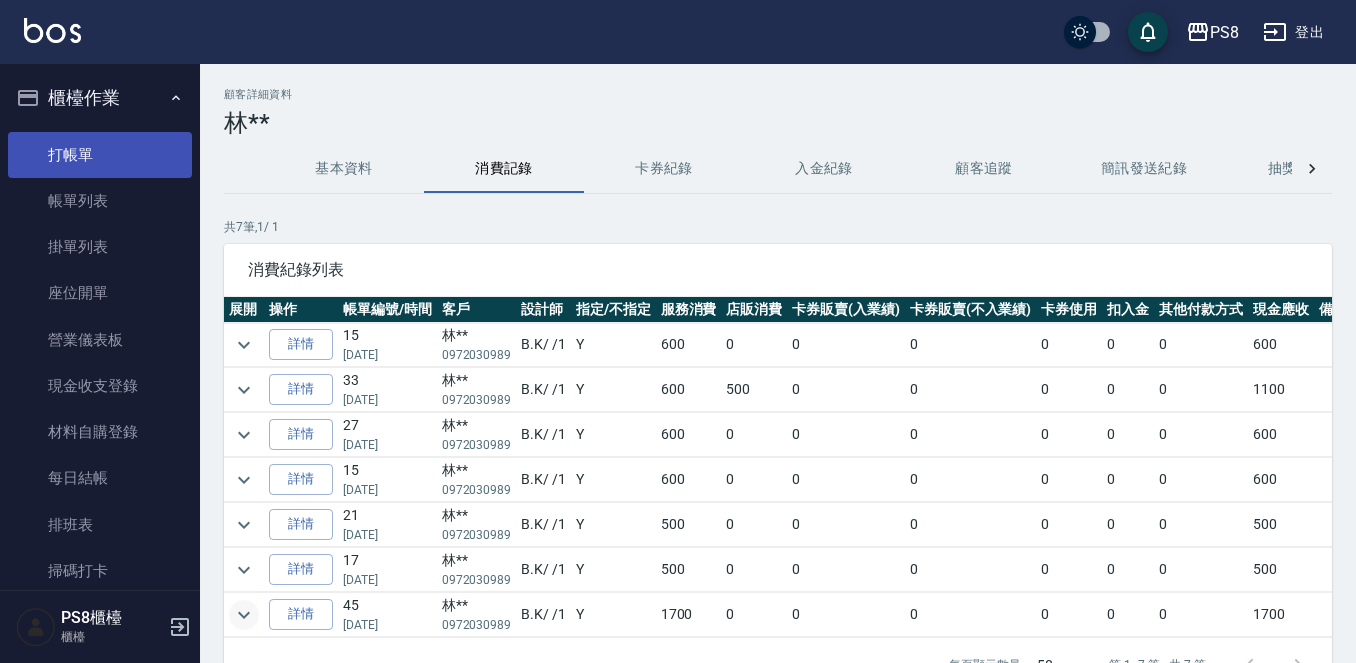 click on "打帳單" at bounding box center (100, 155) 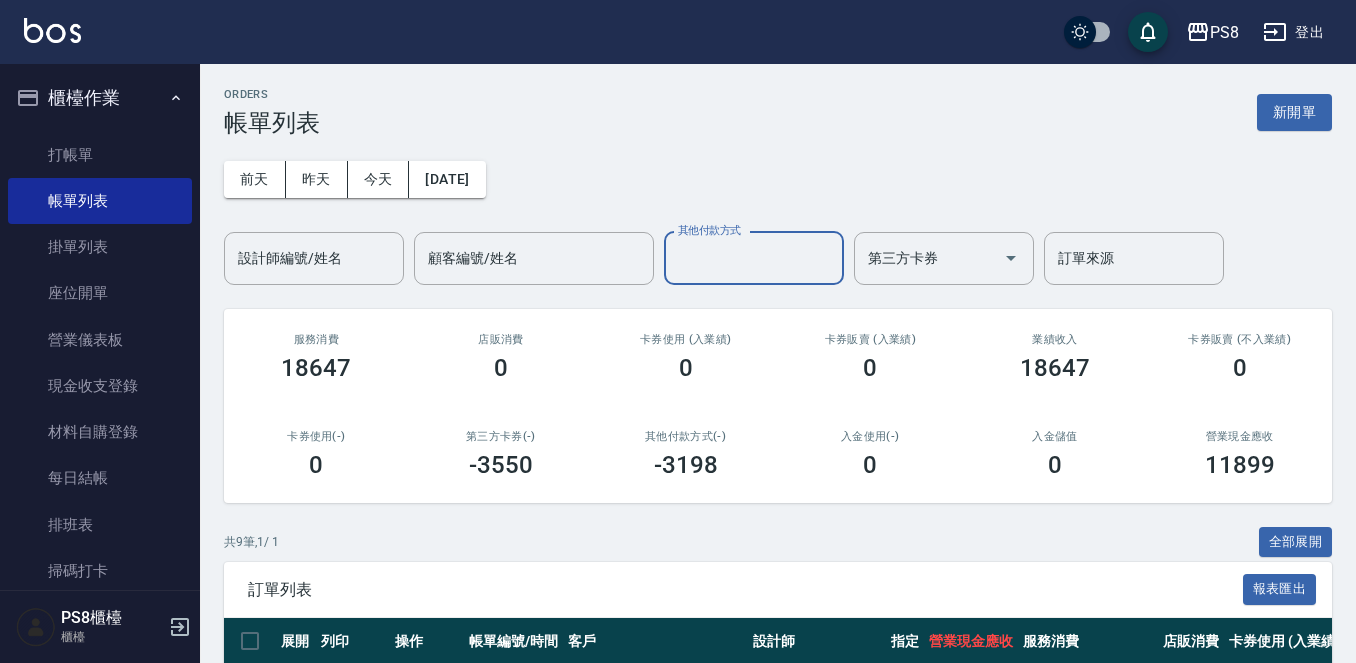 scroll, scrollTop: 0, scrollLeft: 0, axis: both 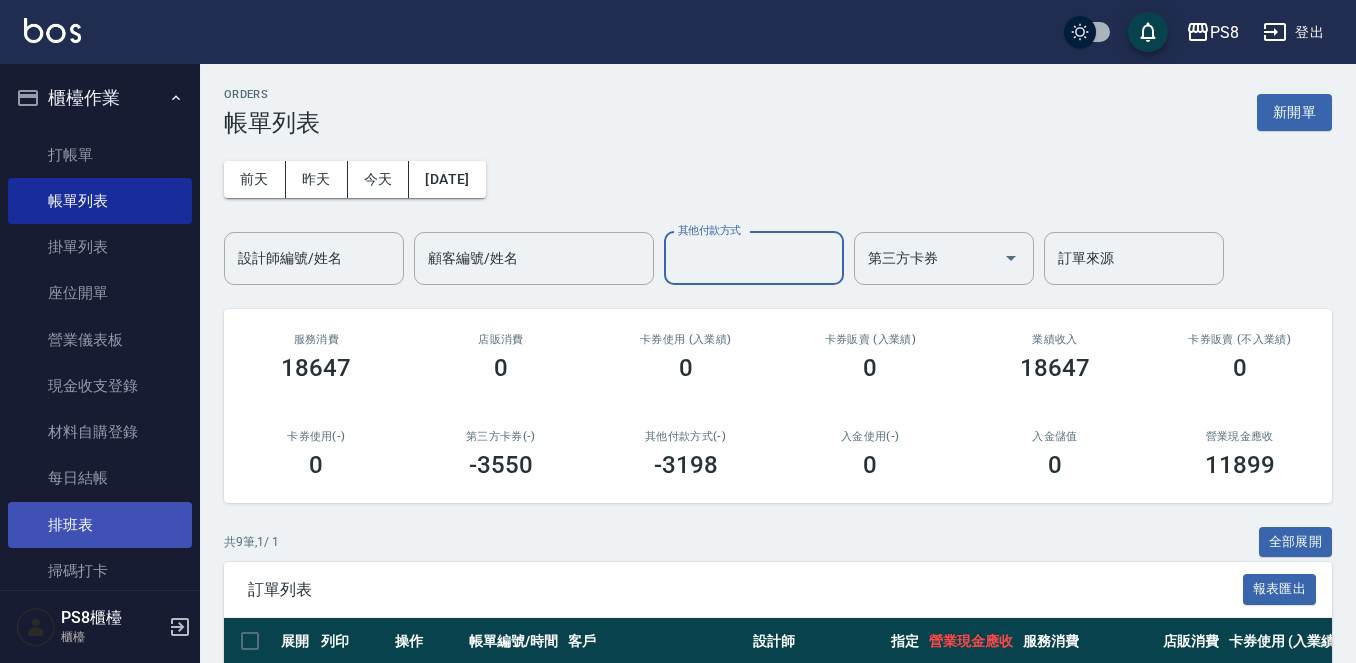click on "排班表" at bounding box center [100, 525] 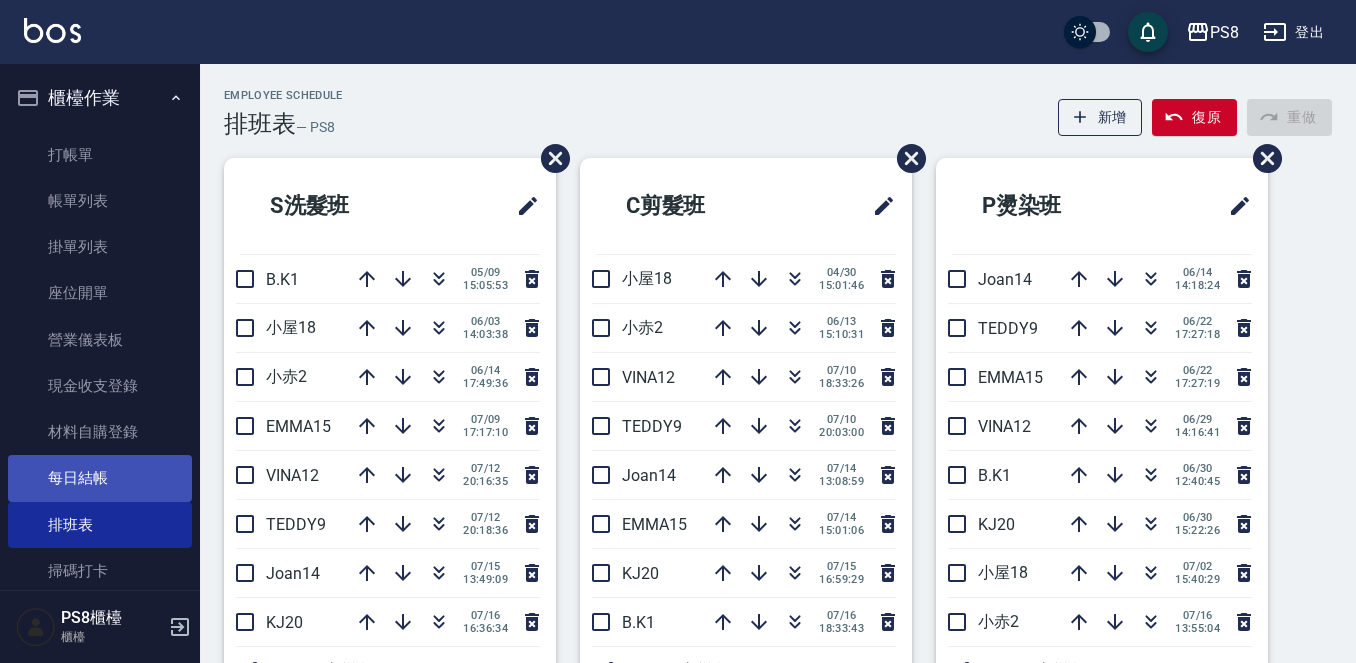 scroll, scrollTop: 0, scrollLeft: 0, axis: both 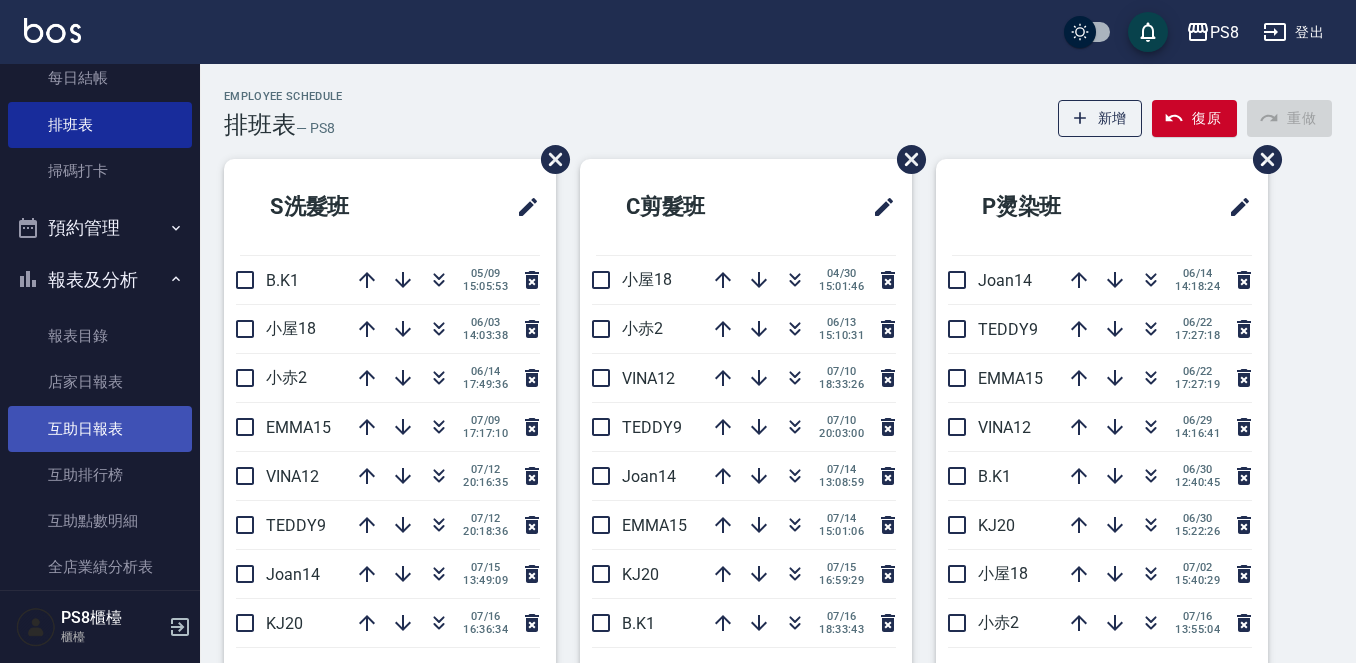 click on "互助日報表" at bounding box center [100, 429] 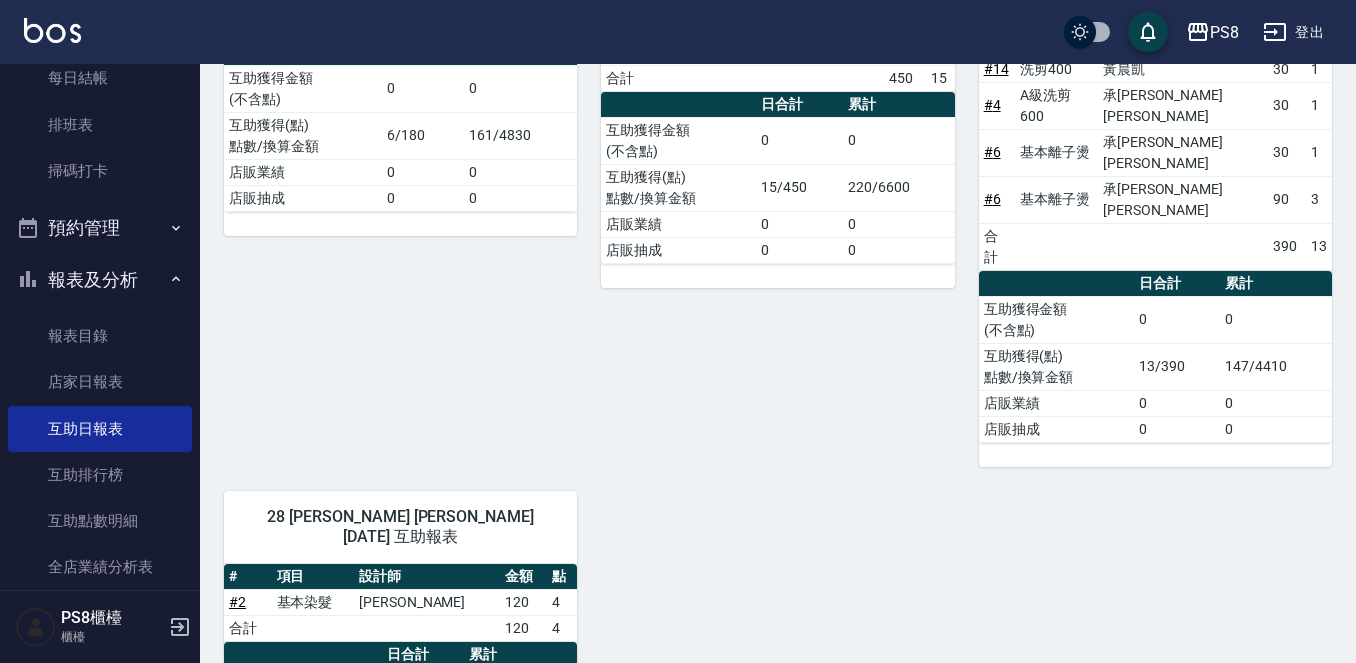 scroll, scrollTop: 490, scrollLeft: 0, axis: vertical 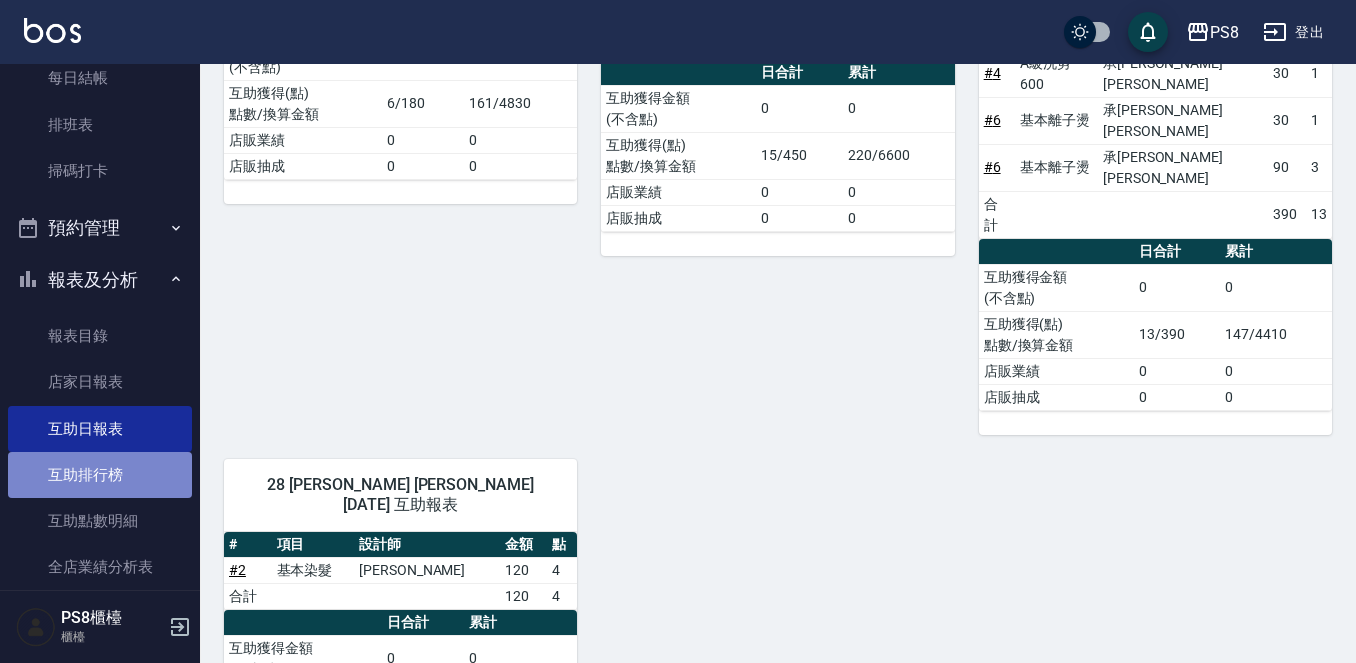 click on "互助排行榜" at bounding box center [100, 475] 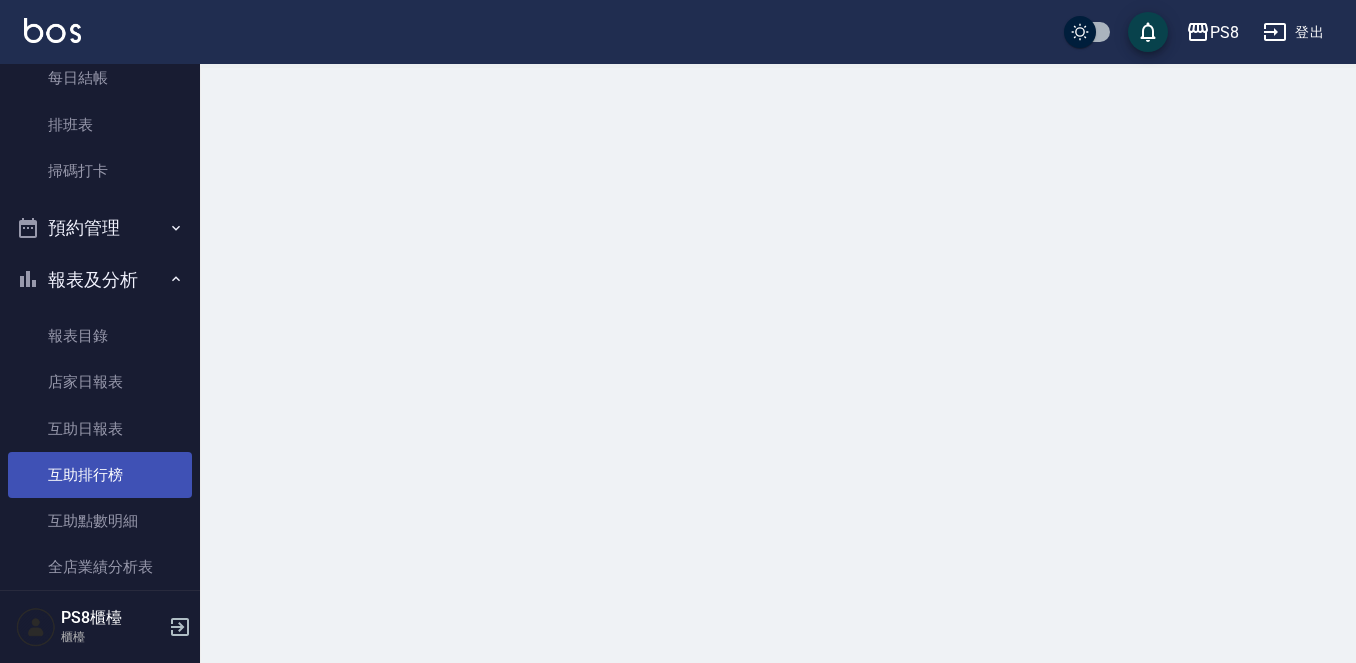 scroll, scrollTop: 0, scrollLeft: 0, axis: both 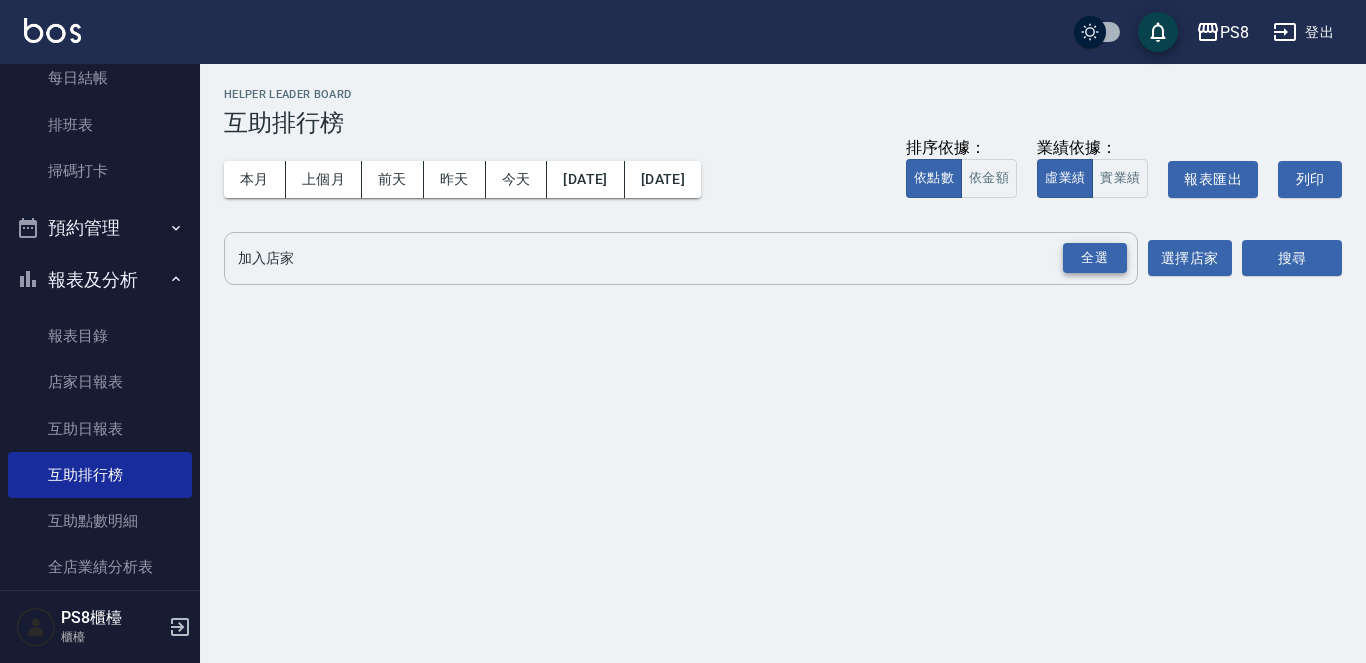 click on "全選" at bounding box center (1095, 258) 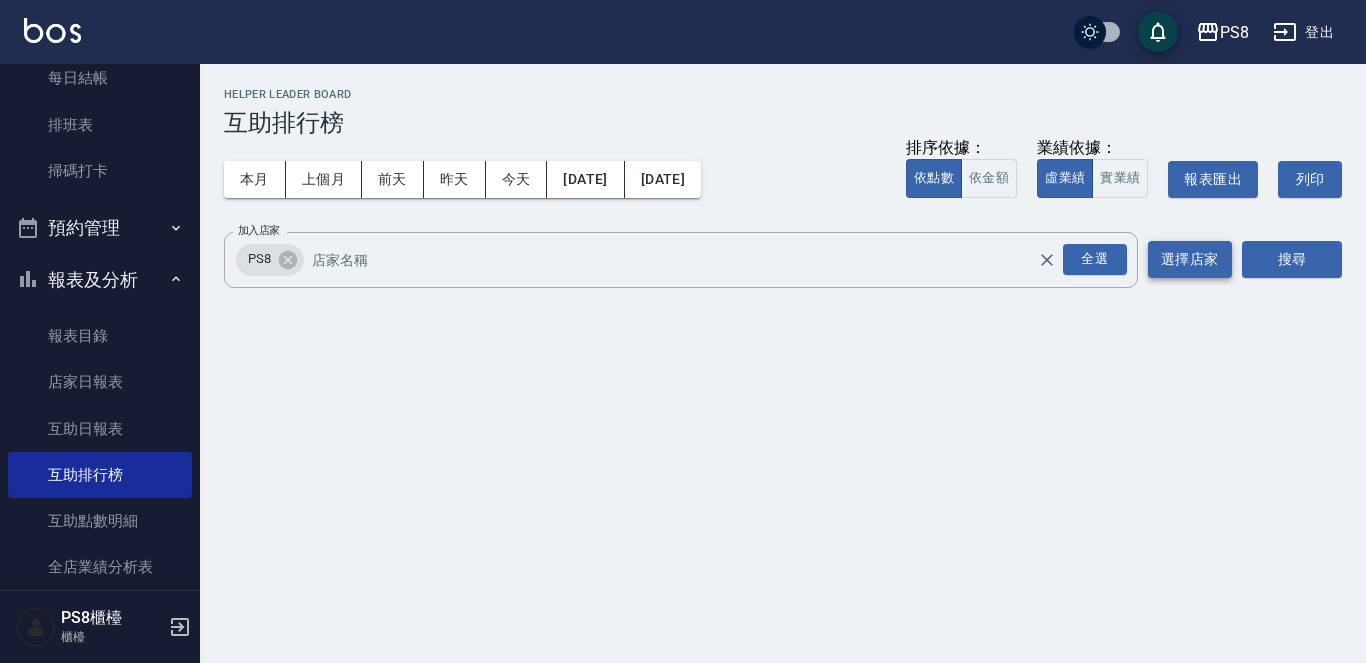 click on "選擇店家" at bounding box center [1190, 259] 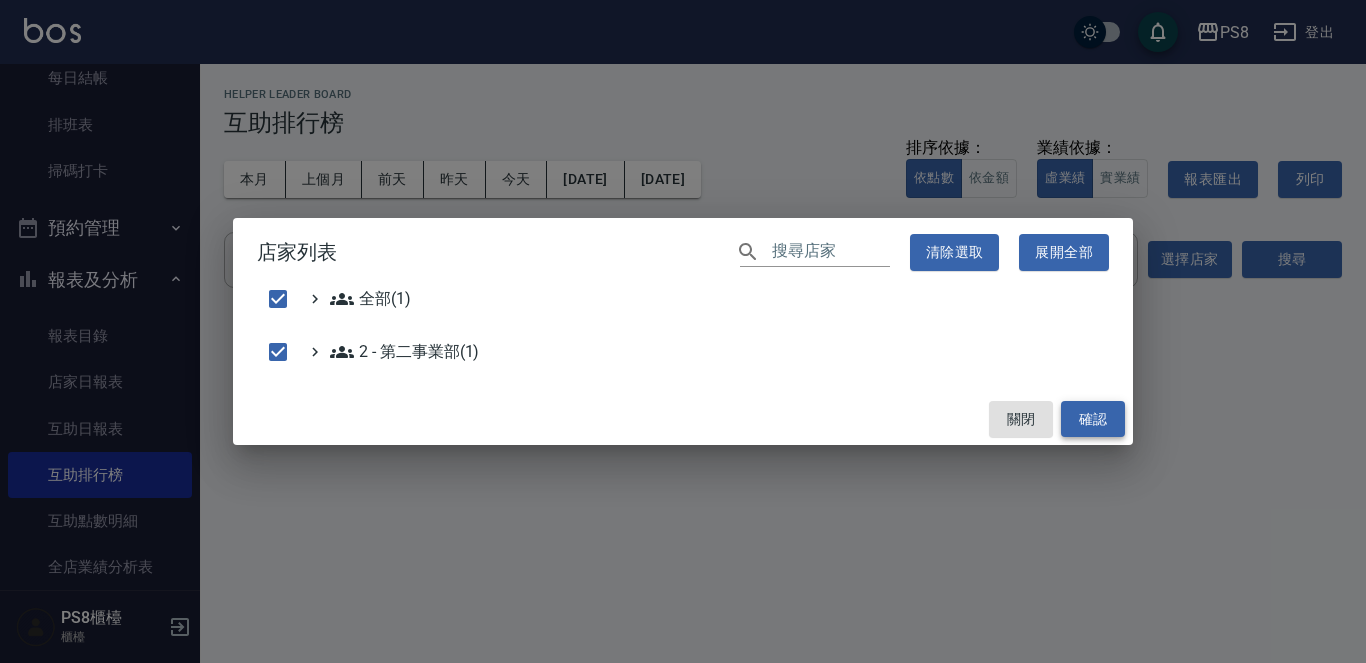 click on "確認" at bounding box center [1093, 419] 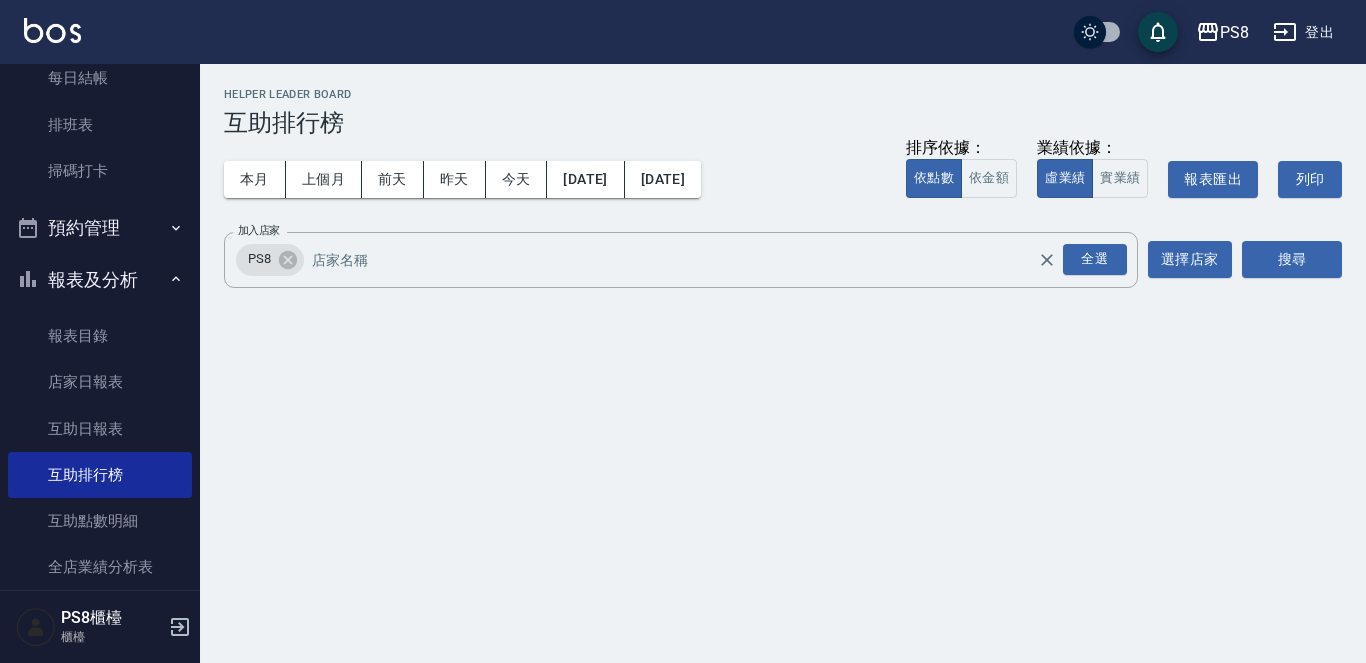 click on "搜尋" at bounding box center [1292, 260] 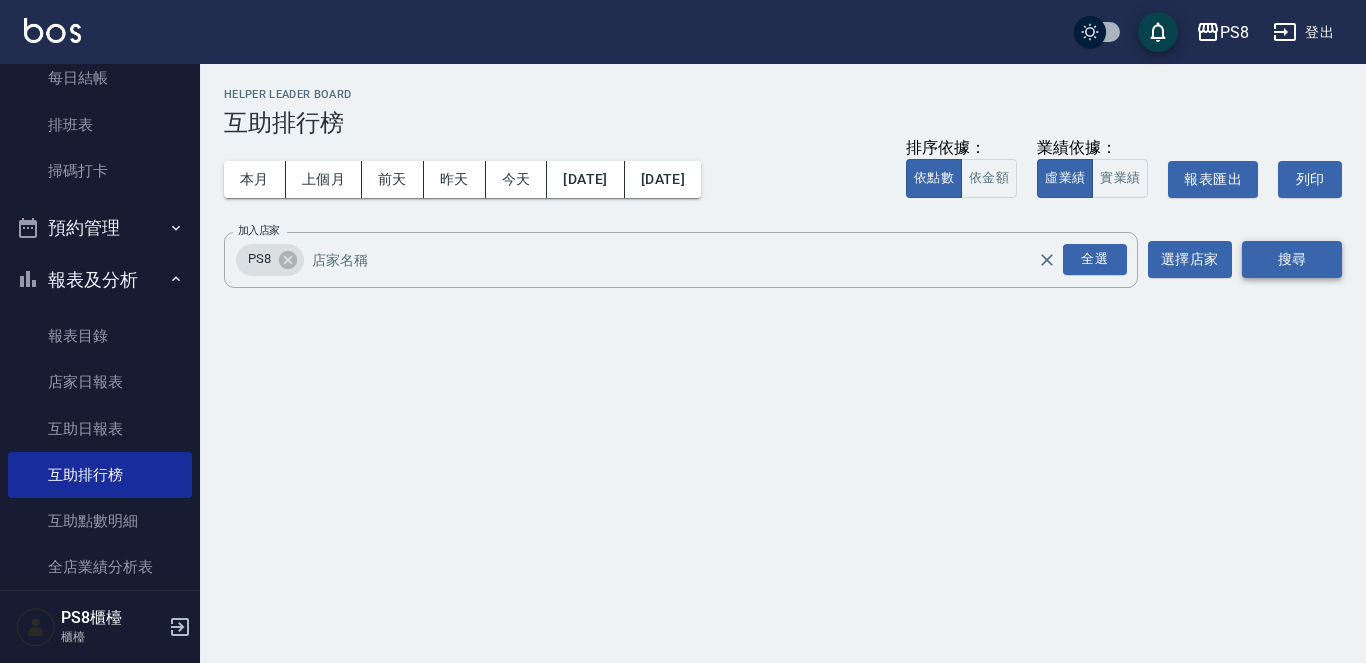 click on "搜尋" at bounding box center [1292, 259] 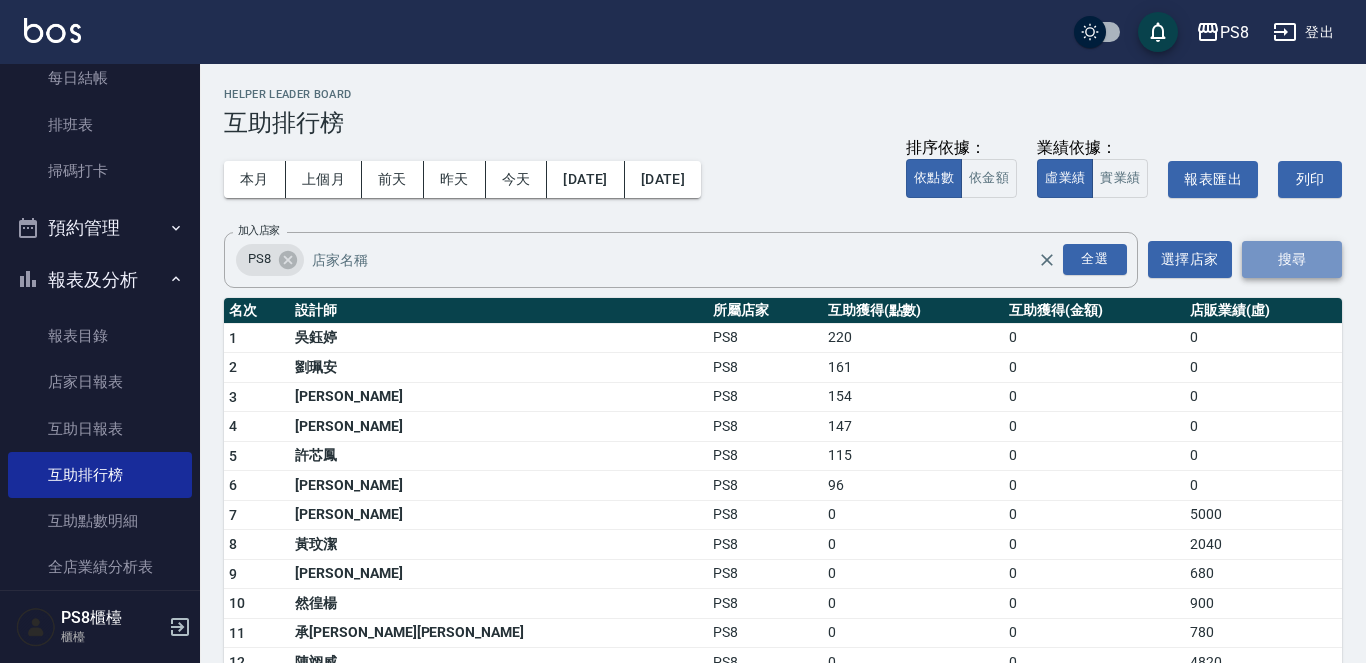 click on "搜尋" at bounding box center (1292, 259) 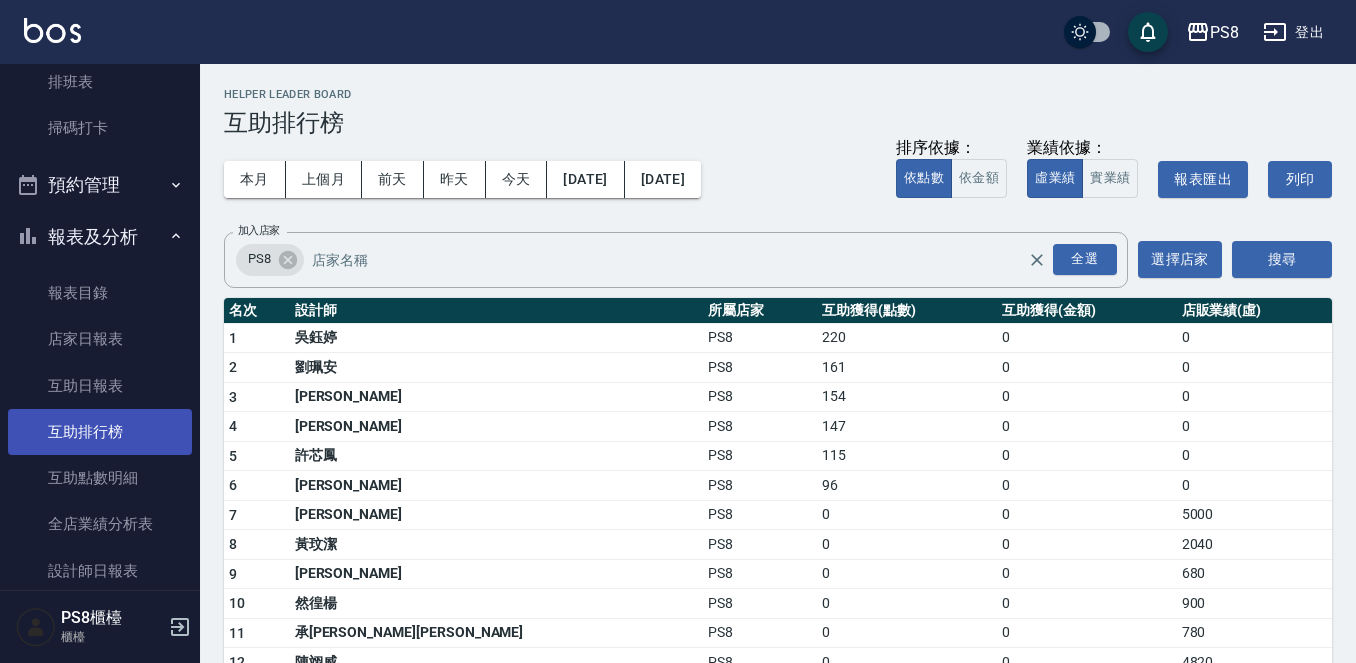 scroll, scrollTop: 600, scrollLeft: 0, axis: vertical 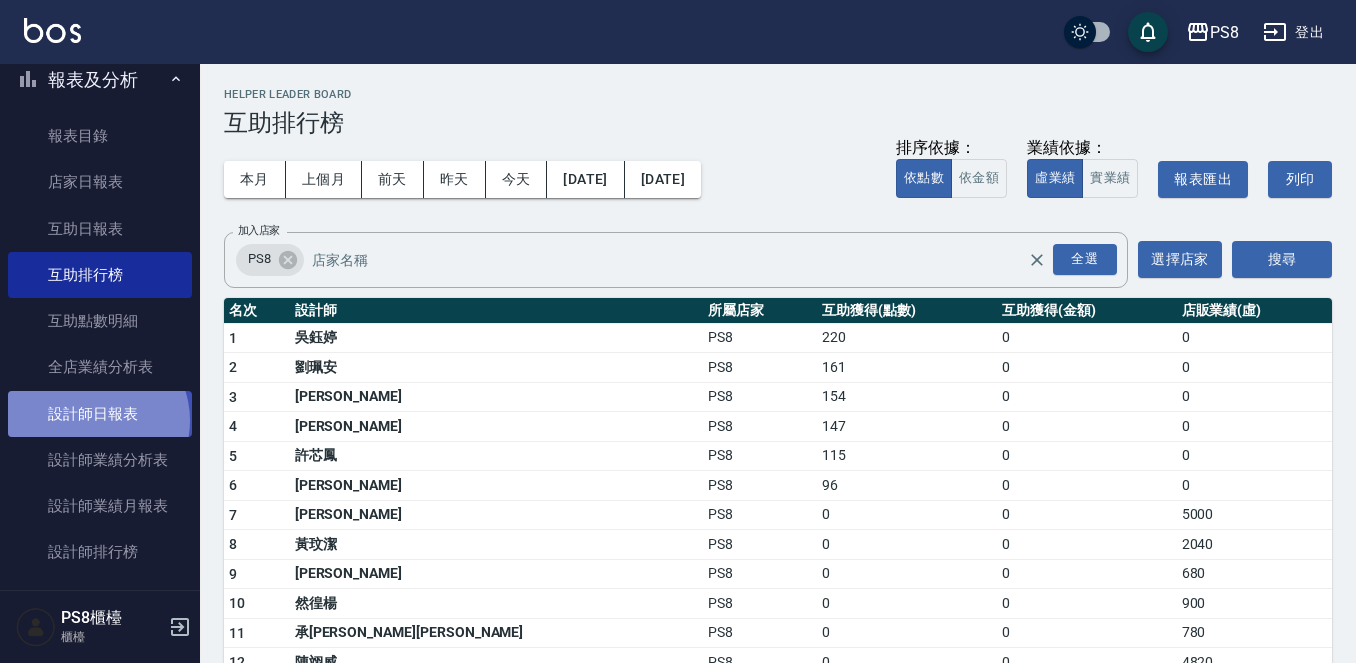 click on "設計師日報表" at bounding box center (100, 414) 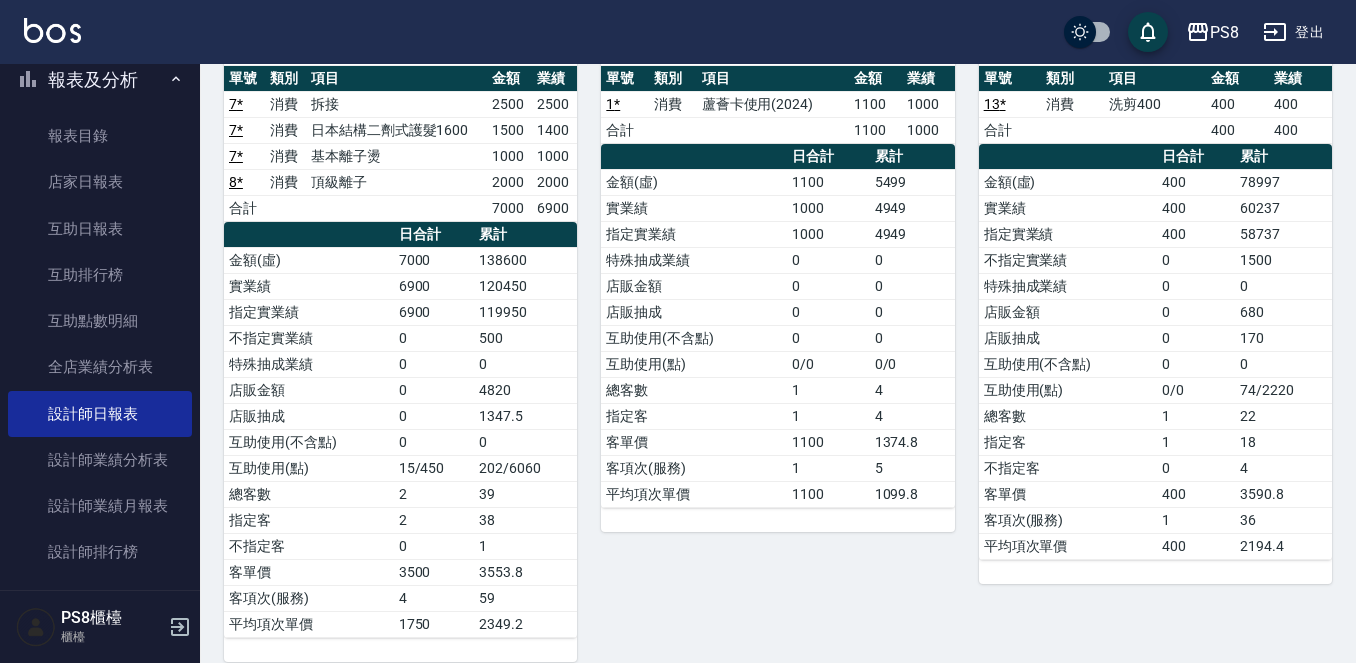 scroll, scrollTop: 200, scrollLeft: 0, axis: vertical 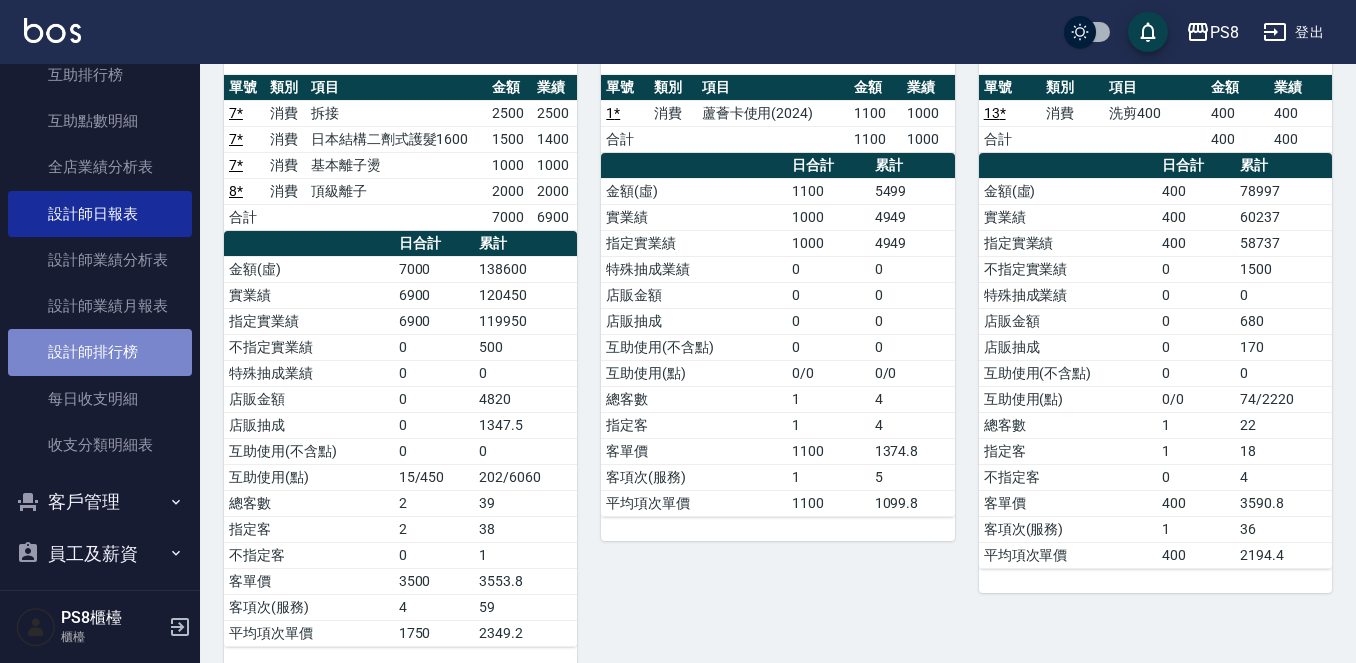 click on "設計師排行榜" at bounding box center (100, 352) 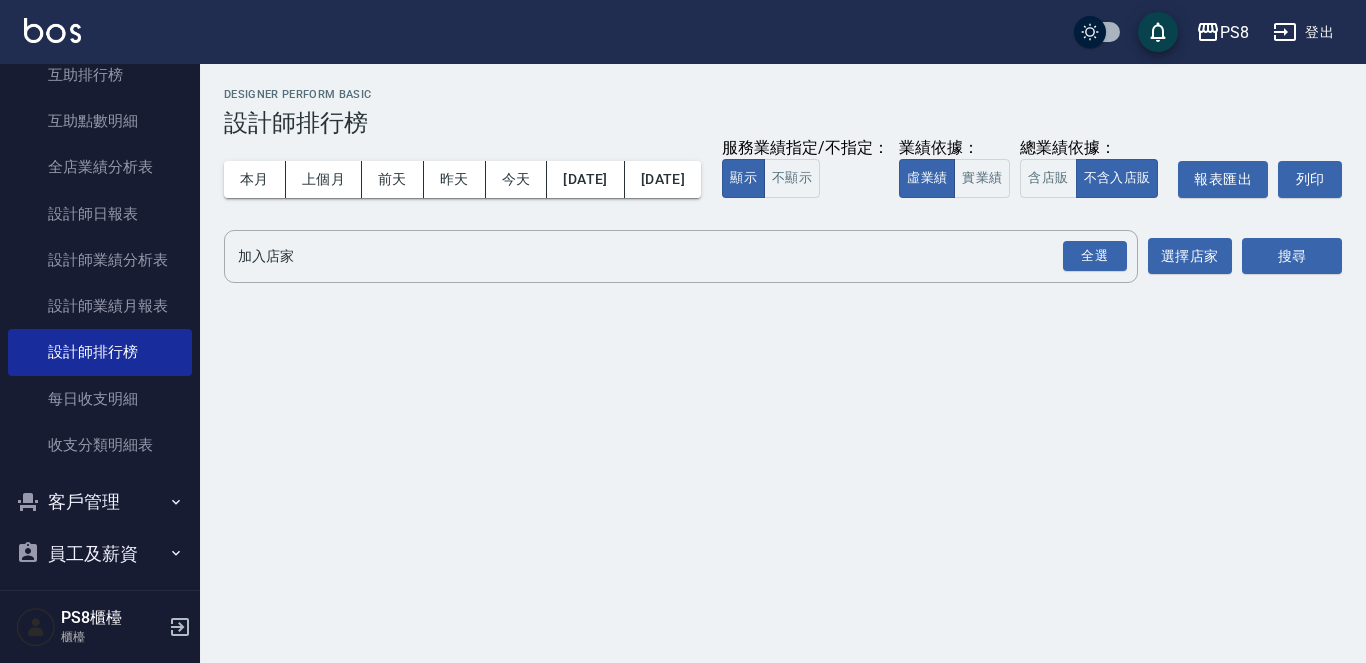 click on "加入店家 全選 加入店家 選擇店家" at bounding box center (728, 256) 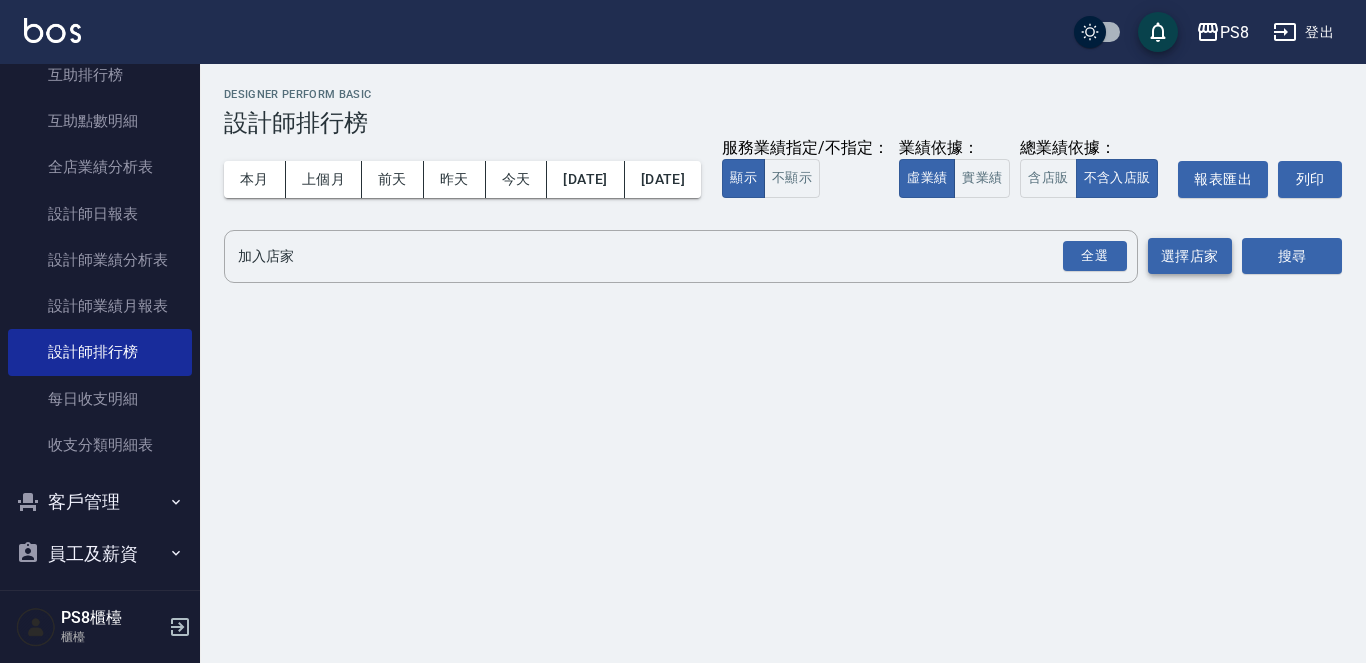 click on "選擇店家" at bounding box center [1190, 256] 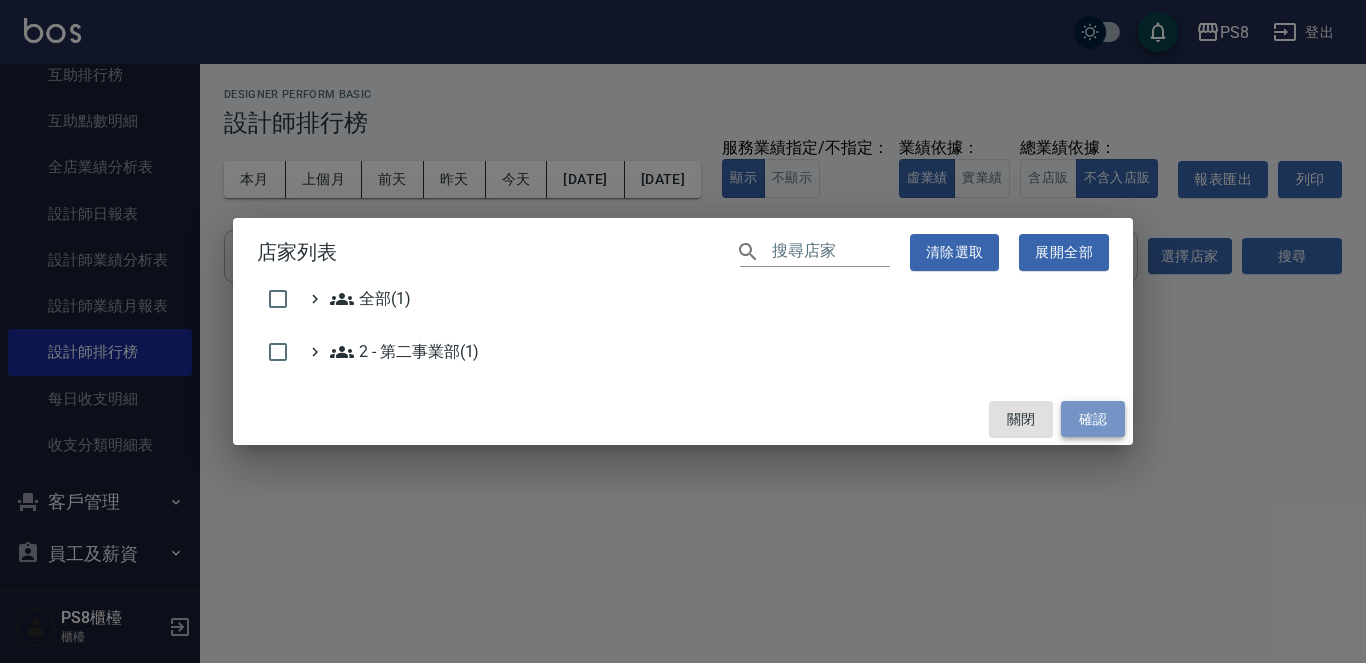 click on "確認" at bounding box center [1093, 419] 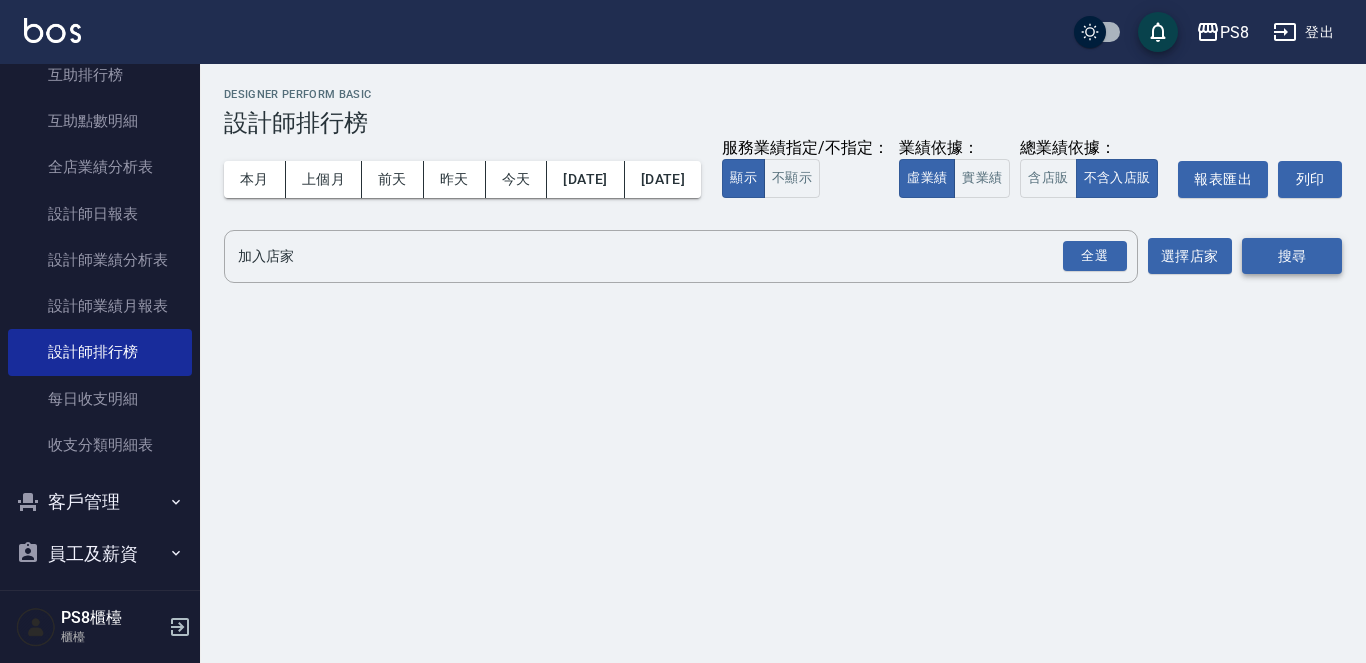 click on "搜尋" at bounding box center (1292, 256) 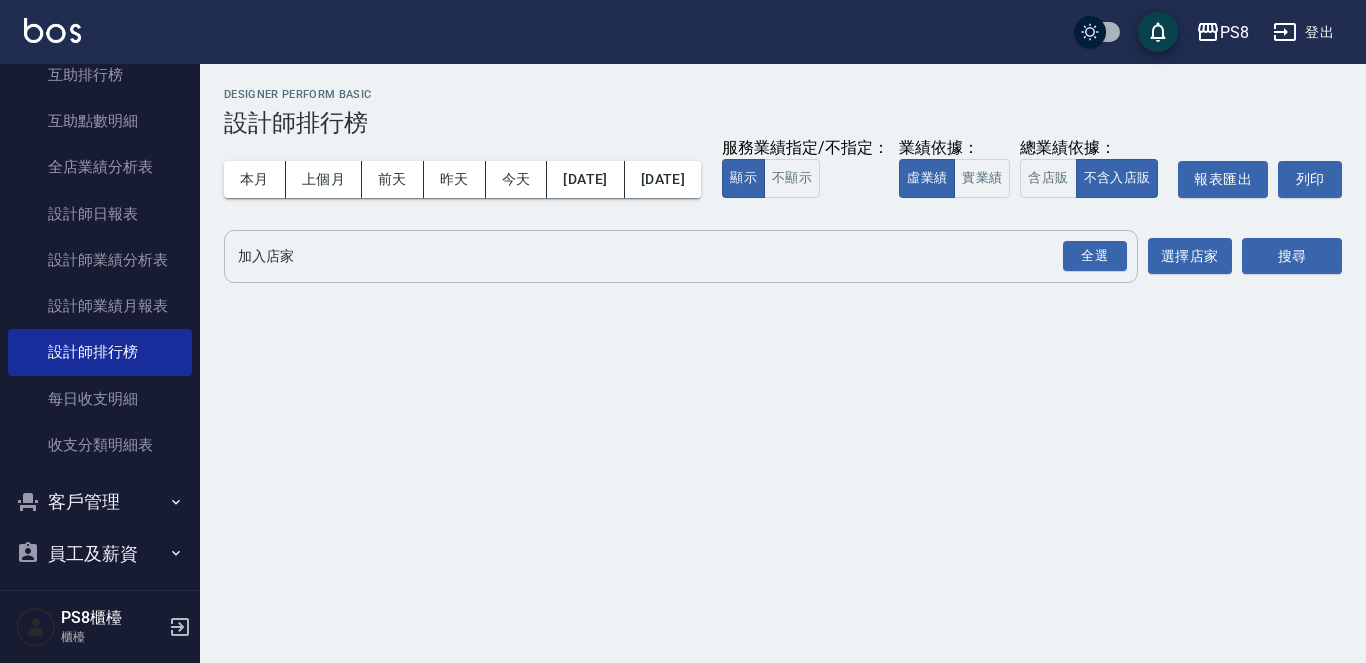 click on "加入店家" at bounding box center [666, 256] 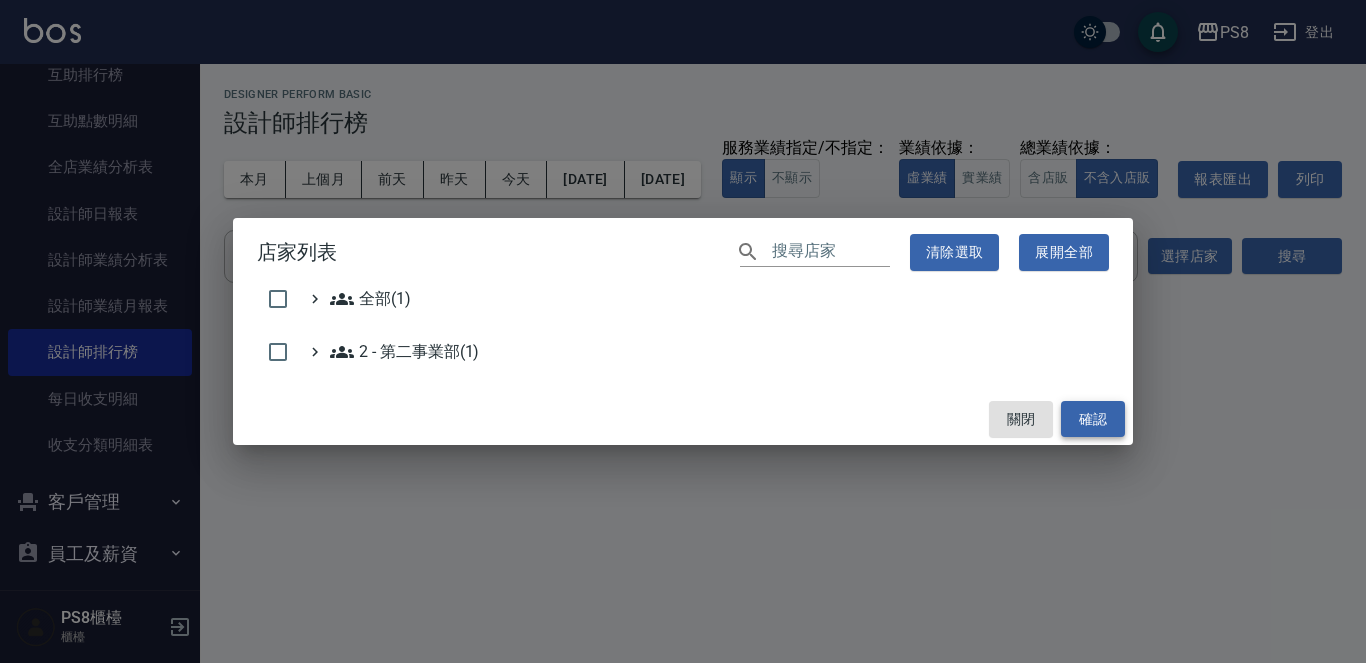 click on "確認" at bounding box center (1093, 419) 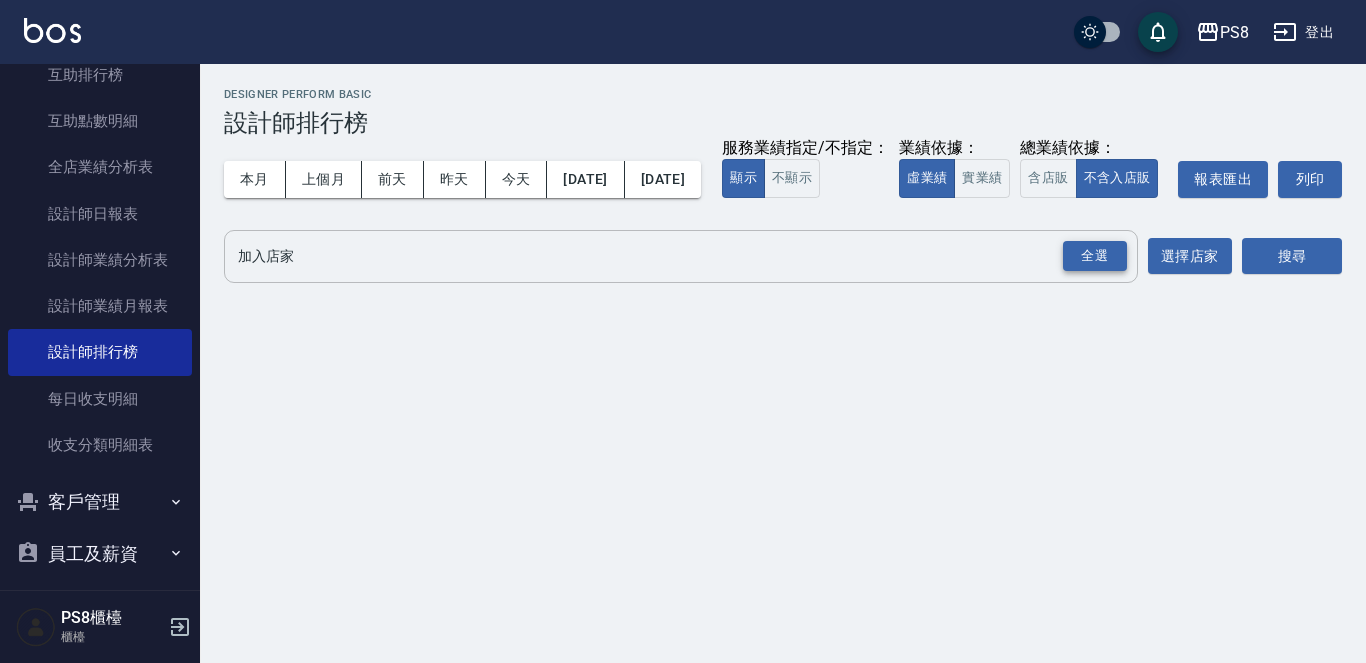 drag, startPoint x: 1060, startPoint y: 293, endPoint x: 1071, endPoint y: 295, distance: 11.18034 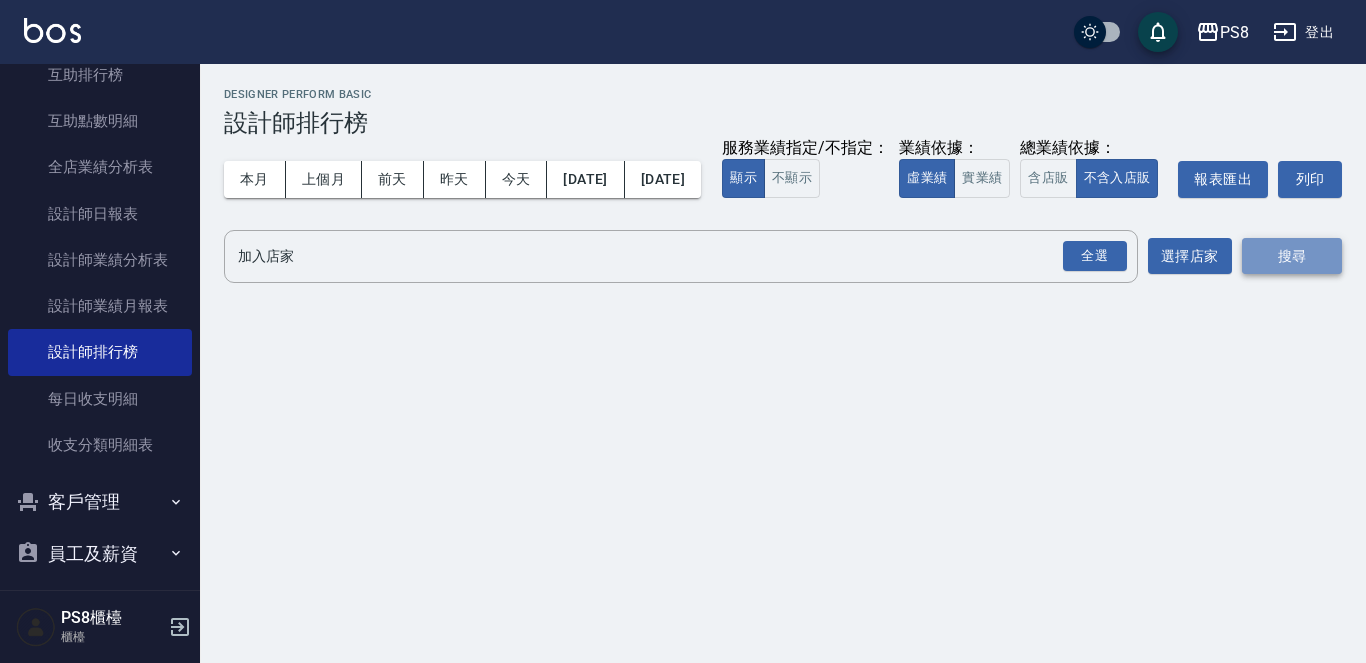 click on "搜尋" at bounding box center [1292, 256] 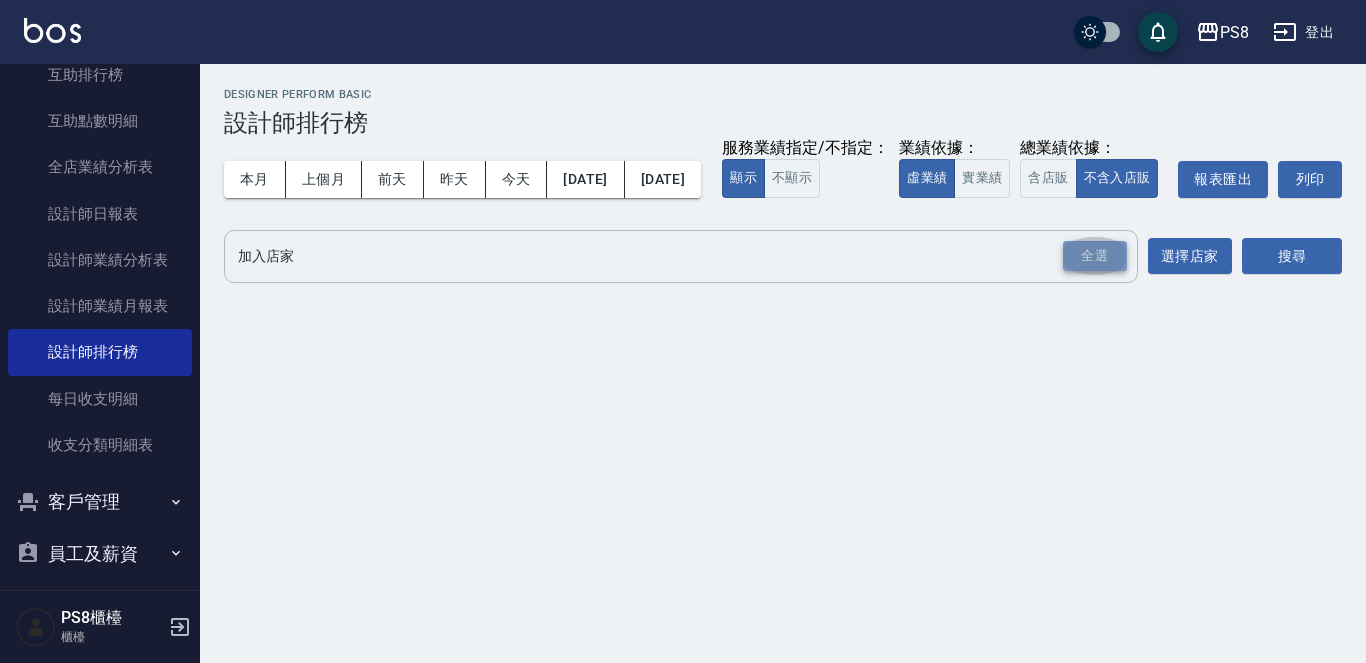 click on "全選" at bounding box center [1095, 256] 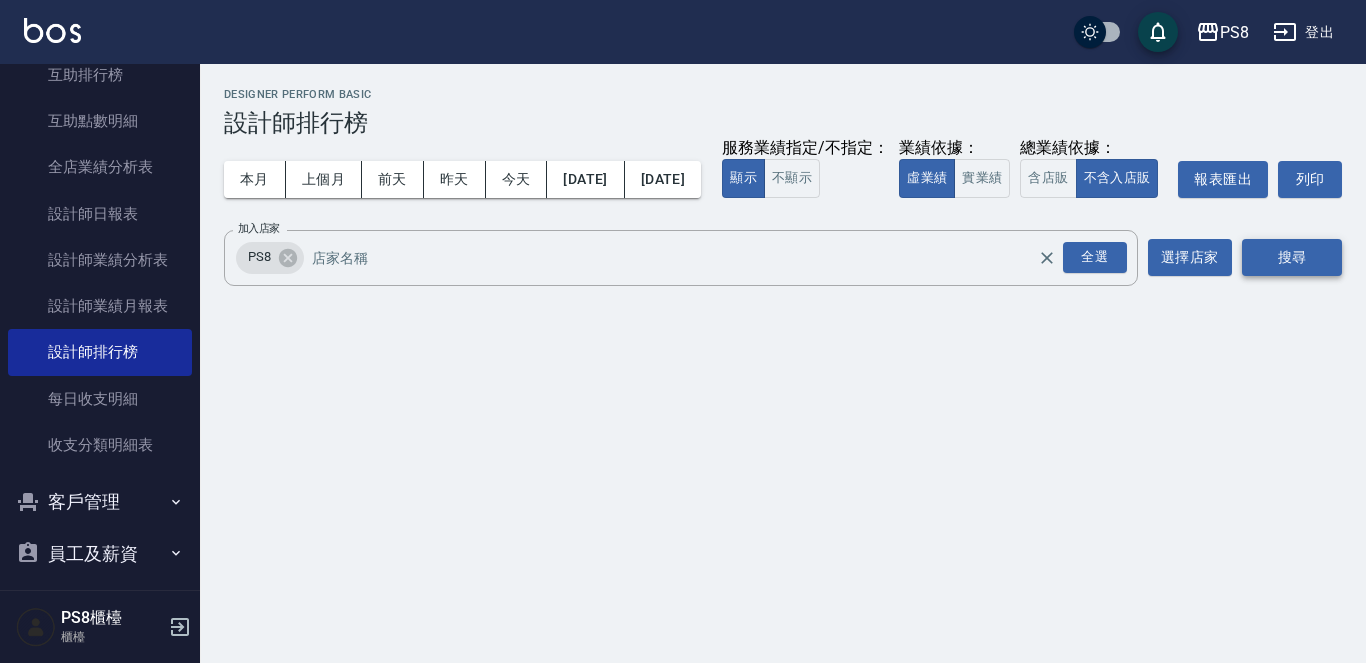 click on "搜尋" at bounding box center (1292, 257) 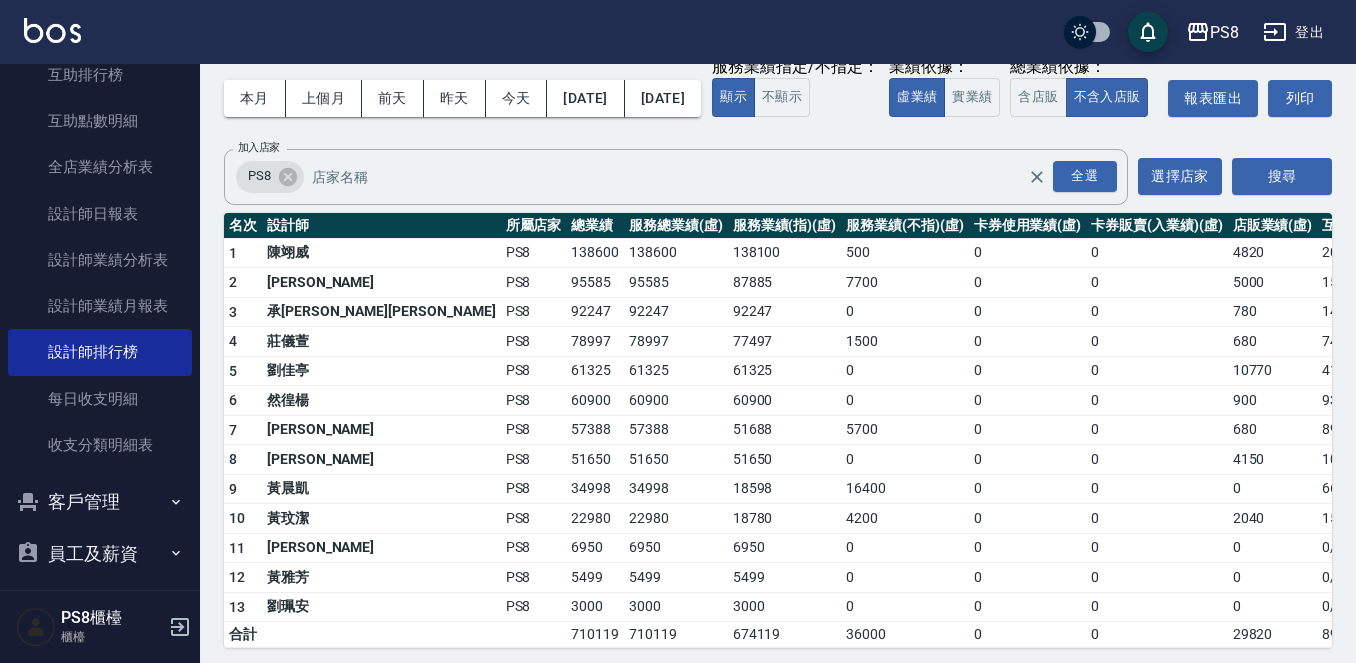 scroll, scrollTop: 130, scrollLeft: 0, axis: vertical 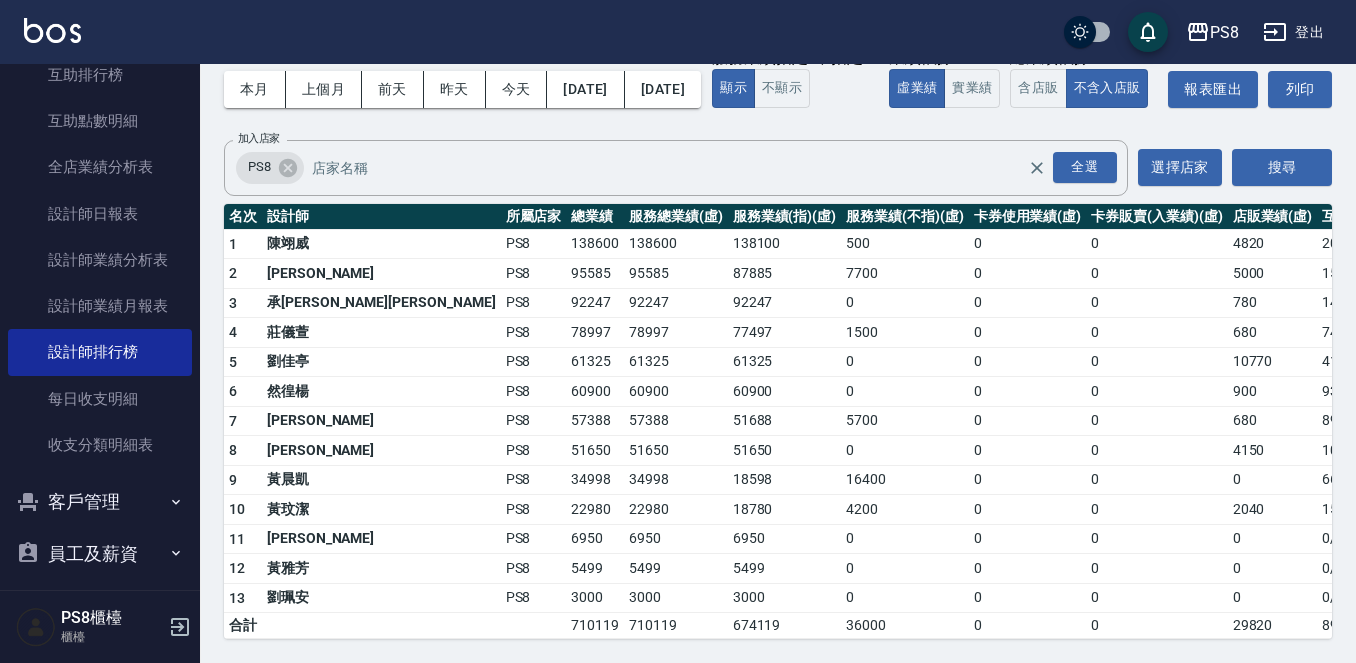 click on "[PERSON_NAME]" at bounding box center (381, 539) 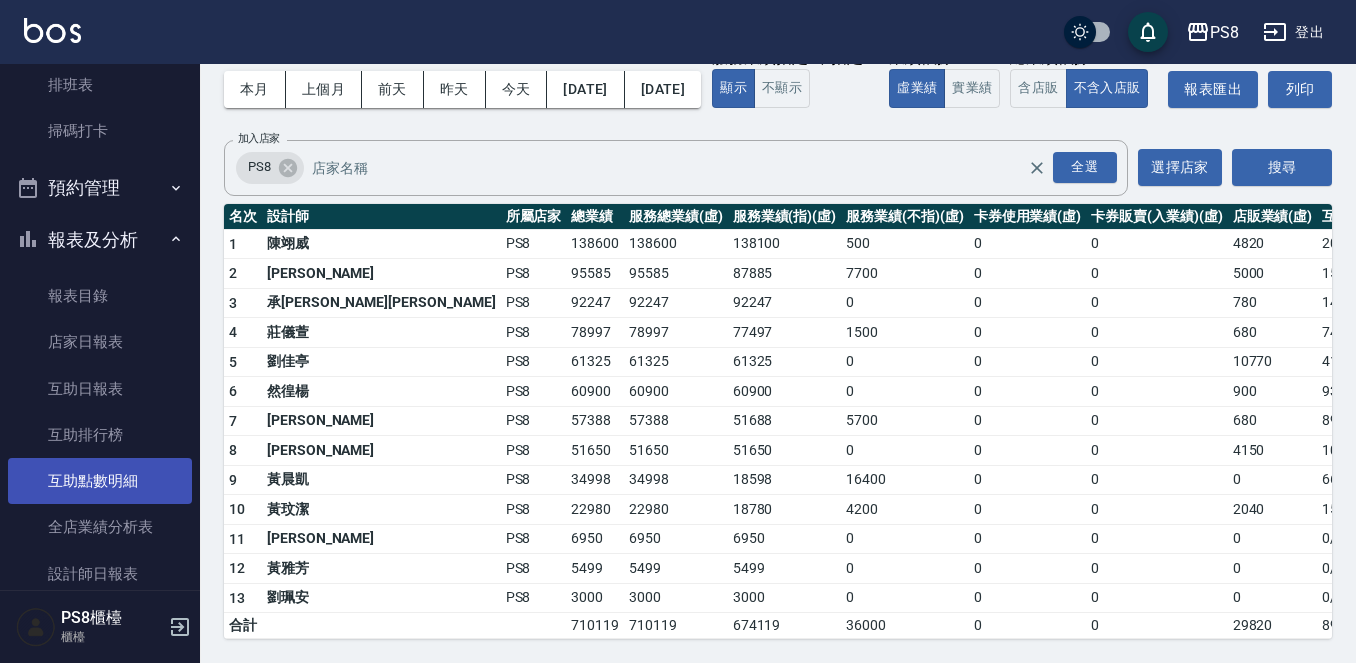 scroll, scrollTop: 416, scrollLeft: 0, axis: vertical 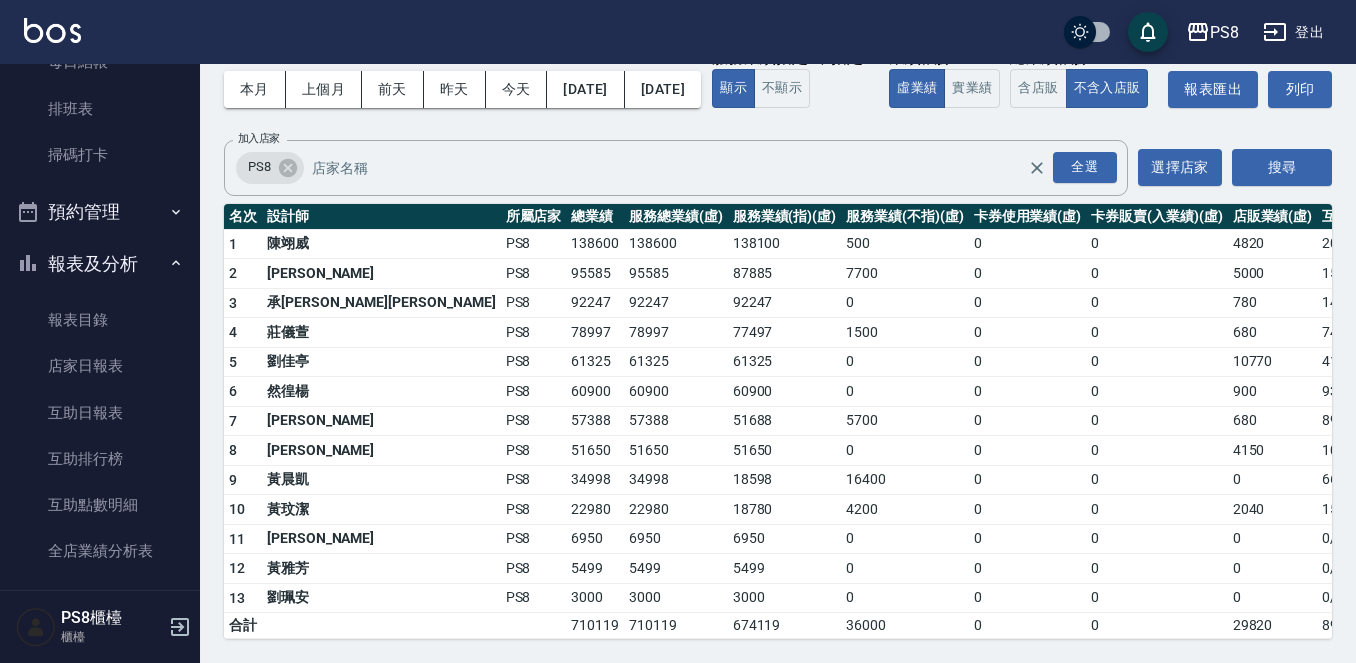 click on "劉珮安" at bounding box center [381, 598] 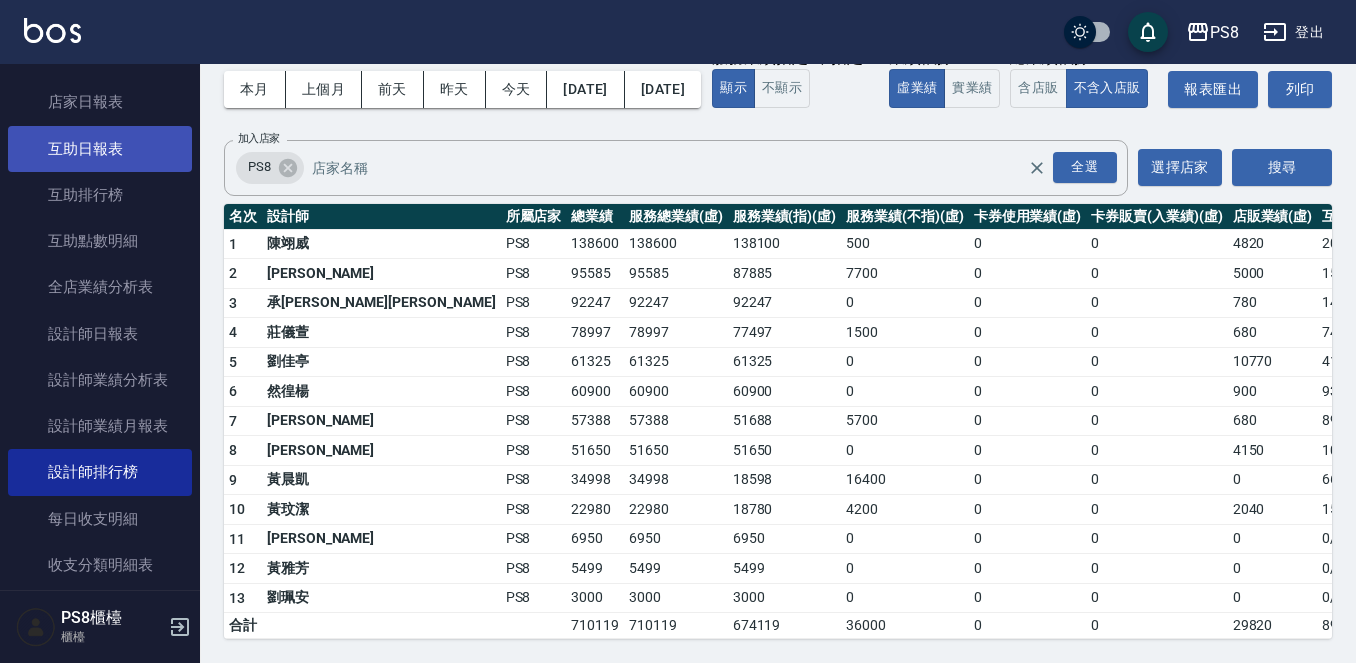 scroll, scrollTop: 716, scrollLeft: 0, axis: vertical 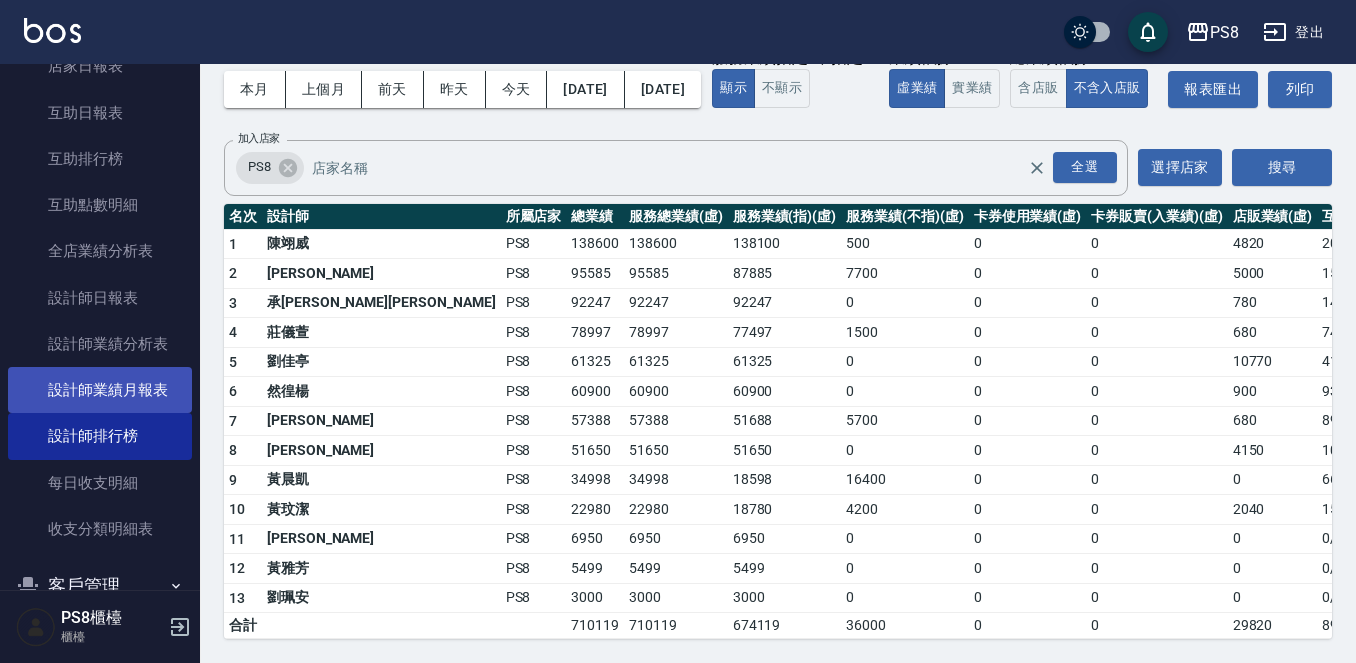 click on "設計師業績月報表" at bounding box center [100, 390] 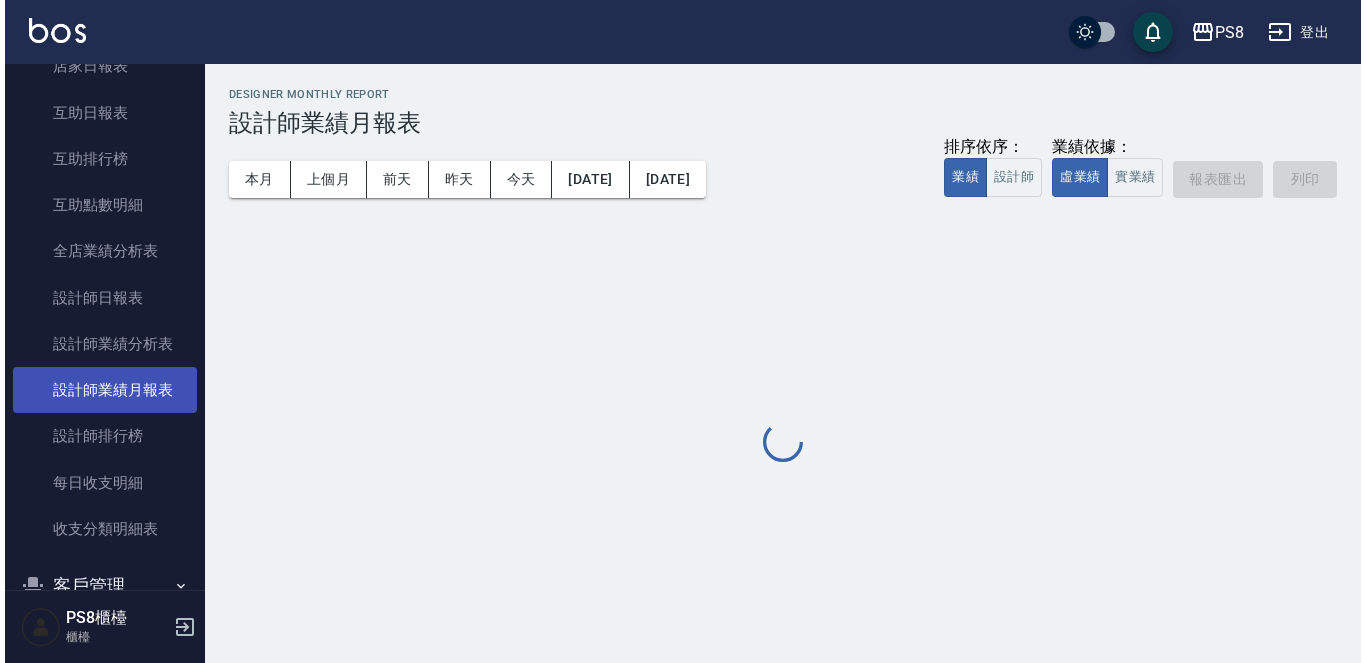 scroll, scrollTop: 0, scrollLeft: 0, axis: both 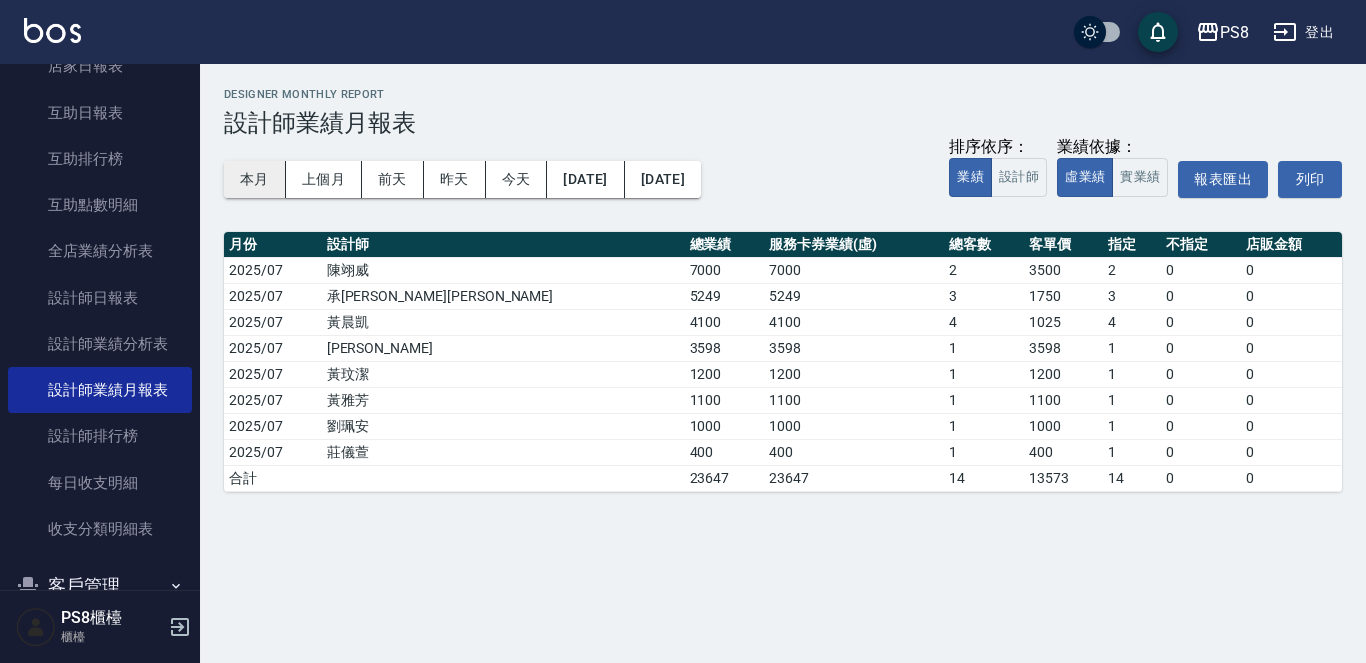 click on "本月" at bounding box center (255, 179) 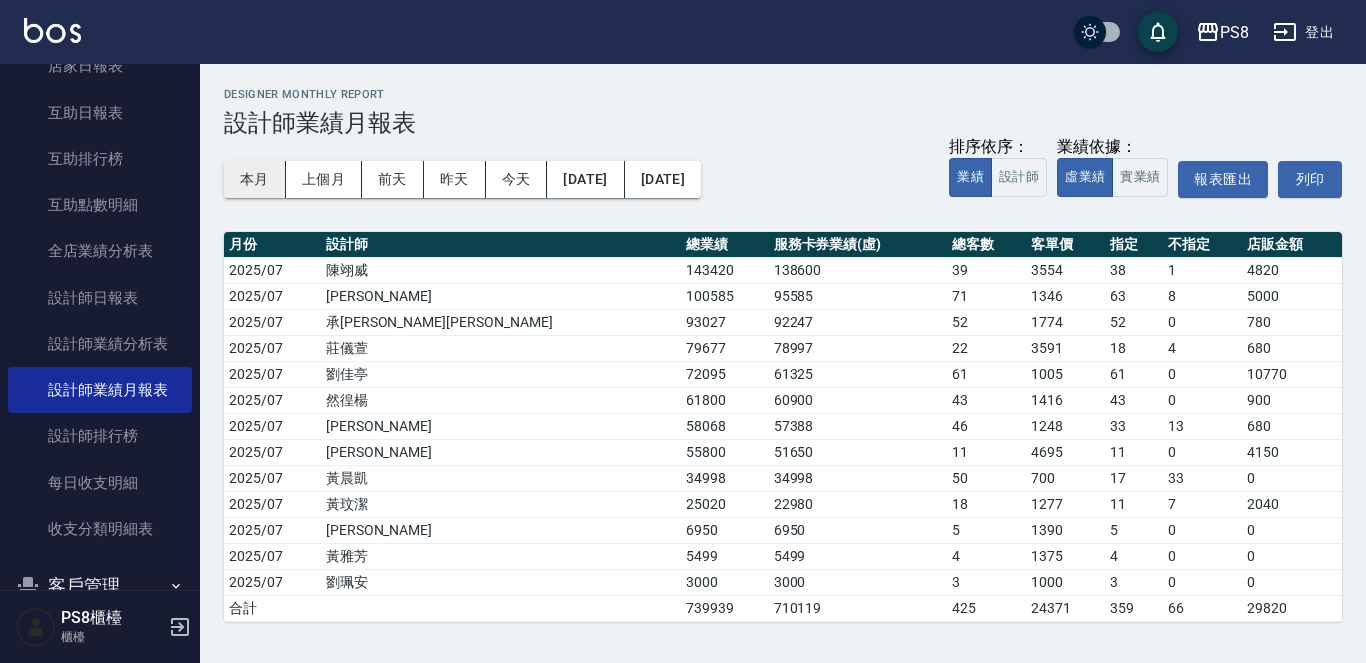 click on "本月" at bounding box center [255, 179] 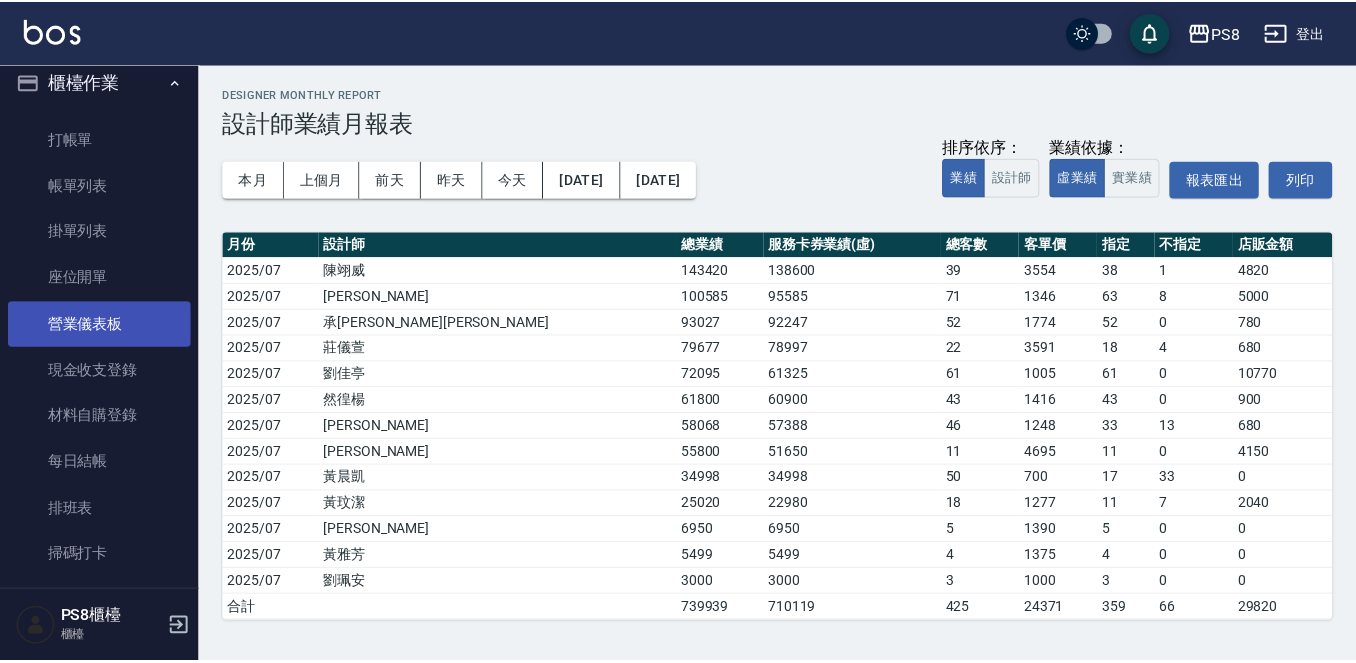 scroll, scrollTop: 0, scrollLeft: 0, axis: both 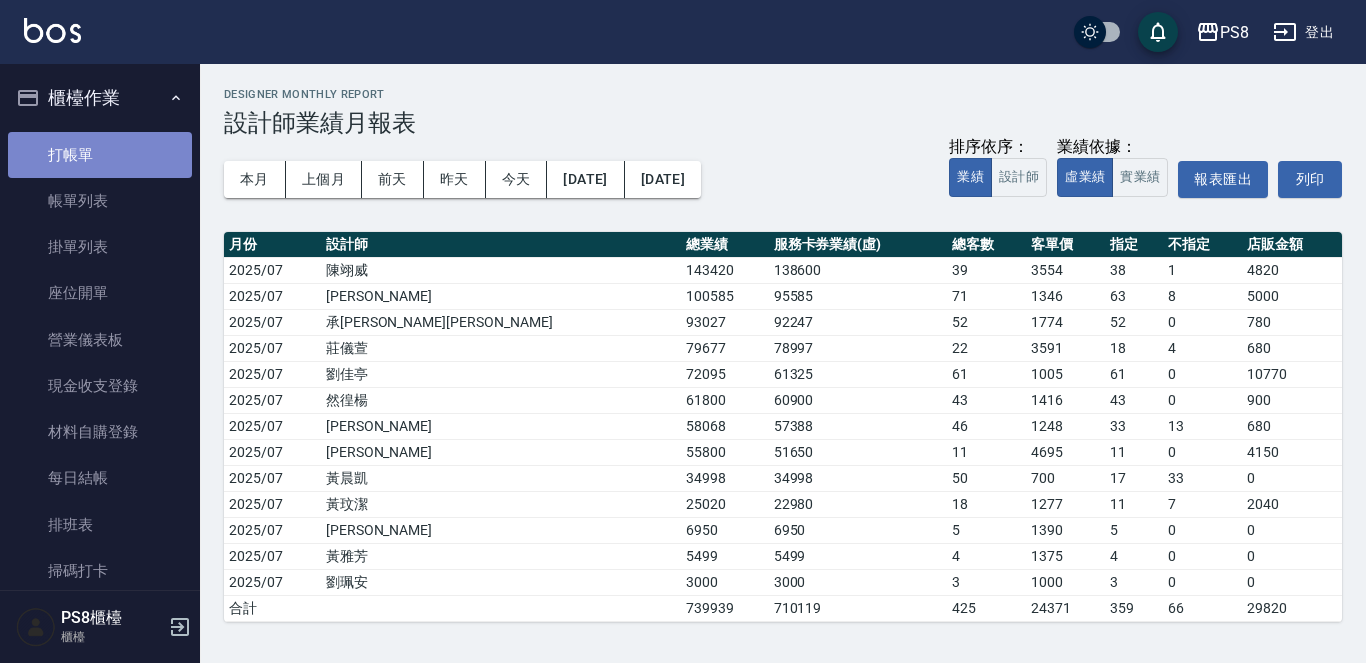 click on "打帳單" at bounding box center (100, 155) 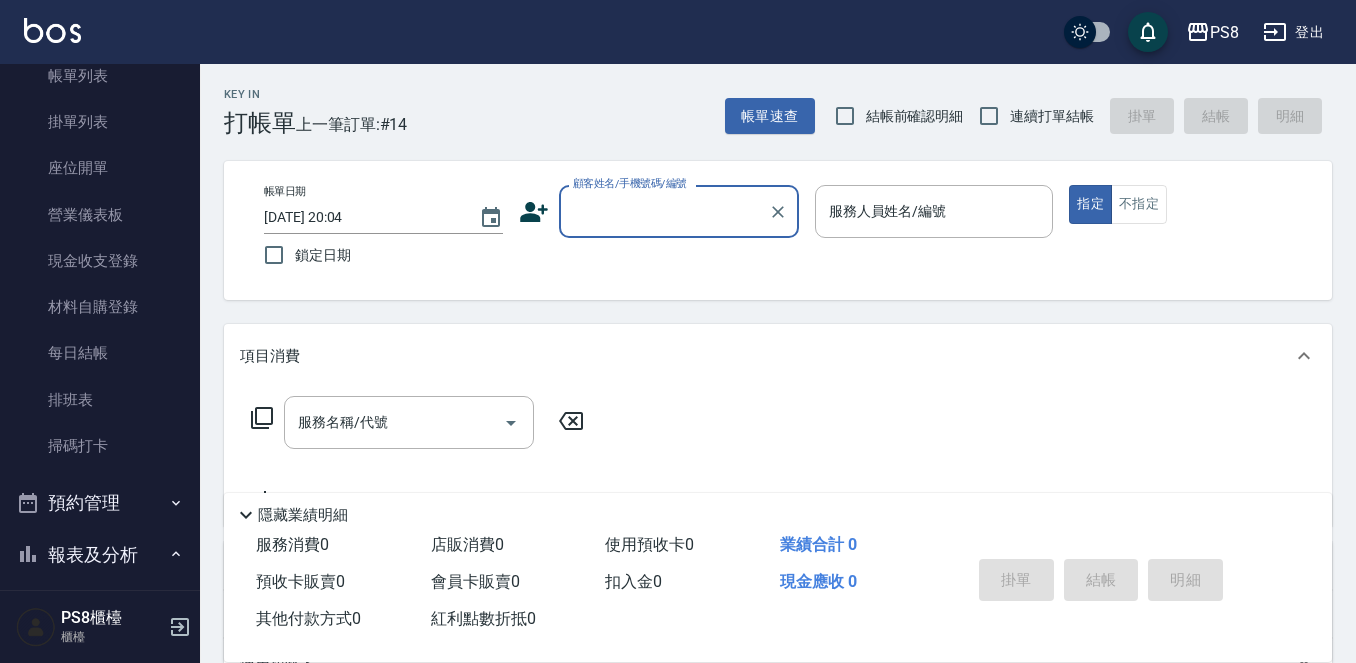 scroll, scrollTop: 300, scrollLeft: 0, axis: vertical 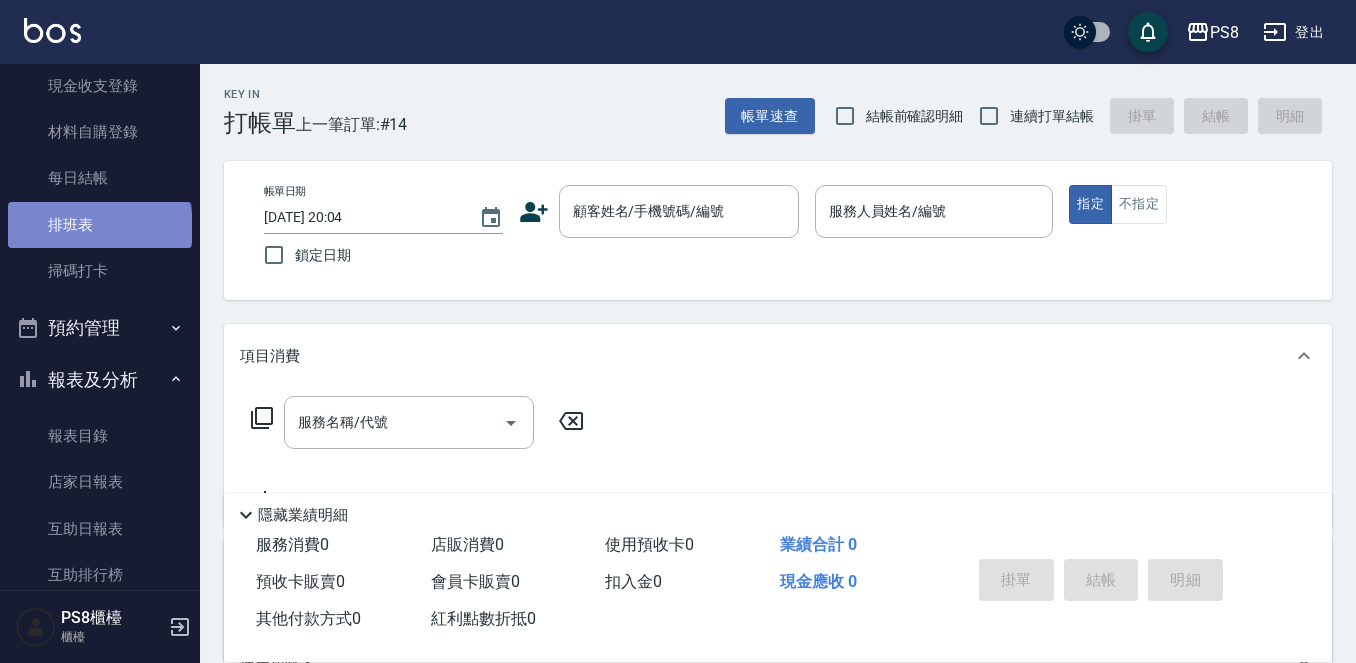 click on "排班表" at bounding box center [100, 225] 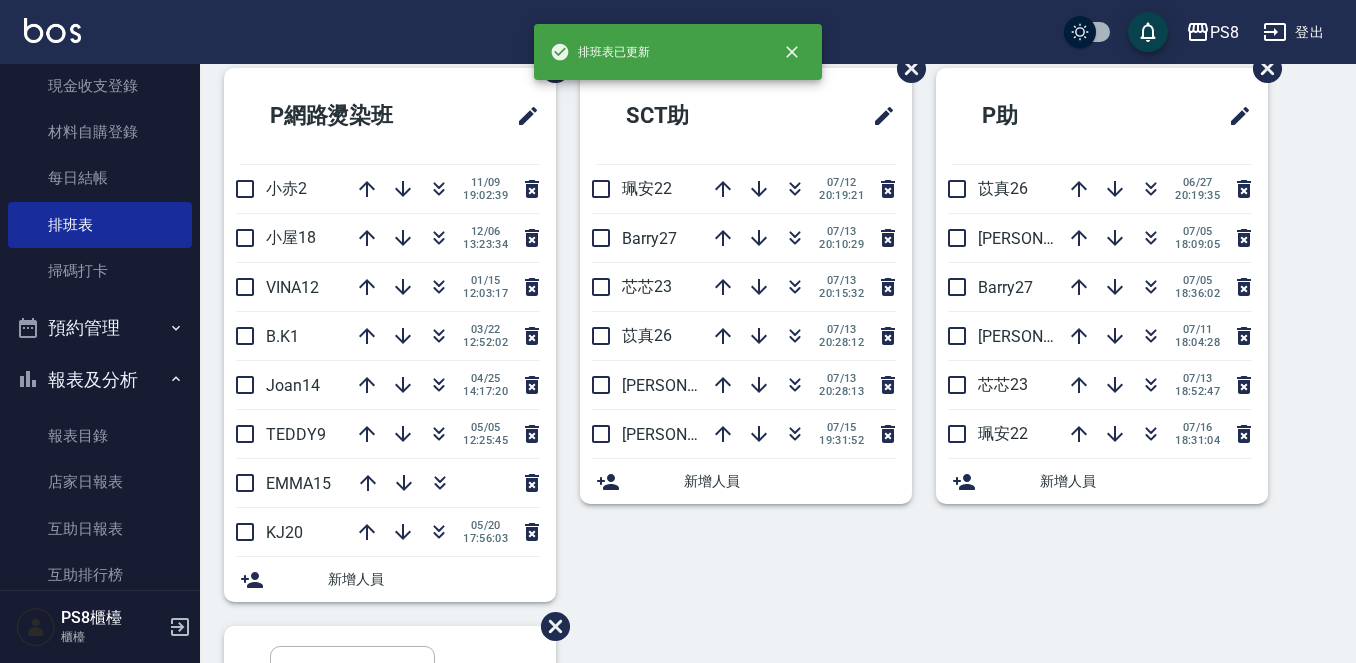 scroll, scrollTop: 387, scrollLeft: 0, axis: vertical 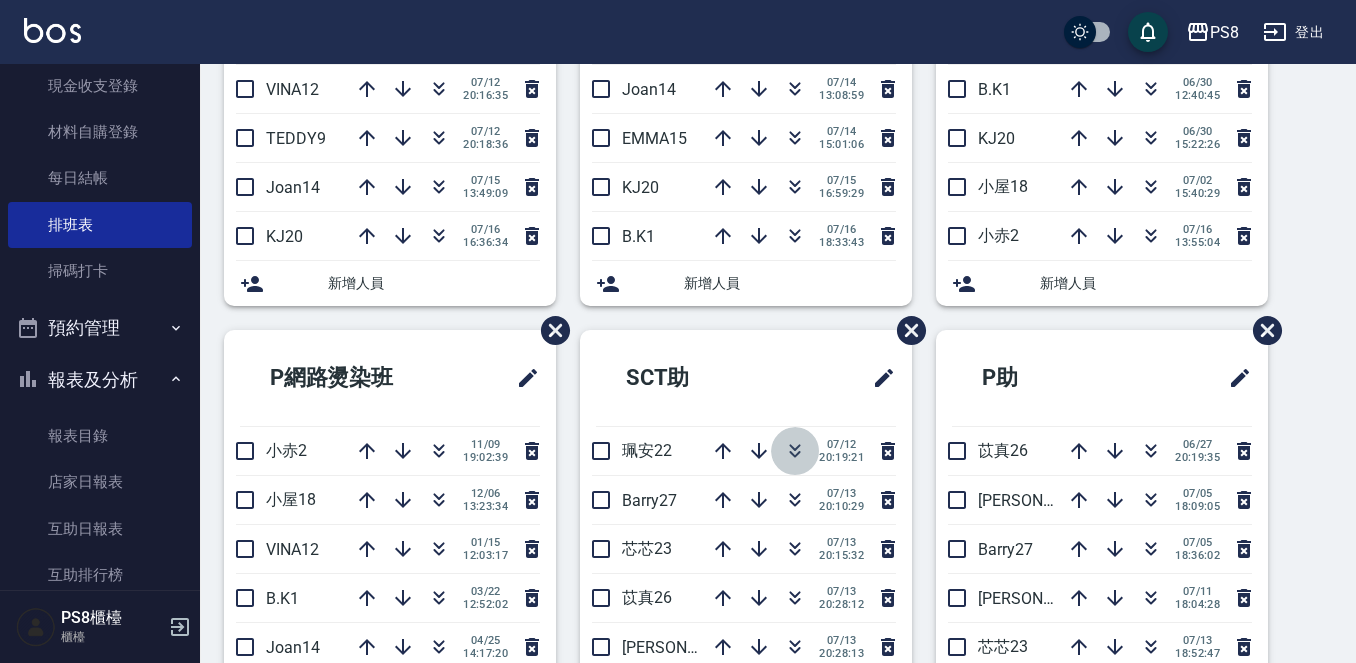 click 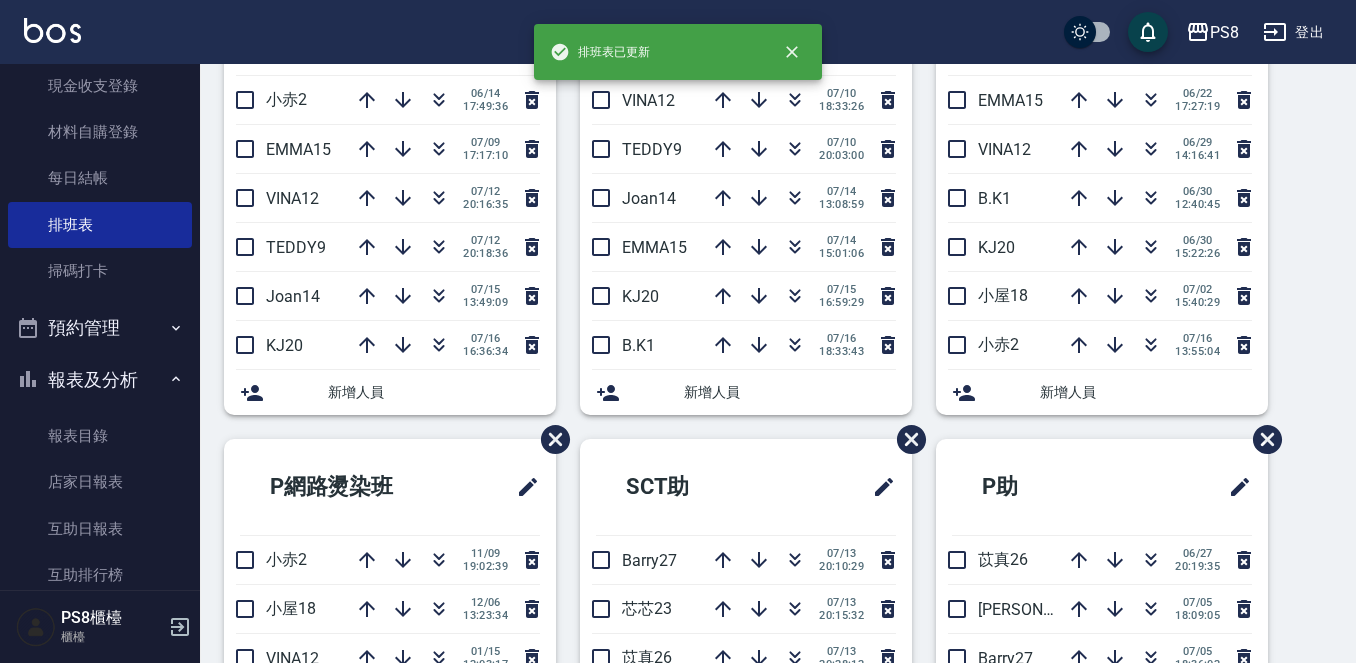 scroll, scrollTop: 0, scrollLeft: 0, axis: both 